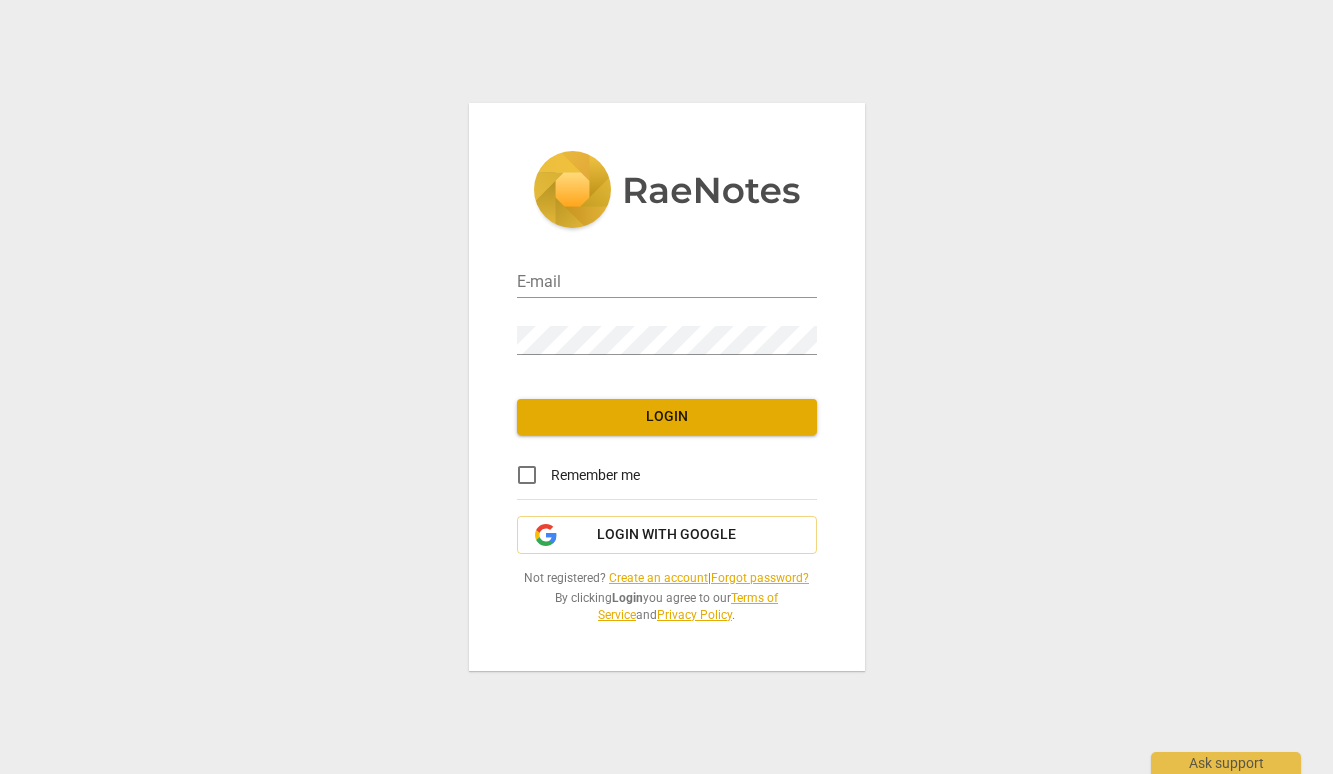 scroll, scrollTop: 0, scrollLeft: 0, axis: both 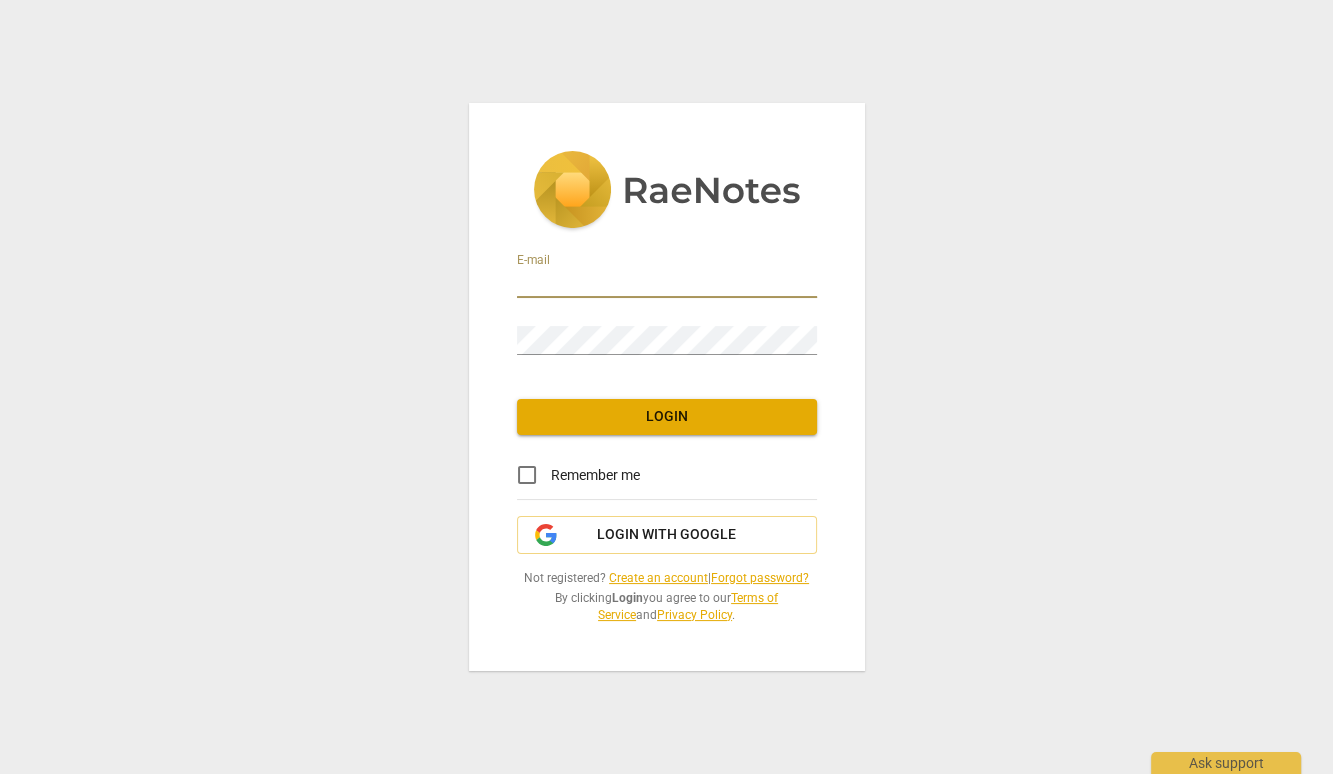 click at bounding box center [667, 283] 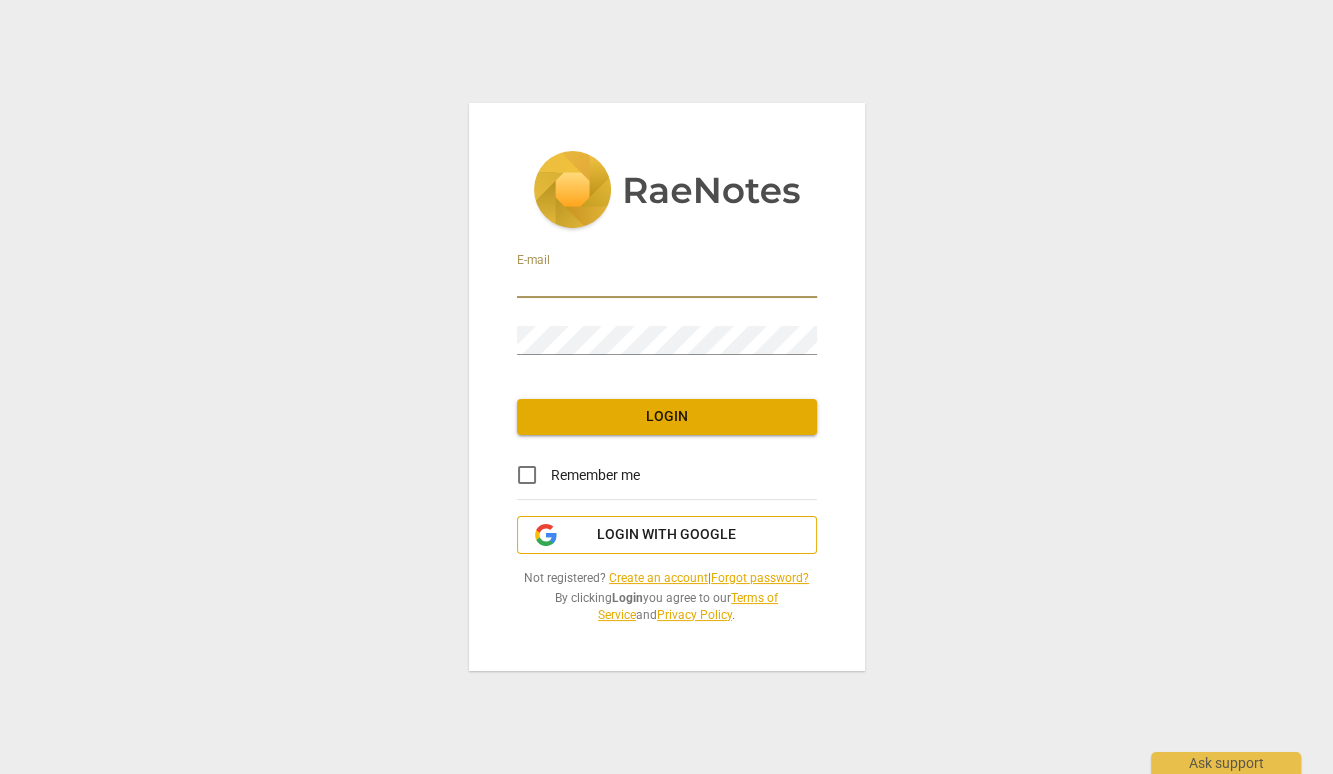click on "Login with Google" at bounding box center [667, 535] 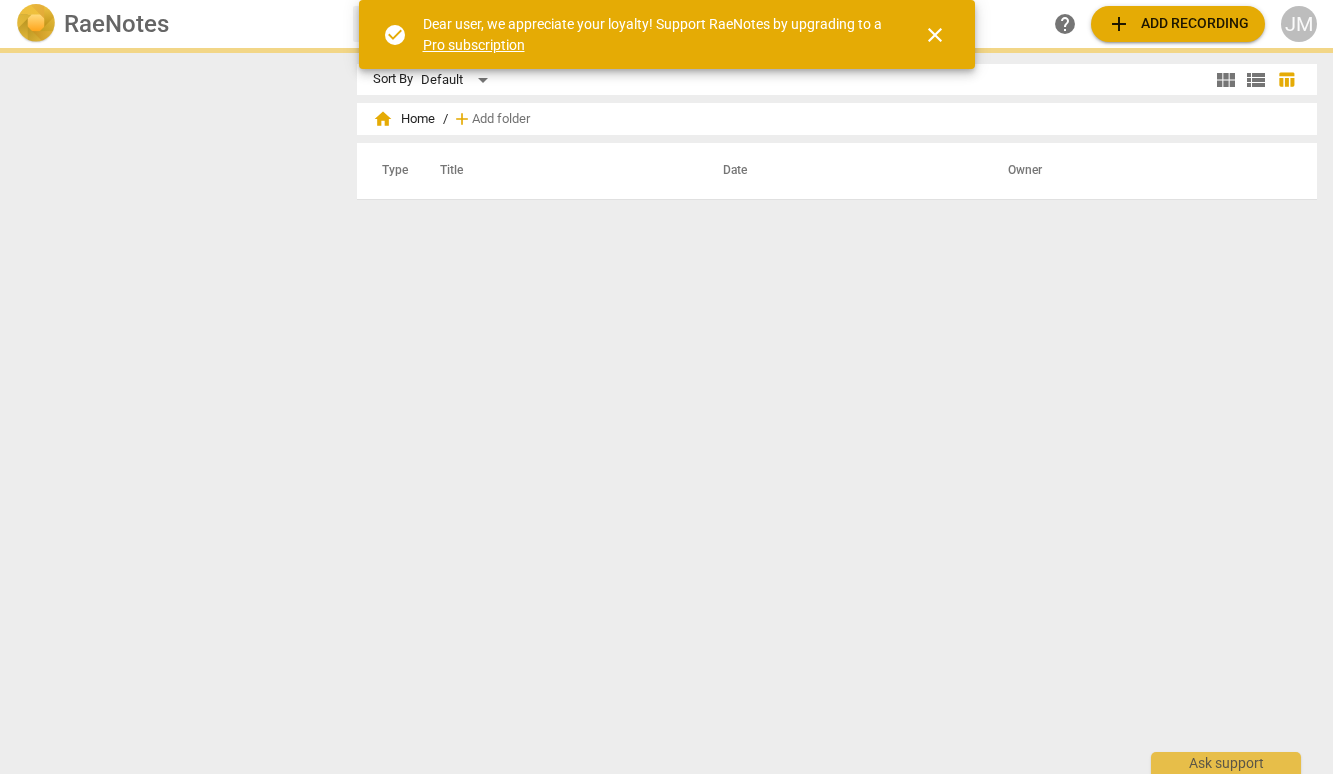 scroll, scrollTop: 0, scrollLeft: 0, axis: both 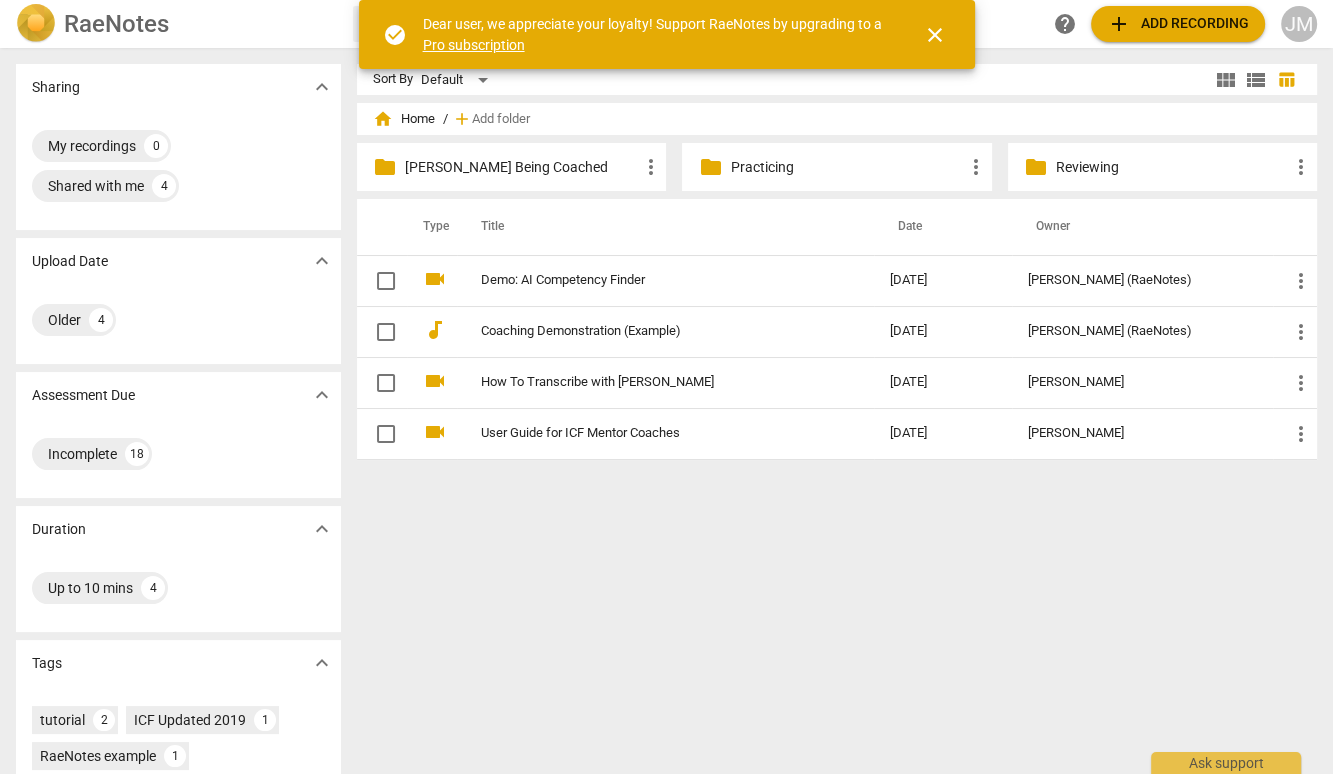 click on "Sort By Default view_module view_list table_chart home Home / add Add folder folder [PERSON_NAME] Being Coached more_vert folder Practicing more_vert folder Reviewing more_vert Type Title Date Owner videocam Demo: AI Competency Finder [DATE] [PERSON_NAME] (RaeNotes) more_vert audiotrack Coaching Demonstration (Example) [DATE] [PERSON_NAME] (RaeNotes) more_vert videocam How To Transcribe with RaeNotes [DATE] [PERSON_NAME] L more_vert videocam User Guide for ICF Mentor Coaches [DATE] [PERSON_NAME] L more_vert" at bounding box center (845, 411) 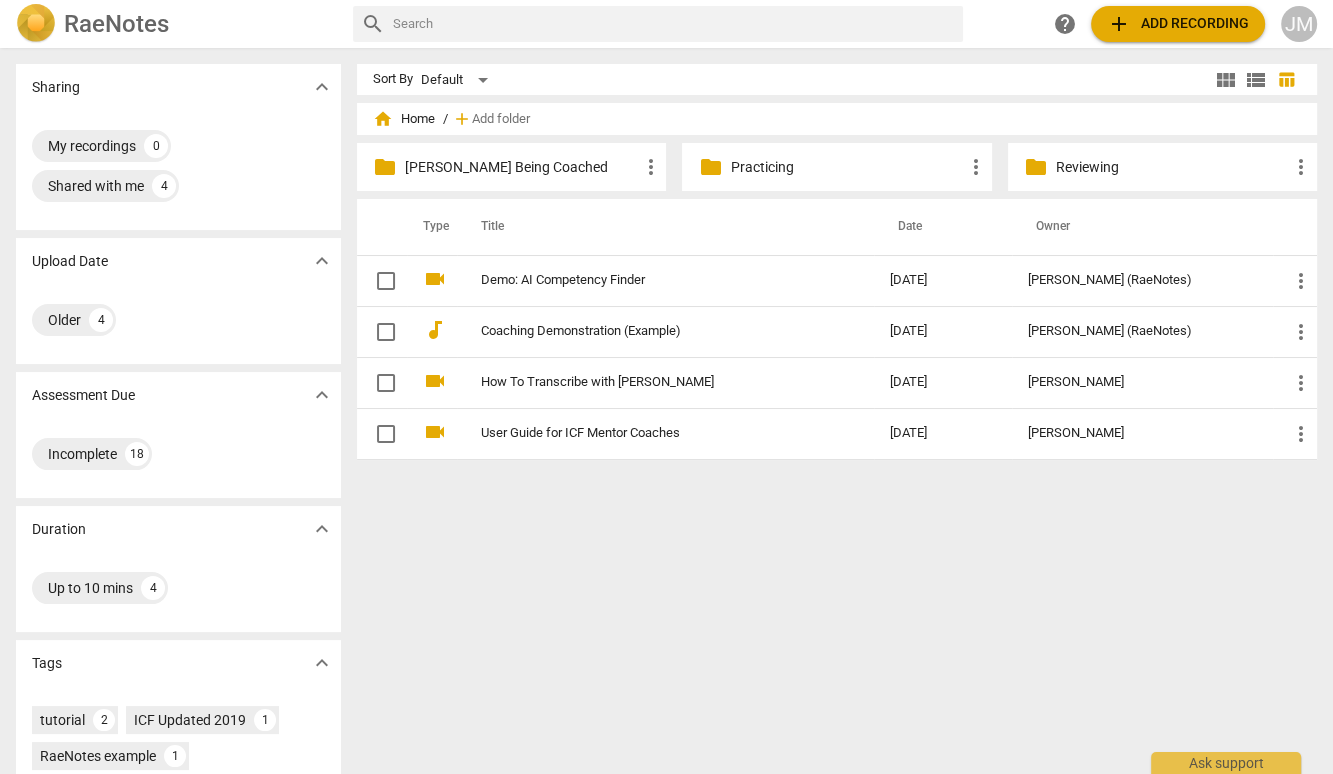 click on "Sort By Default view_module view_list table_chart home Home / add Add folder folder [PERSON_NAME] Being Coached more_vert folder Practicing more_vert folder Reviewing more_vert Type Title Date Owner videocam Demo: AI Competency Finder [DATE] [PERSON_NAME] (RaeNotes) more_vert audiotrack Coaching Demonstration (Example) [DATE] [PERSON_NAME] (RaeNotes) more_vert videocam How To Transcribe with RaeNotes [DATE] [PERSON_NAME] L more_vert videocam User Guide for ICF Mentor Coaches [DATE] [PERSON_NAME] L more_vert" at bounding box center [845, 411] 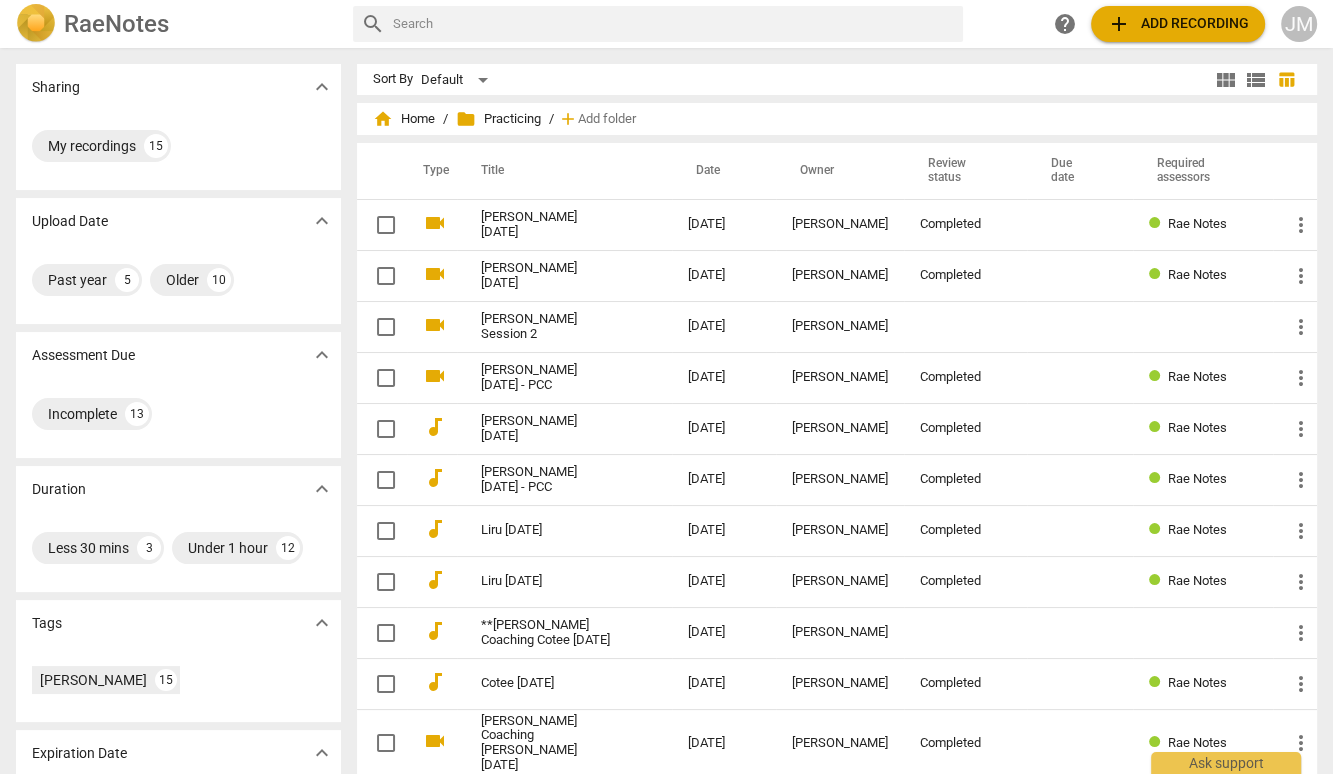 click on "add   Add recording" at bounding box center (1178, 24) 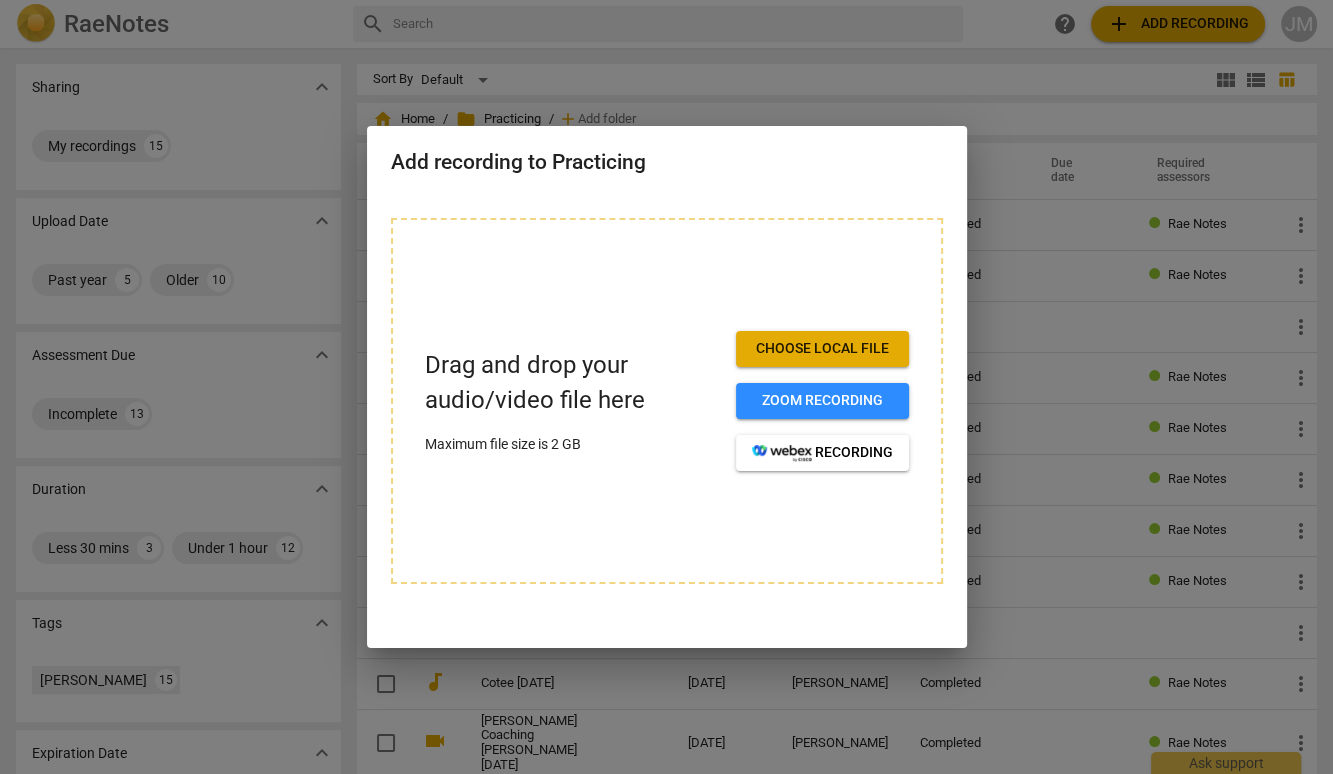 click on "Choose local file" at bounding box center [822, 349] 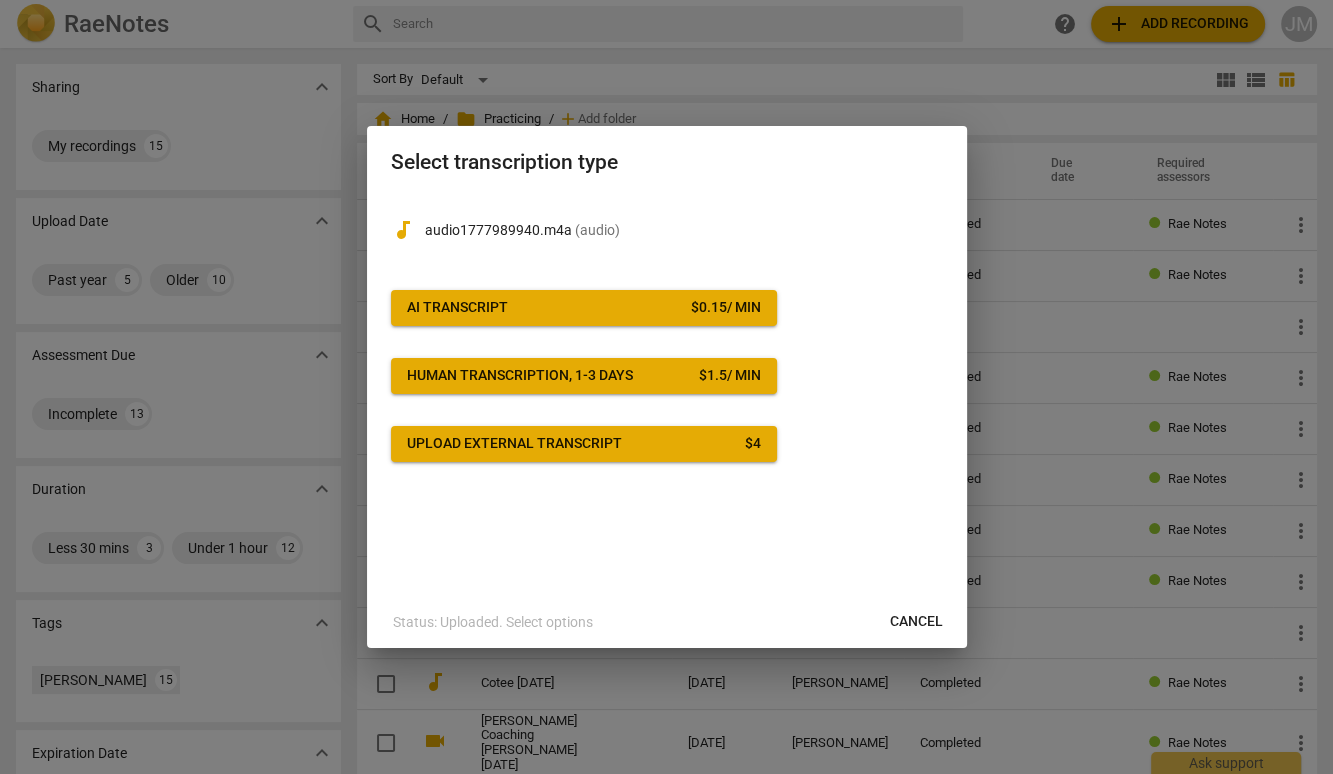 click on "AI Transcript $ 0.15  / min" at bounding box center (584, 308) 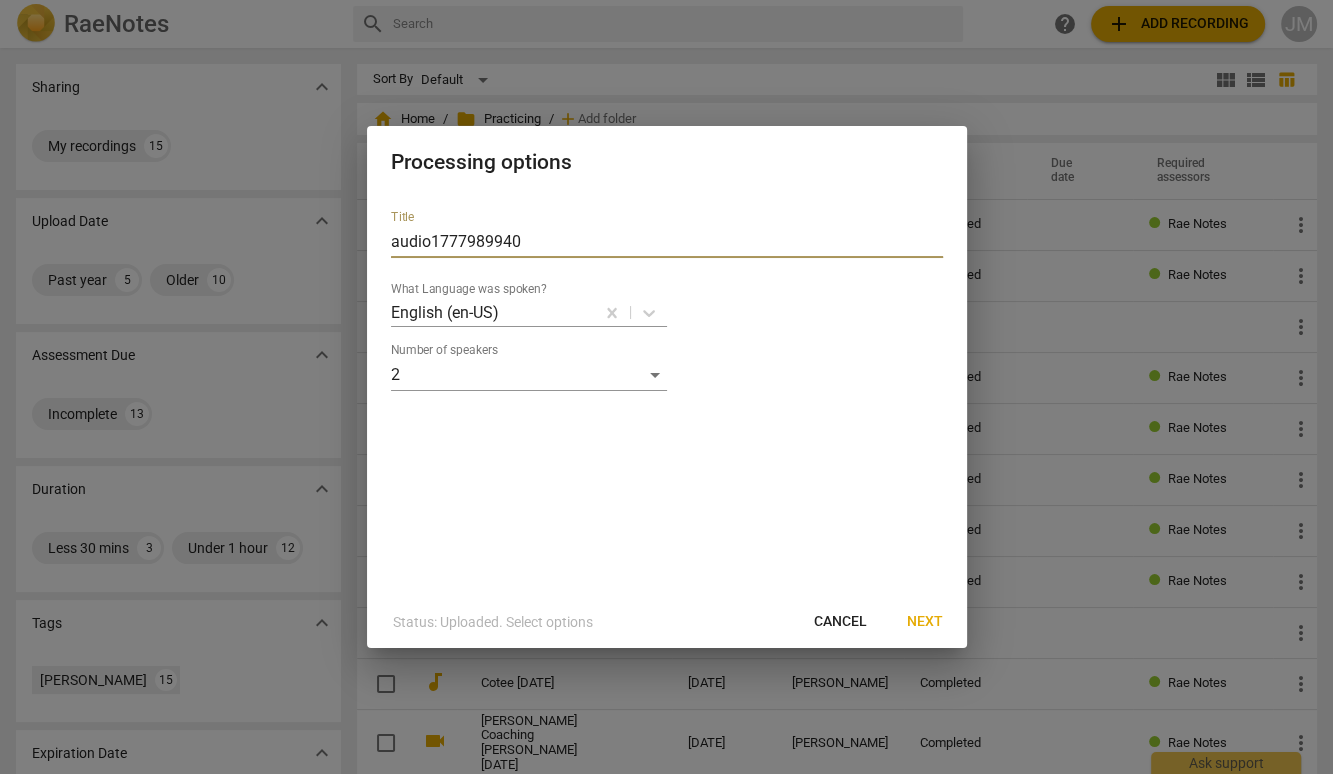 drag, startPoint x: 588, startPoint y: 249, endPoint x: 560, endPoint y: 214, distance: 44.82187 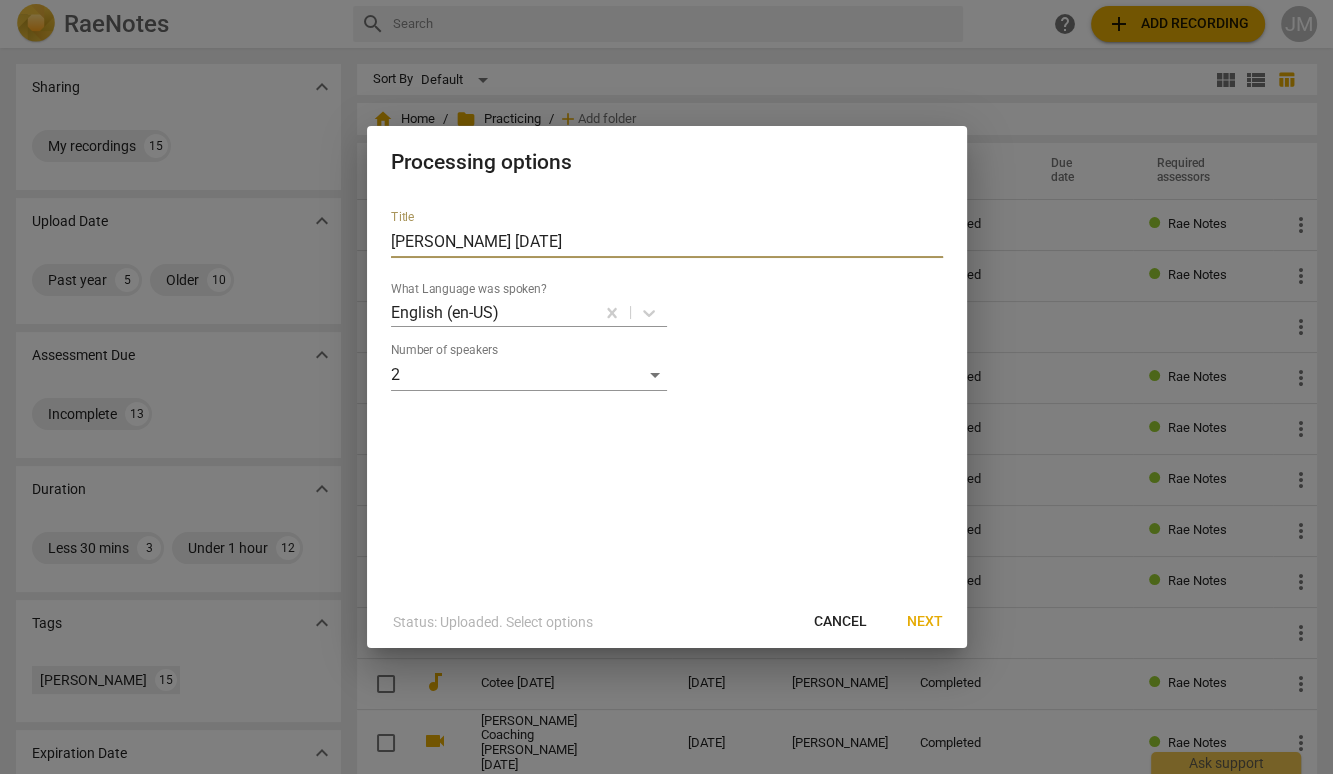 type on "[PERSON_NAME] [DATE]" 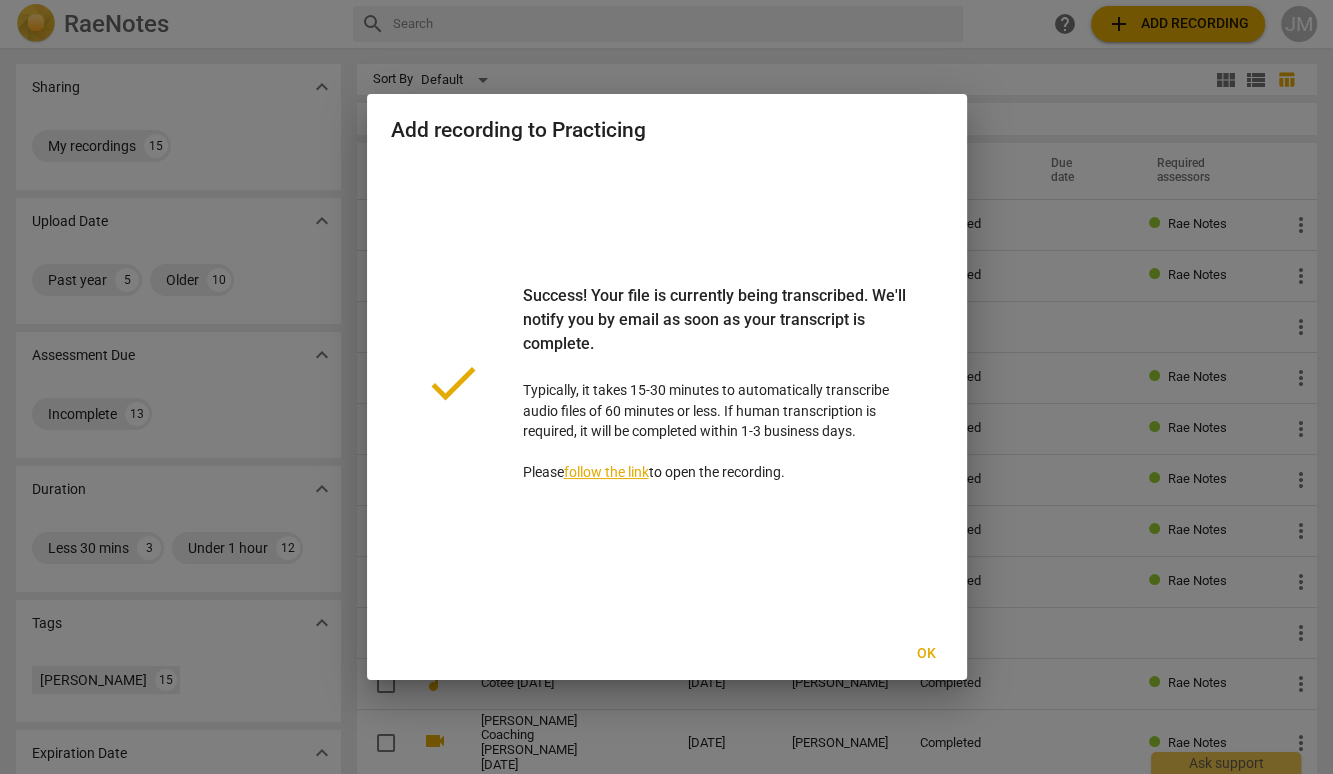 click on "Ok" at bounding box center (927, 654) 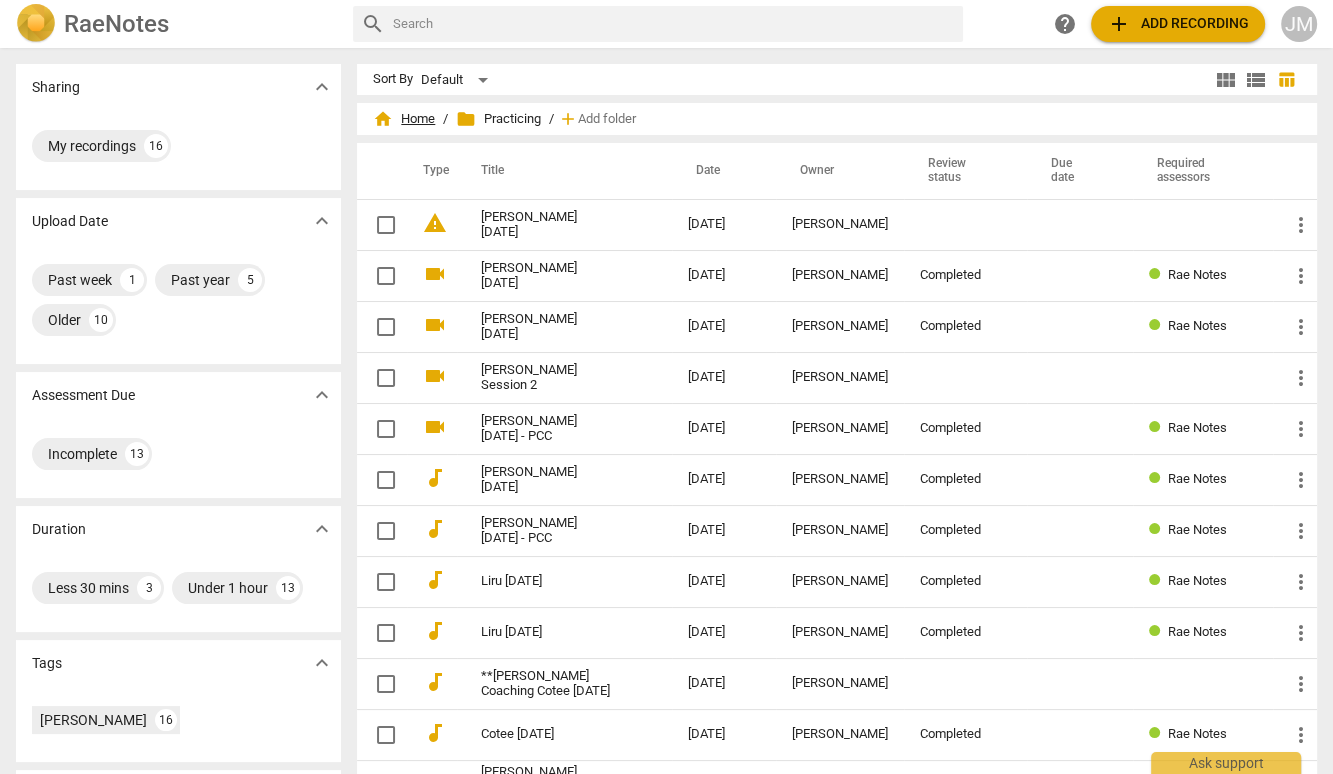 click on "home Home" at bounding box center (404, 119) 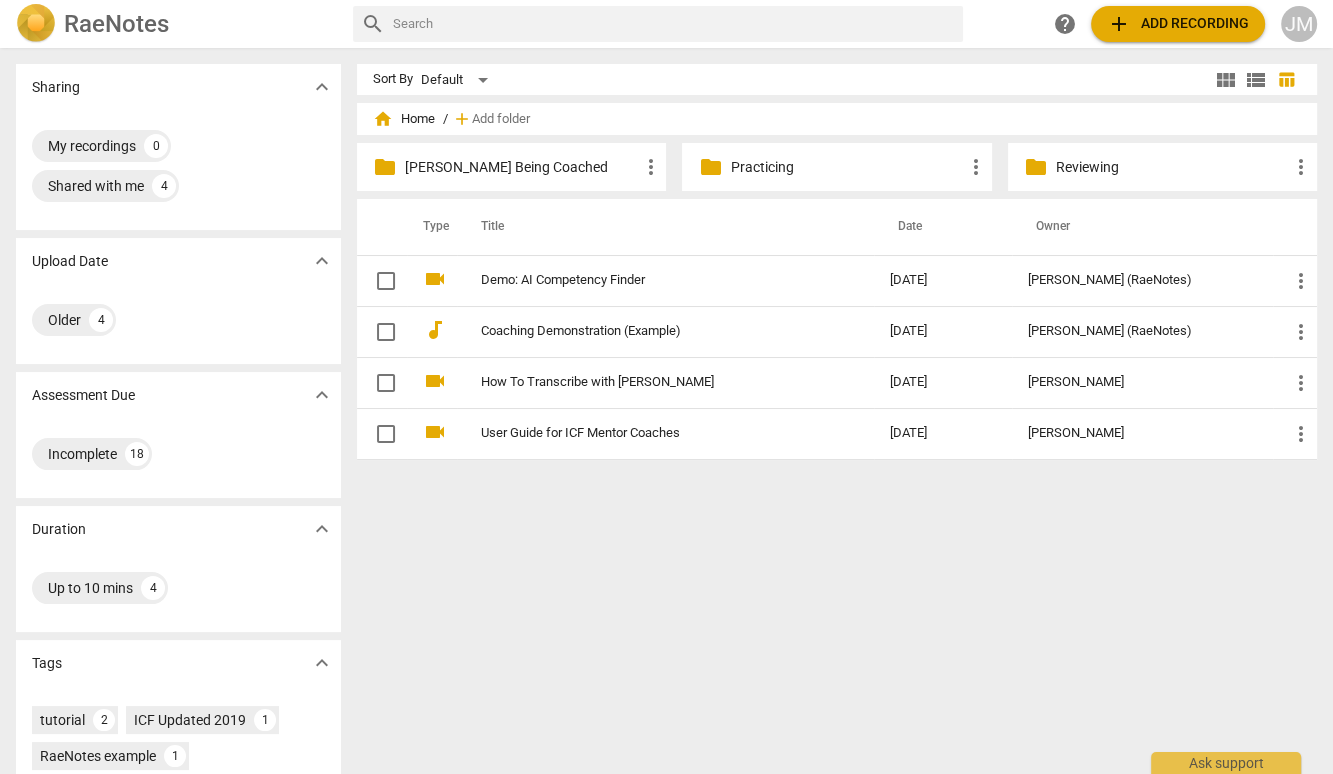 click on "Reviewing" at bounding box center (1172, 167) 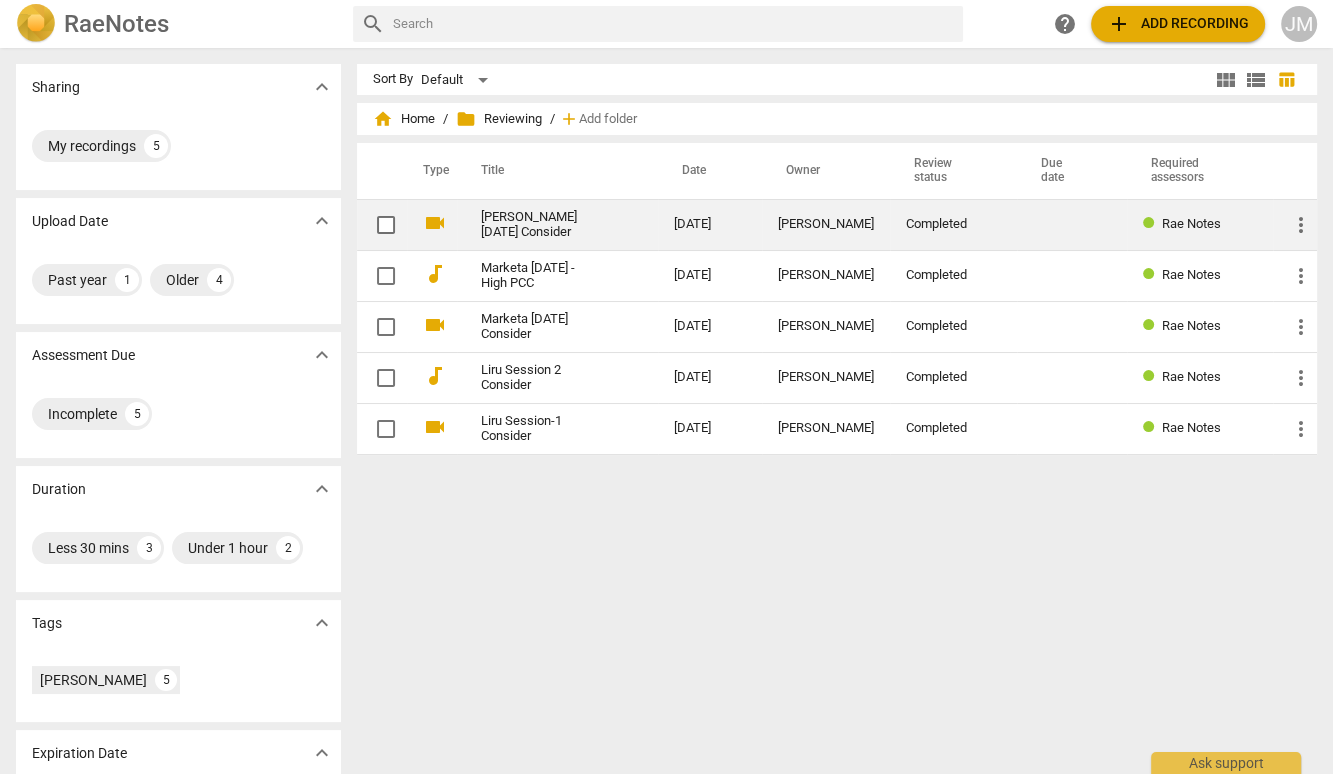 click on "[PERSON_NAME] [DATE] Consider" at bounding box center [541, 225] 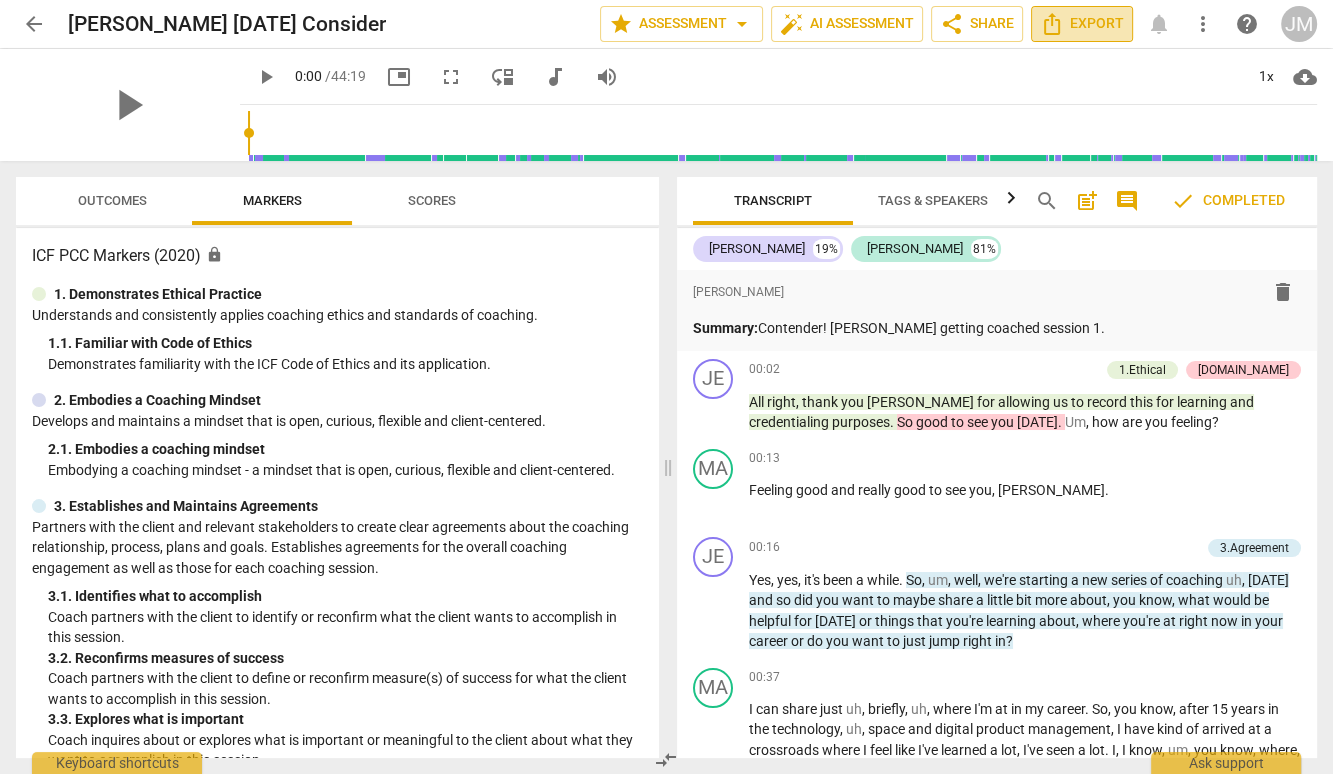 click 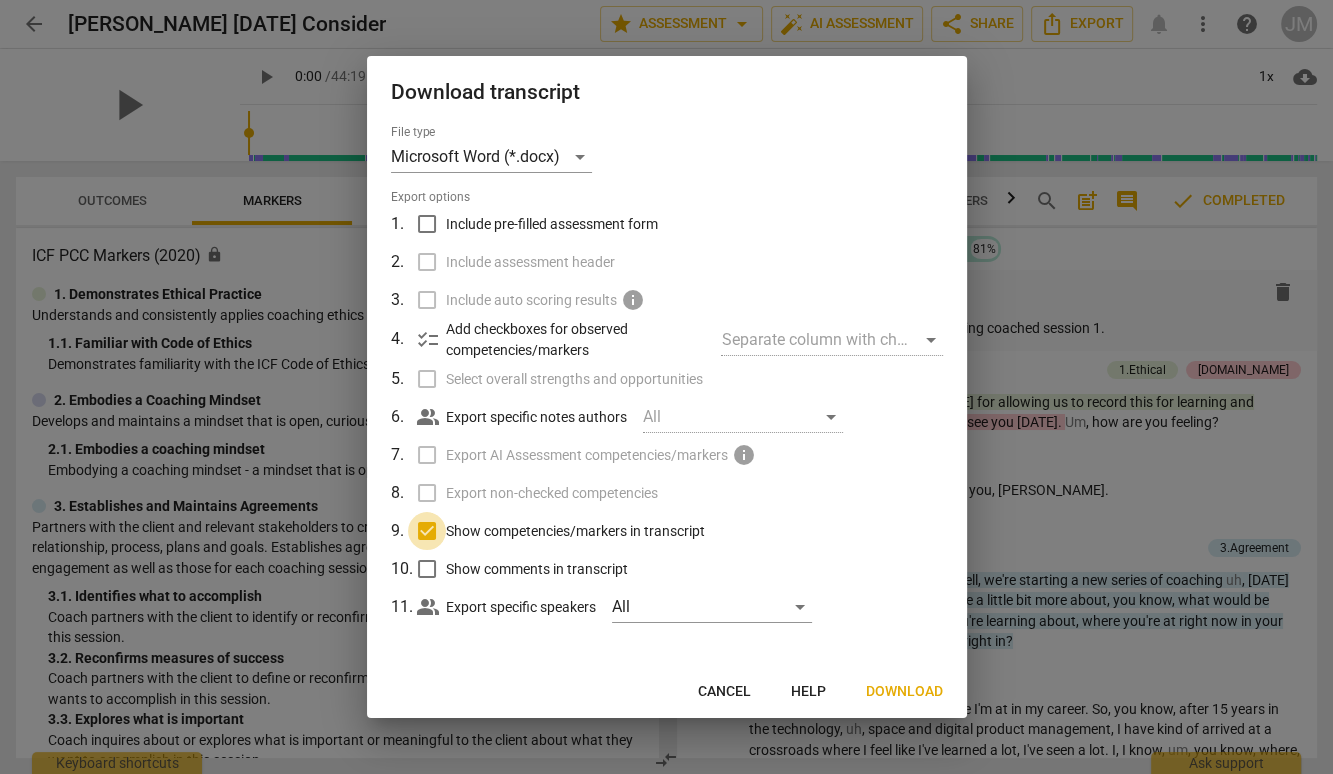 click on "Show competencies/markers in transcript" at bounding box center (427, 531) 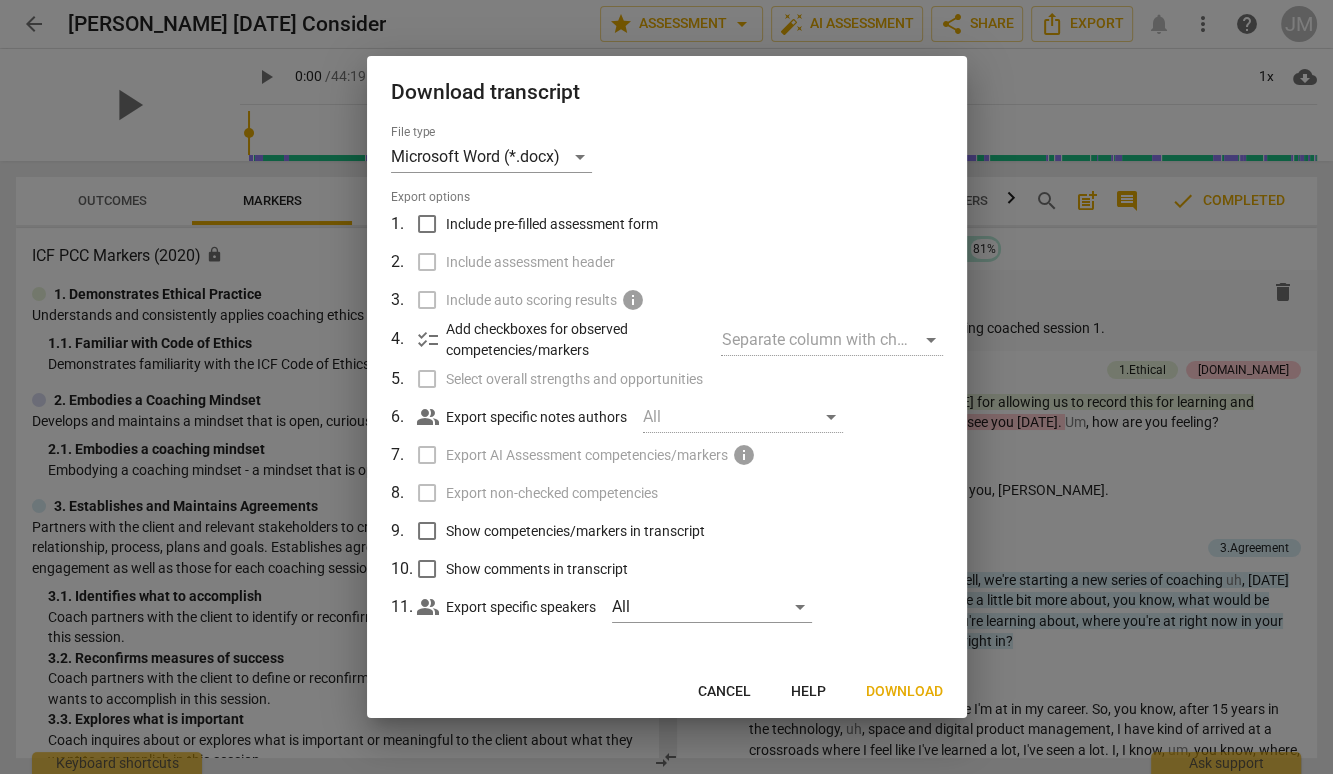 click on "Download" at bounding box center [904, 692] 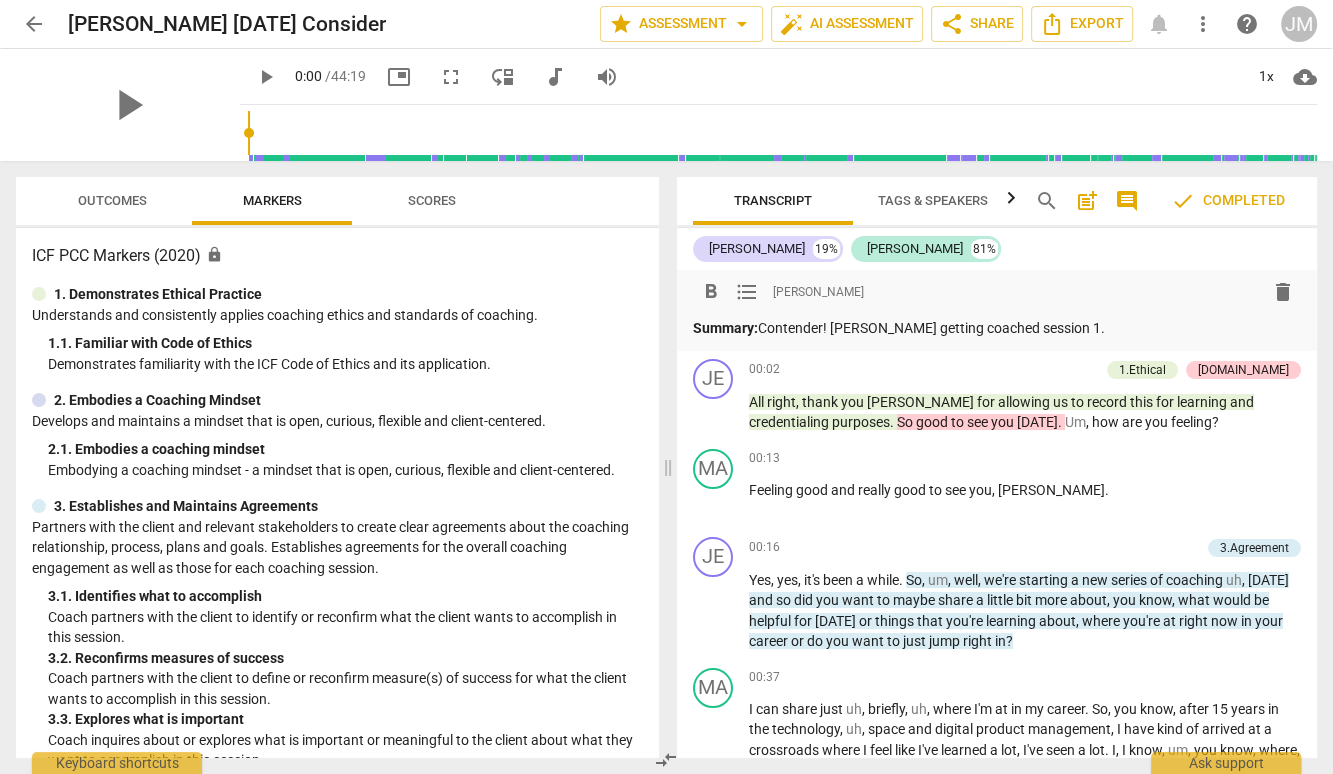 click on "Summary:   Contender! [PERSON_NAME] getting coached session 1." at bounding box center [997, 328] 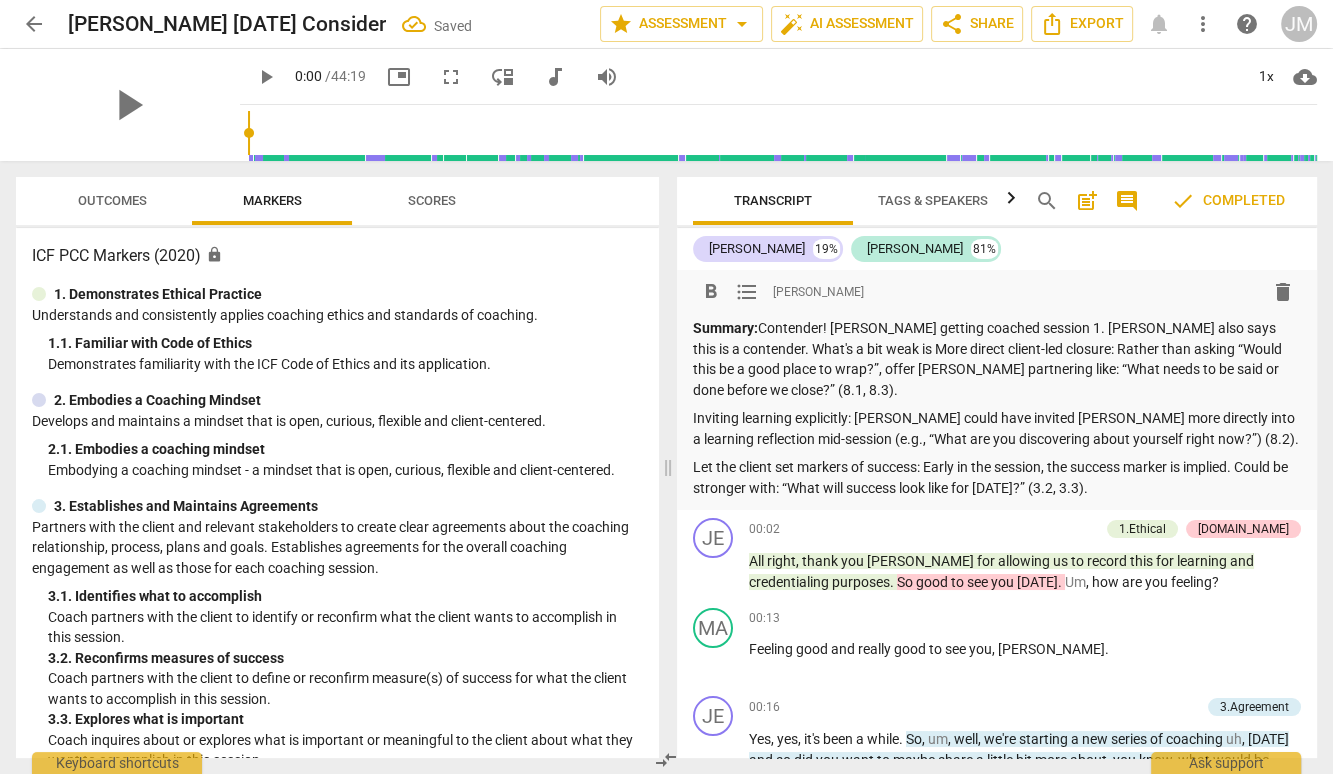 click on "arrow_back" at bounding box center [34, 24] 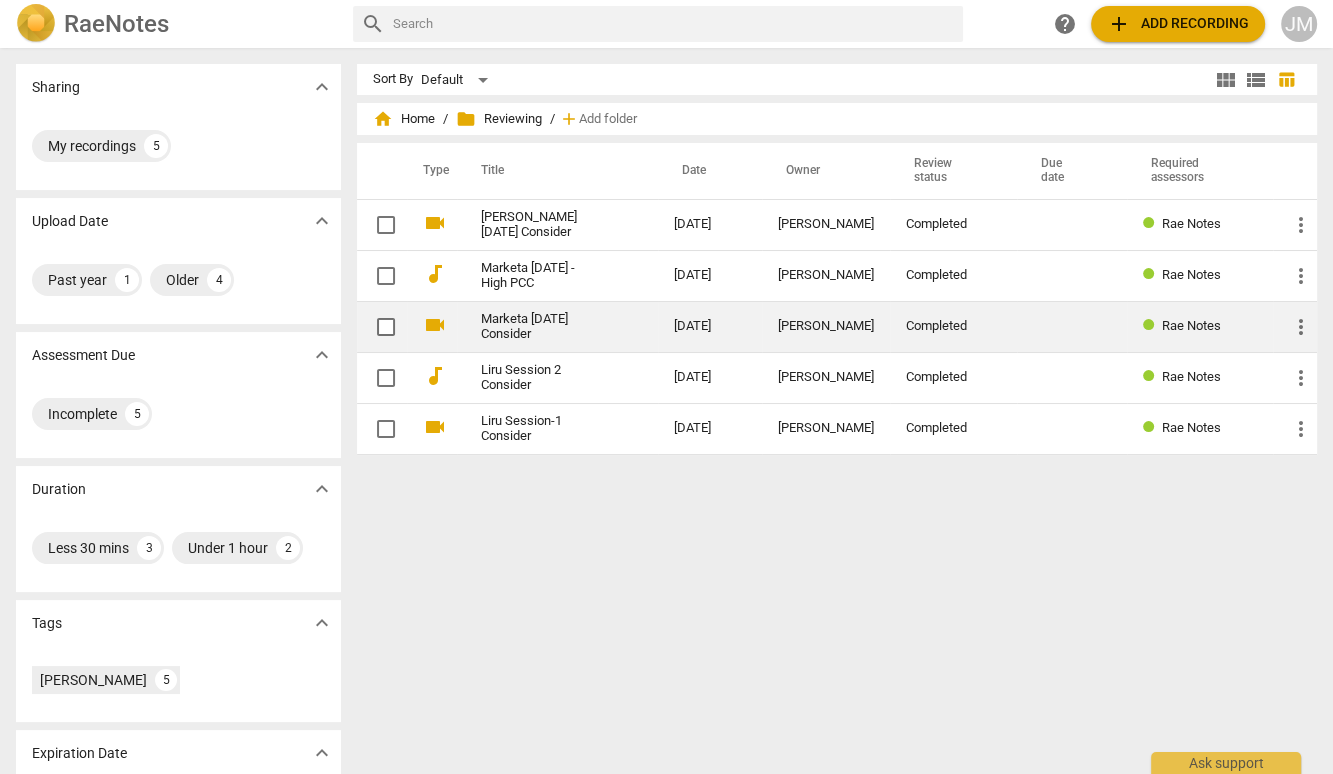 click on "Marketa [DATE] Consider" at bounding box center (557, 326) 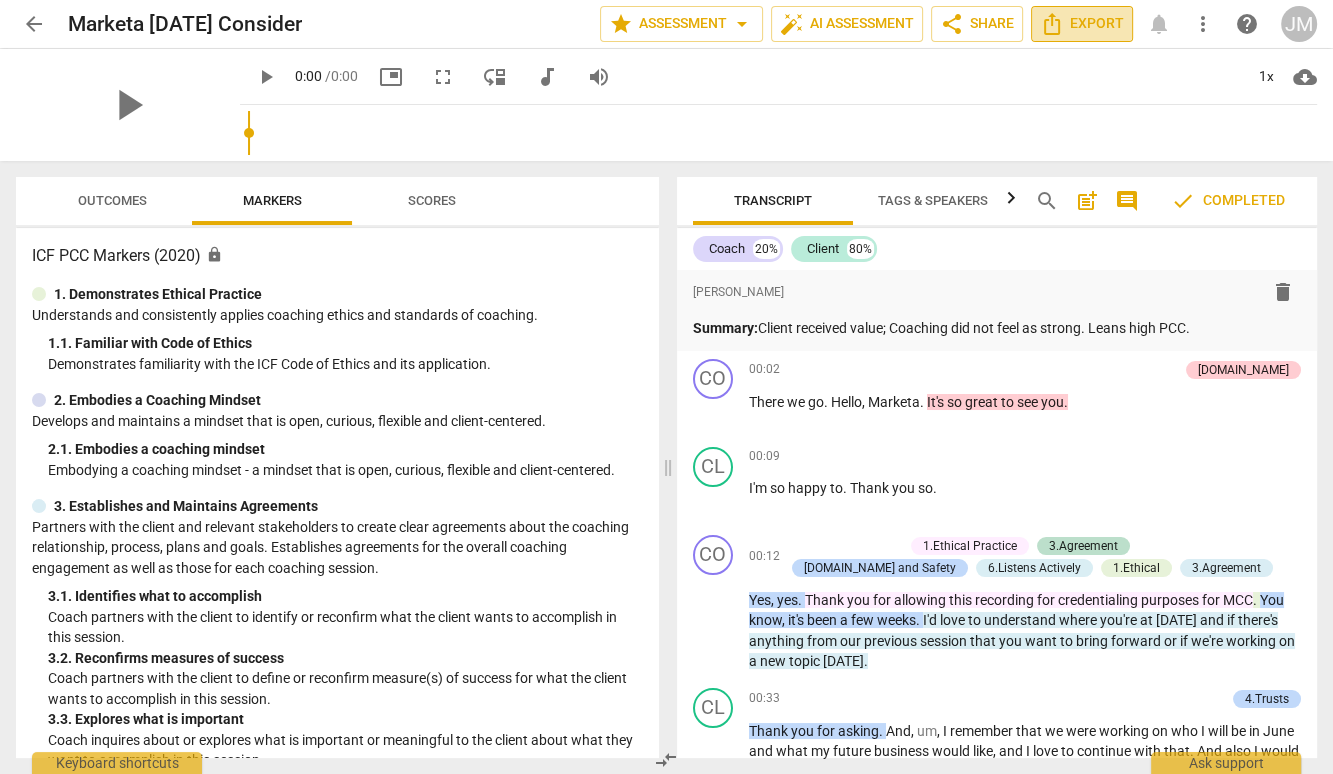 click on "Export" at bounding box center (1082, 24) 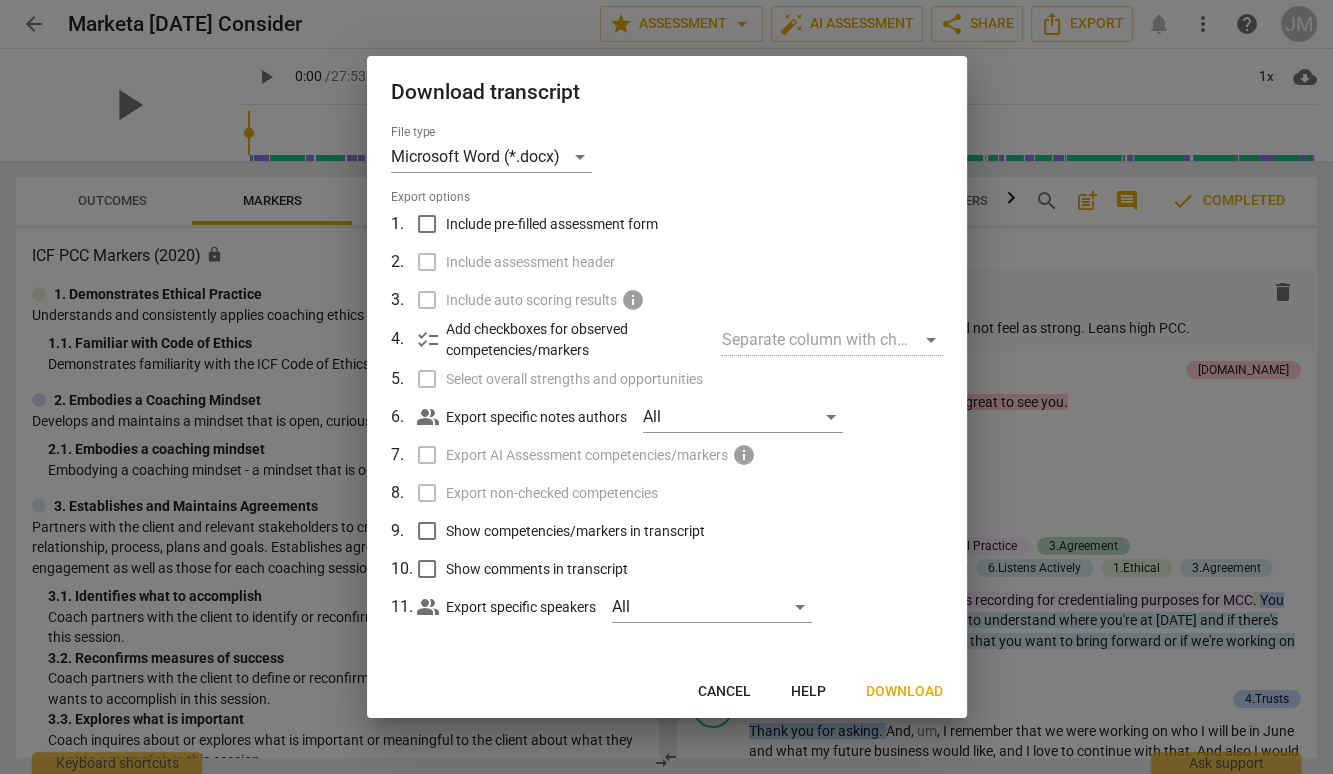 click on "Download" at bounding box center [904, 692] 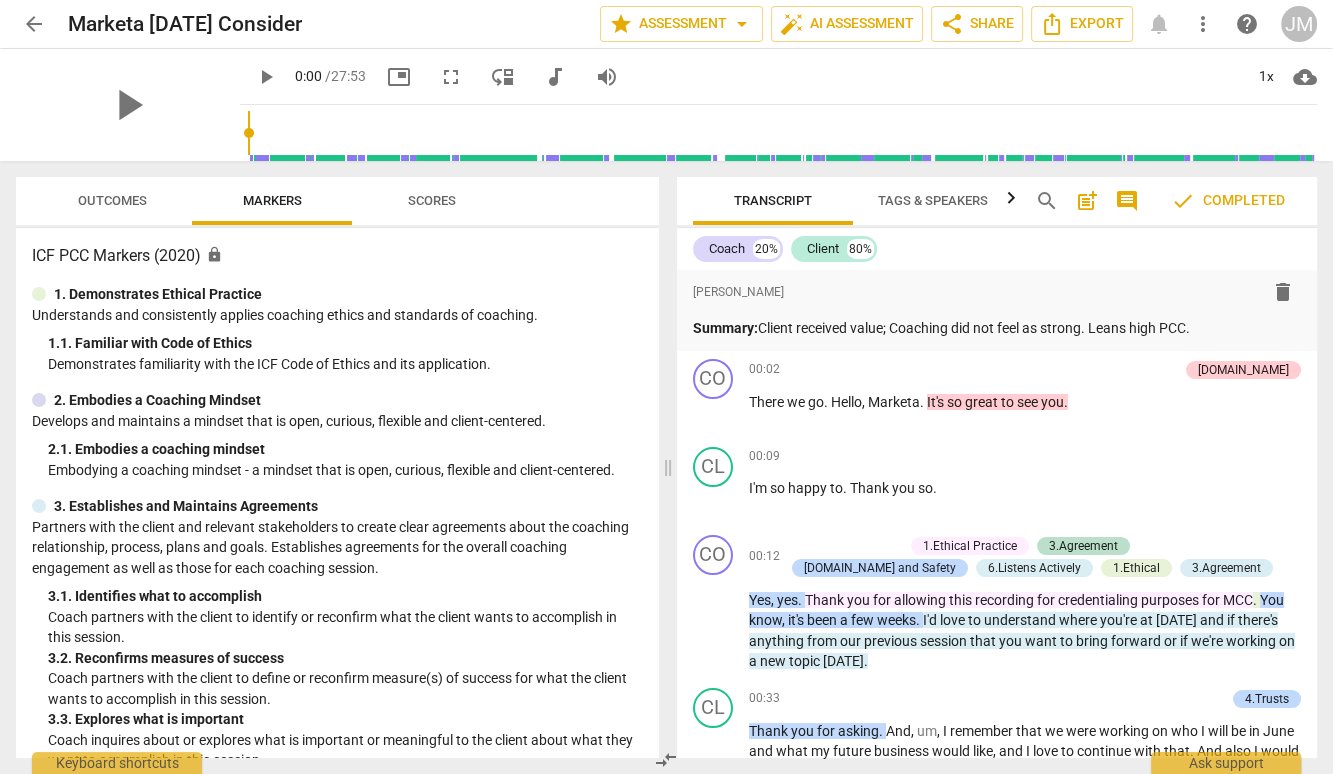 click on "arrow_back" at bounding box center [34, 24] 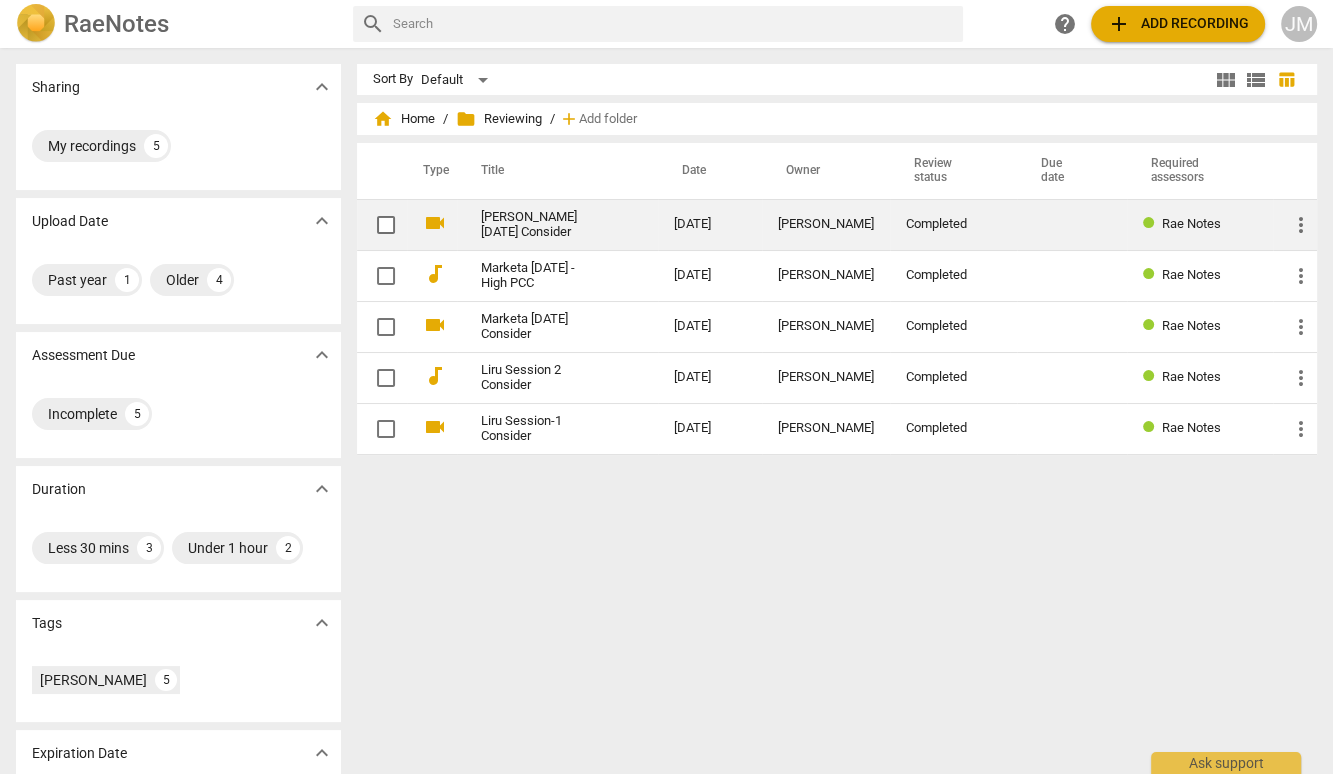 click on "[PERSON_NAME] [DATE] Consider" at bounding box center (541, 225) 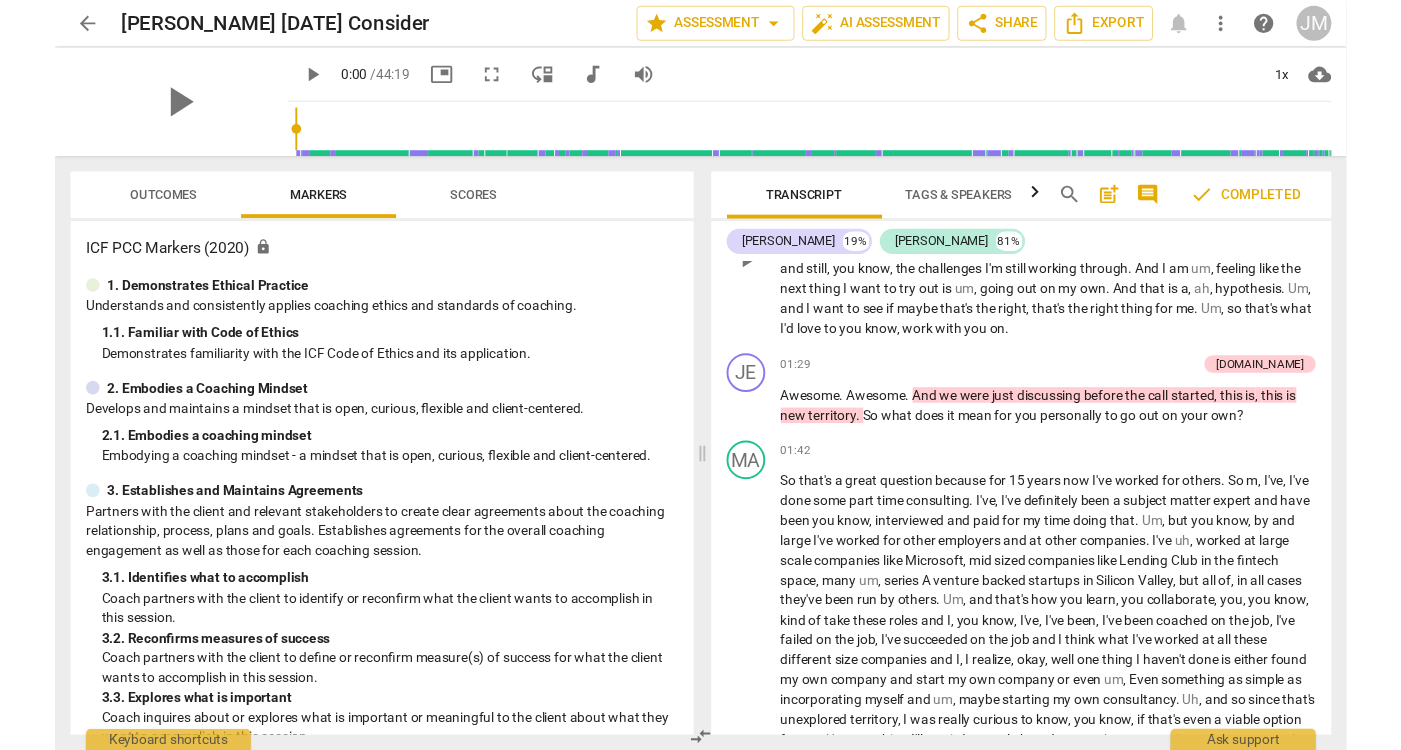 scroll, scrollTop: 676, scrollLeft: 0, axis: vertical 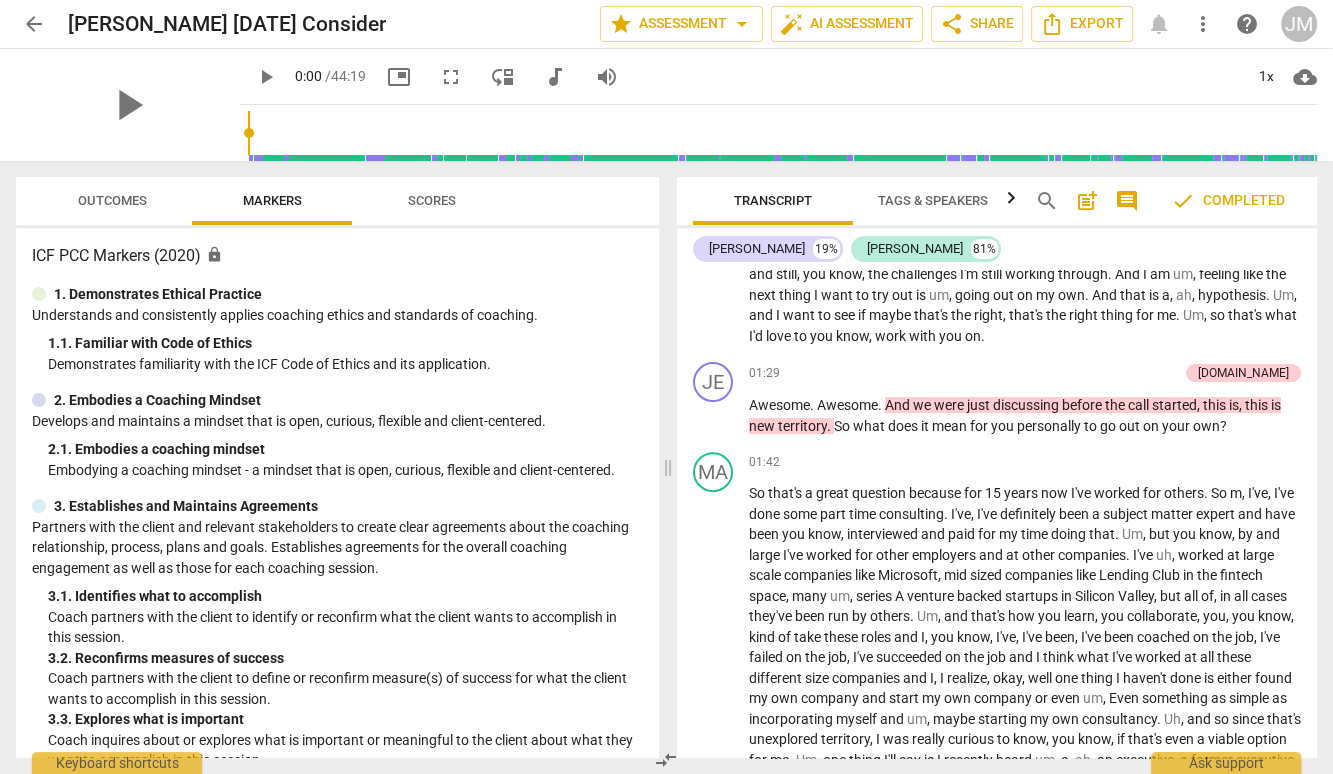 click on "arrow_back" at bounding box center (34, 24) 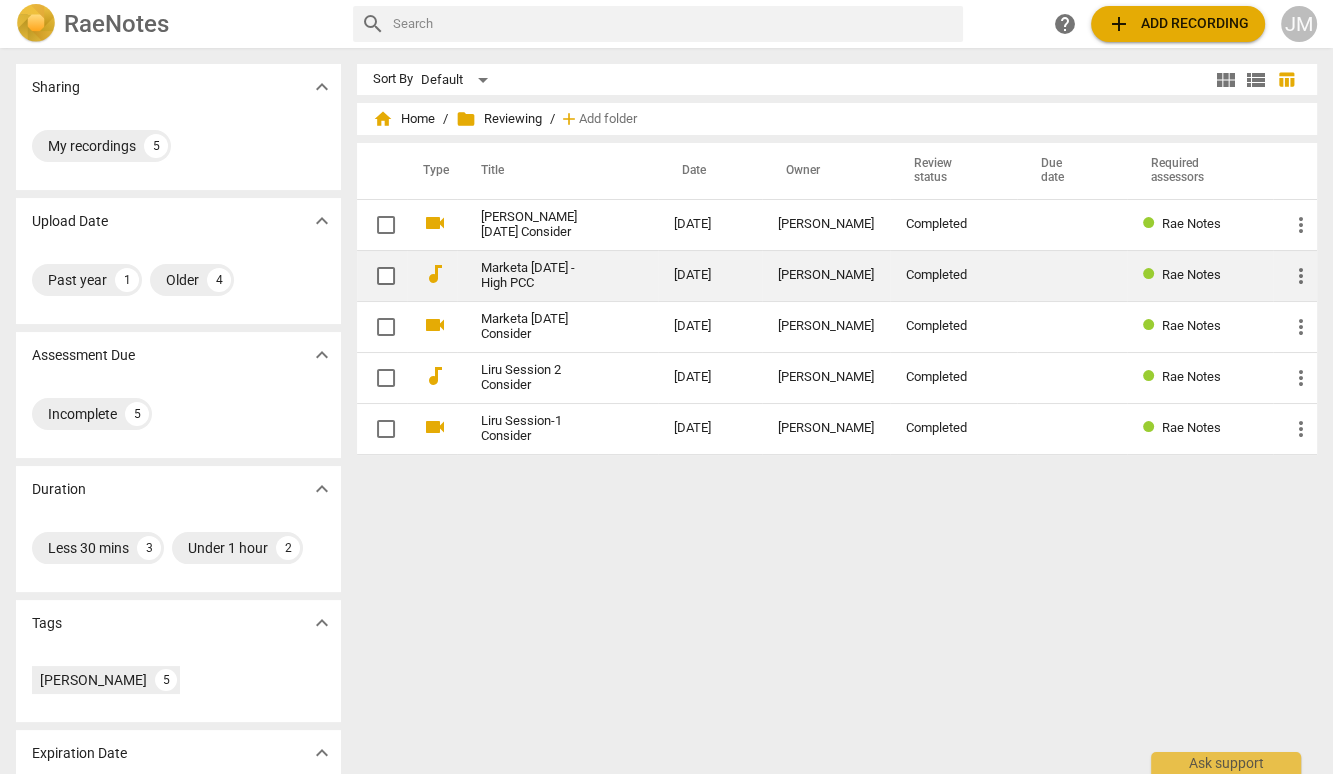 click on "Marketa [DATE] - High PCC" at bounding box center (541, 276) 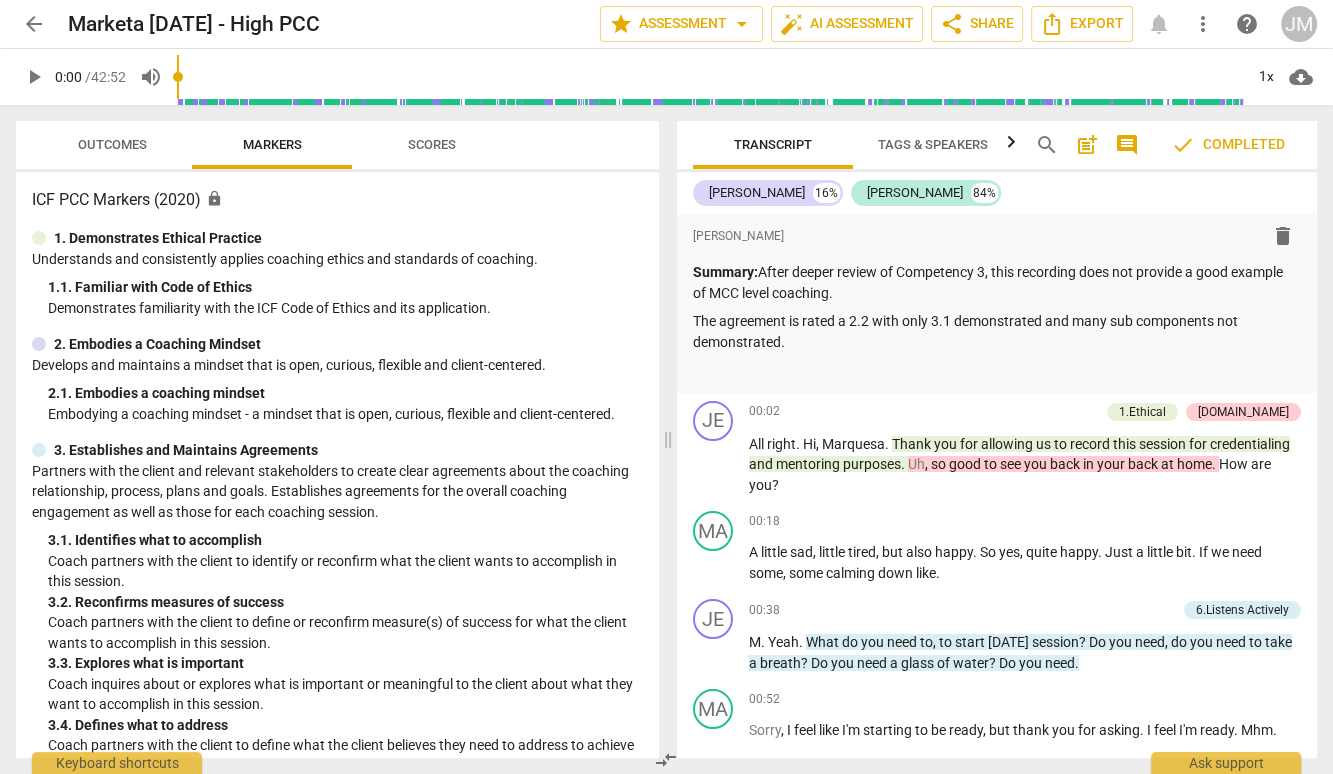 click on "arrow_back" at bounding box center (34, 24) 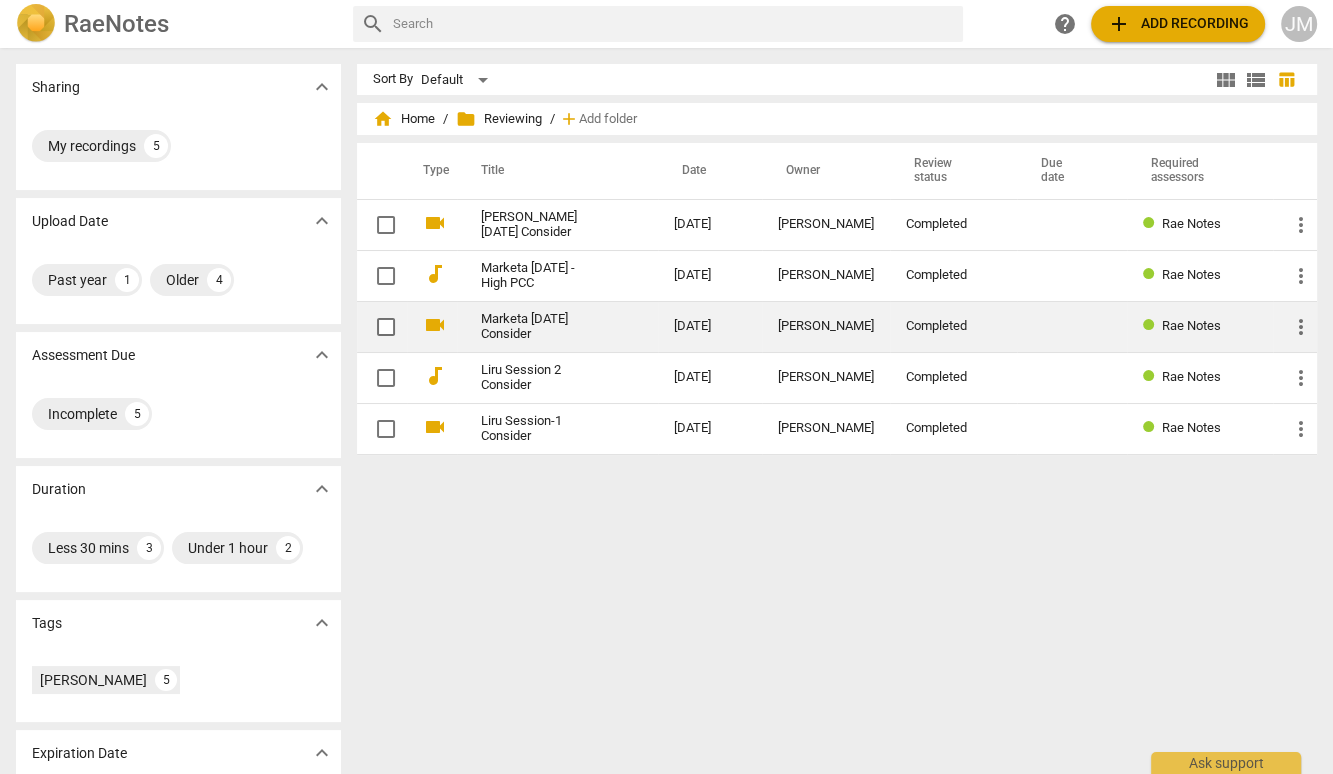 click on "Marketa [DATE] Consider" at bounding box center (541, 327) 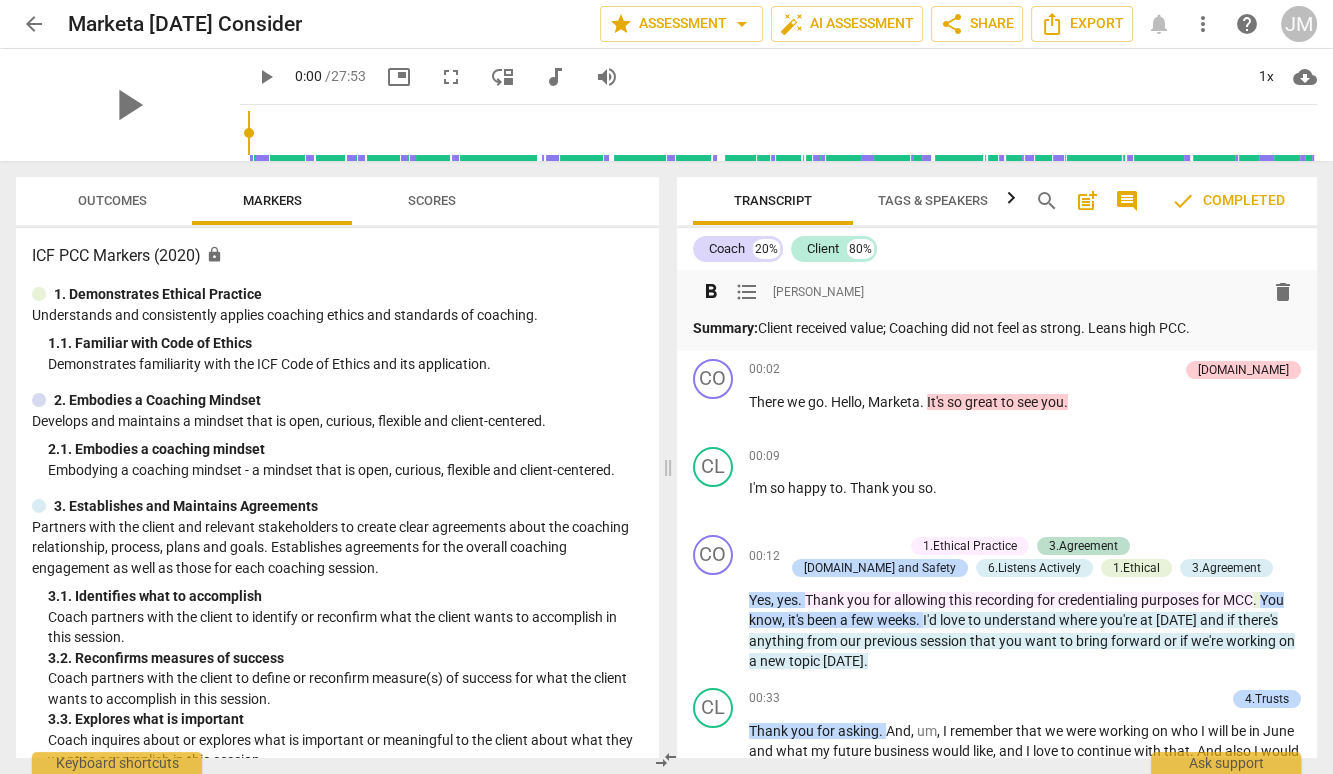 click on "Summary:   Client received value; Coaching did not feel as strong. Leans high PCC." at bounding box center (997, 328) 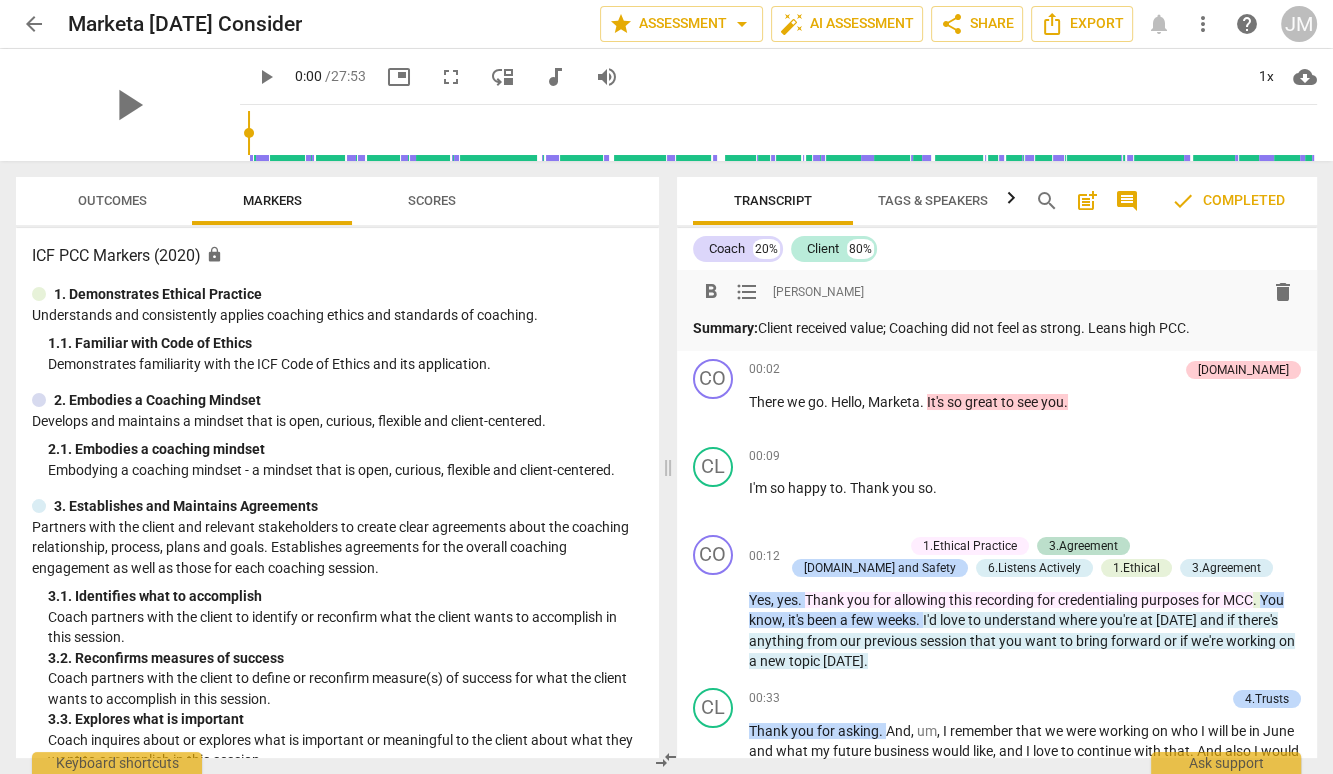 click on "Summary:   Client received value; Coaching did not feel as strong. Leans high PCC." at bounding box center (997, 328) 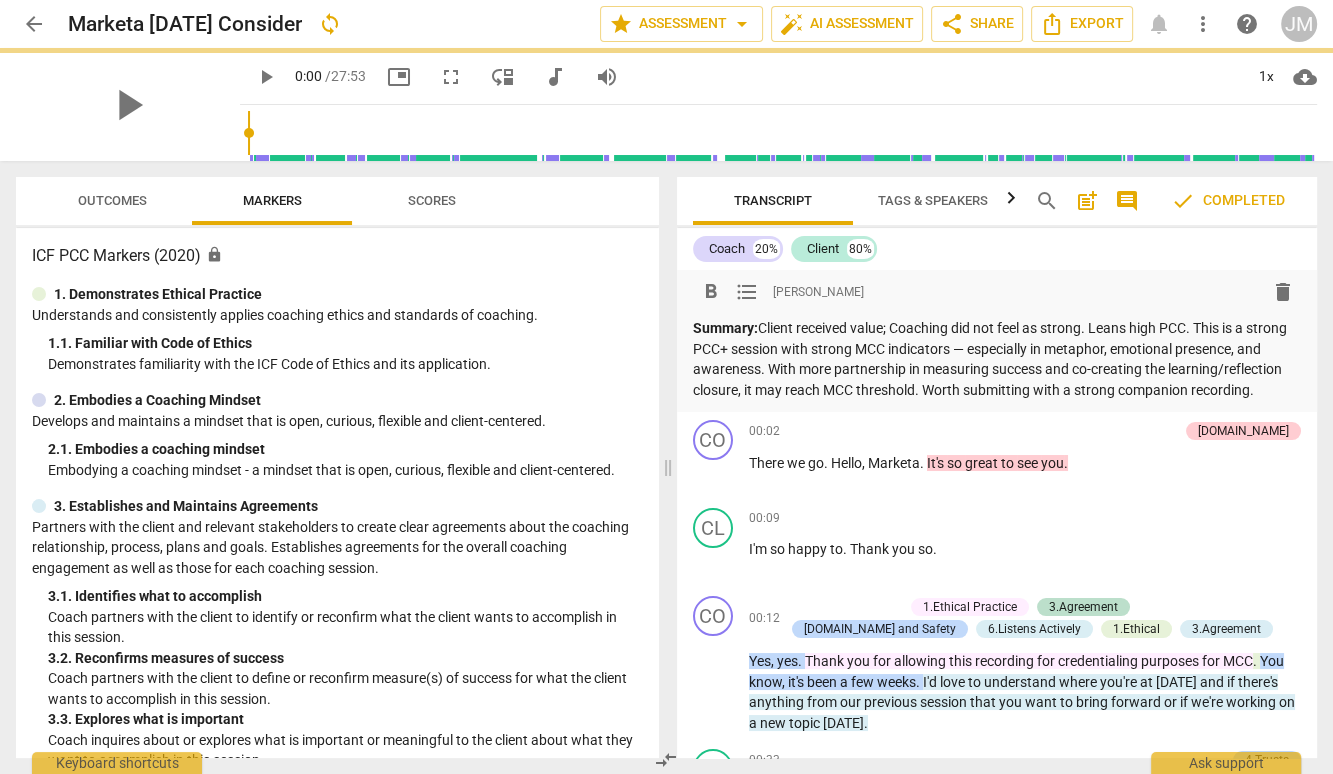 click on "Summary:   Client received value; Coaching did not feel as strong. Leans high PCC. This is a strong PCC+ session with strong MCC indicators — especially in metaphor, emotional presence, and awareness. With more partnership in measuring success and co-creating the learning/reflection closure, it may reach MCC threshold. Worth submitting with a strong companion recording." at bounding box center [997, 359] 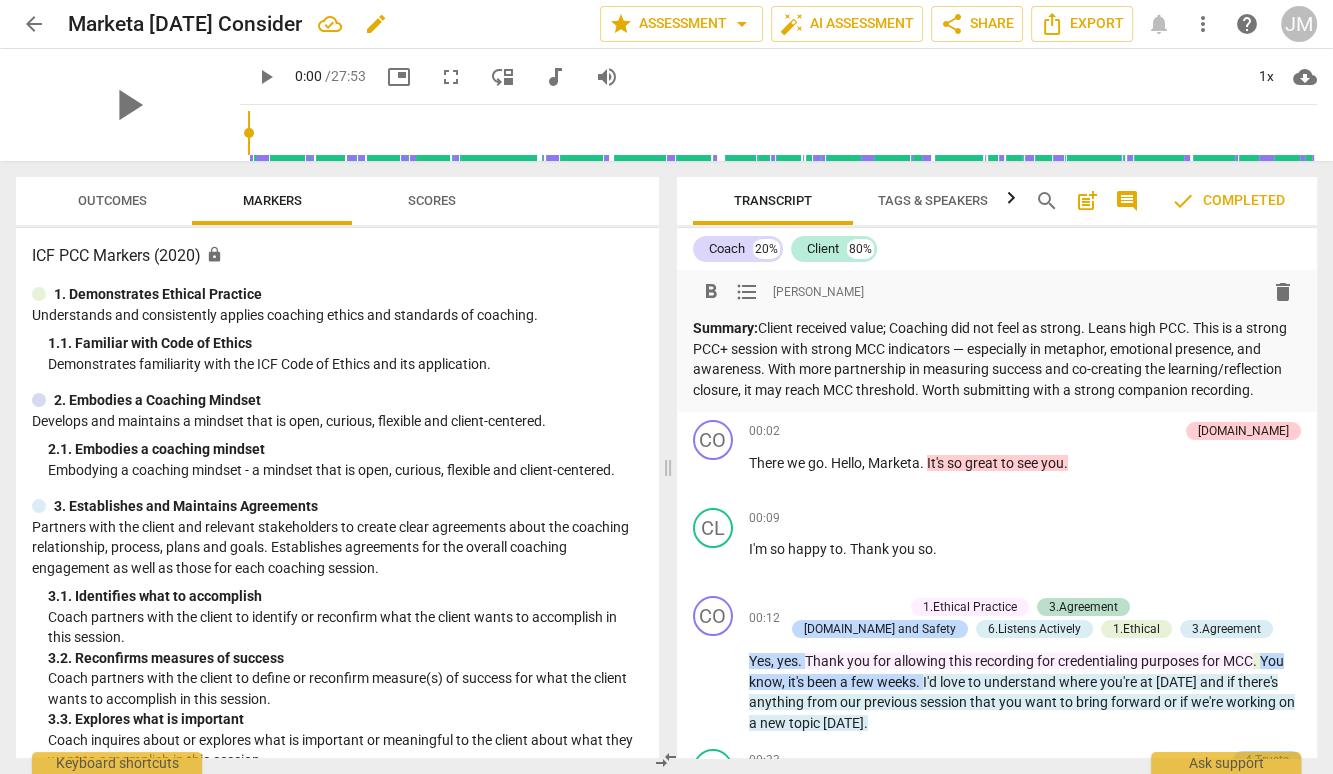 click on "Marketa [DATE] Consider" at bounding box center (185, 24) 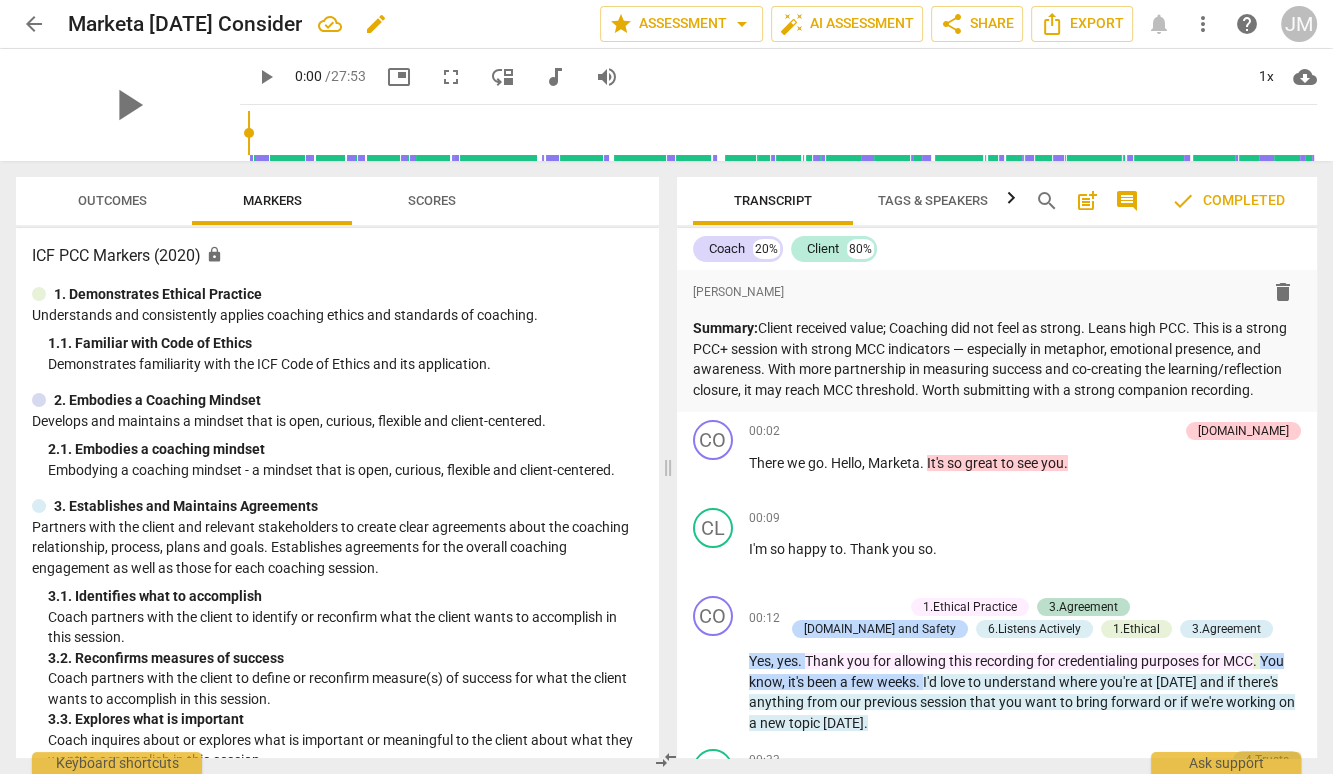 drag, startPoint x: 380, startPoint y: 25, endPoint x: 299, endPoint y: 19, distance: 81.22192 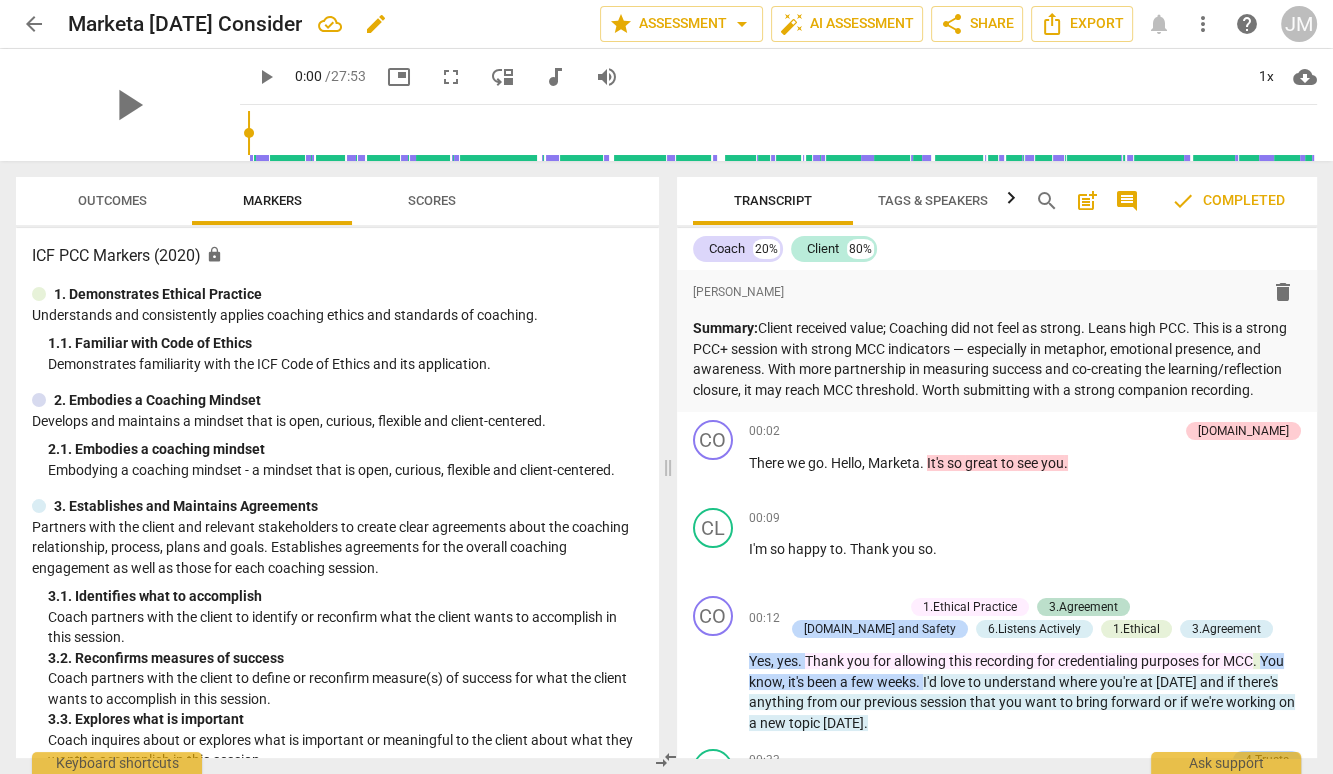 click on "Marketa [DATE] Consider" at bounding box center (185, 24) 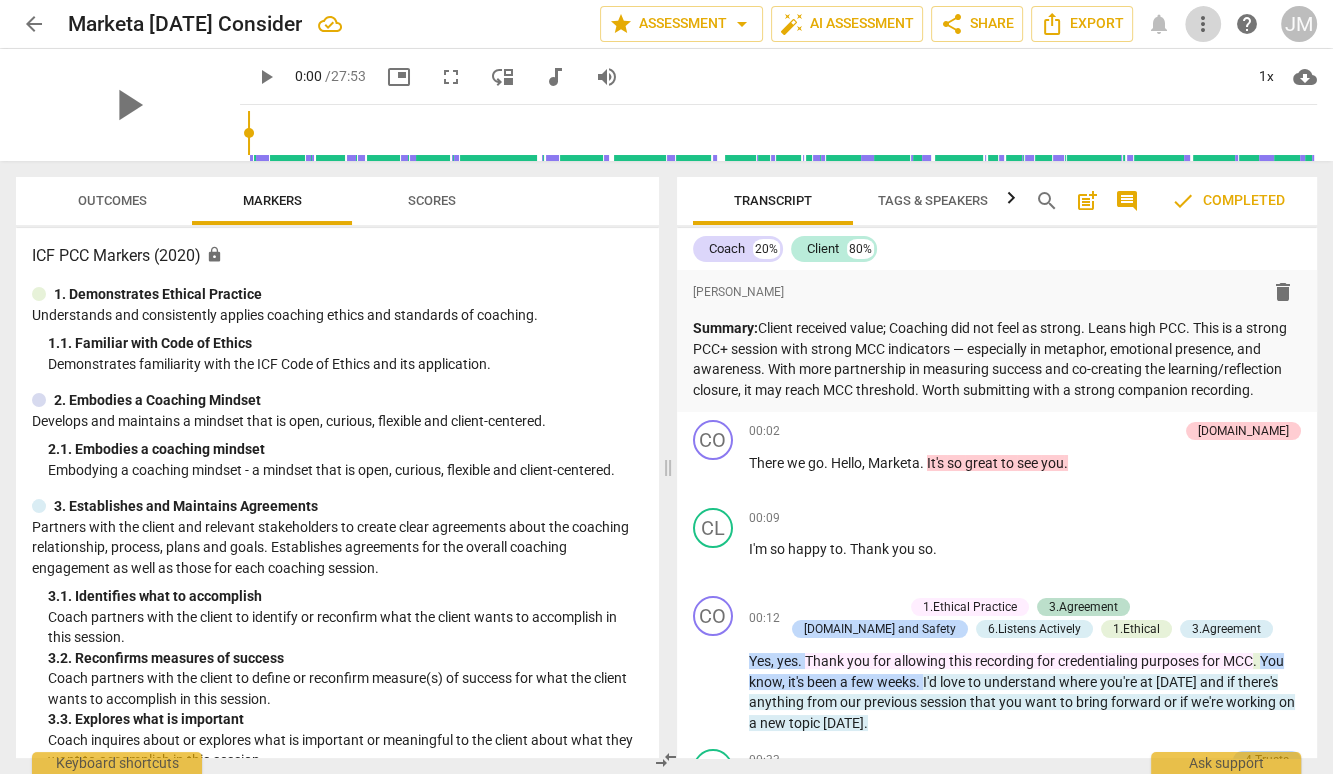 click on "more_vert" at bounding box center (1203, 24) 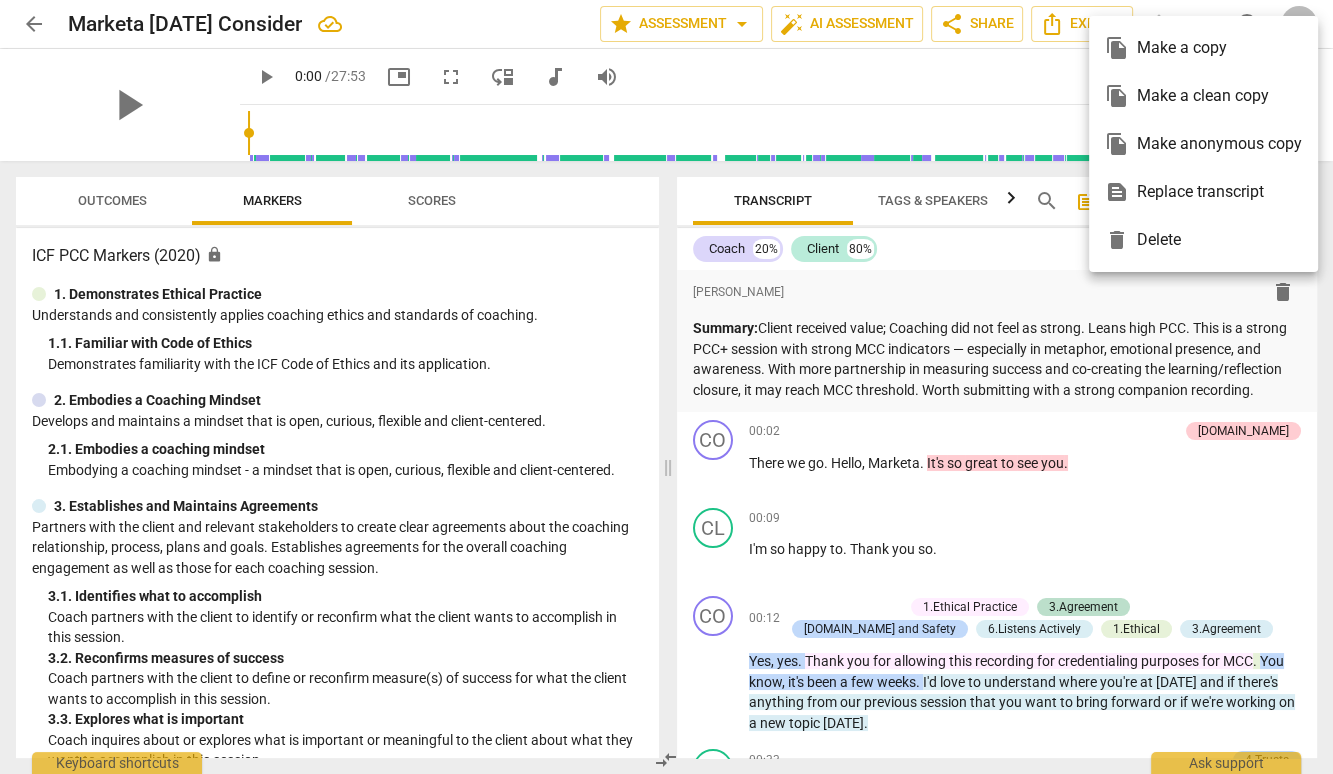 click at bounding box center (666, 387) 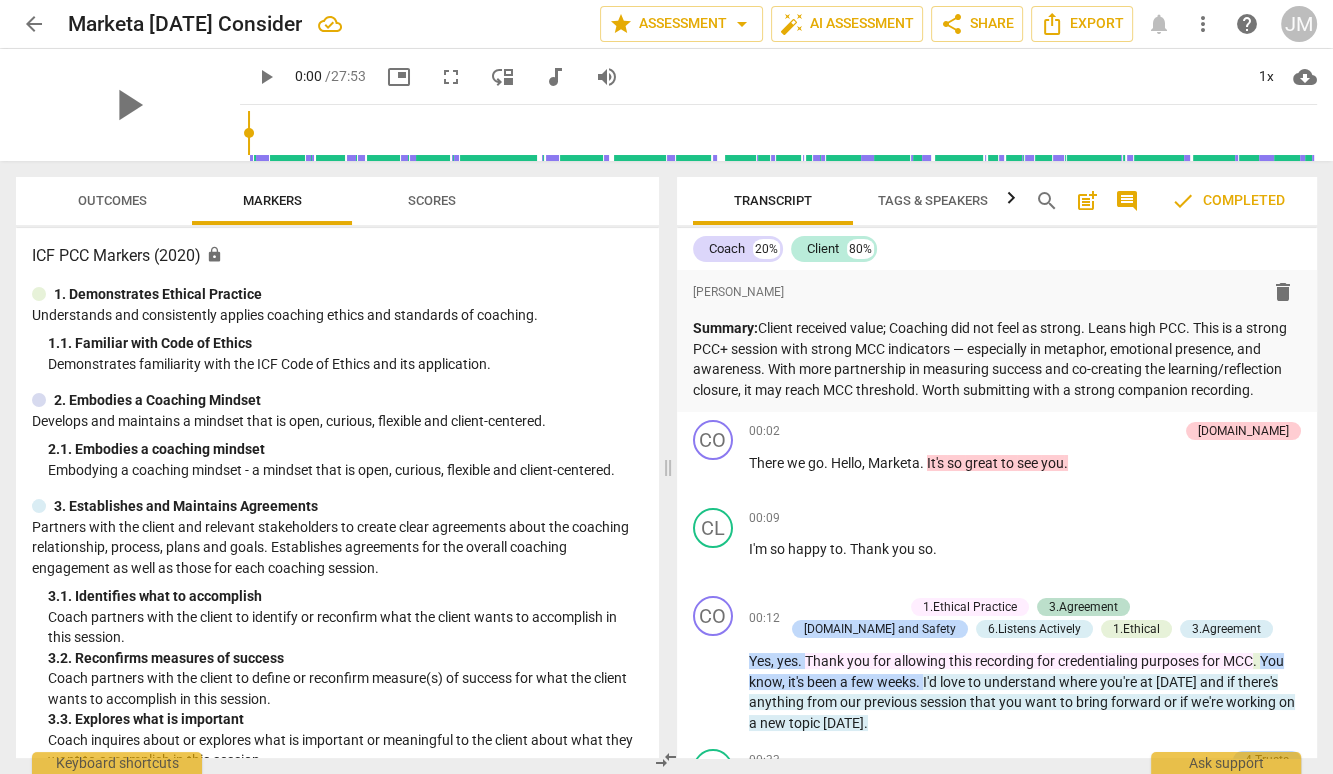 click on "arrow_back" at bounding box center (34, 24) 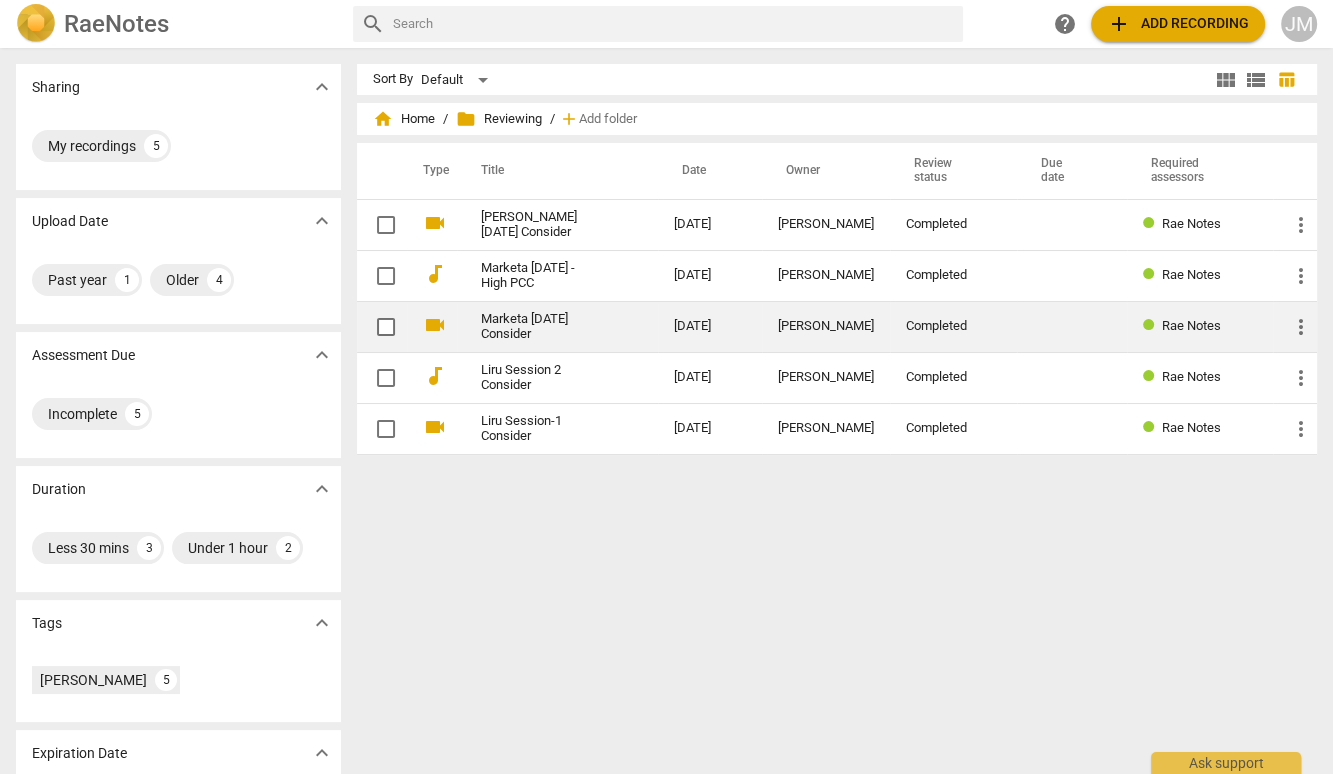 click on "more_vert" at bounding box center (1301, 327) 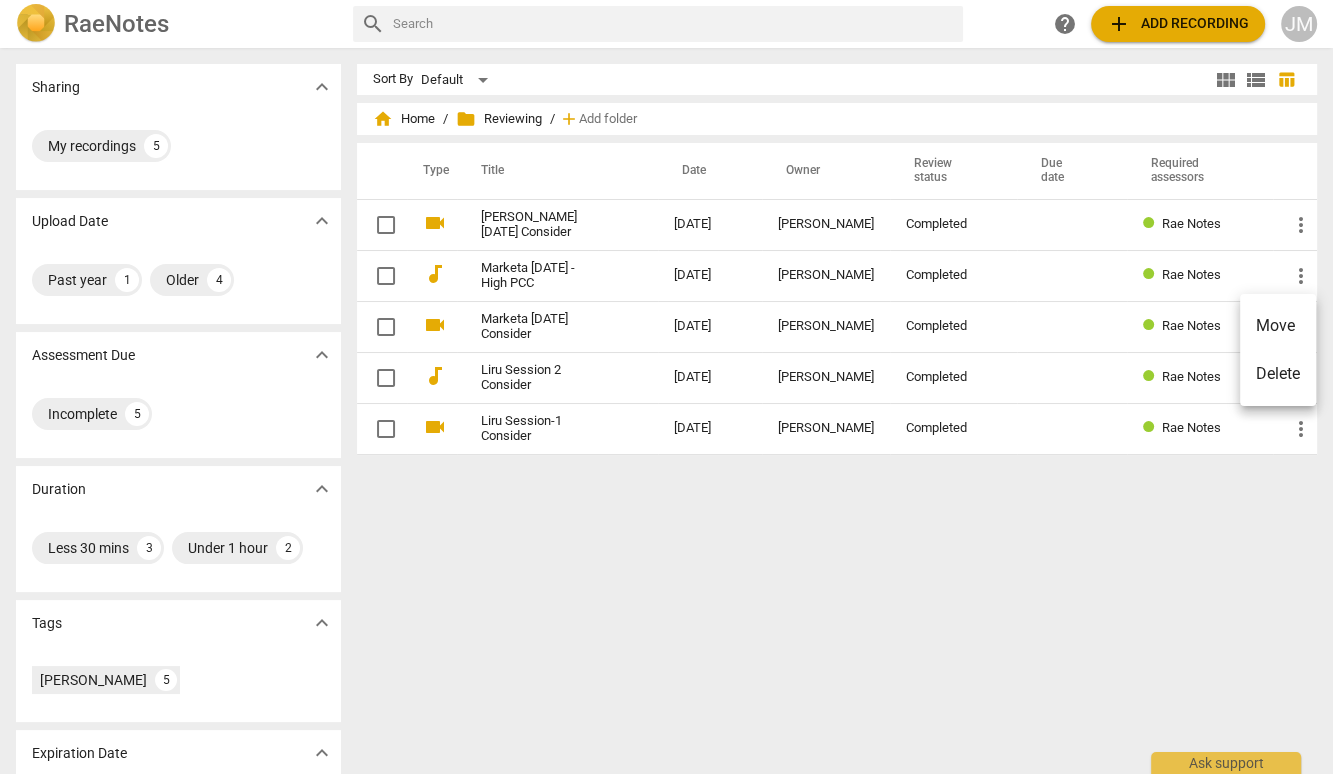 click at bounding box center [666, 387] 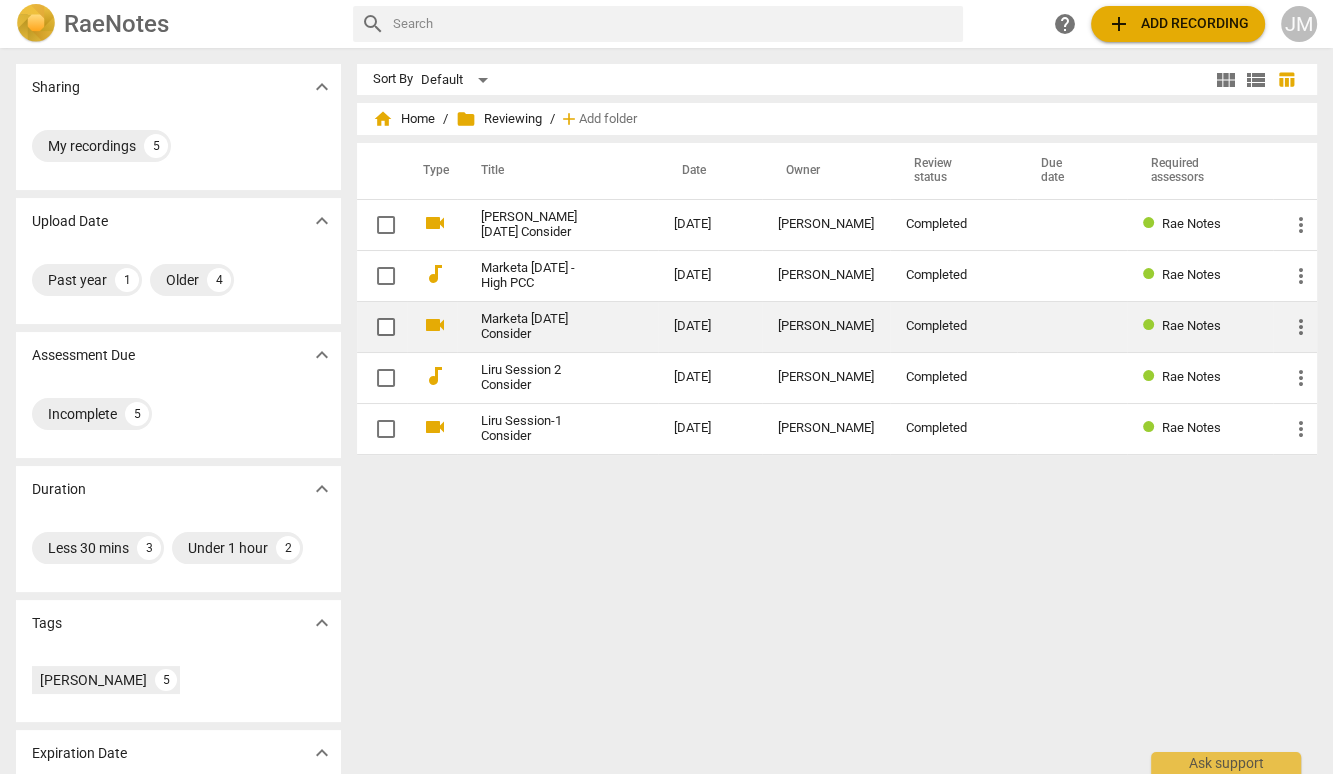click on "Marketa [DATE] Consider" at bounding box center [541, 327] 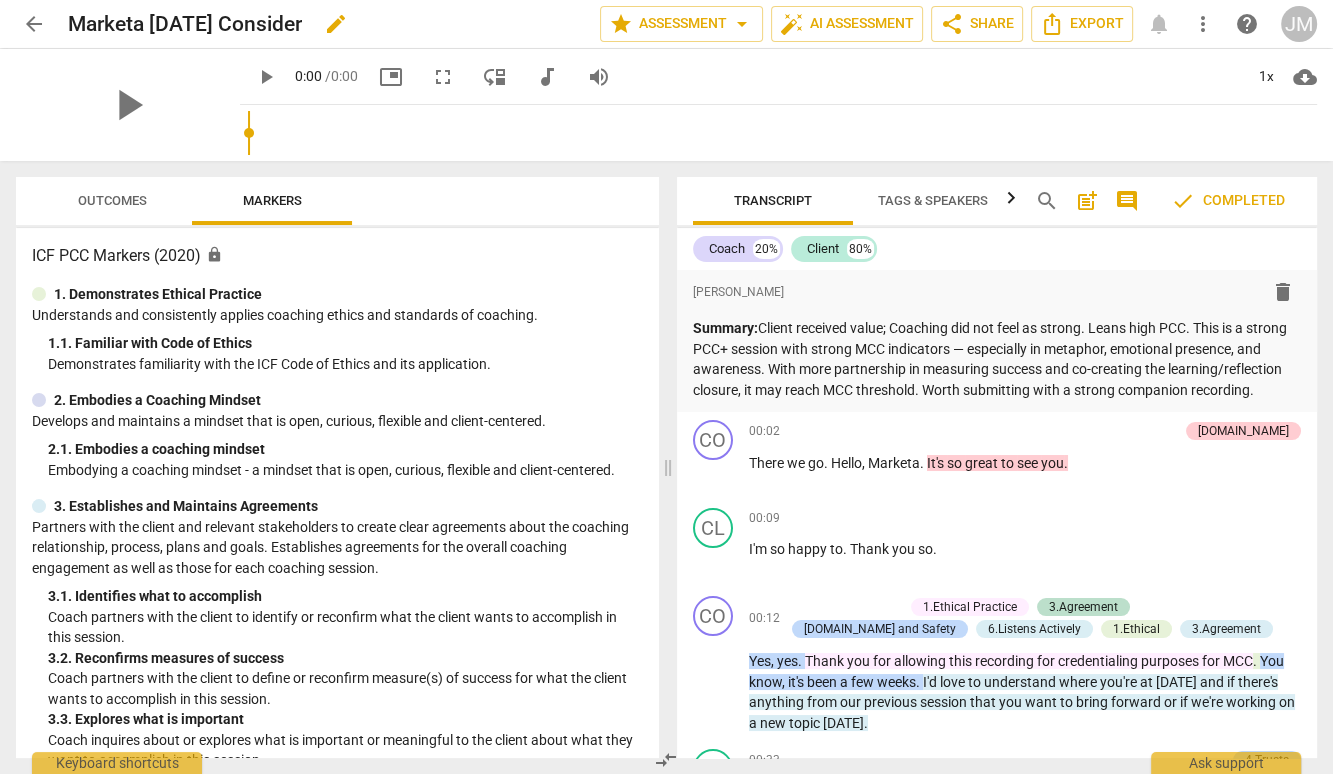 click on "Marketa [DATE] Consider" at bounding box center [185, 24] 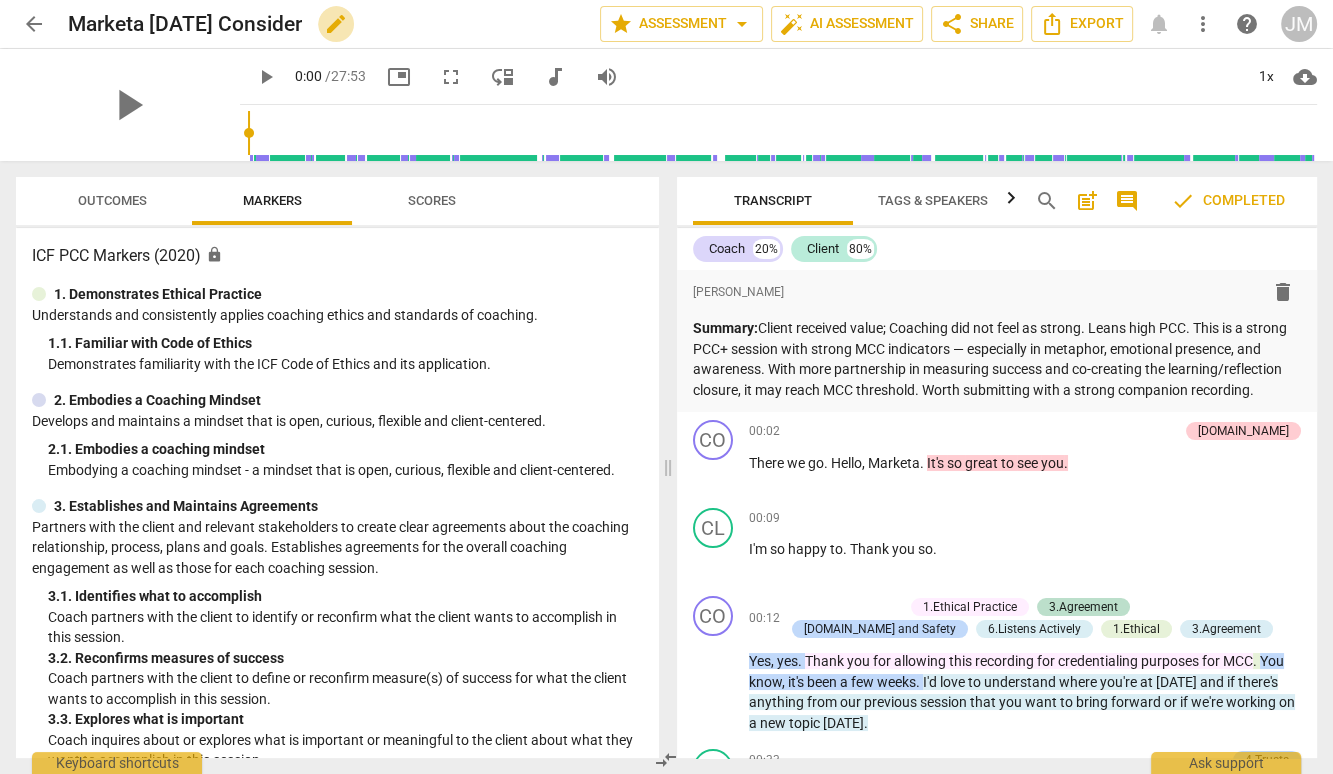click on "edit" at bounding box center [336, 24] 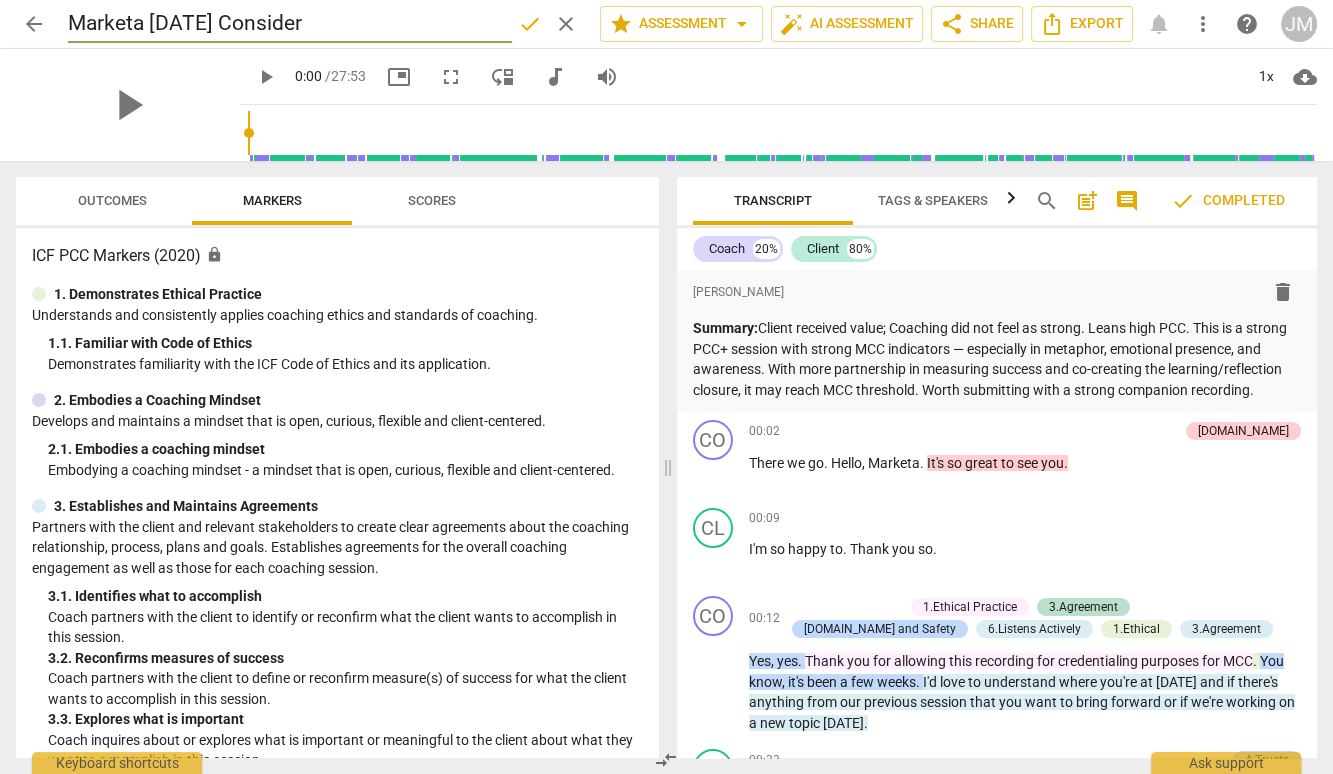 click on "Marketa [DATE] Consider" at bounding box center [290, 24] 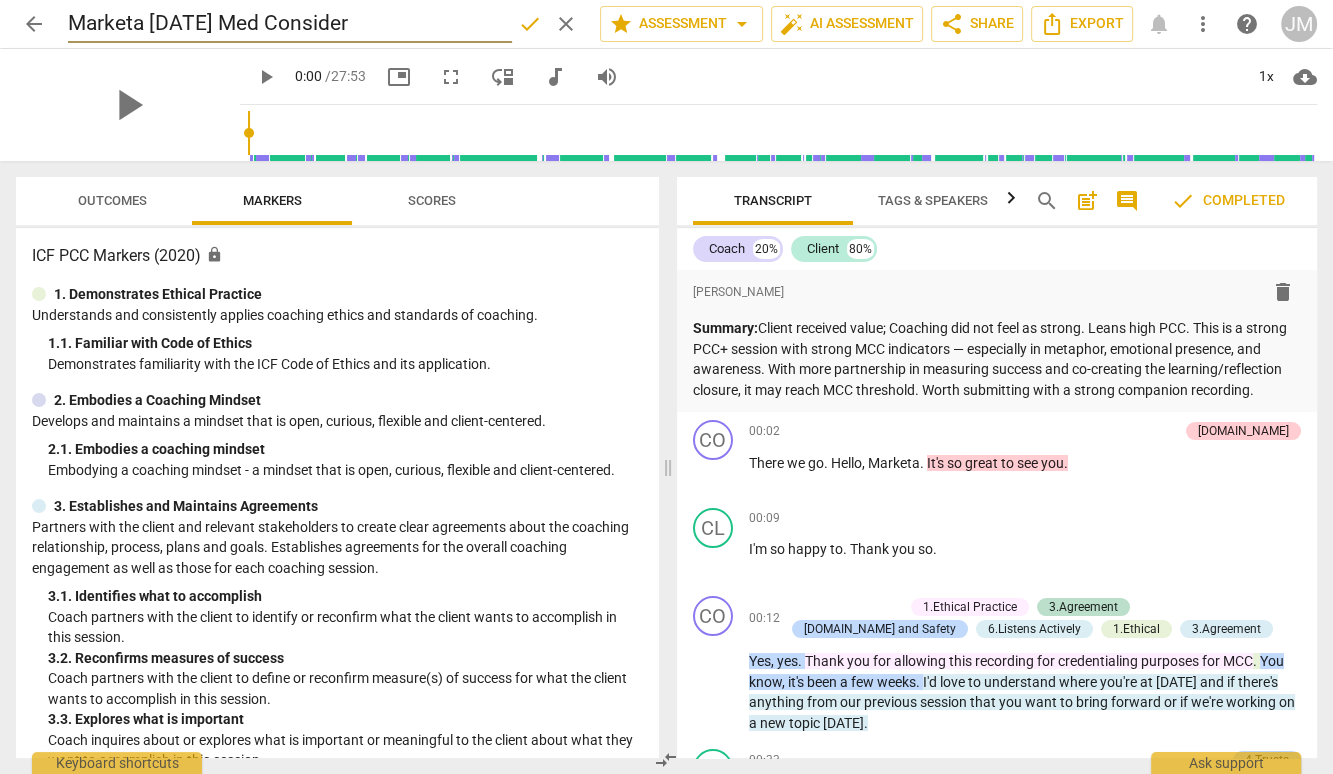 type on "Marketa [DATE] Med Consider" 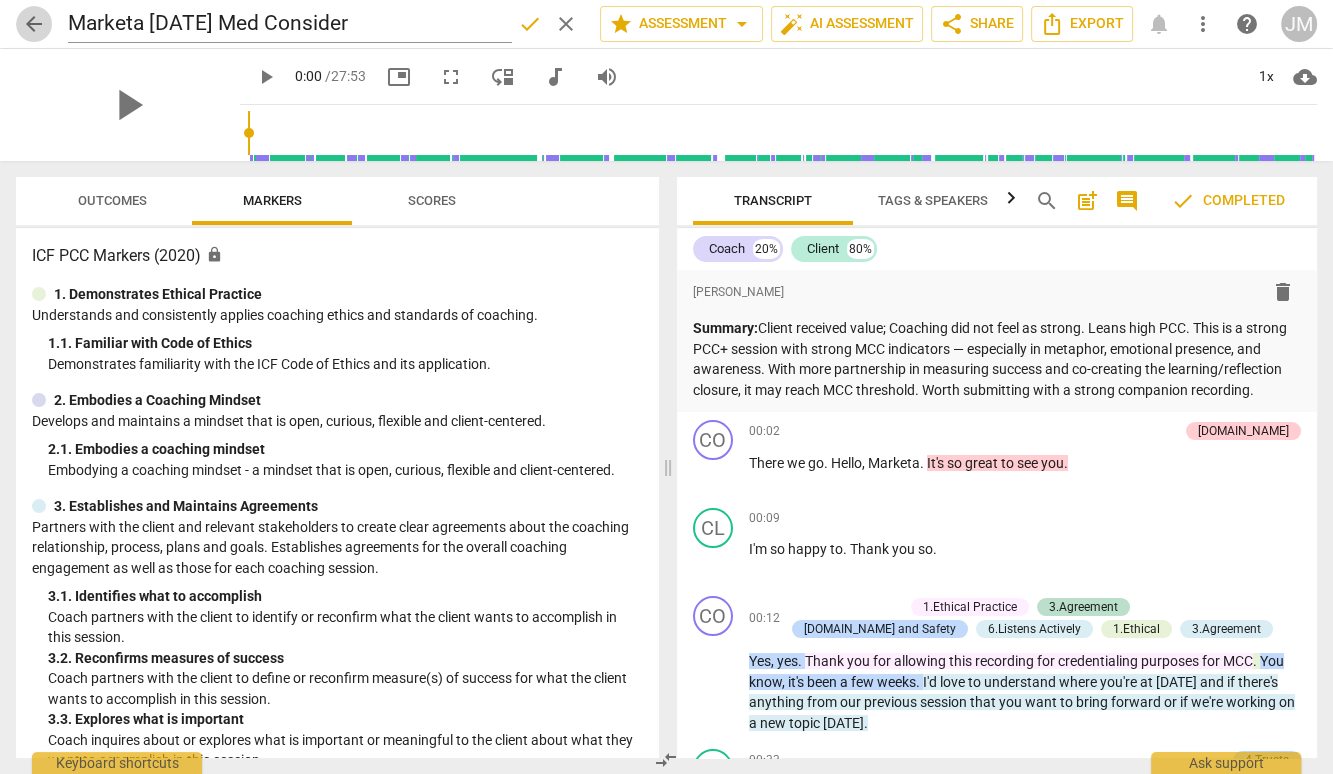 click on "arrow_back" at bounding box center (34, 24) 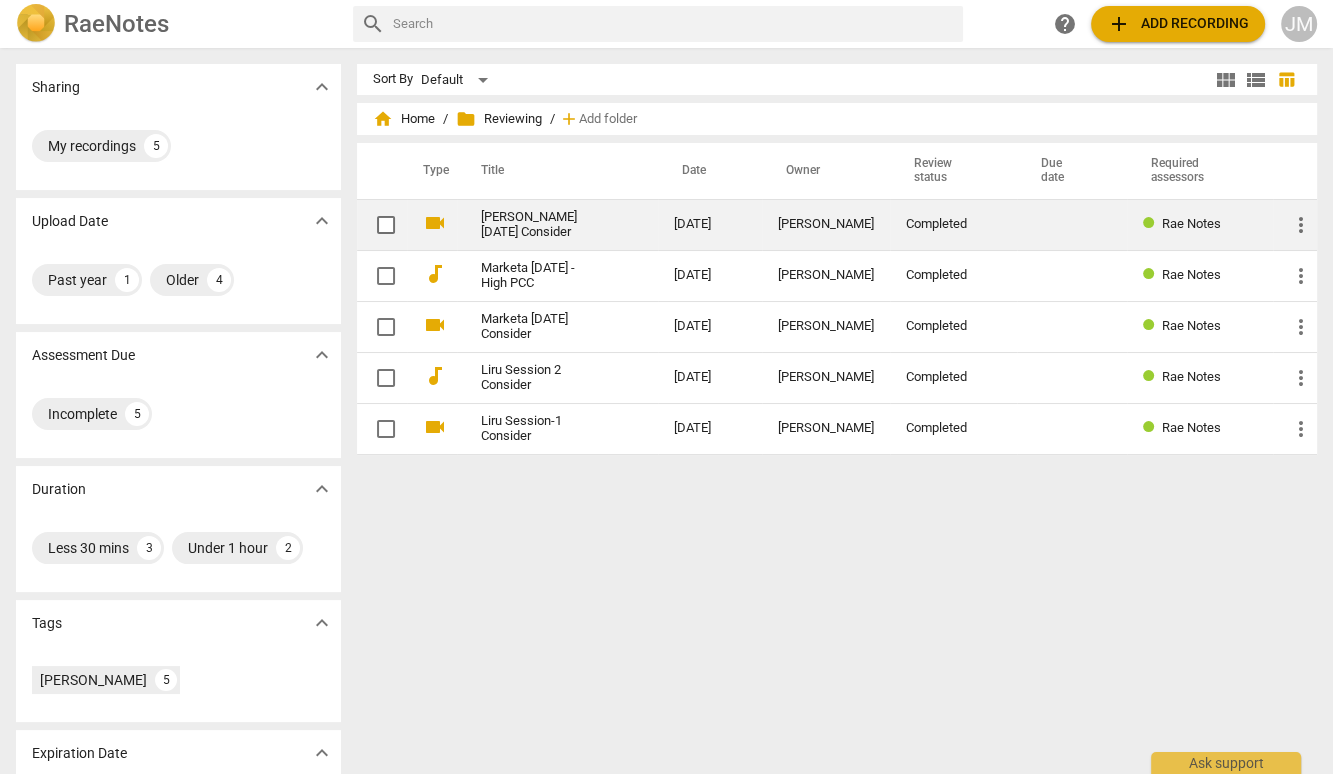 click on "[PERSON_NAME] [DATE] Consider" at bounding box center (541, 225) 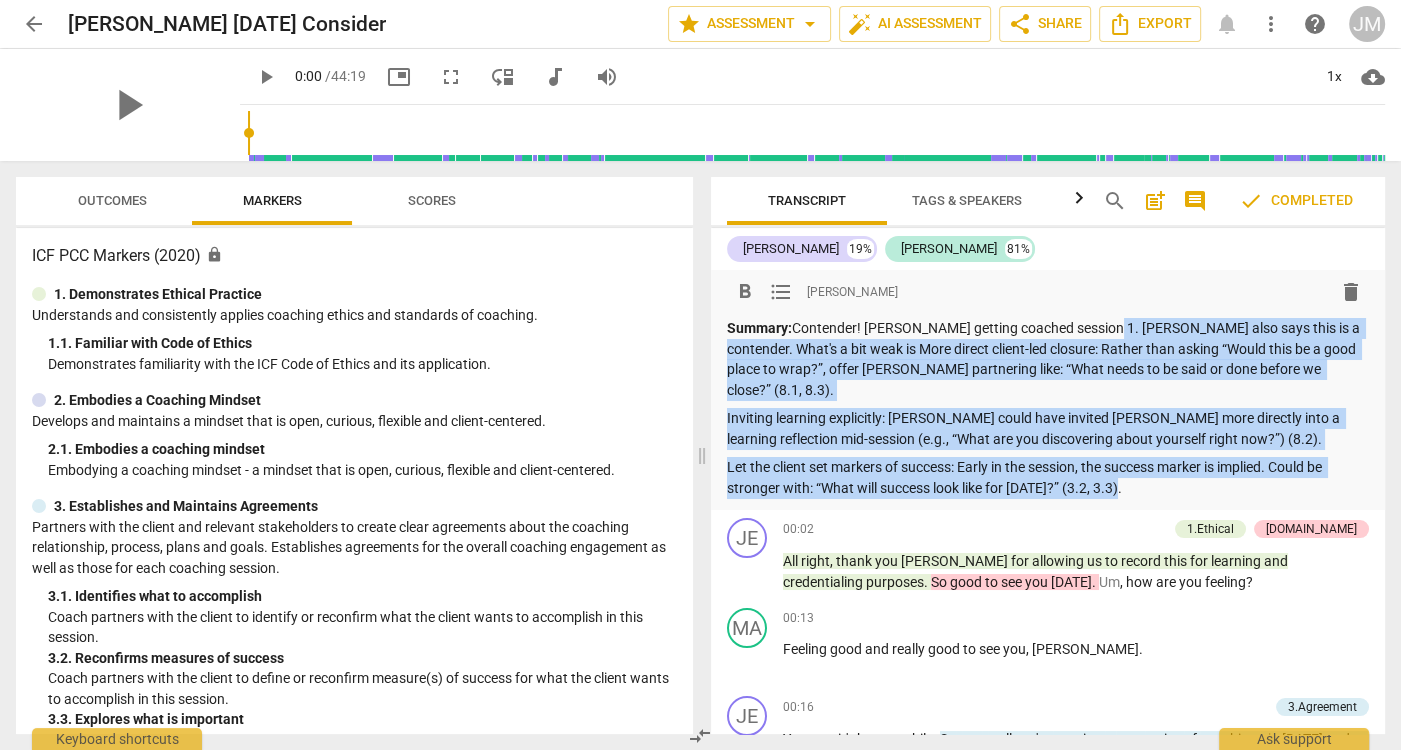 drag, startPoint x: 1130, startPoint y: 467, endPoint x: 1095, endPoint y: 332, distance: 139.46326 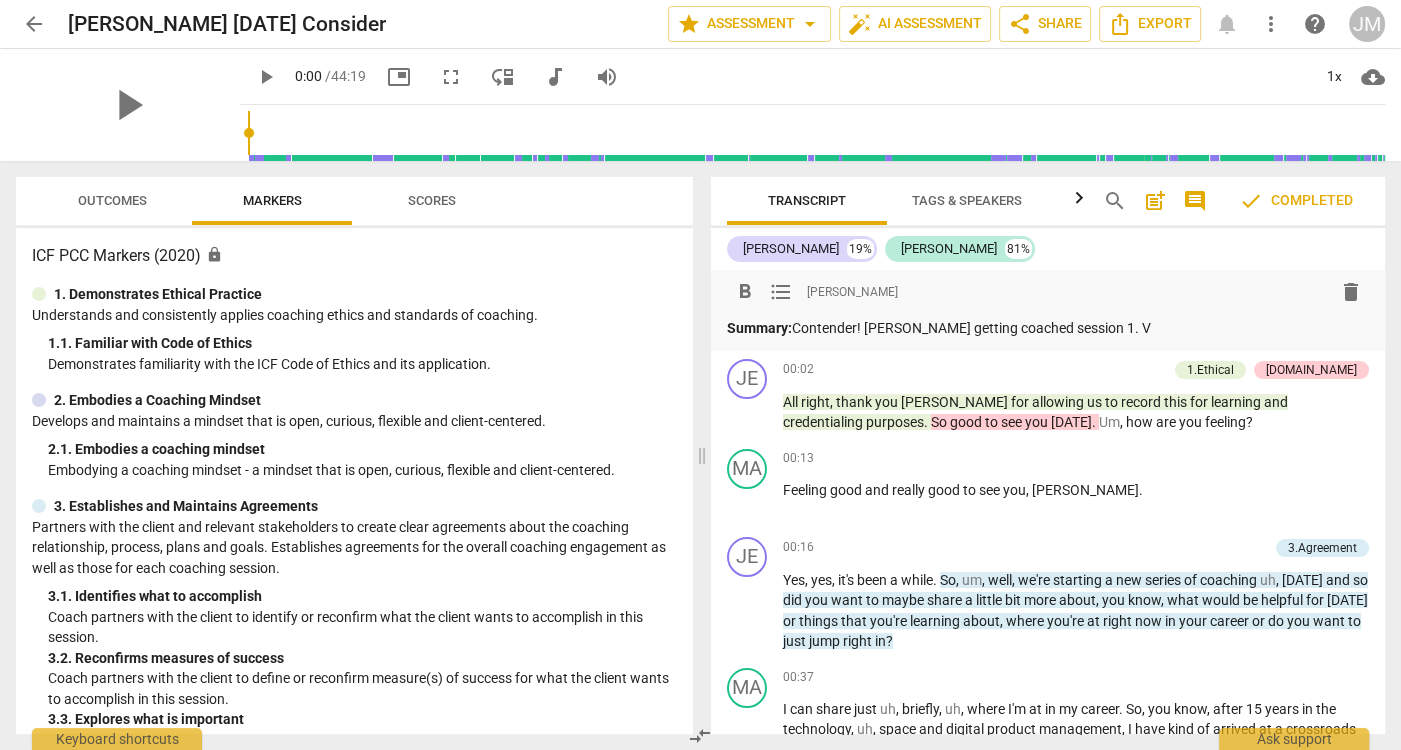 type 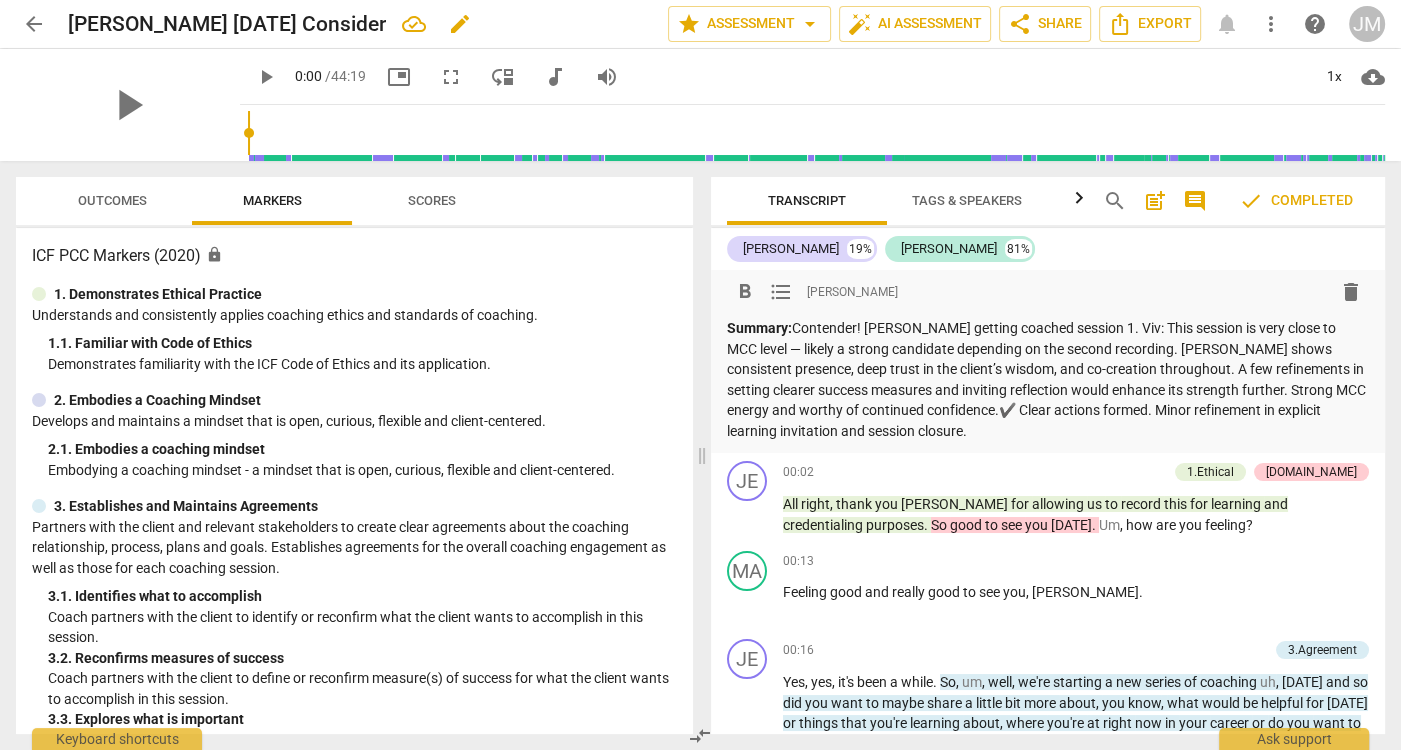 click on "[PERSON_NAME] [DATE] Consider" at bounding box center (227, 24) 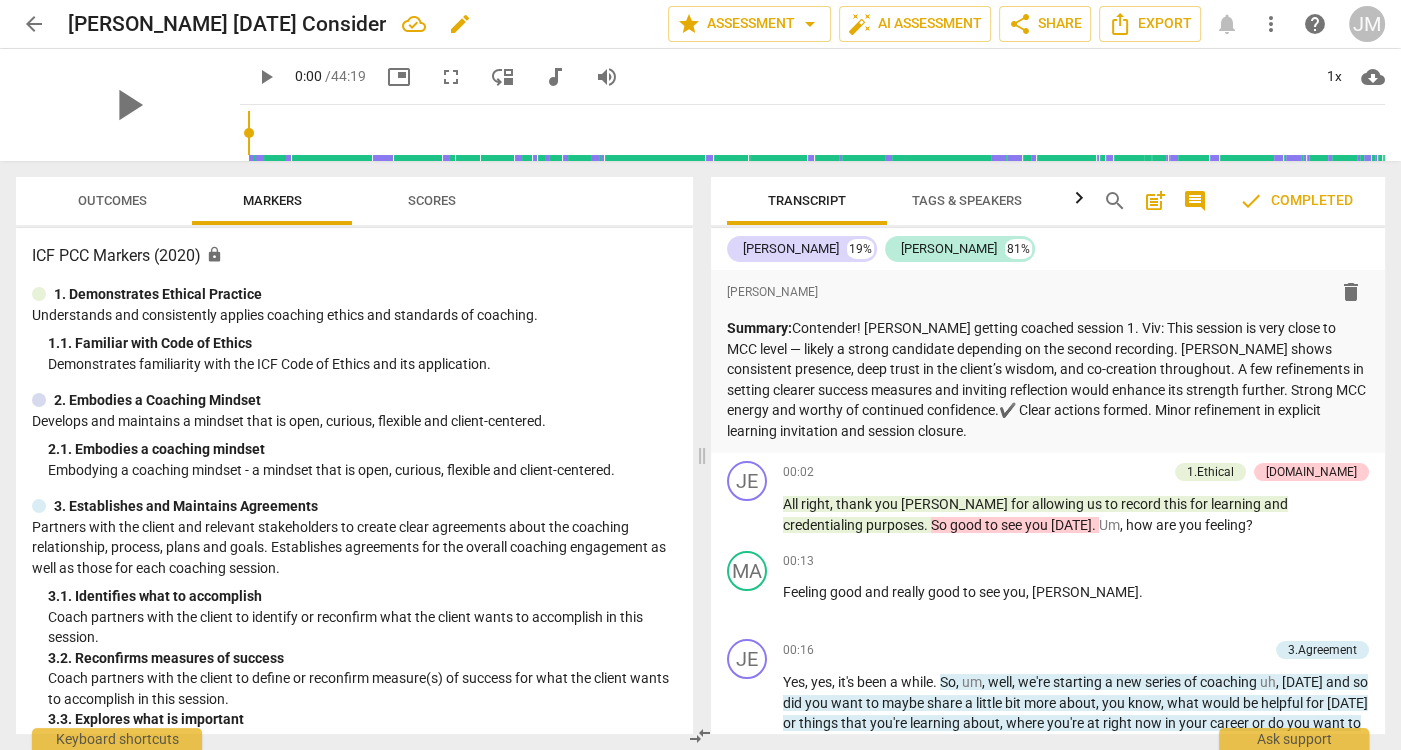 click on "[PERSON_NAME] [DATE] Consider" at bounding box center (227, 24) 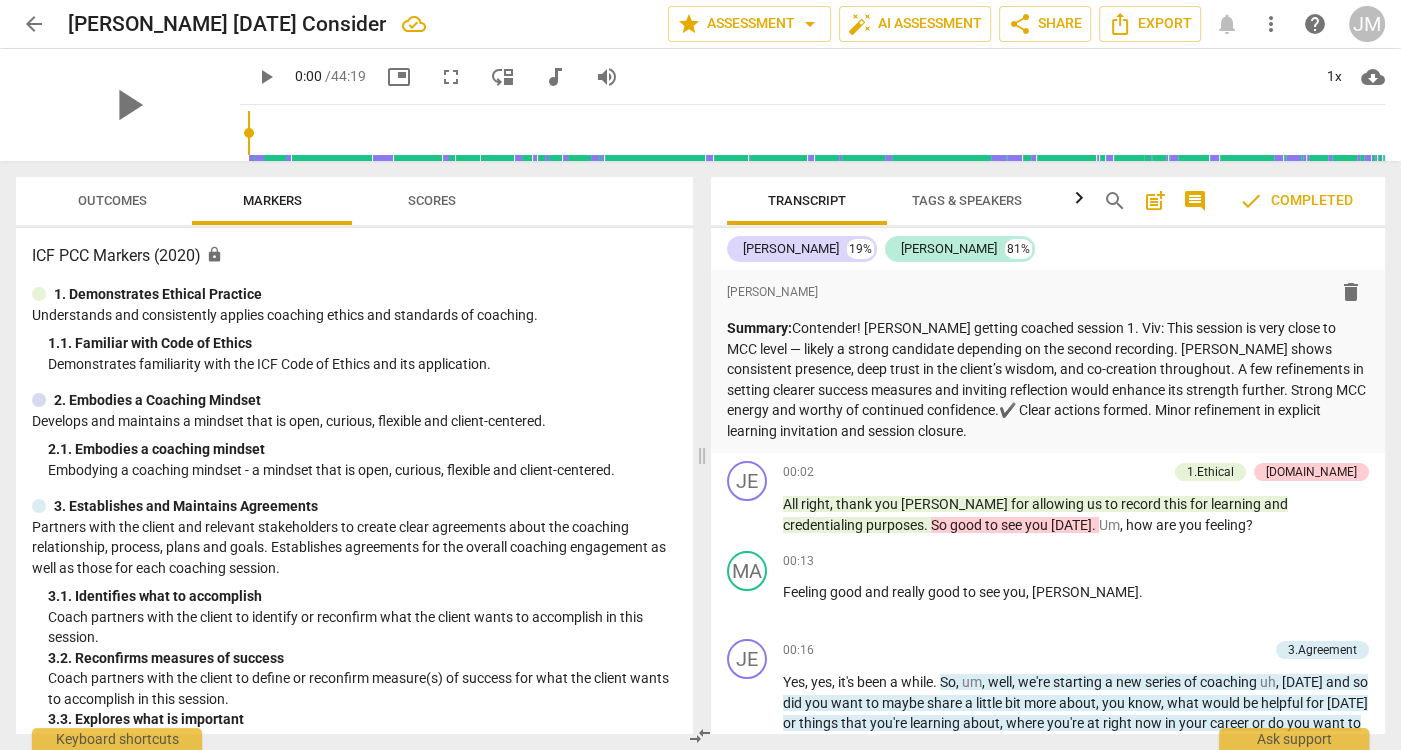 drag, startPoint x: 484, startPoint y: 305, endPoint x: 482, endPoint y: 277, distance: 28.071337 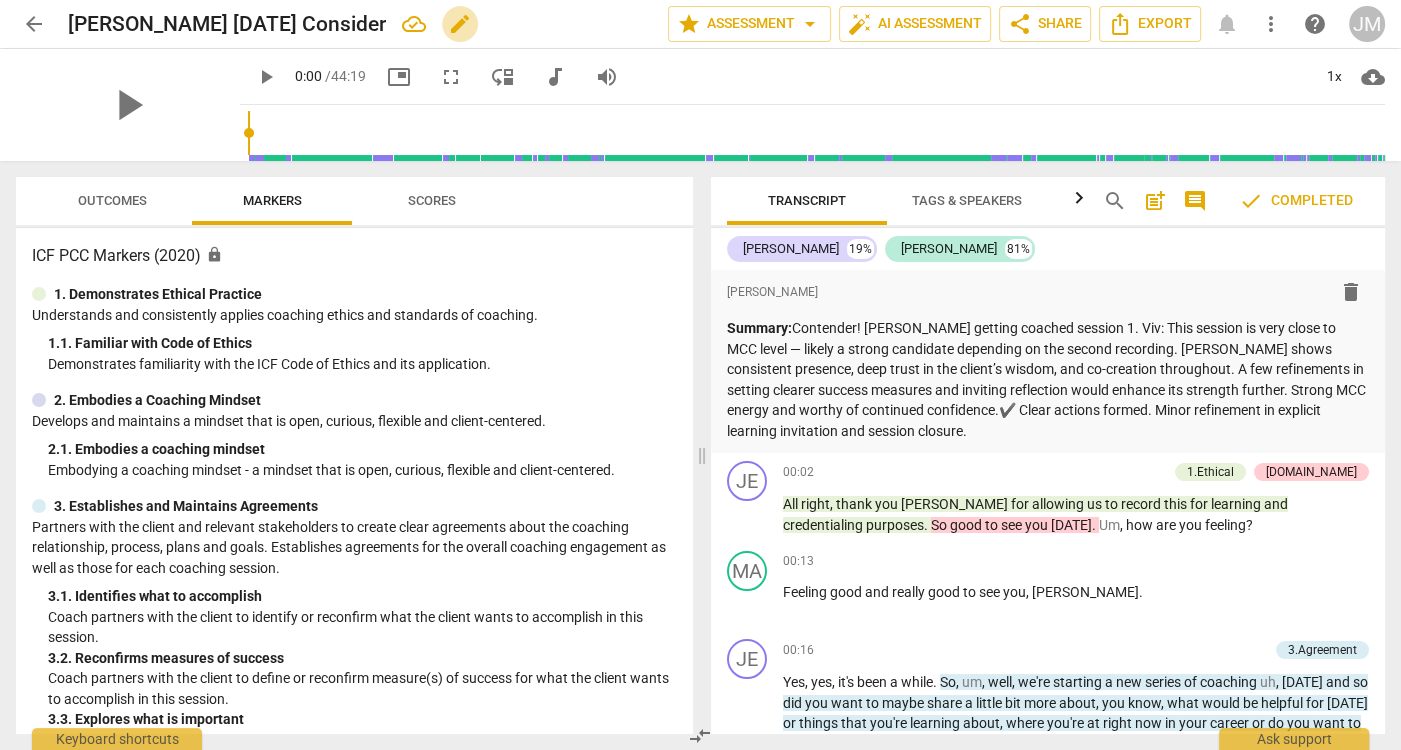 click on "edit" at bounding box center (460, 24) 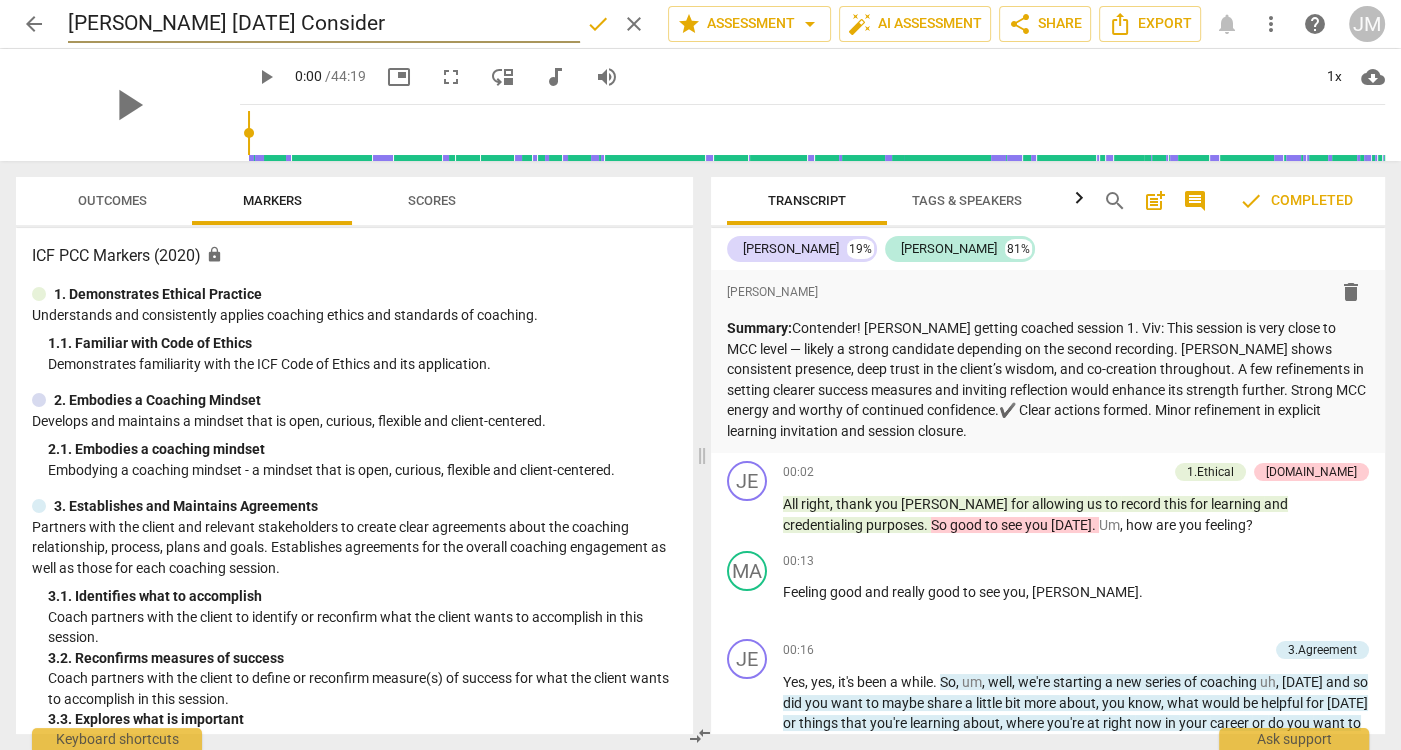 click on "[PERSON_NAME] [DATE] Consider" at bounding box center (324, 24) 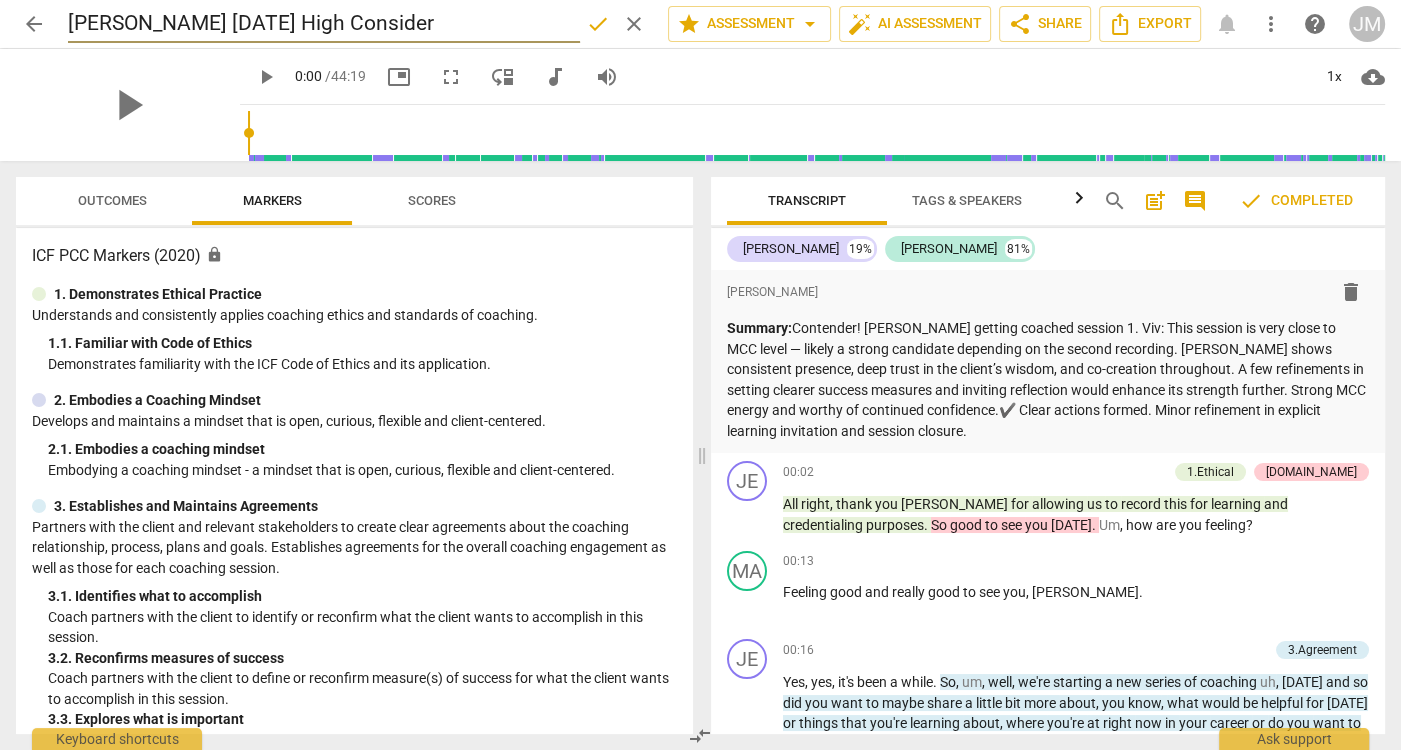type on "[PERSON_NAME] [DATE] High Consider" 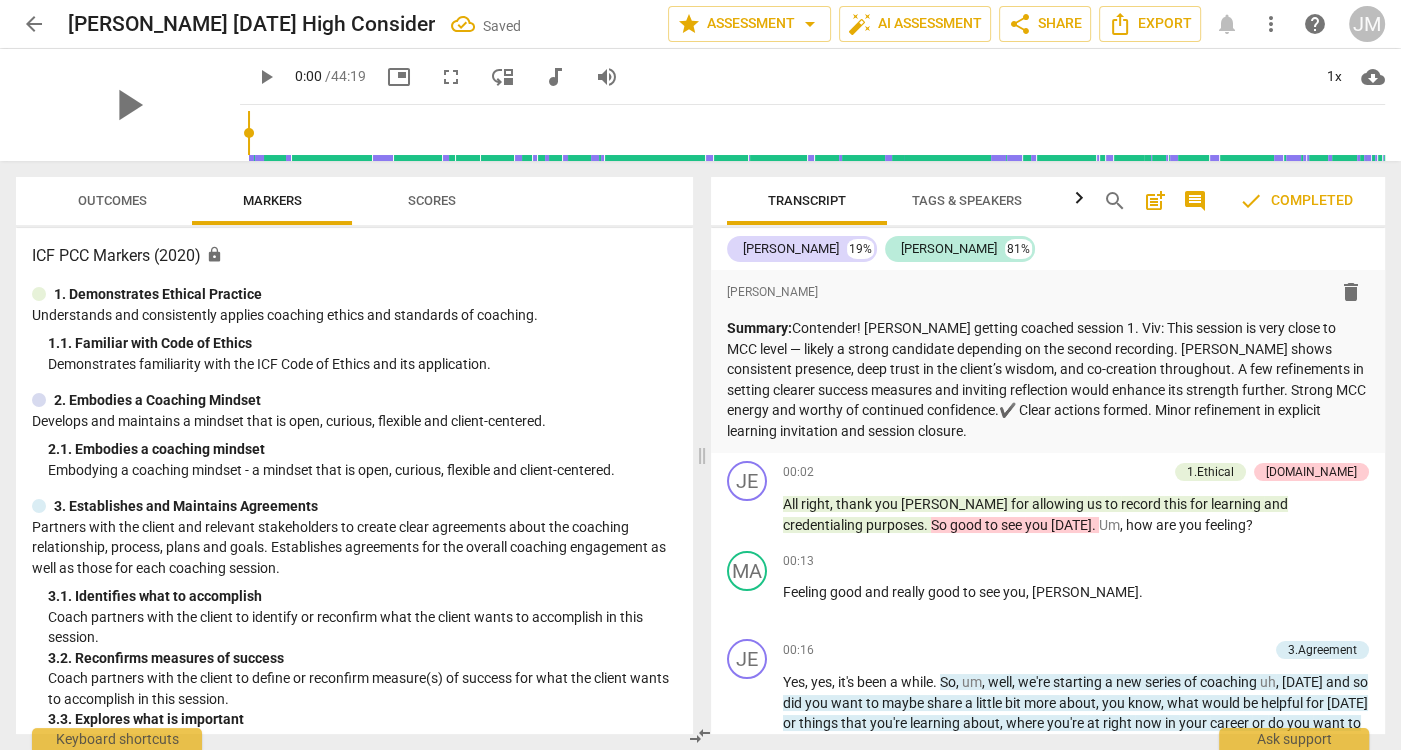 click on "arrow_back" at bounding box center (34, 24) 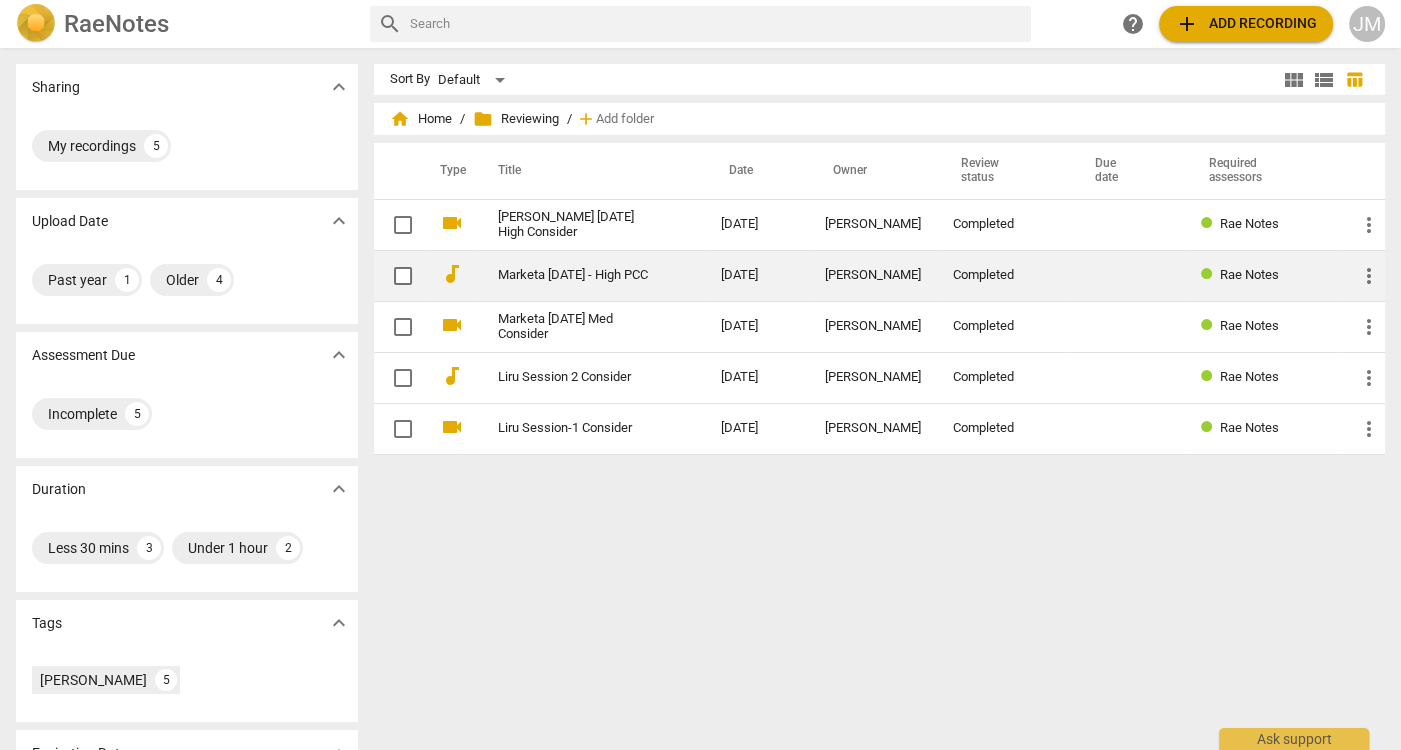 click on "Marketa [DATE] - High PCC" at bounding box center [573, 275] 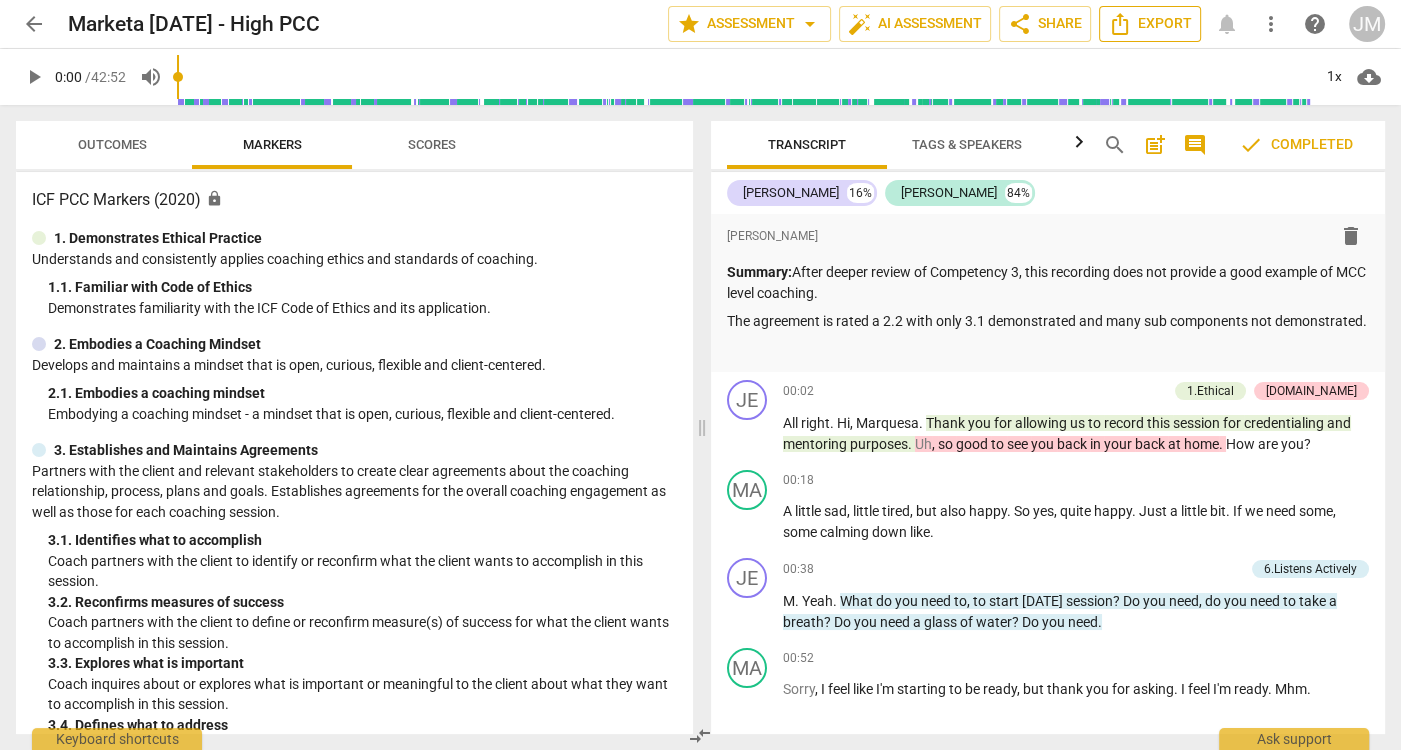 click on "Export" at bounding box center [1150, 24] 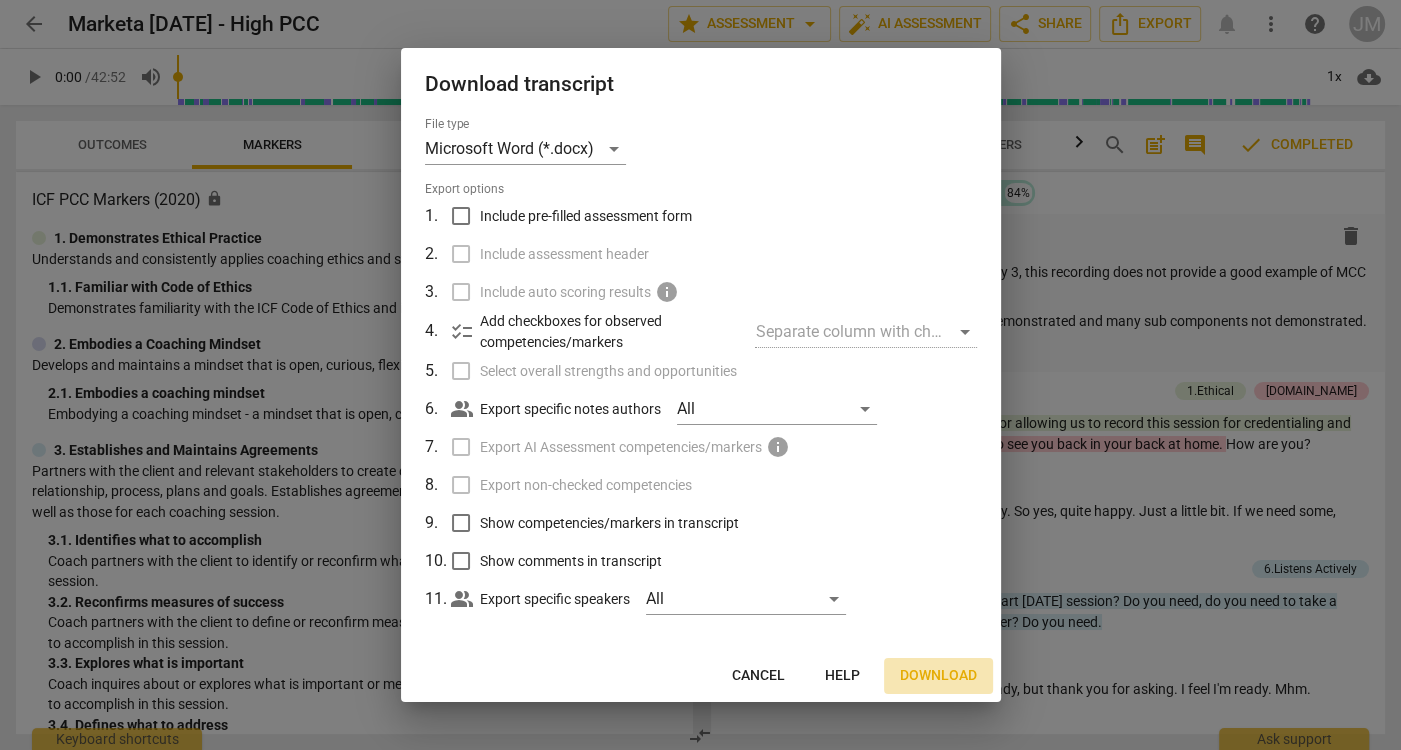 click on "Download" at bounding box center [938, 676] 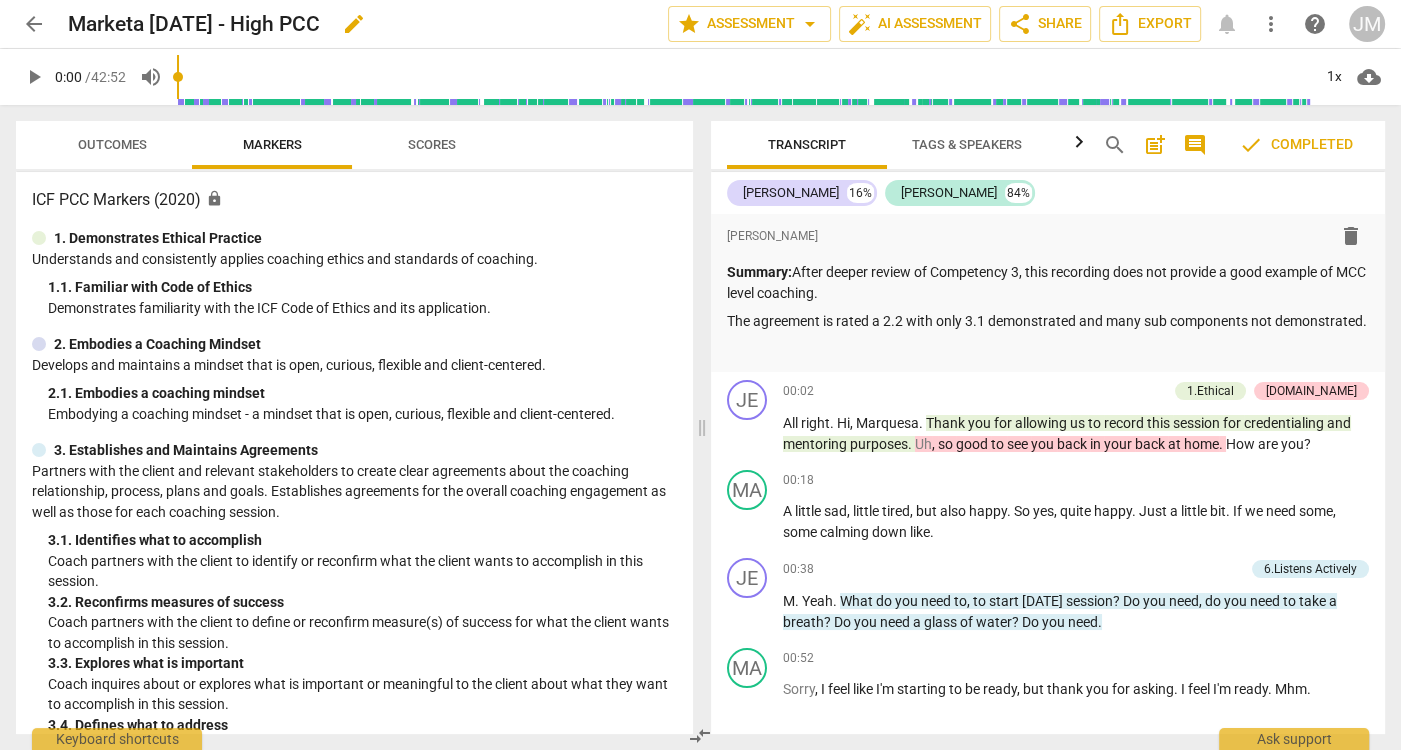 click on "Marketa [DATE] - High PCC" at bounding box center [194, 24] 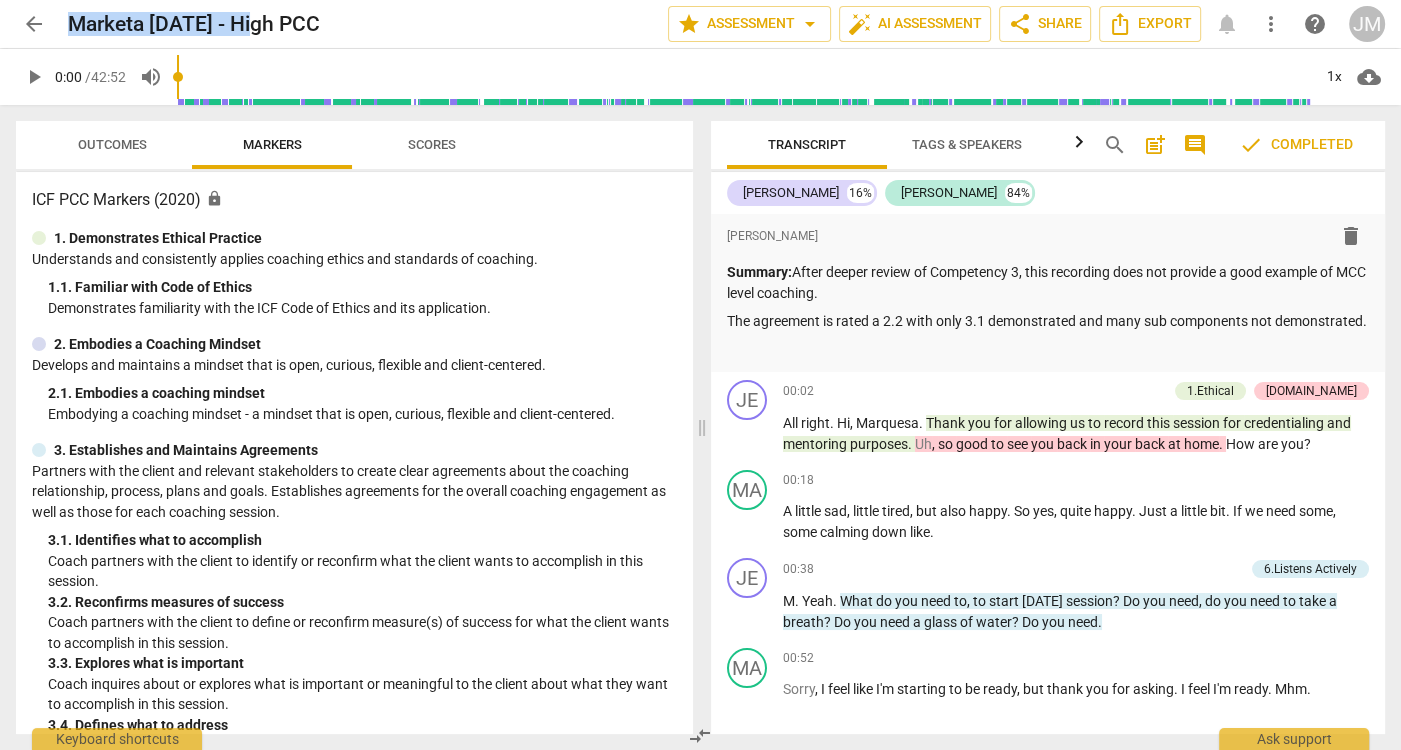 drag, startPoint x: 274, startPoint y: 25, endPoint x: 47, endPoint y: 27, distance: 227.0088 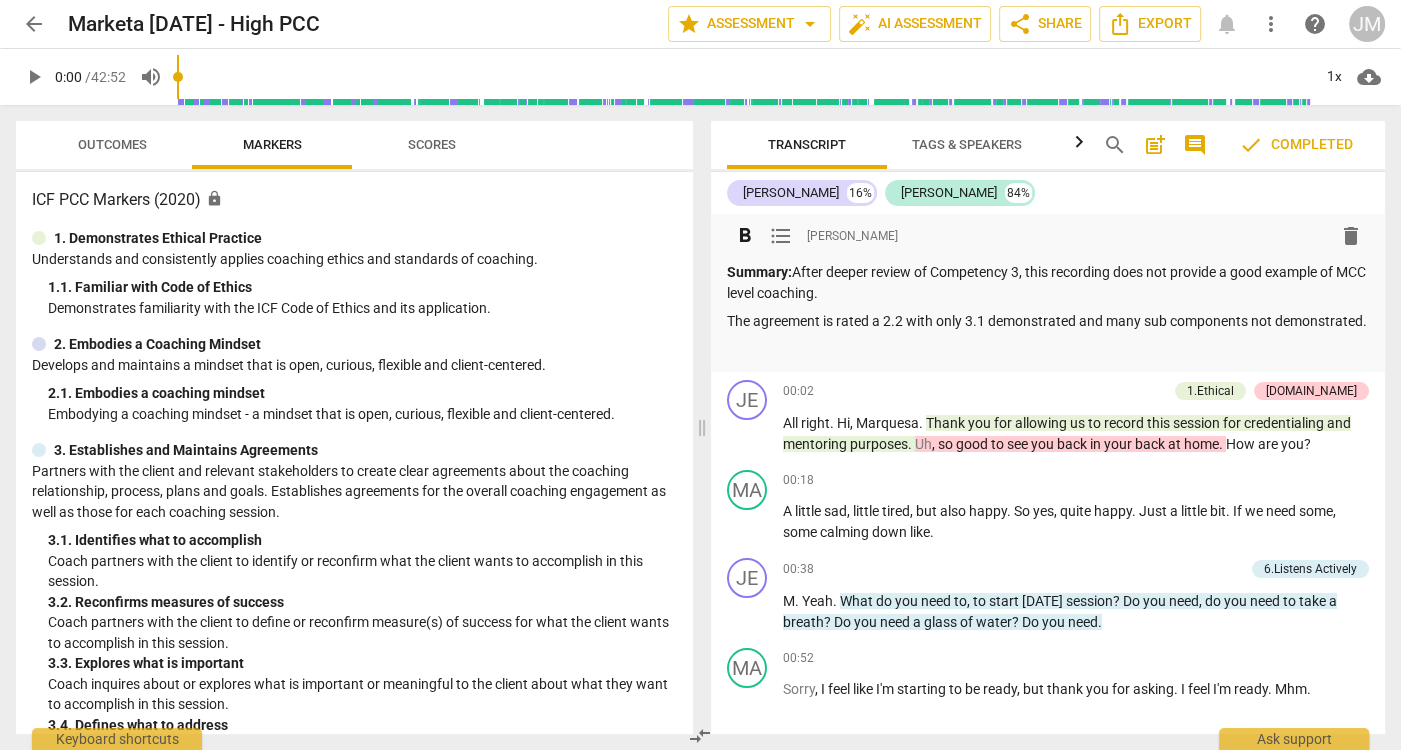 click on "The agreement is rated a 2.2 with only 3.1 demonstrated and many sub components not demonstrated." at bounding box center [1048, 321] 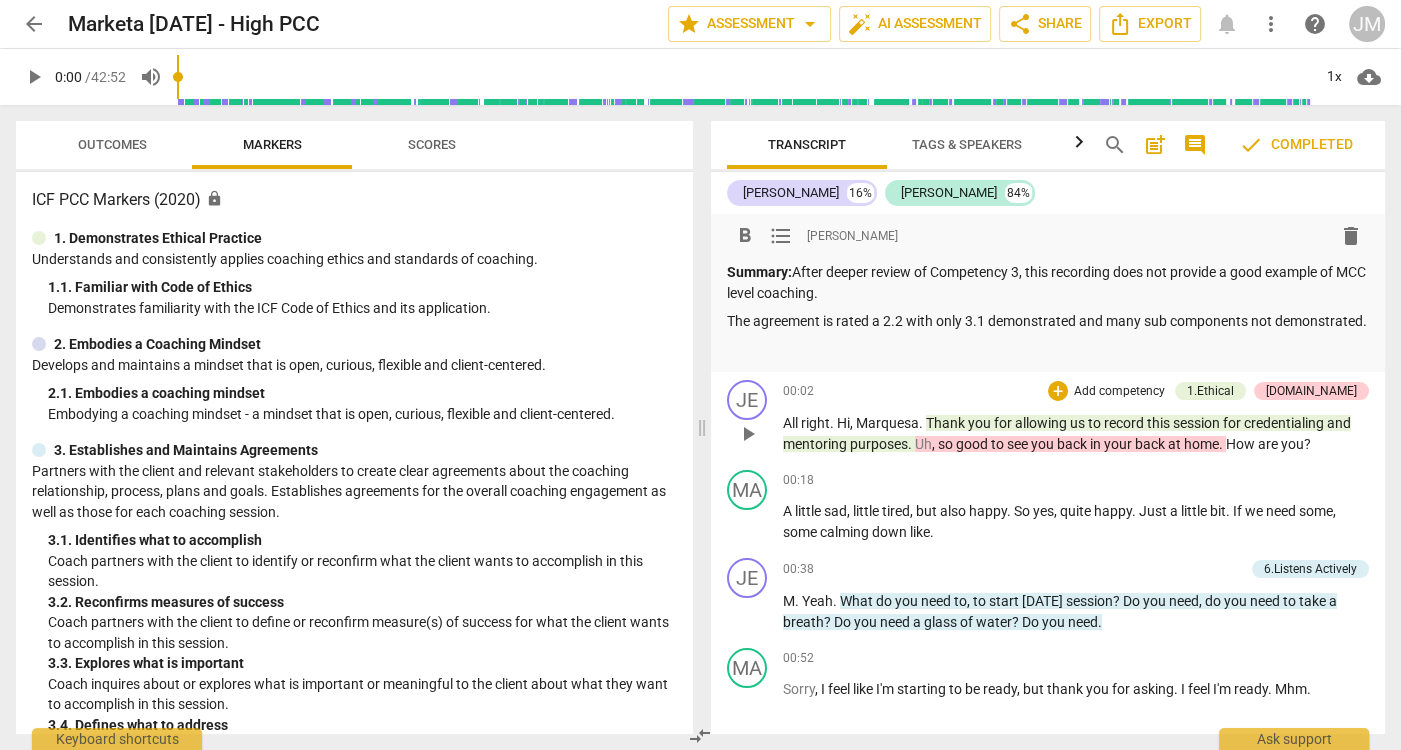 type 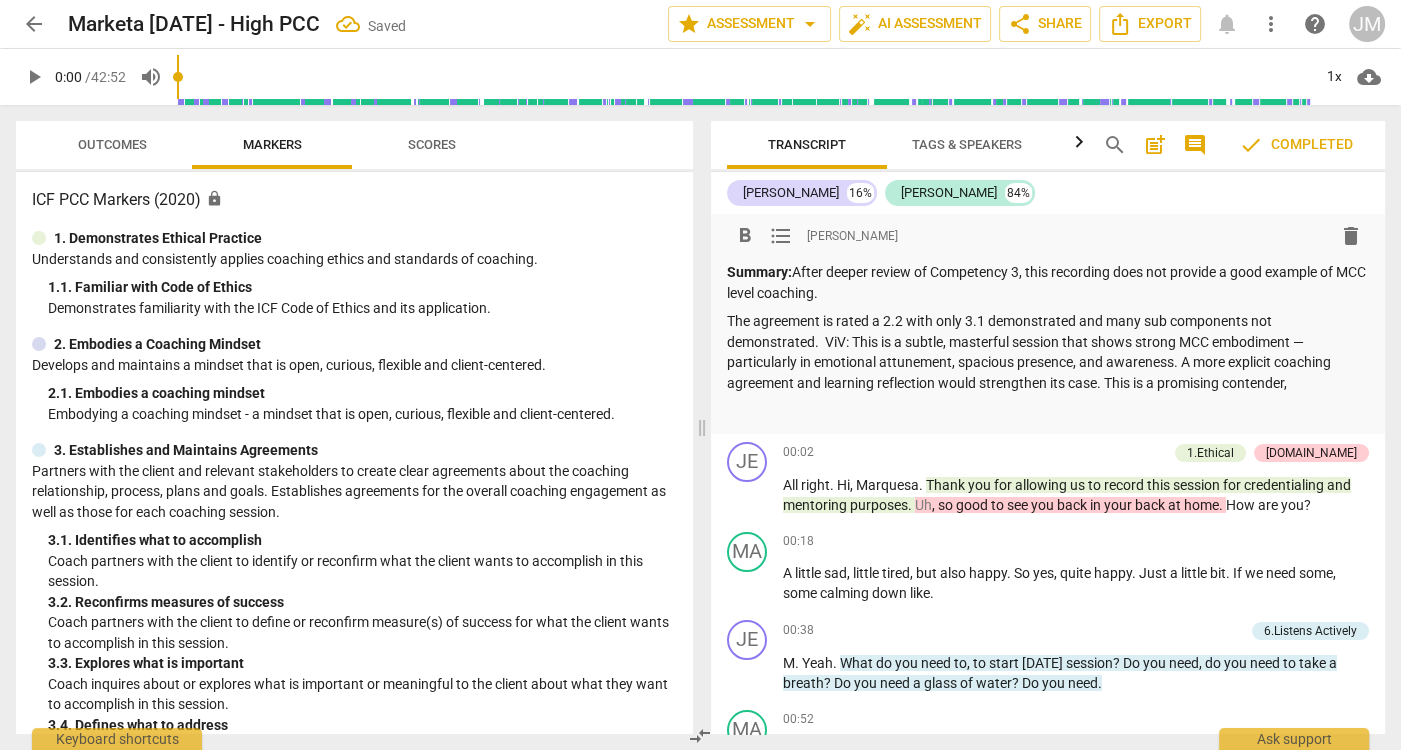click on "The agreement is rated a 2.2 with only 3.1 demonstrated and many sub components not demonstrated.  ViV: This is a subtle, masterful session that shows strong MCC embodiment — particularly in emotional attunement, spacious presence, and awareness. A more explicit coaching agreement and learning reflection would strengthen its case. This is a promising contender," at bounding box center [1048, 352] 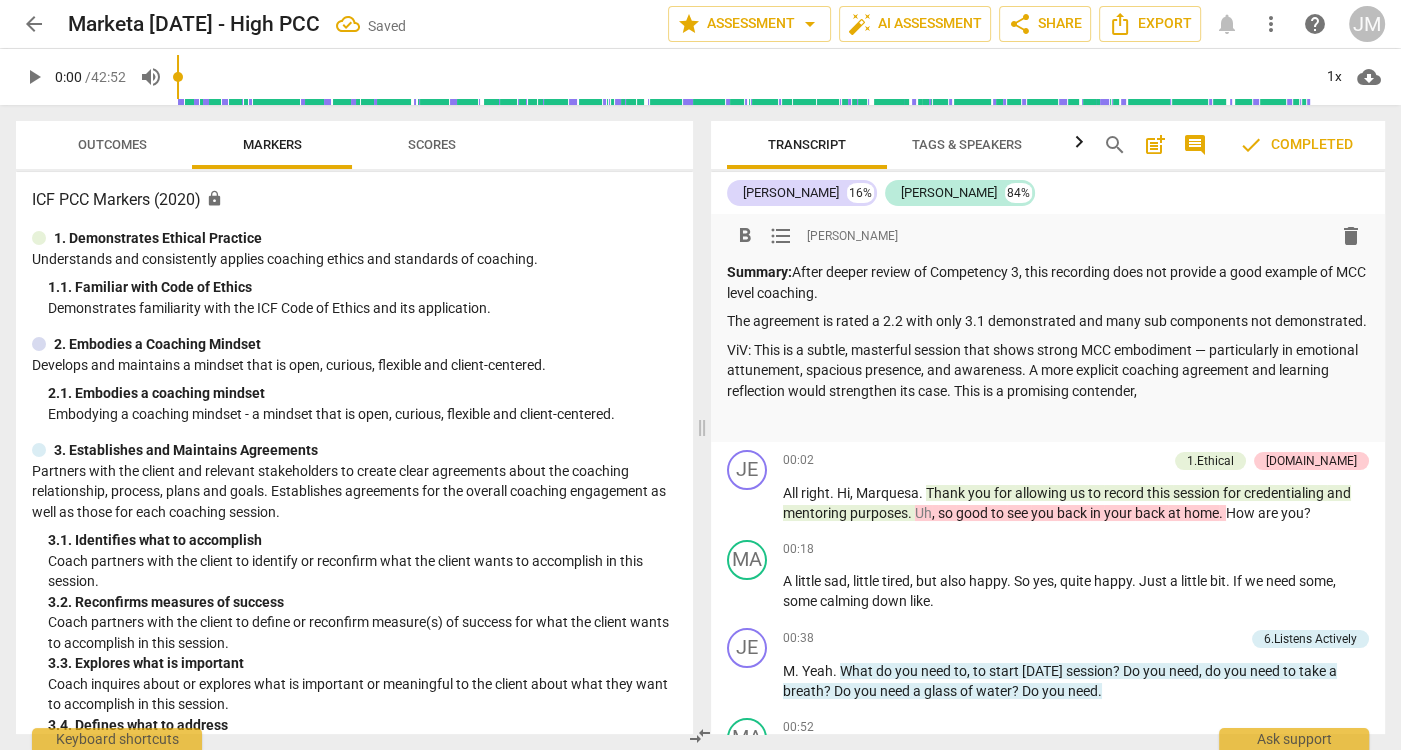 click on "ViV: This is a subtle, masterful session that shows strong MCC embodiment — particularly in emotional attunement, spacious presence, and awareness. A more explicit coaching agreement and learning reflection would strengthen its case. This is a promising contender," at bounding box center [1048, 371] 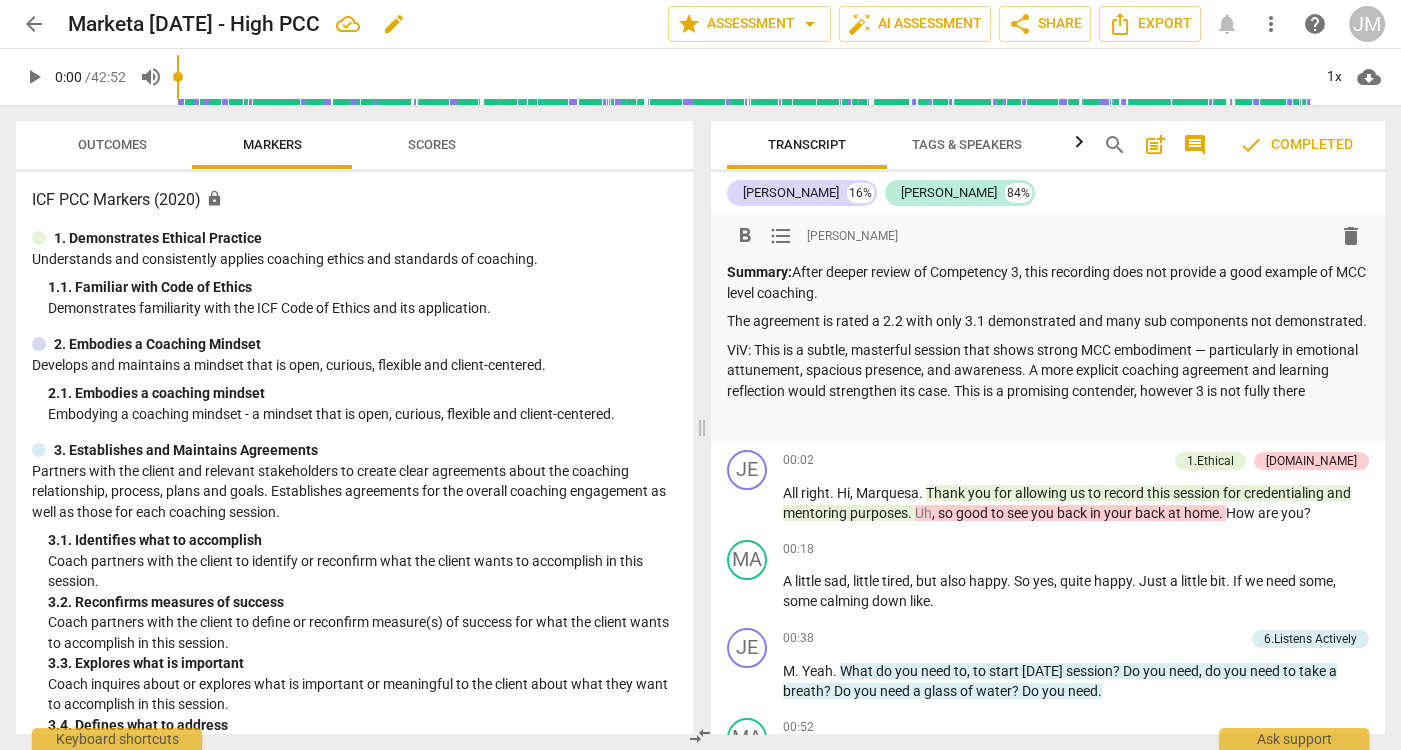 click on "Marketa [DATE] - High PCC" at bounding box center [194, 24] 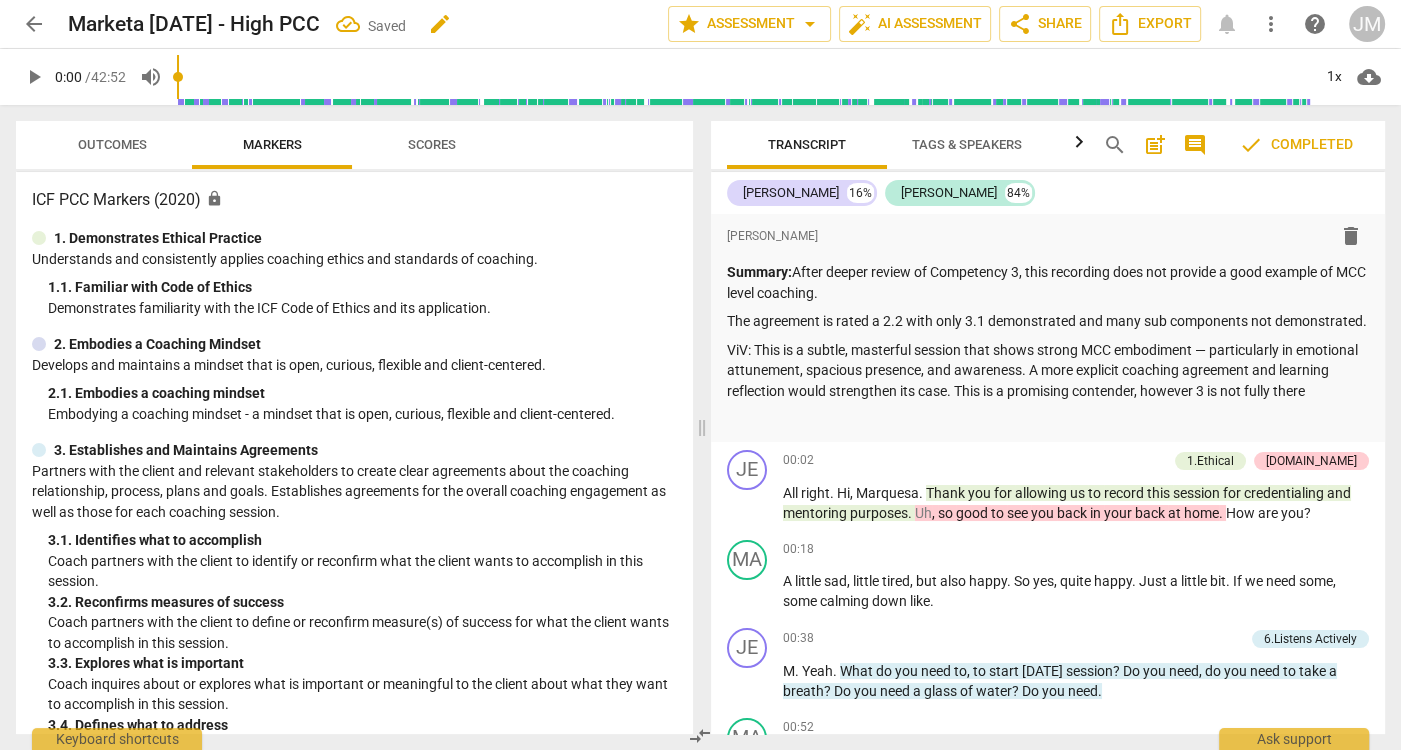 click on "edit" at bounding box center [440, 24] 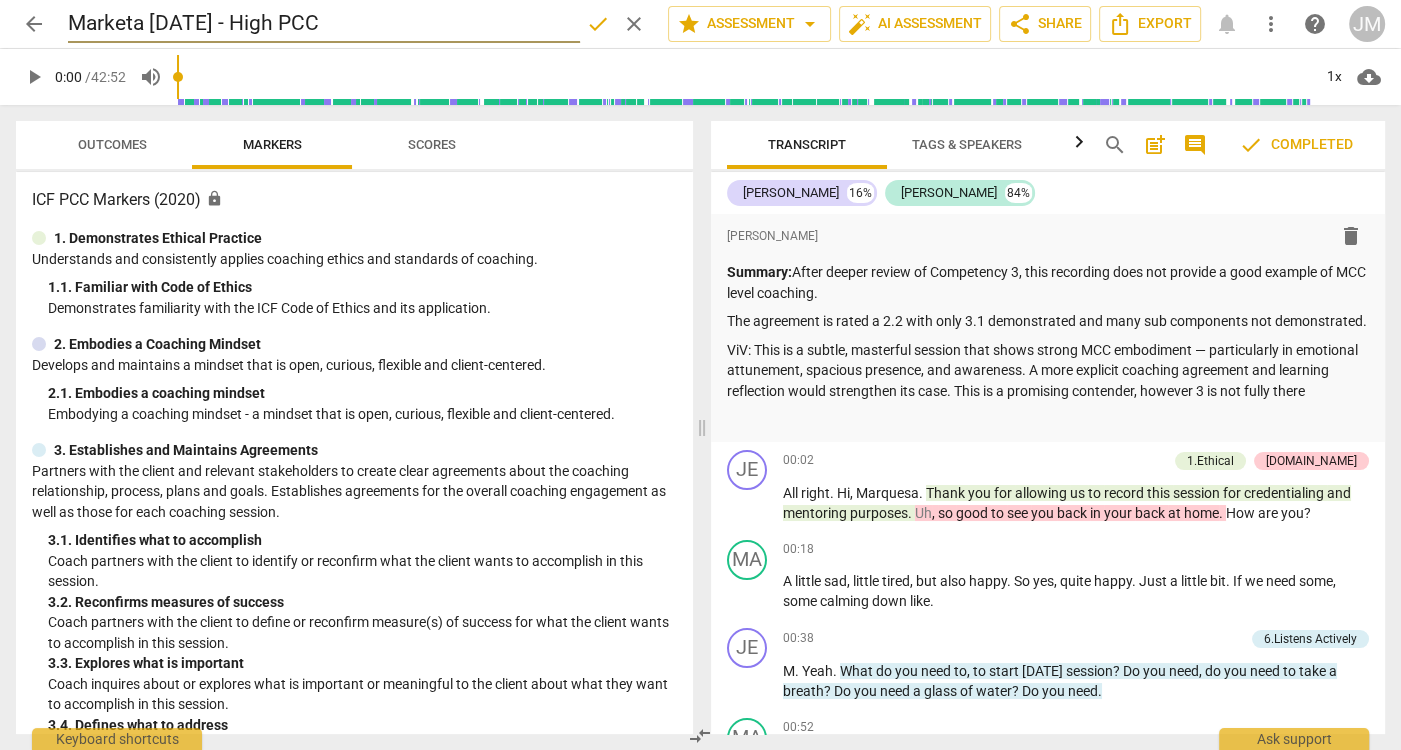 drag, startPoint x: 292, startPoint y: 19, endPoint x: 409, endPoint y: 34, distance: 117.95762 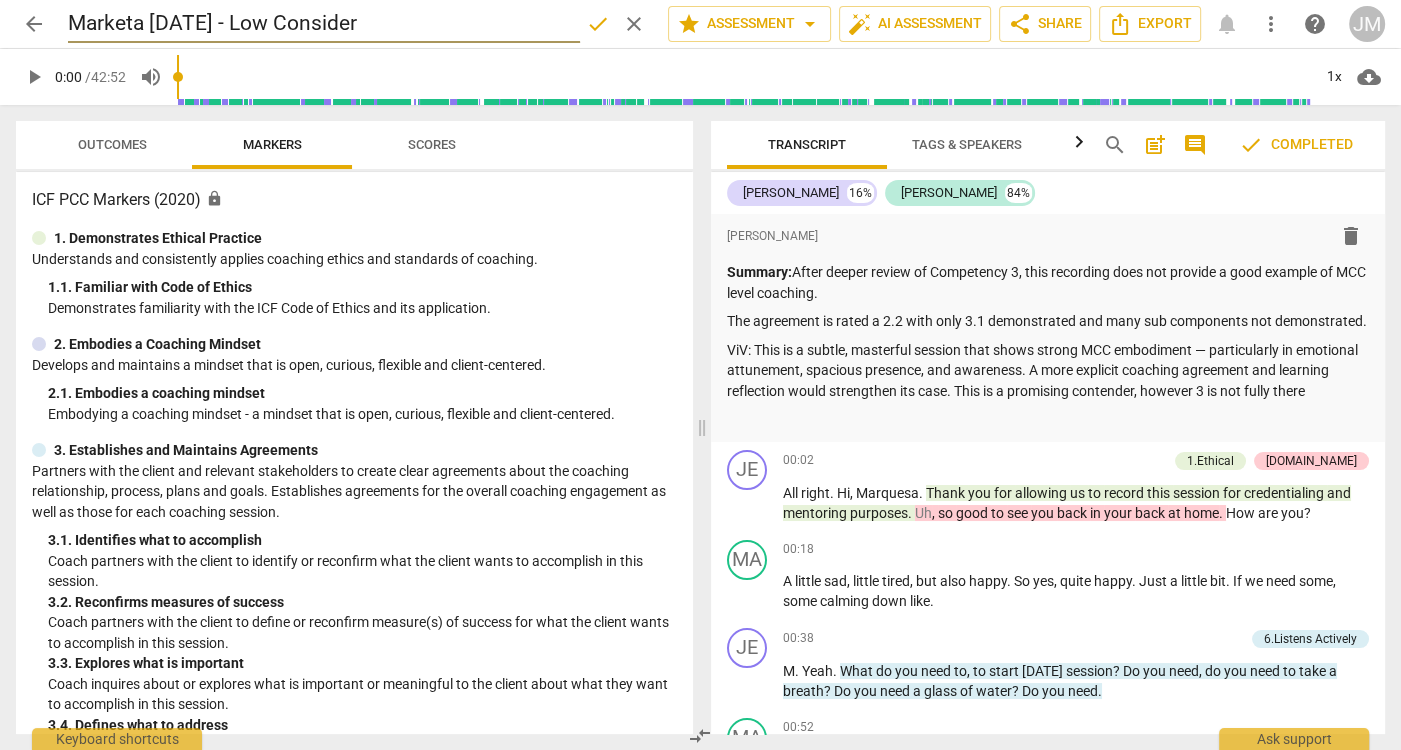 type on "Marketa [DATE] - Low Consider" 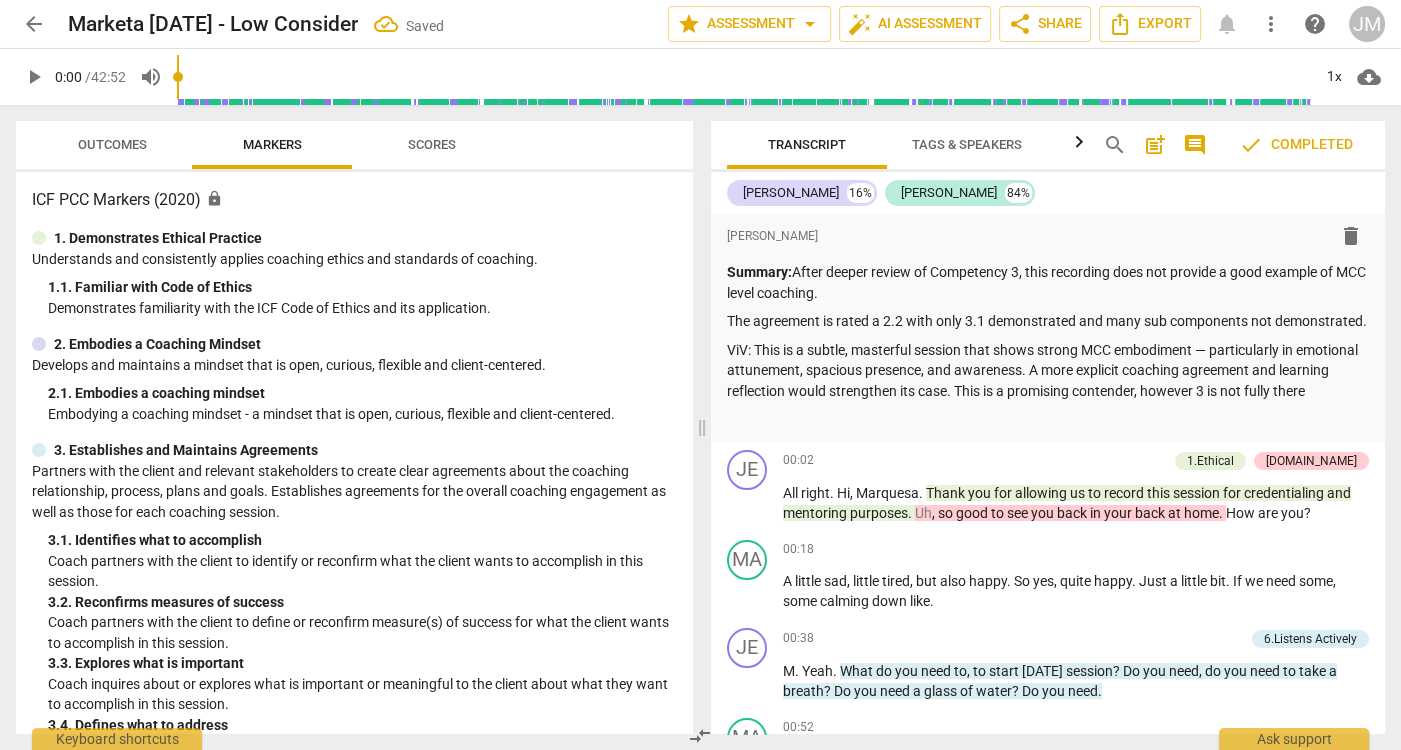 click on "arrow_back" at bounding box center (34, 24) 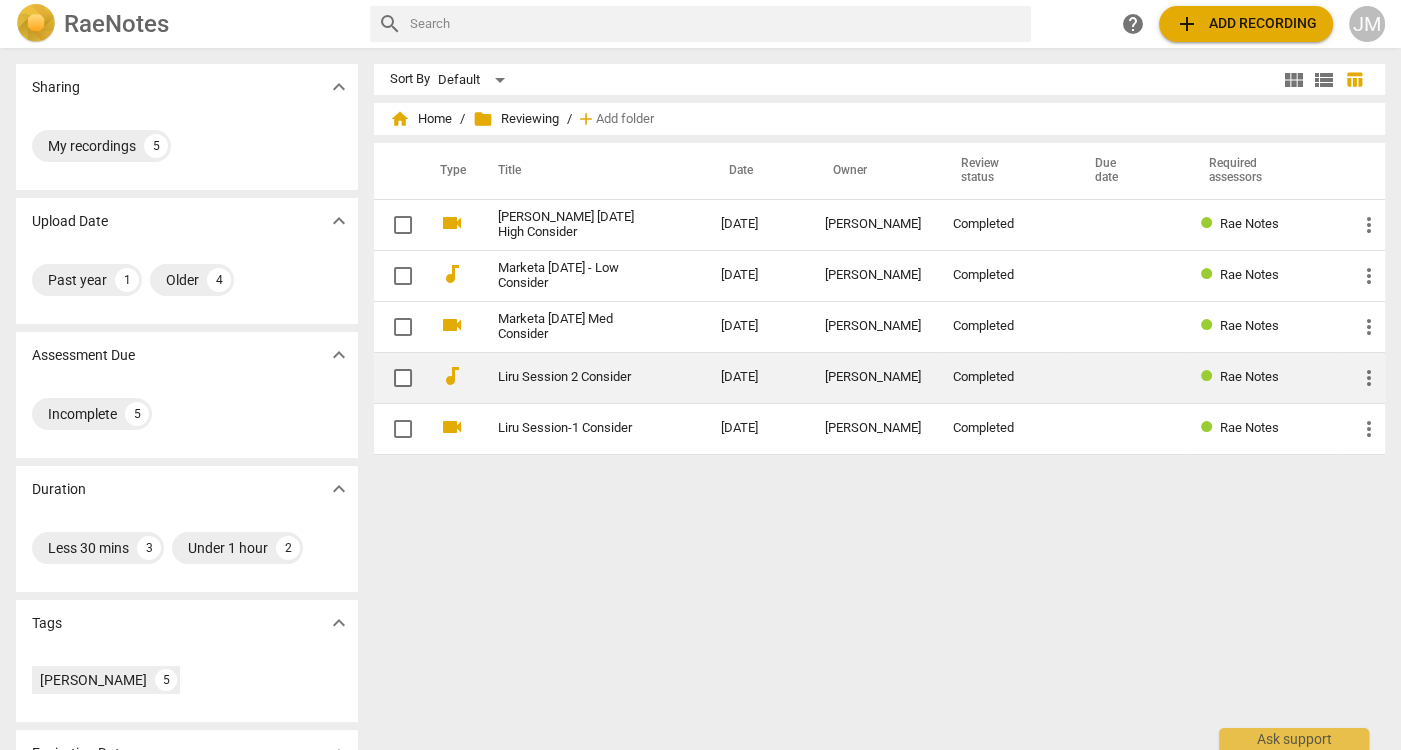 click on "Liru Session 2 Consider" at bounding box center [573, 377] 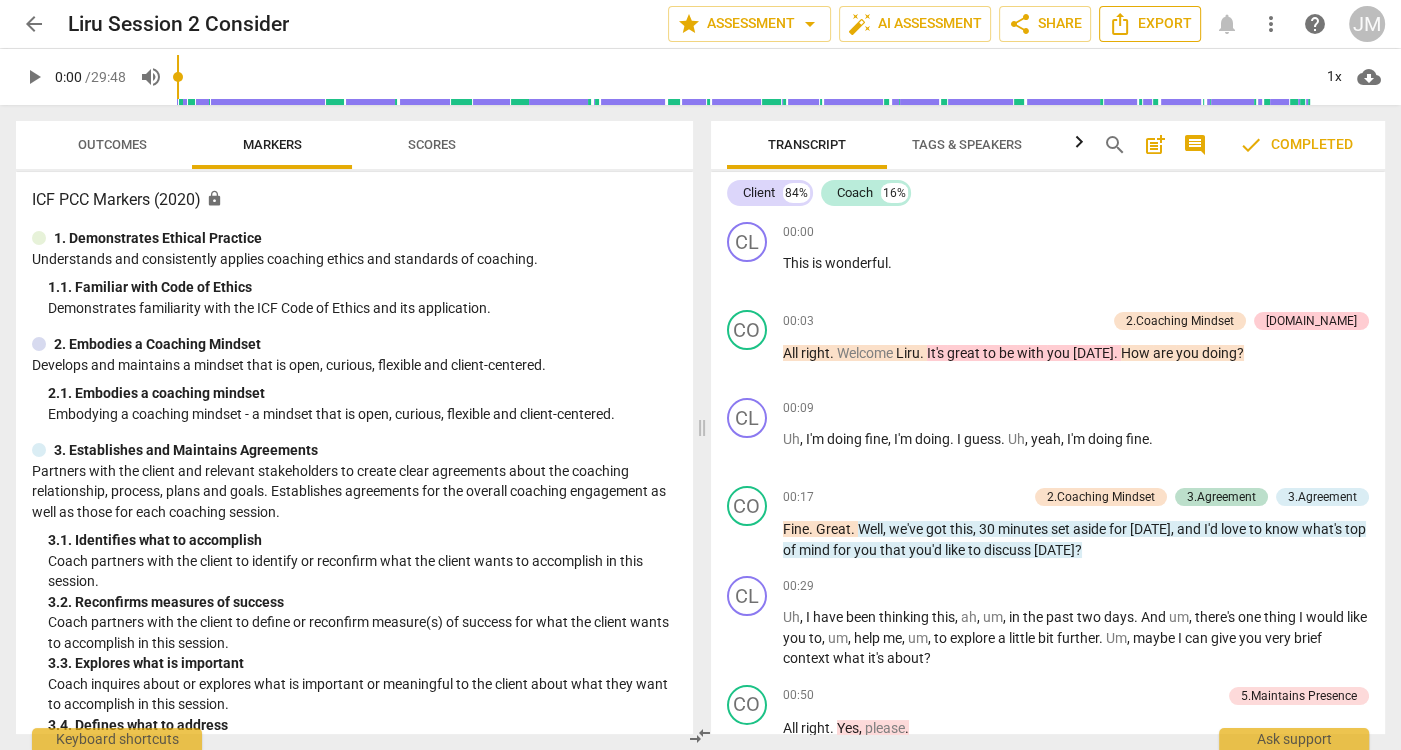 click on "Export" at bounding box center [1150, 24] 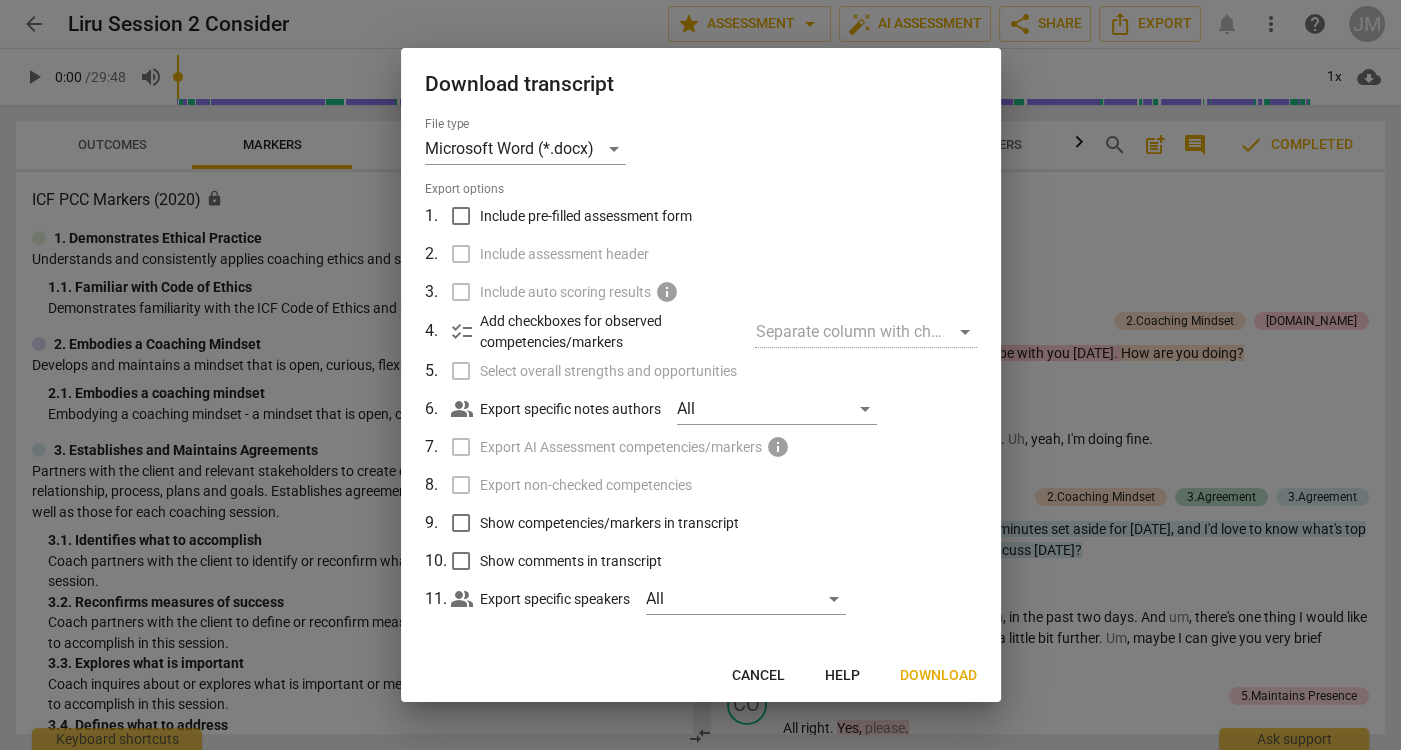 click on "Download" at bounding box center (938, 676) 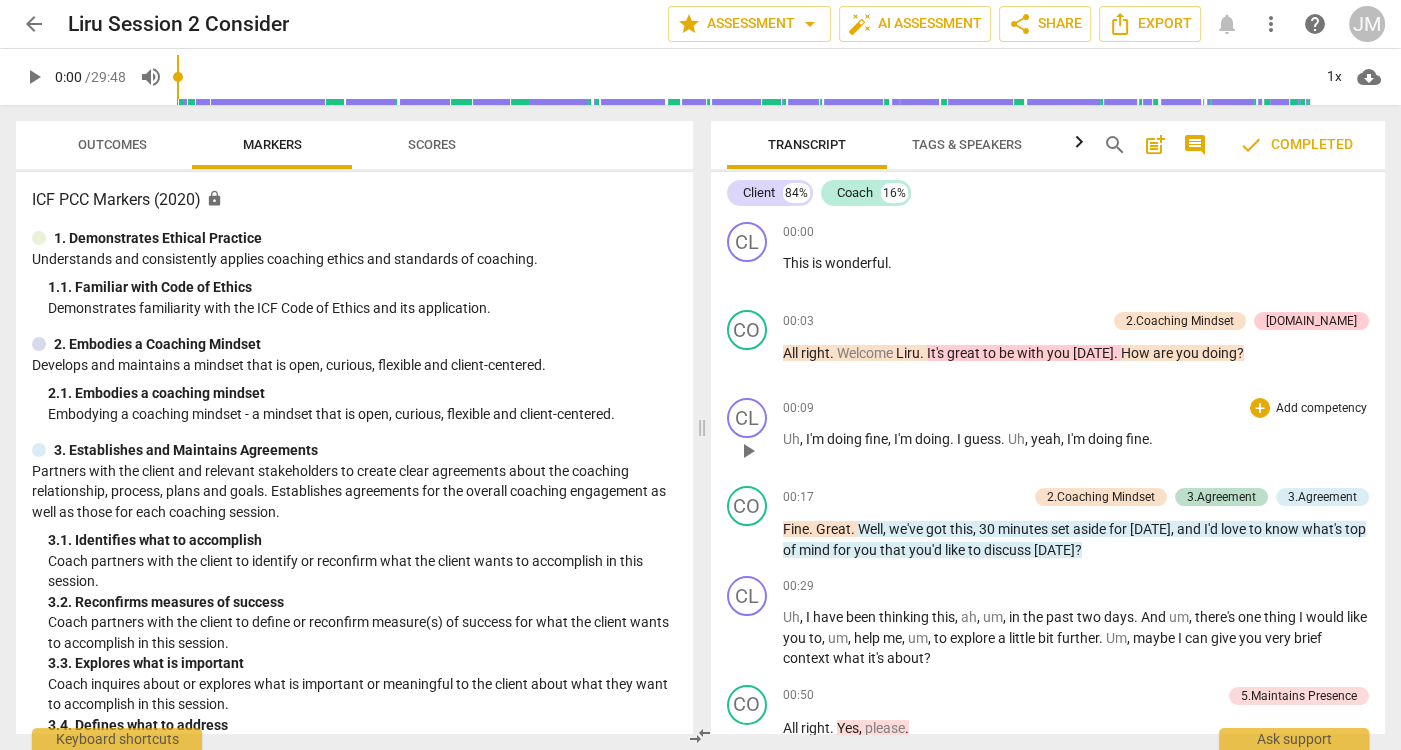 click on "00:09 + Add competency keyboard_arrow_right" at bounding box center (1076, 408) 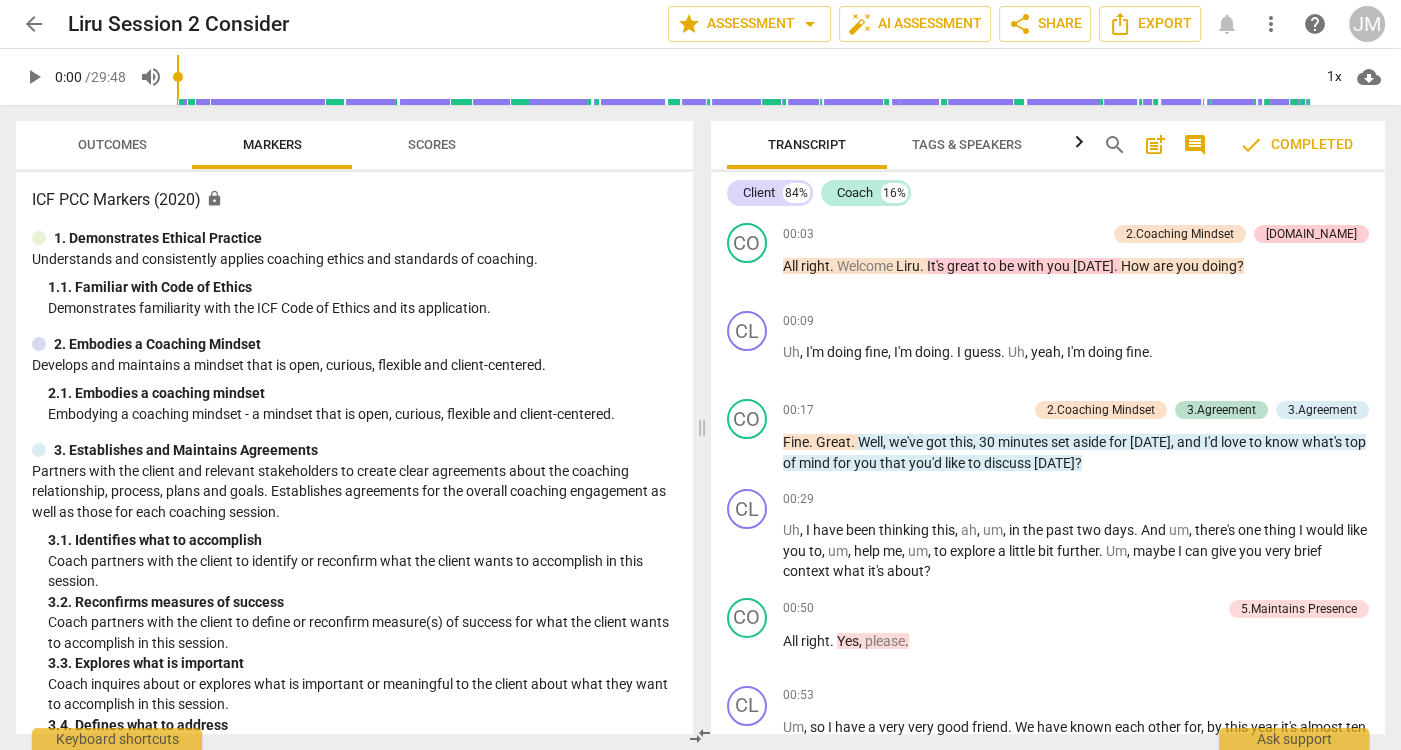 scroll, scrollTop: 0, scrollLeft: 0, axis: both 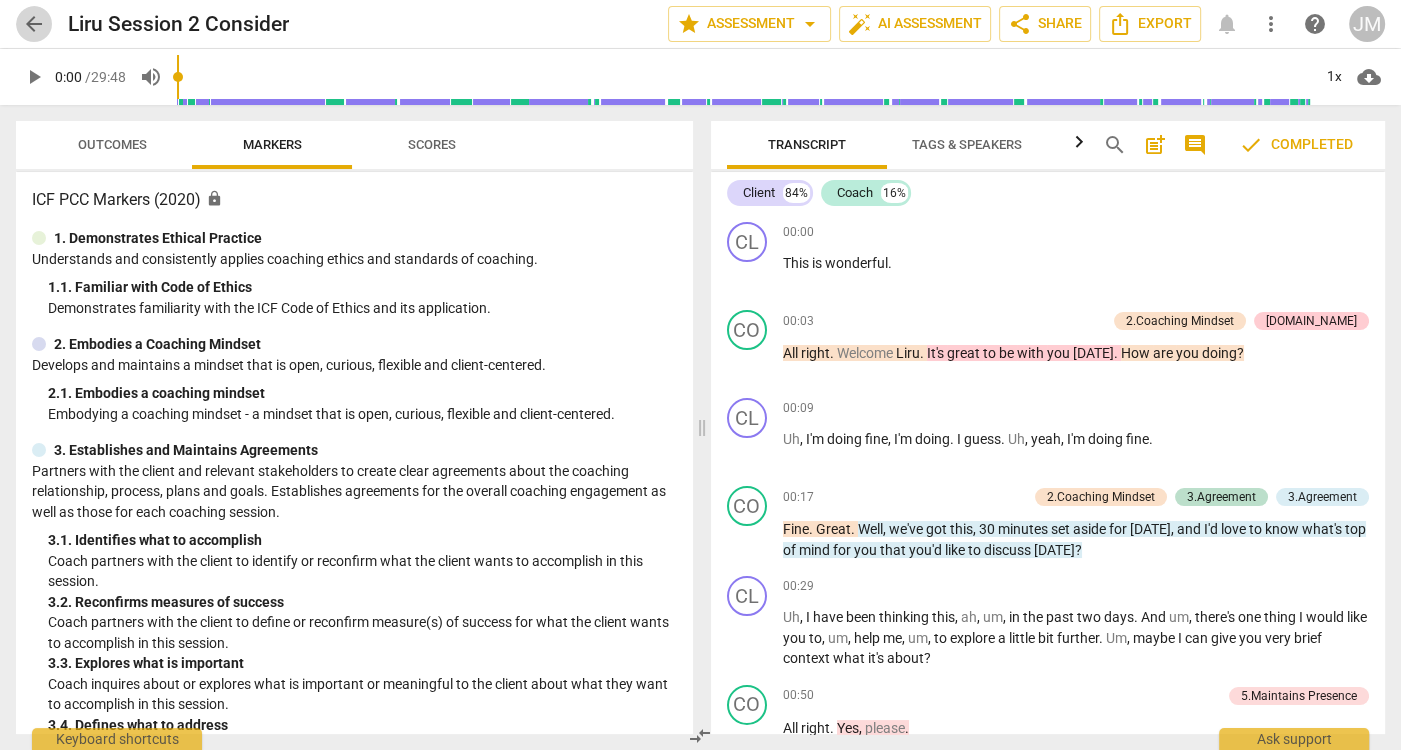 click on "arrow_back" at bounding box center [34, 24] 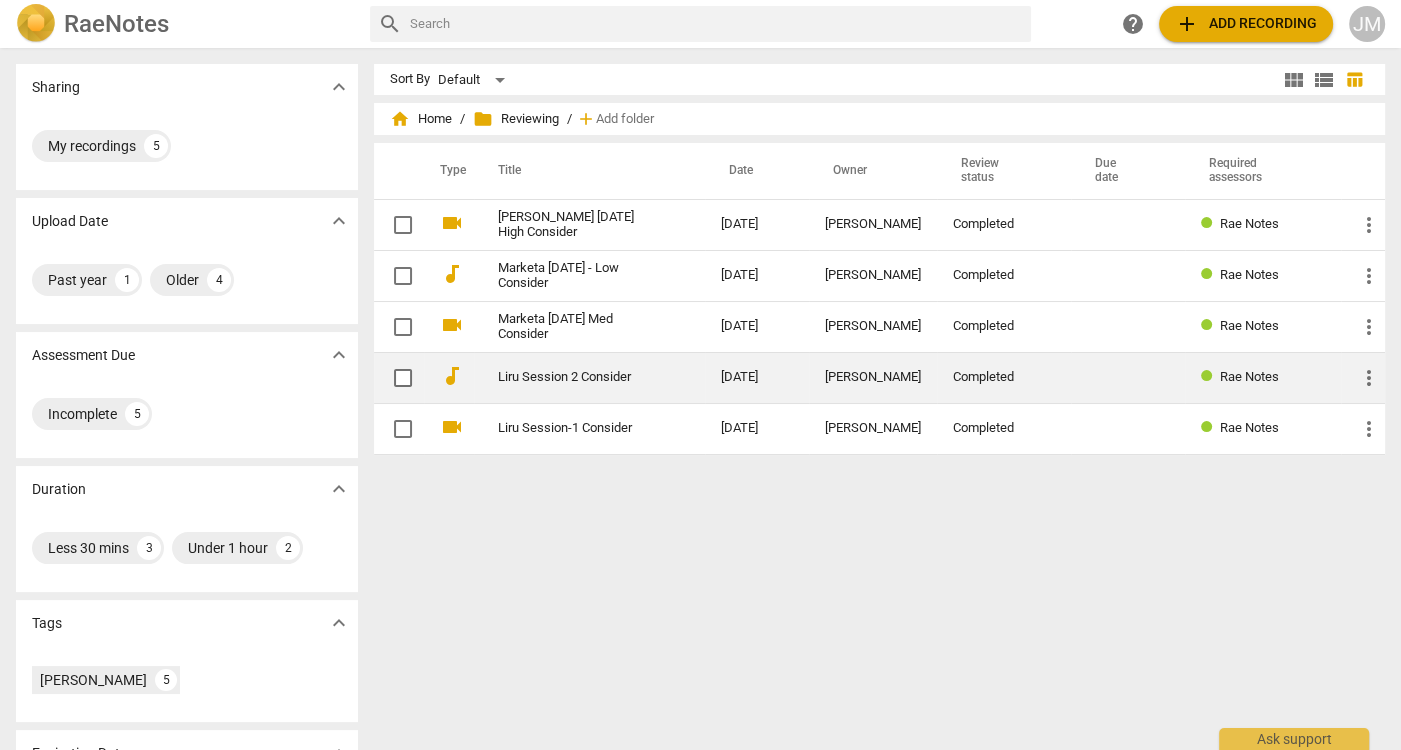 click on "Liru Session 2 Consider" at bounding box center (573, 377) 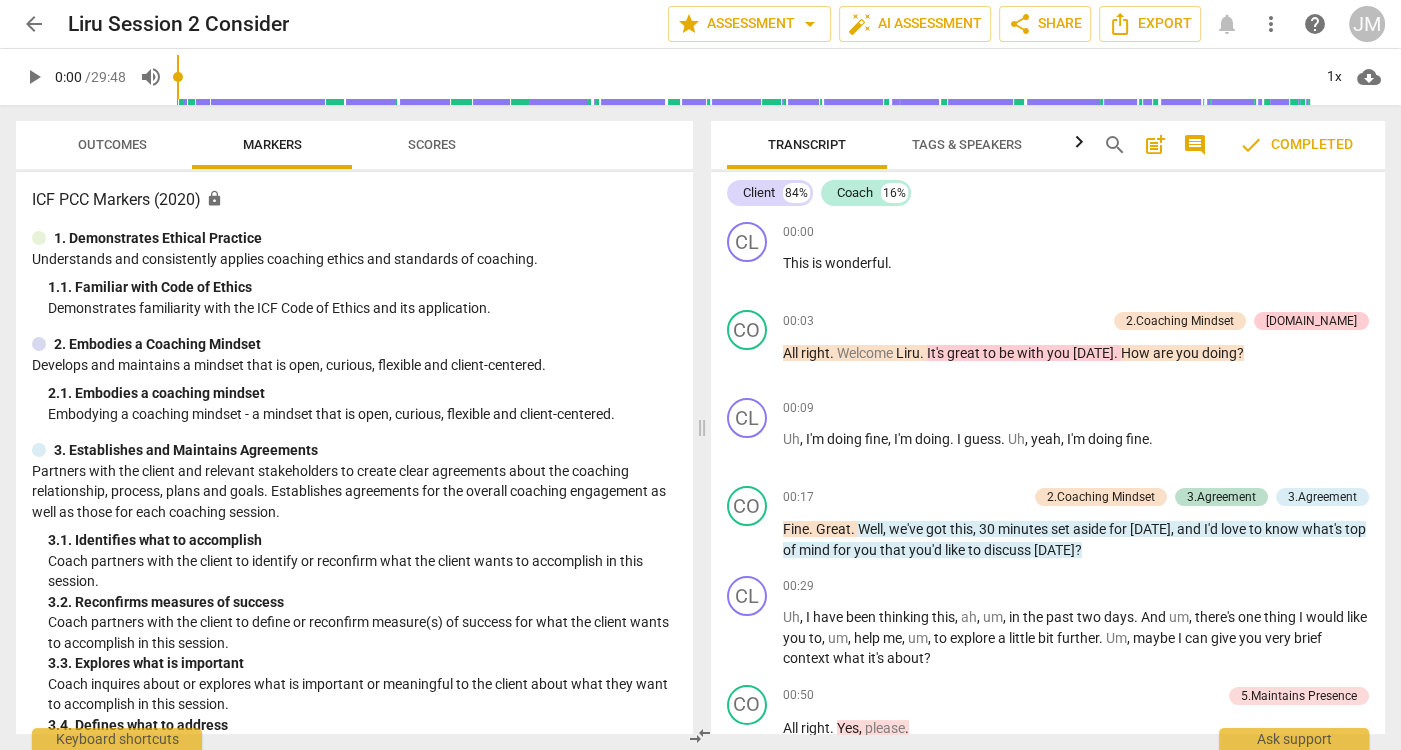 click on "Client 84% Coach 16% CL play_arrow pause 00:00 + Add competency keyboard_arrow_right This   is   wonderful . CO play_arrow pause 00:03 + Add competency 2.Coaching Mindset [DOMAIN_NAME] keyboard_arrow_right All   right .   Welcome   Liru .   It's   great   to   be   with   you   [DATE] .   How   are   you   doing ? 2.Coaching Mindset [PERSON_NAME] 21:41 [DATE] CL play_arrow pause 00:09 + Add competency keyboard_arrow_right Uh ,   I'm   doing   fine ,   I'm   doing .   I   guess .   Uh ,   yeah ,   I'm   doing   fine . CO play_arrow pause 00:17 + Add competency 2.Coaching Mindset 3.Agreement 3.Agreement keyboard_arrow_right Fine .   Great .   Well ,   we've   got   this ,   30   minutes   set   aside   for   [DATE] ,   and   I'd   love   to   know   what's   top   of   mind   for   you   that   you'd   like   to   discuss   [DATE] ? 2.Coaching Mindset [PERSON_NAME] 21:42 [DATE] 1.  Coaching Mindset Sufficient 3.Agreement [PERSON_NAME] 21:42 [DATE] 1.  Partners with the client to explore the topic 2.  3." at bounding box center [1048, 453] 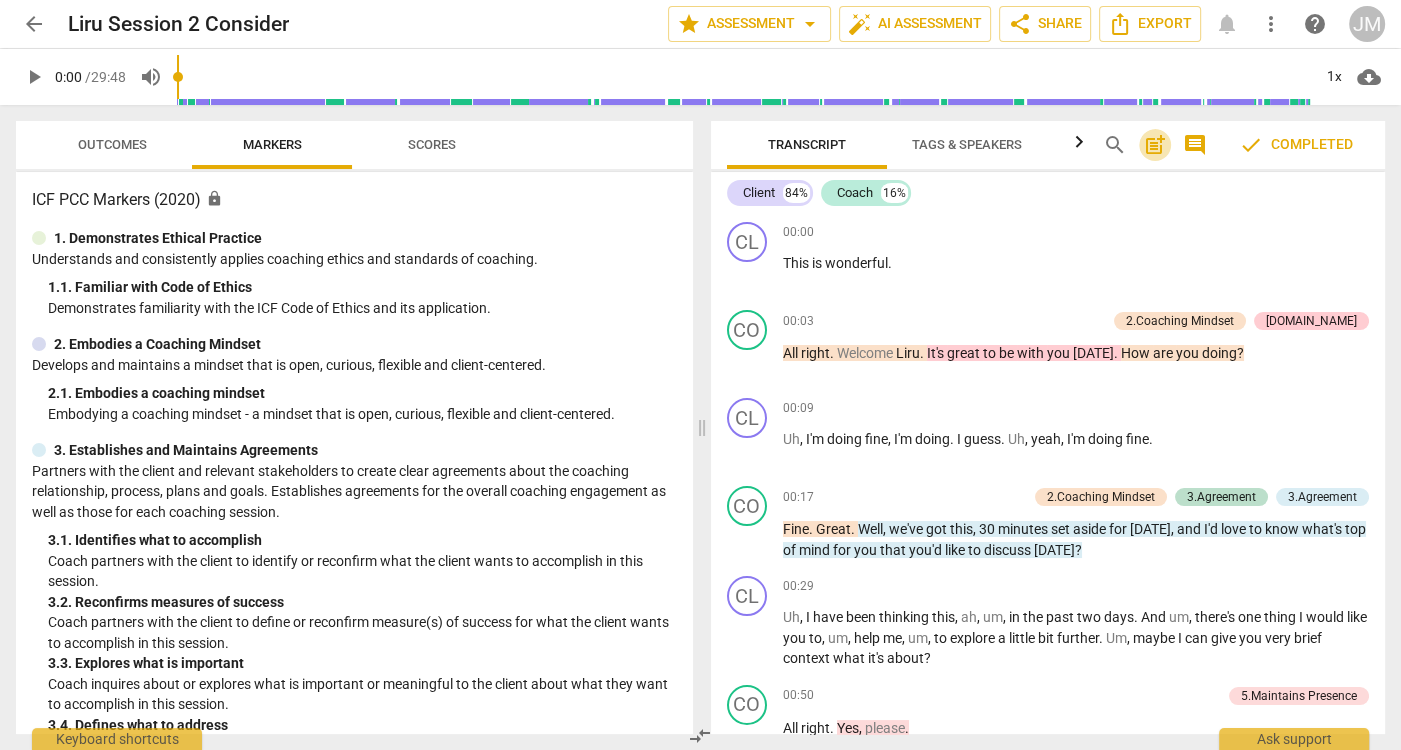 click on "post_add" at bounding box center [1155, 145] 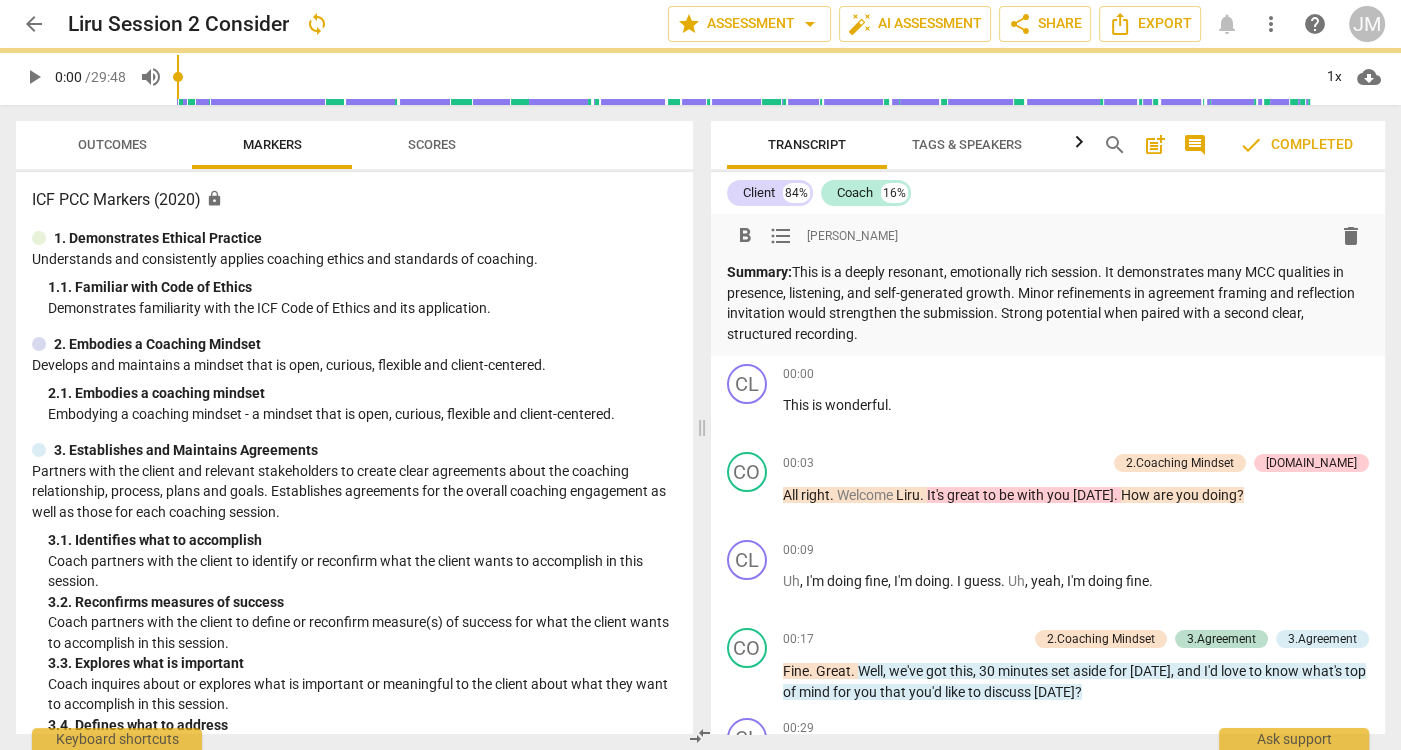 click on "Summary:   This is a deeply resonant, emotionally rich session. It demonstrates many MCC qualities in presence, listening, and self-generated growth. Minor refinements in agreement framing and reflection invitation would strengthen the submission. Strong potential when paired with a second clear, structured recording." at bounding box center [1048, 303] 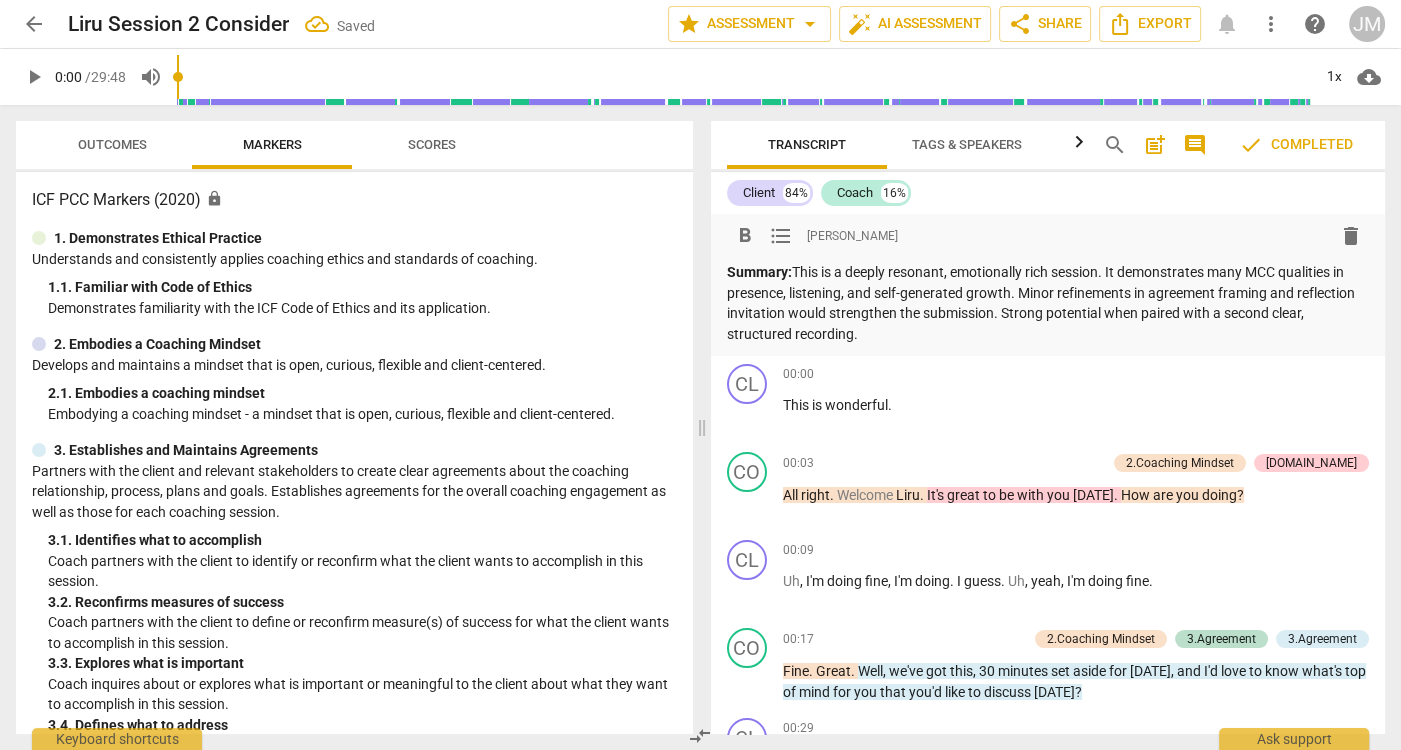 type 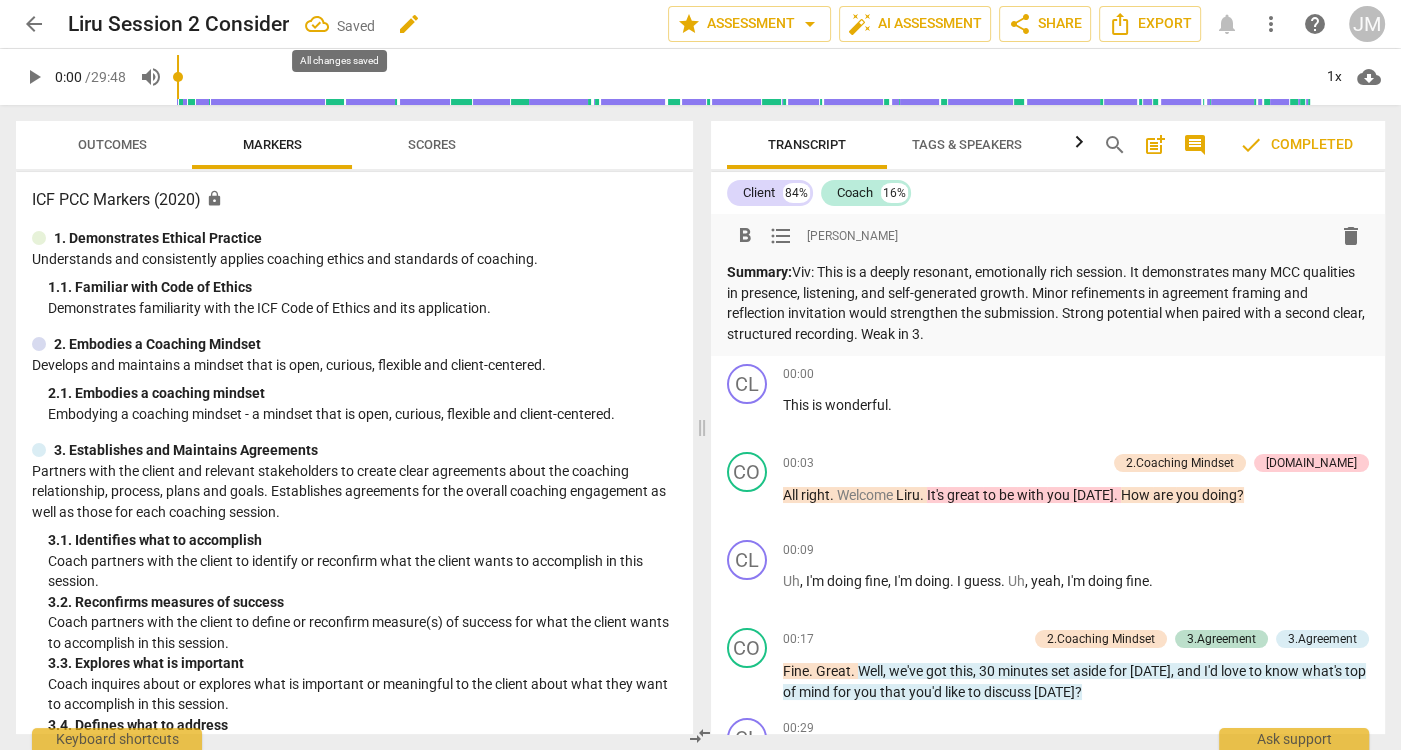click on "Saved" at bounding box center (356, 26) 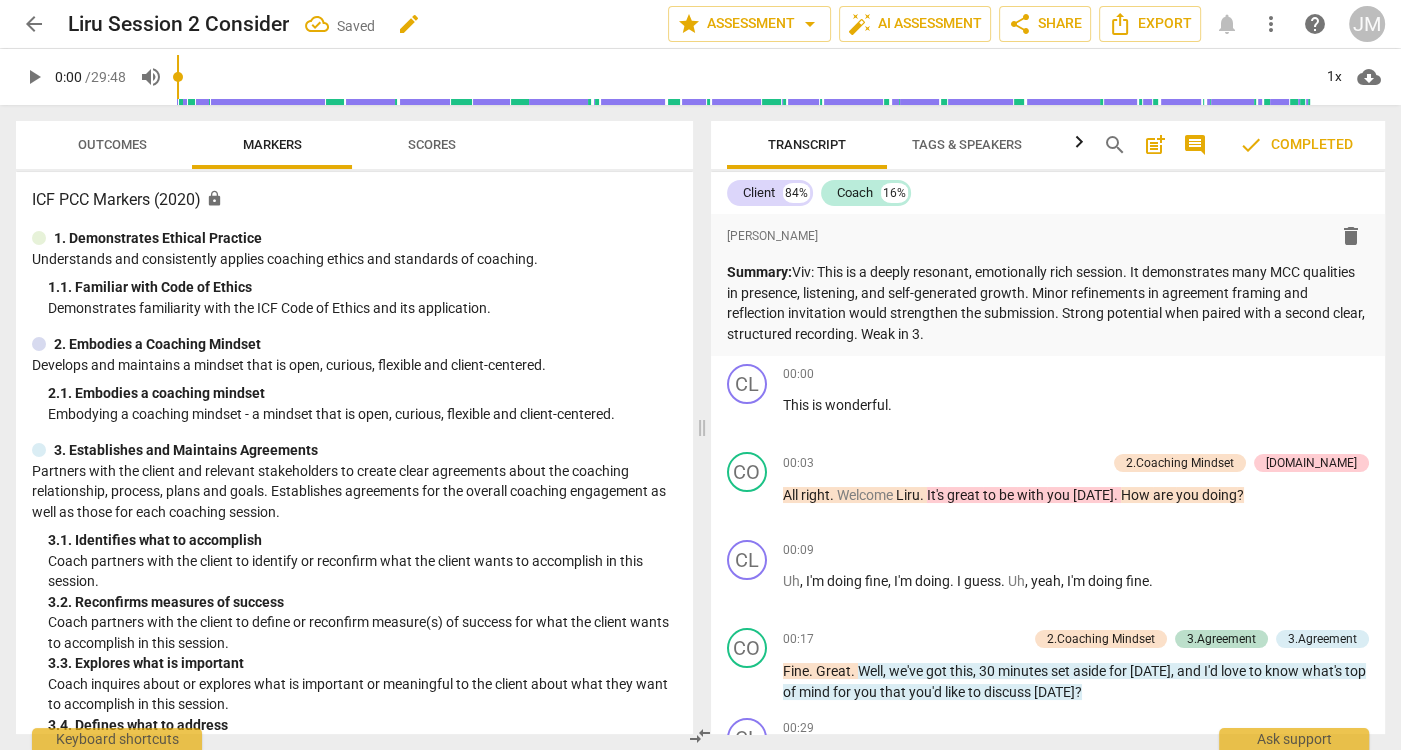 click on "edit" at bounding box center [409, 24] 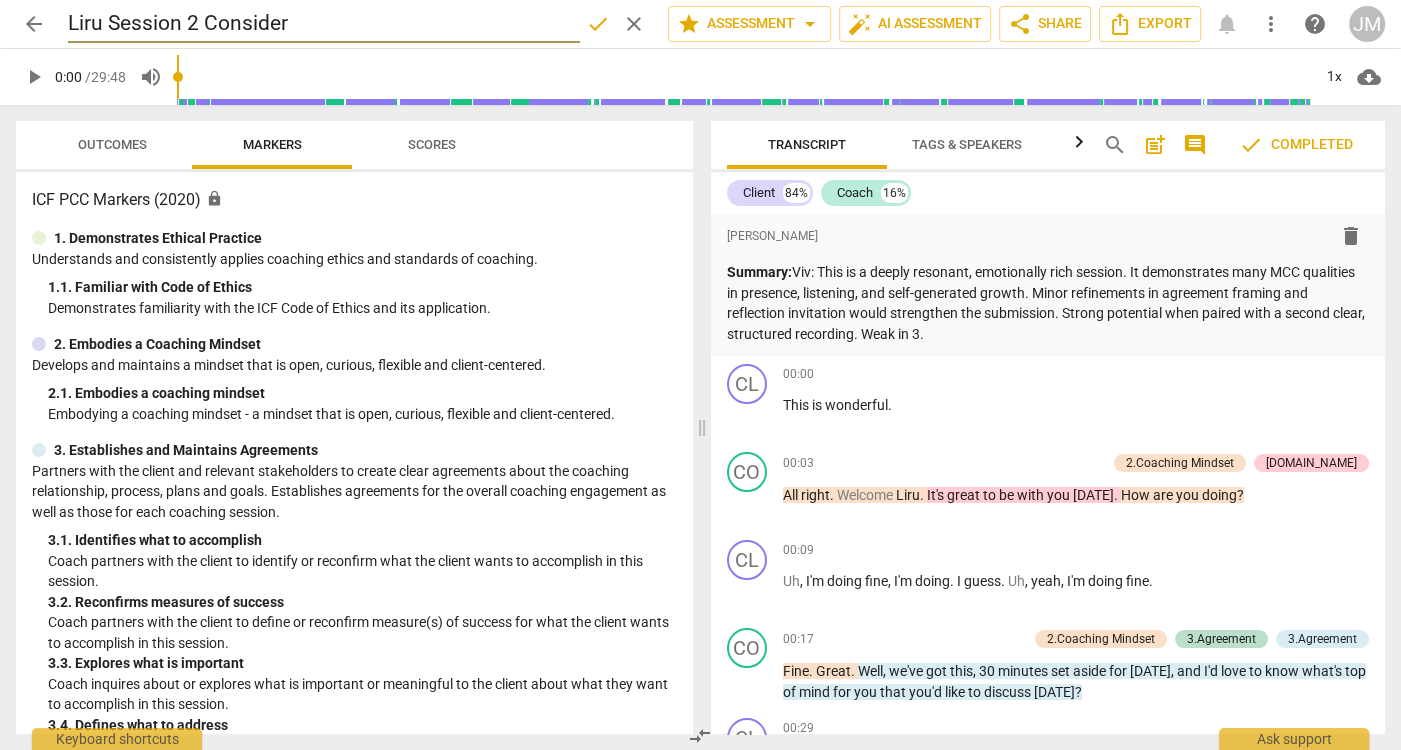 drag, startPoint x: 206, startPoint y: 19, endPoint x: 273, endPoint y: 25, distance: 67.26812 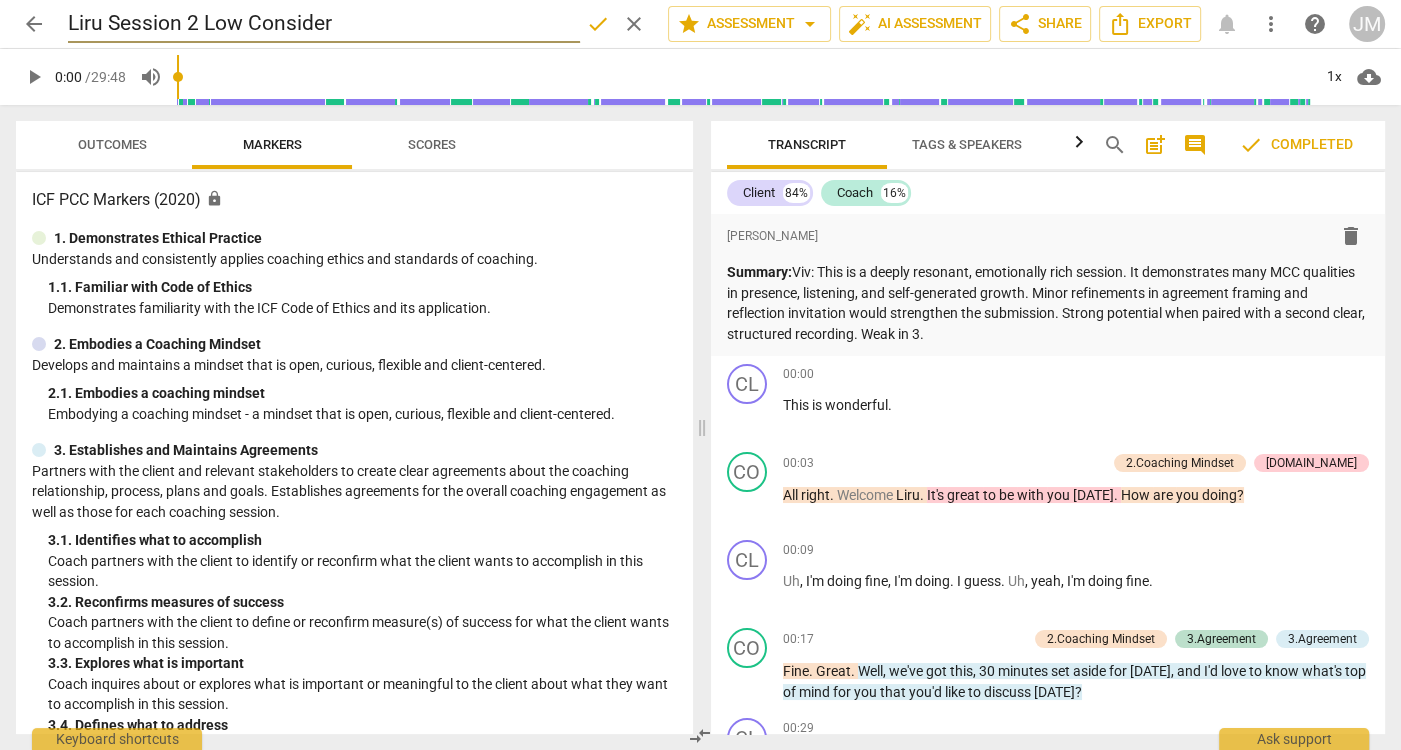 type on "Liru Session 2 Low Consider" 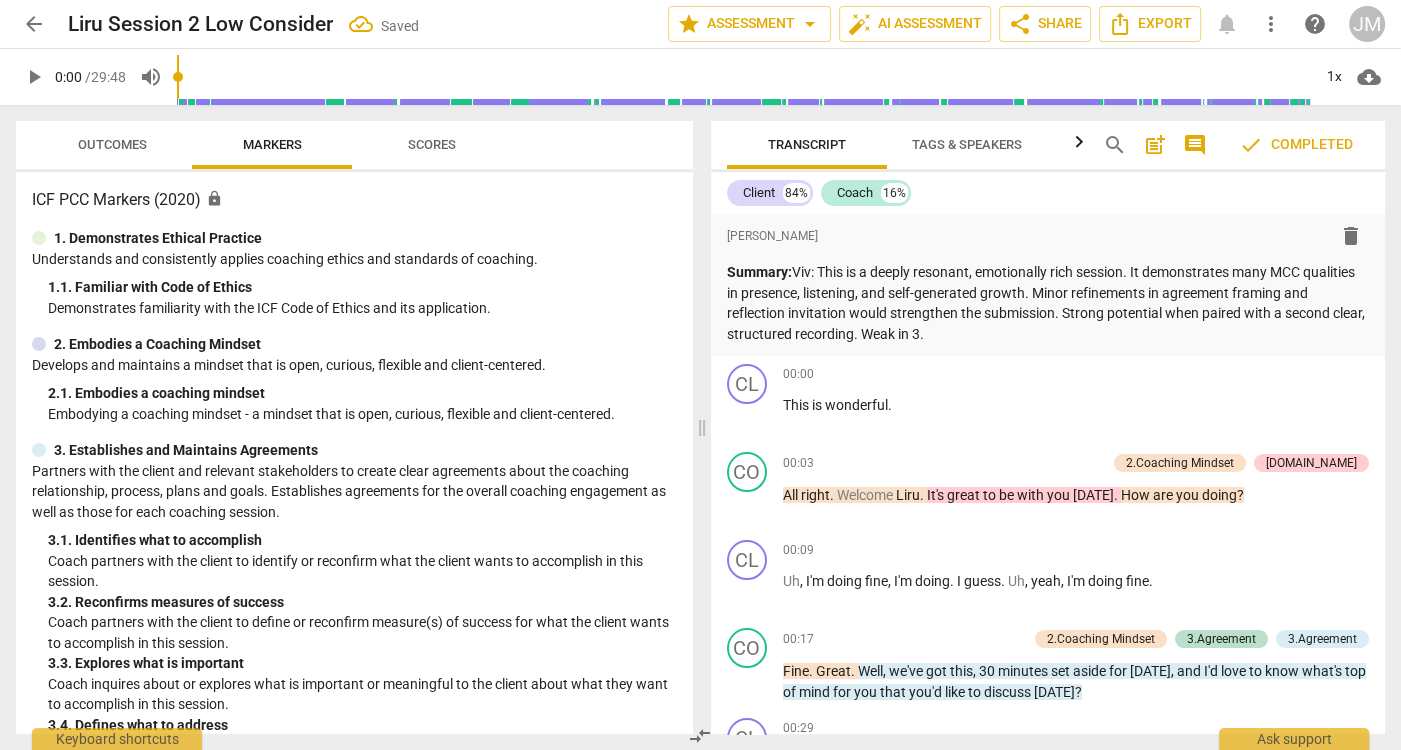 click on "arrow_back" at bounding box center (34, 24) 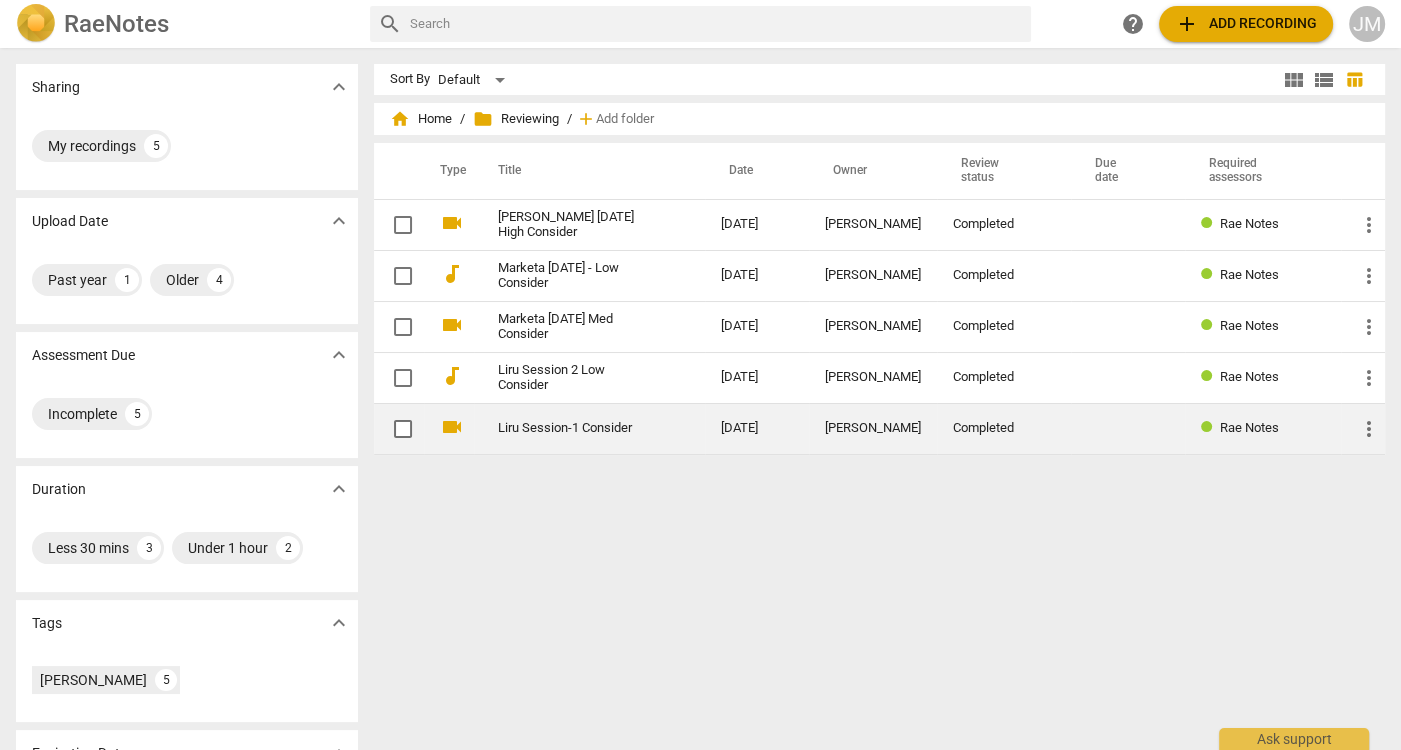 click on "Liru Session-1 Consider" at bounding box center [573, 428] 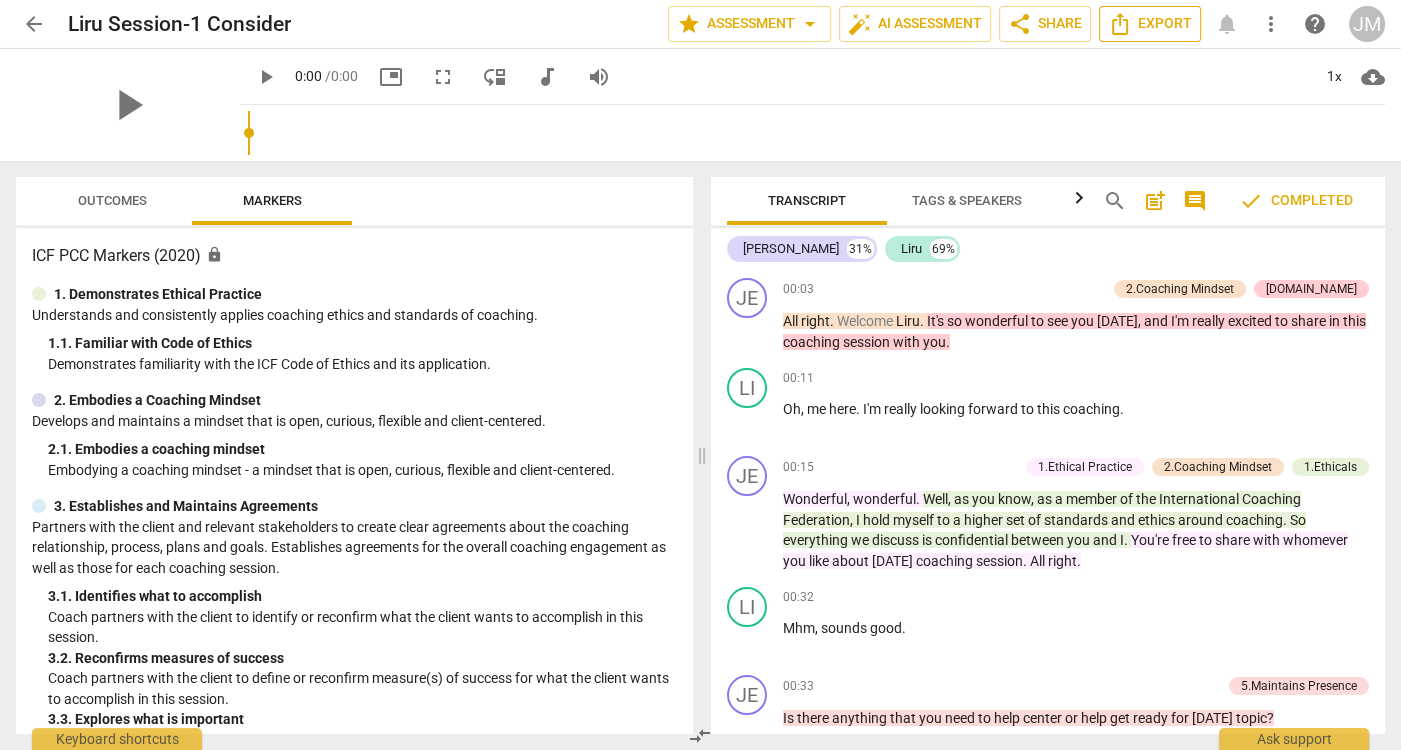 click on "Export" at bounding box center (1150, 24) 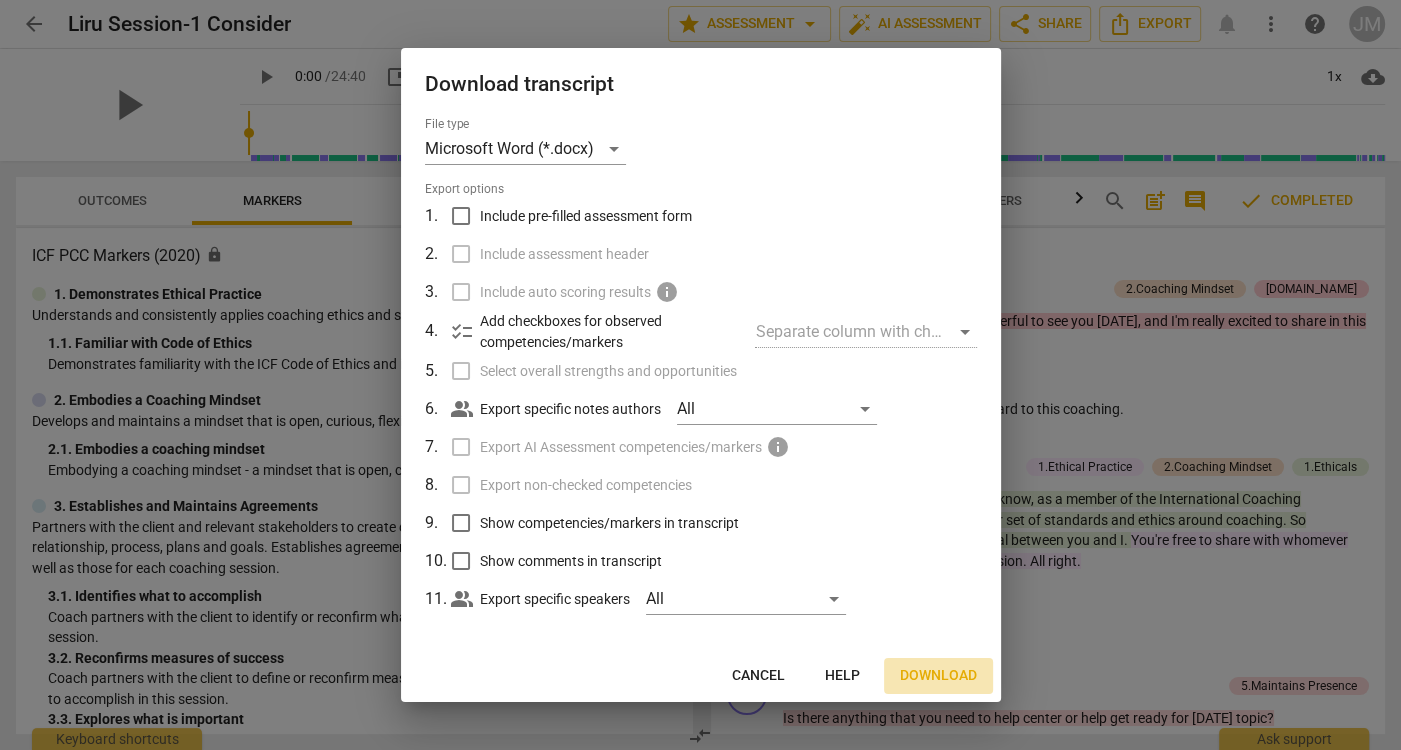 click on "Download" at bounding box center [938, 676] 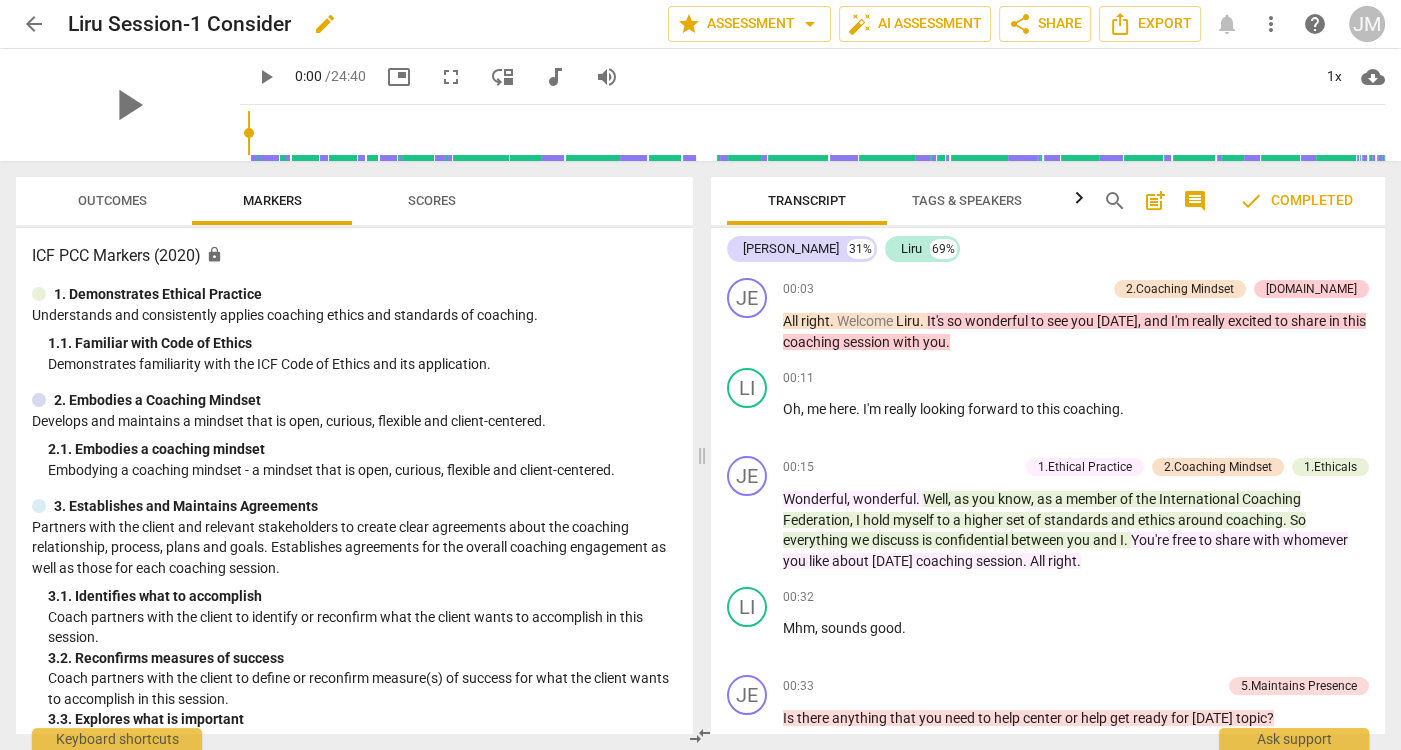 click on "edit" at bounding box center (325, 24) 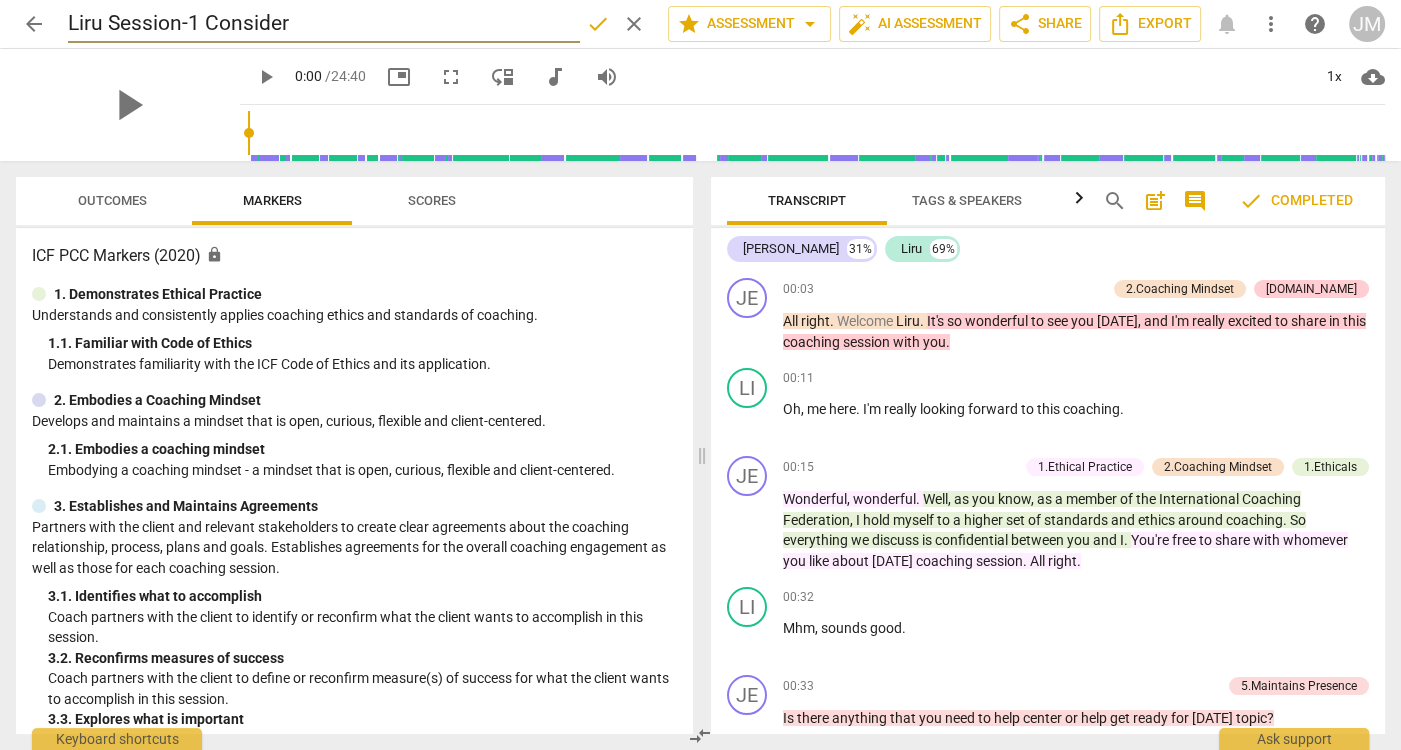 click on "Liru Session-1 Consider" at bounding box center (324, 24) 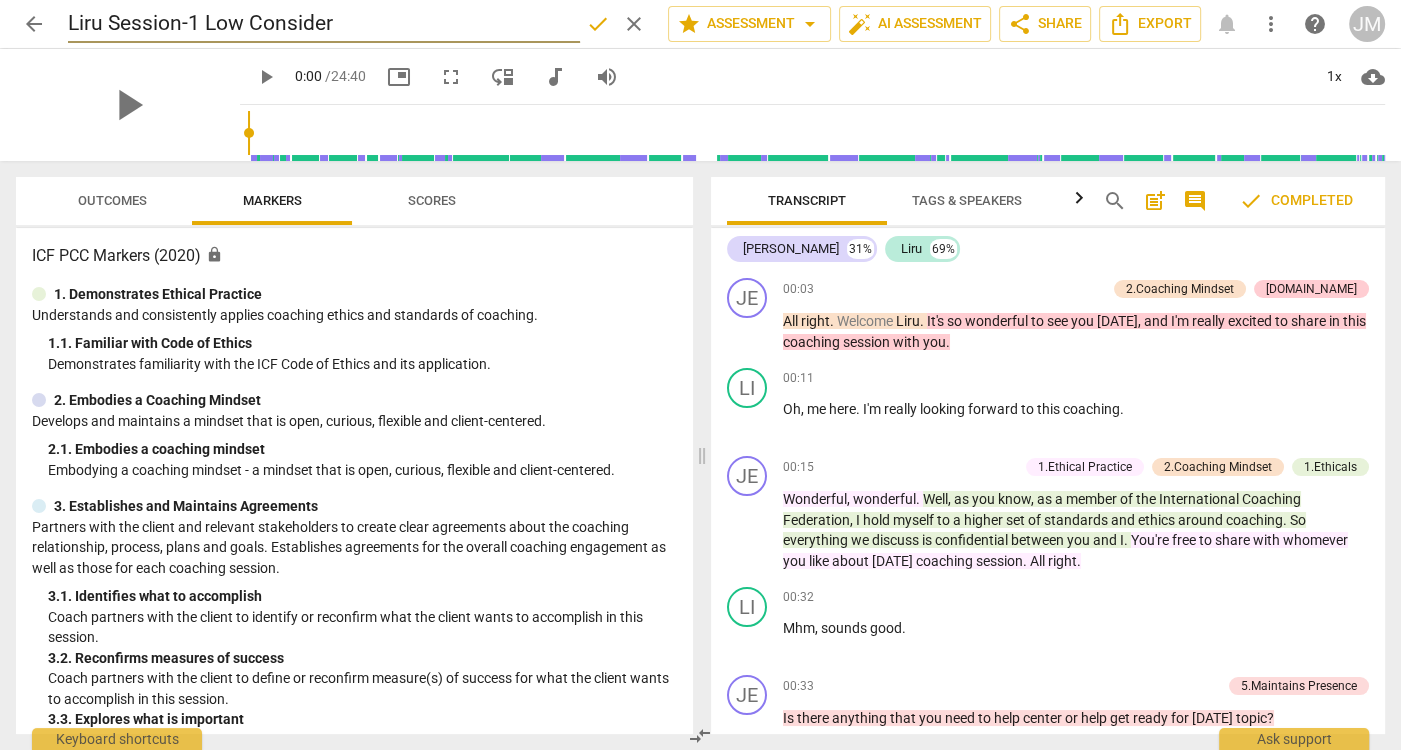 type on "Liru Session-1 Low Consider" 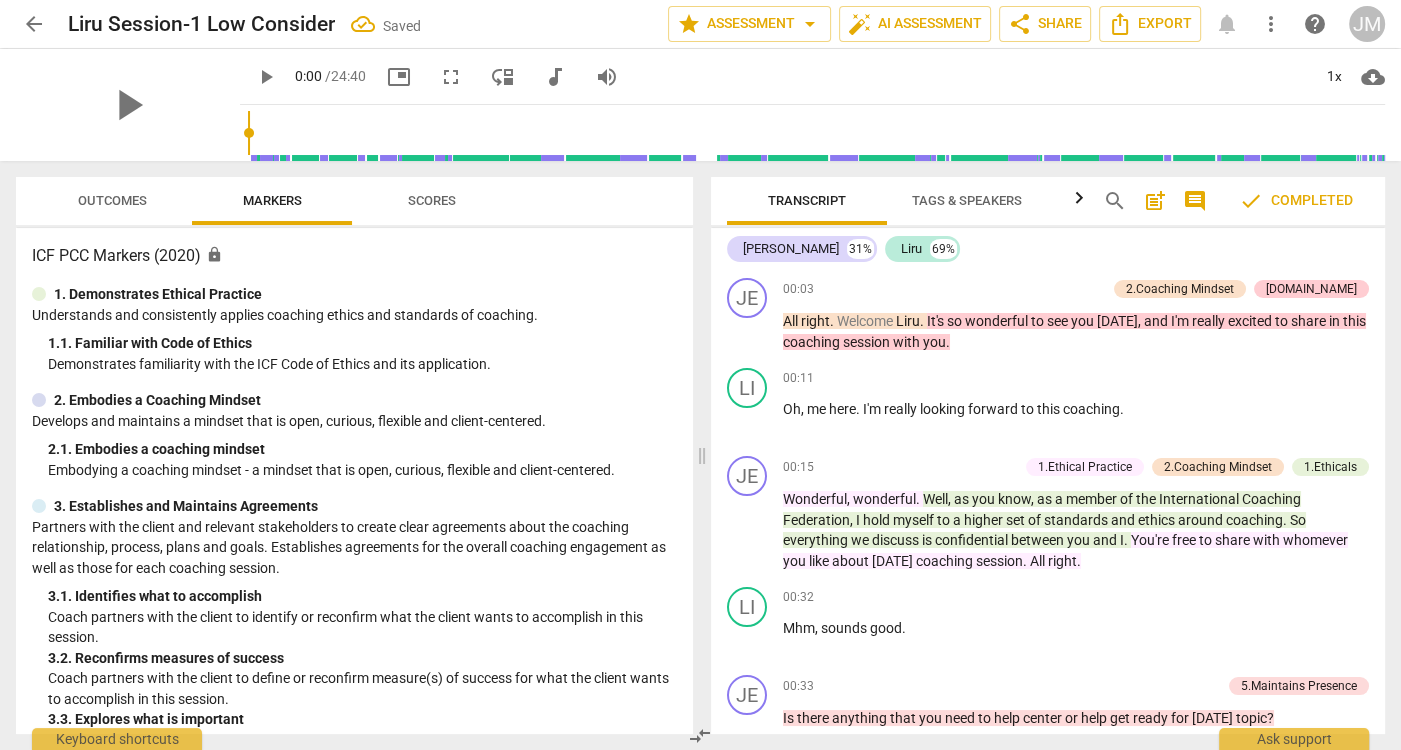 click on "post_add" at bounding box center [1155, 201] 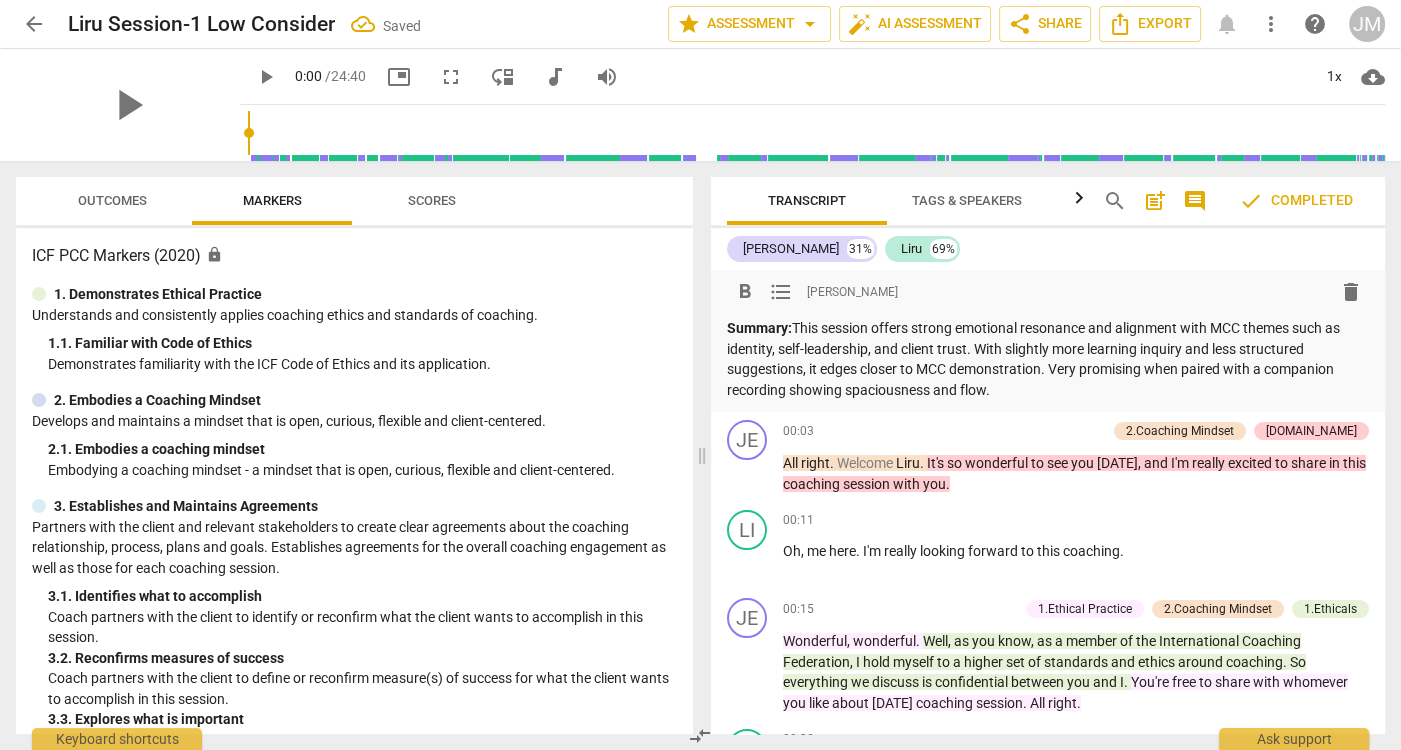 click on "Summary:    This session offers strong emotional resonance and alignment with MCC themes such as identity, self-leadership, and client trust. With slightly more learning inquiry and less structured suggestions, it edges closer to MCC demonstration. Very promising when paired with a companion recording showing spaciousness and flow." at bounding box center (1048, 359) 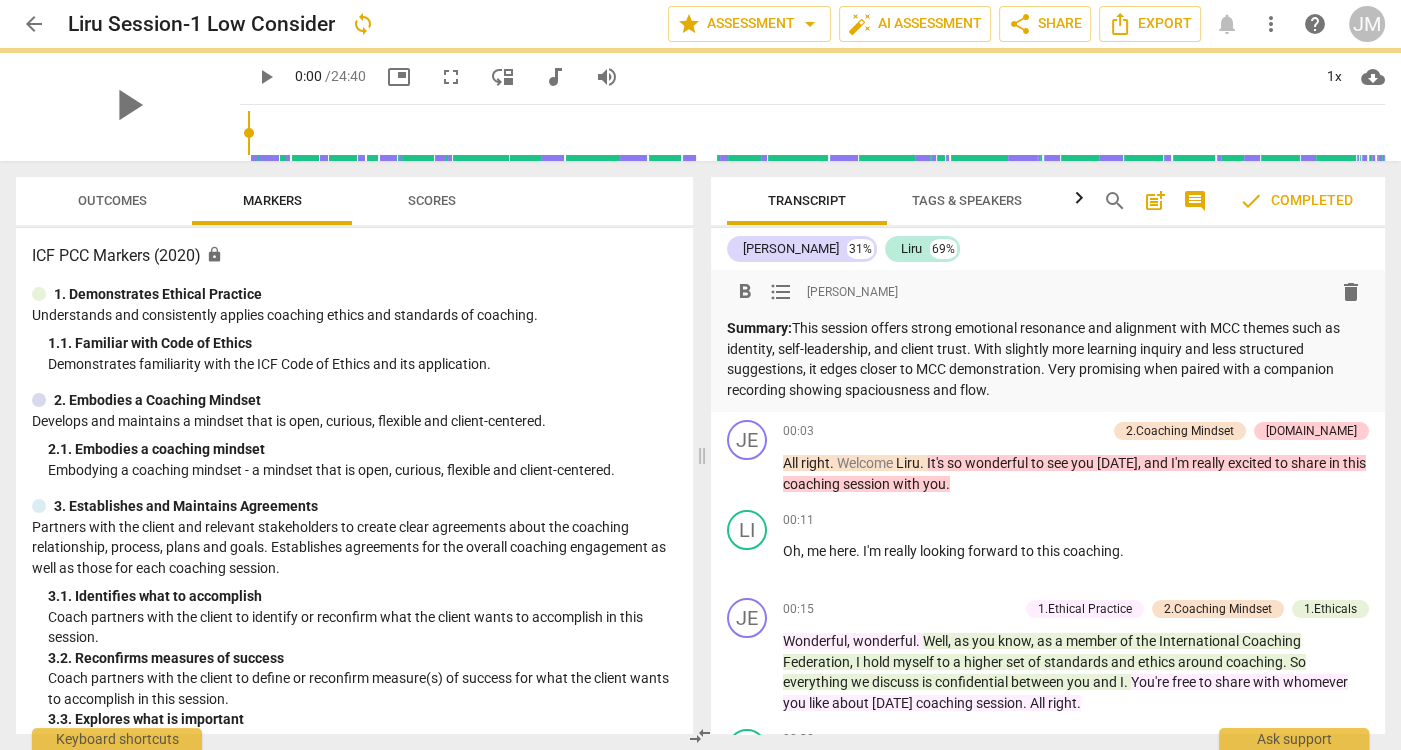 type 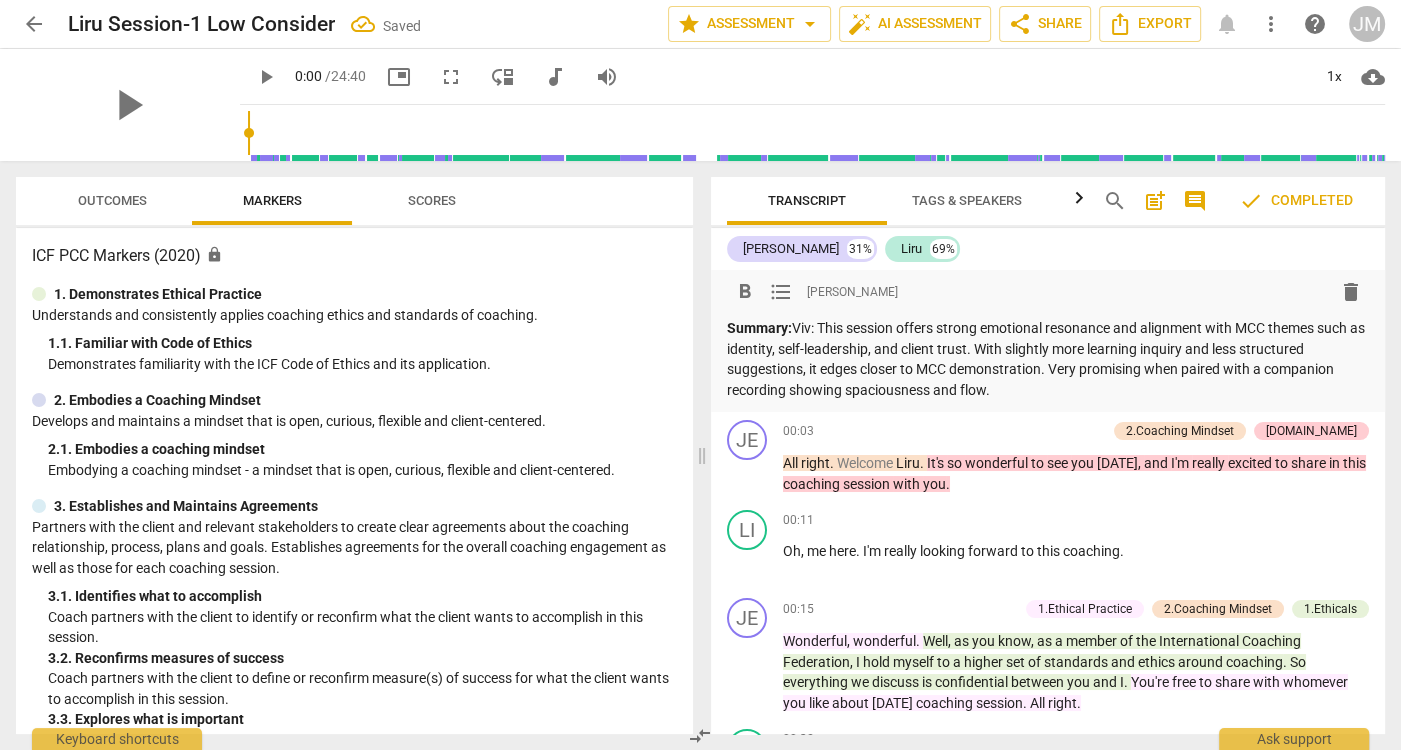 click on "Summary:    Viv: This session offers strong emotional resonance and alignment with MCC themes such as identity, self-leadership, and client trust. With slightly more learning inquiry and less structured suggestions, it edges closer to MCC demonstration. Very promising when paired with a companion recording showing spaciousness and flow." at bounding box center (1048, 359) 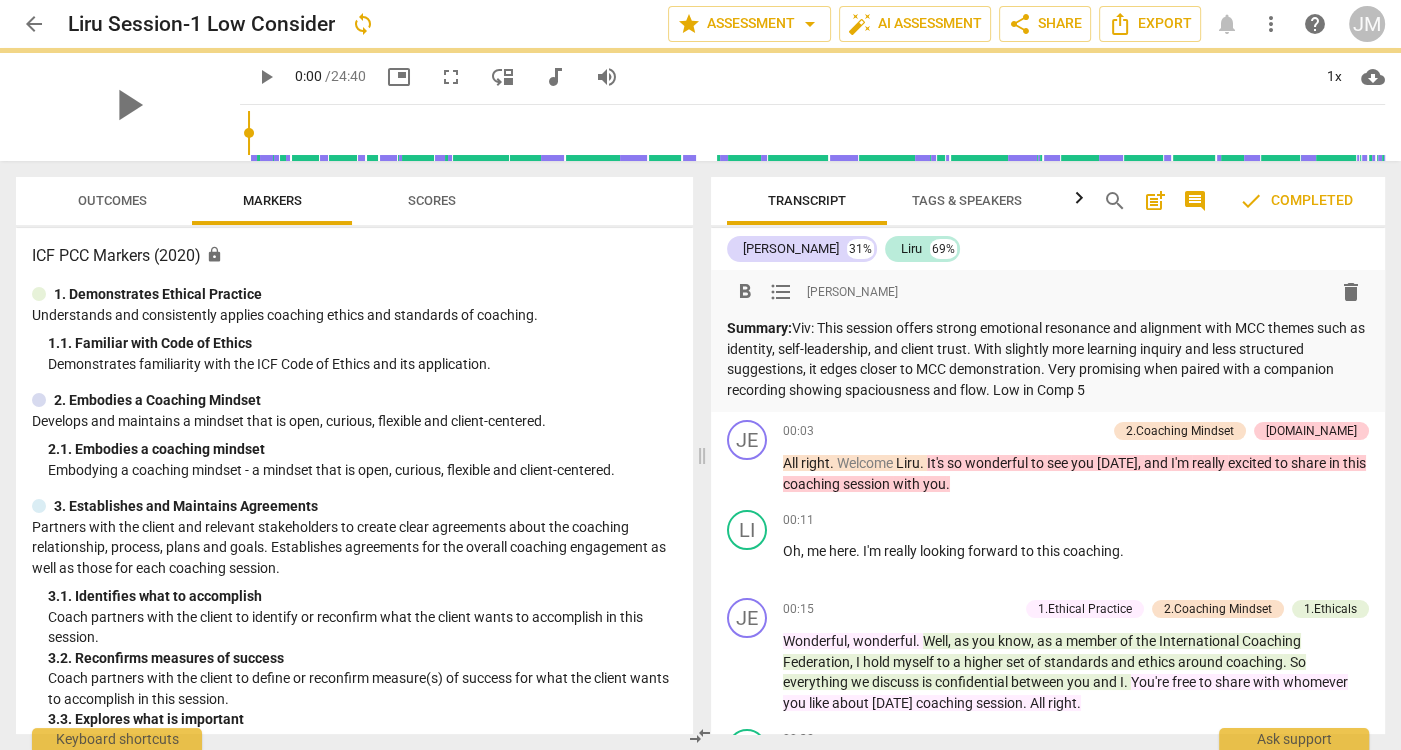 click on "ICF PCC Markers (2020) lock 1. Demonstrates Ethical Practice Understands and consistently applies coaching ethics and standards of coaching. 1. 1. Familiar with Code of Ethics Demonstrates familiarity with the ICF Code of Ethics and its application. 2. Embodies a Coaching Mindset Develops and maintains a mindset that is open, curious, flexible and client-centered. 2. 1. Embodies a coaching mindset Embodying a coaching mindset - a mindset that is open, curious, flexible and client-centered. 3. Establishes and Maintains Agreements Partners with the client and relevant stakeholders to create clear agreements about the coaching relationship, process, plans and goals. Establishes agreements for the overall coaching engagement as well as those for each coaching session. 3. 1. Identifies what to accomplish Coach partners with the client to identify or reconfirm what the client wants to accomplish in this session. 3. 2. Reconfirms measures of success 3. 3. Explores what is important 3. 4. Defines what to address 4." at bounding box center (354, 481) 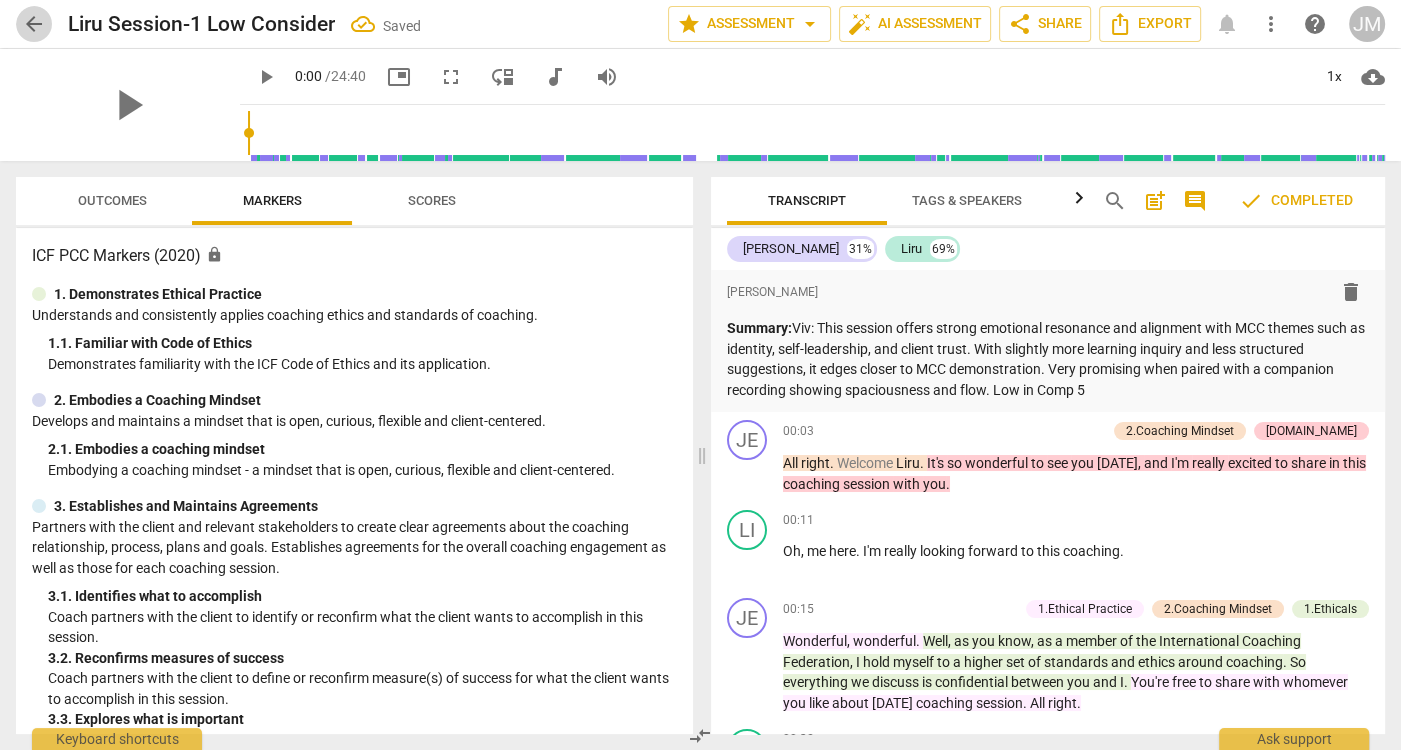 click on "arrow_back" at bounding box center (34, 24) 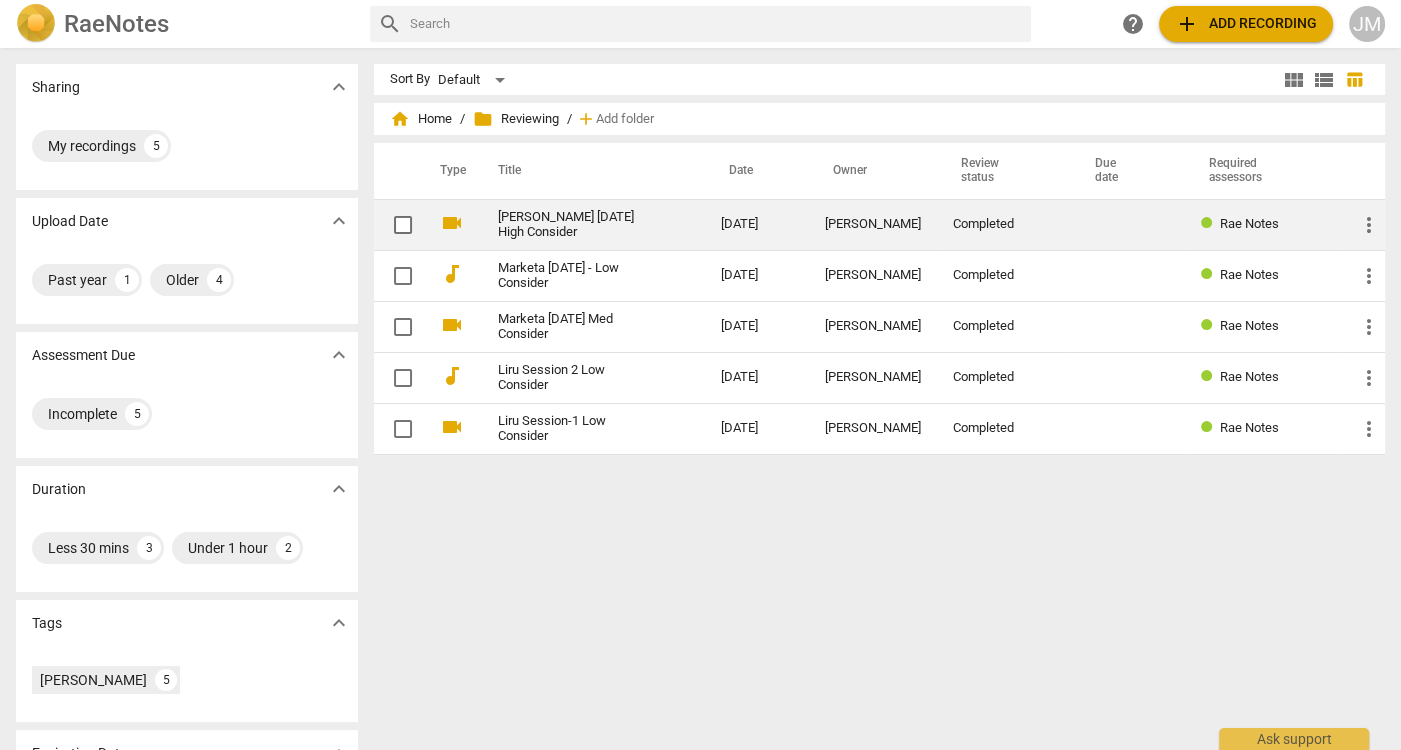 click on "[PERSON_NAME] [DATE] High Consider" at bounding box center (573, 225) 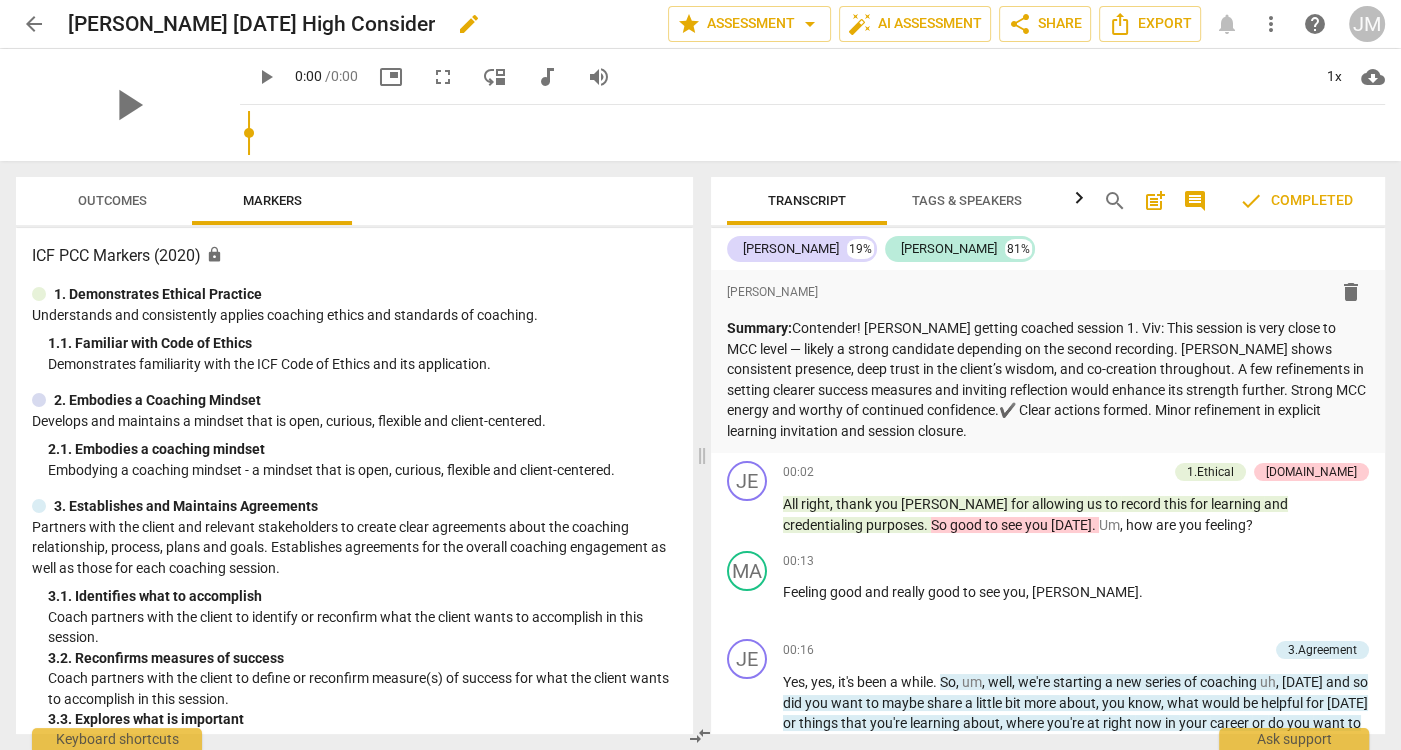 click on "edit" at bounding box center [469, 24] 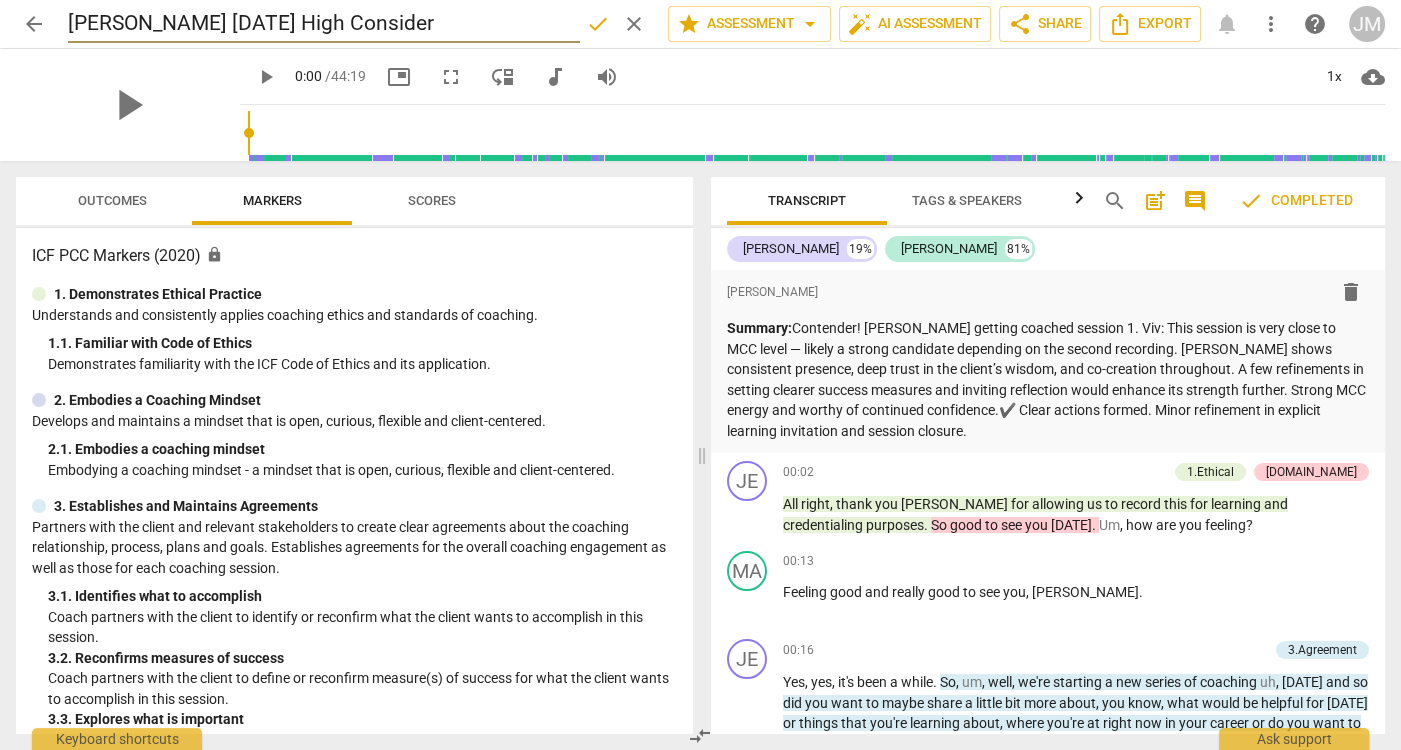 click on "[PERSON_NAME] [DATE] High Consider" at bounding box center (324, 24) 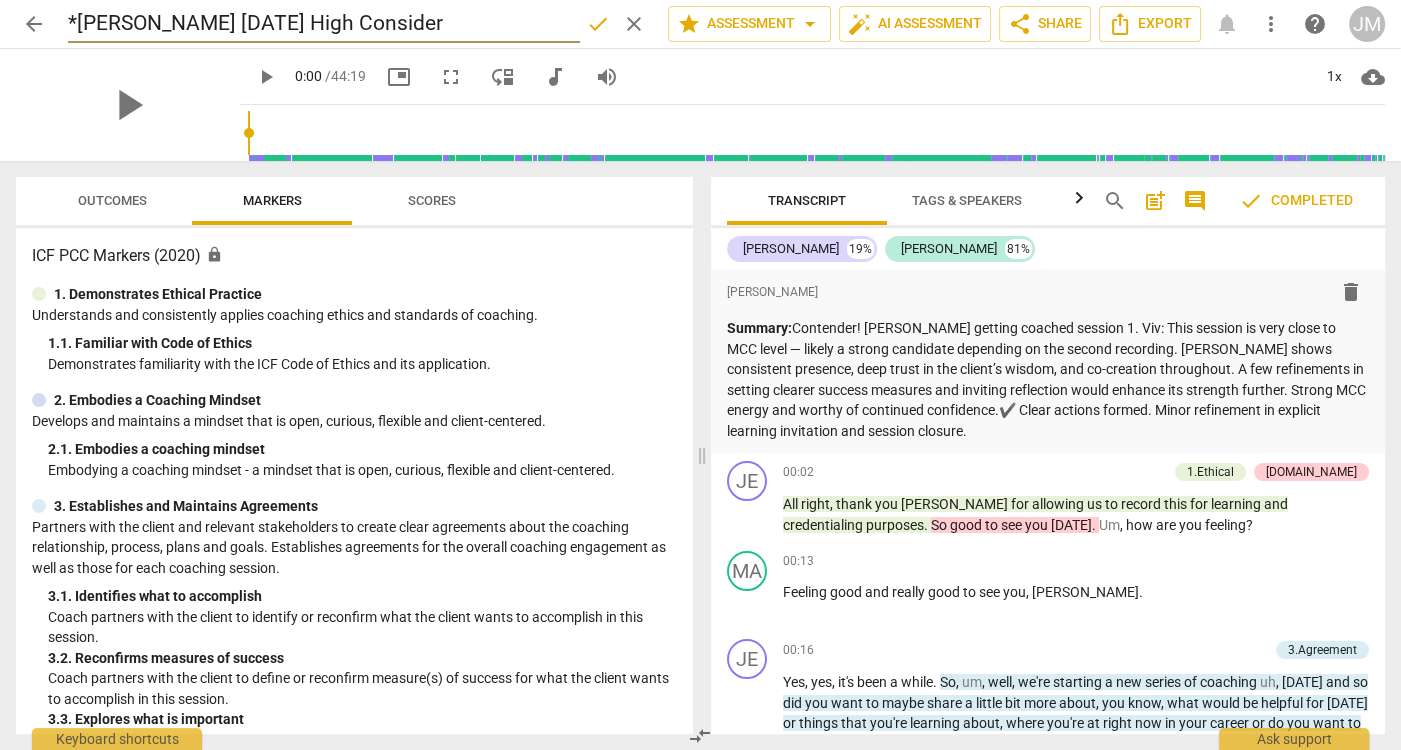 type on "*[PERSON_NAME] [DATE] High Consider" 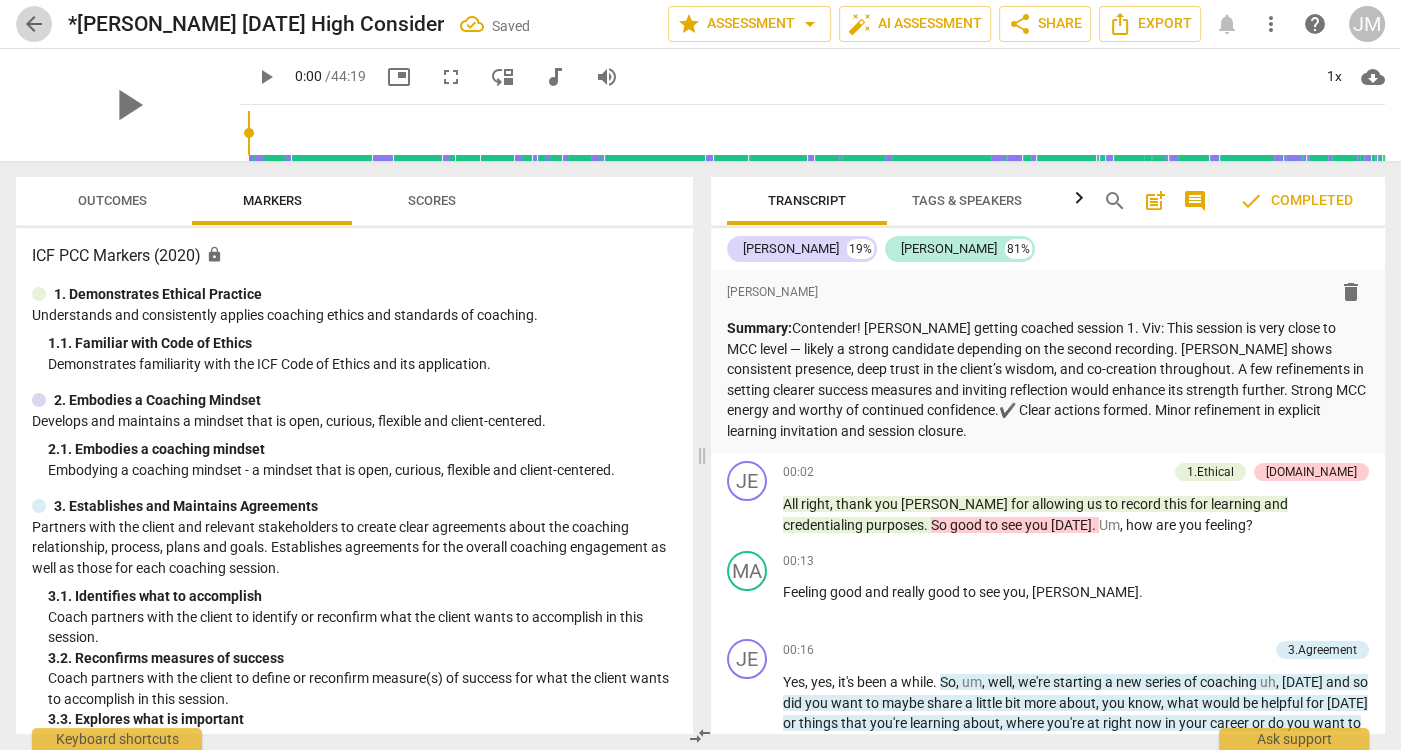 click on "arrow_back" at bounding box center (34, 24) 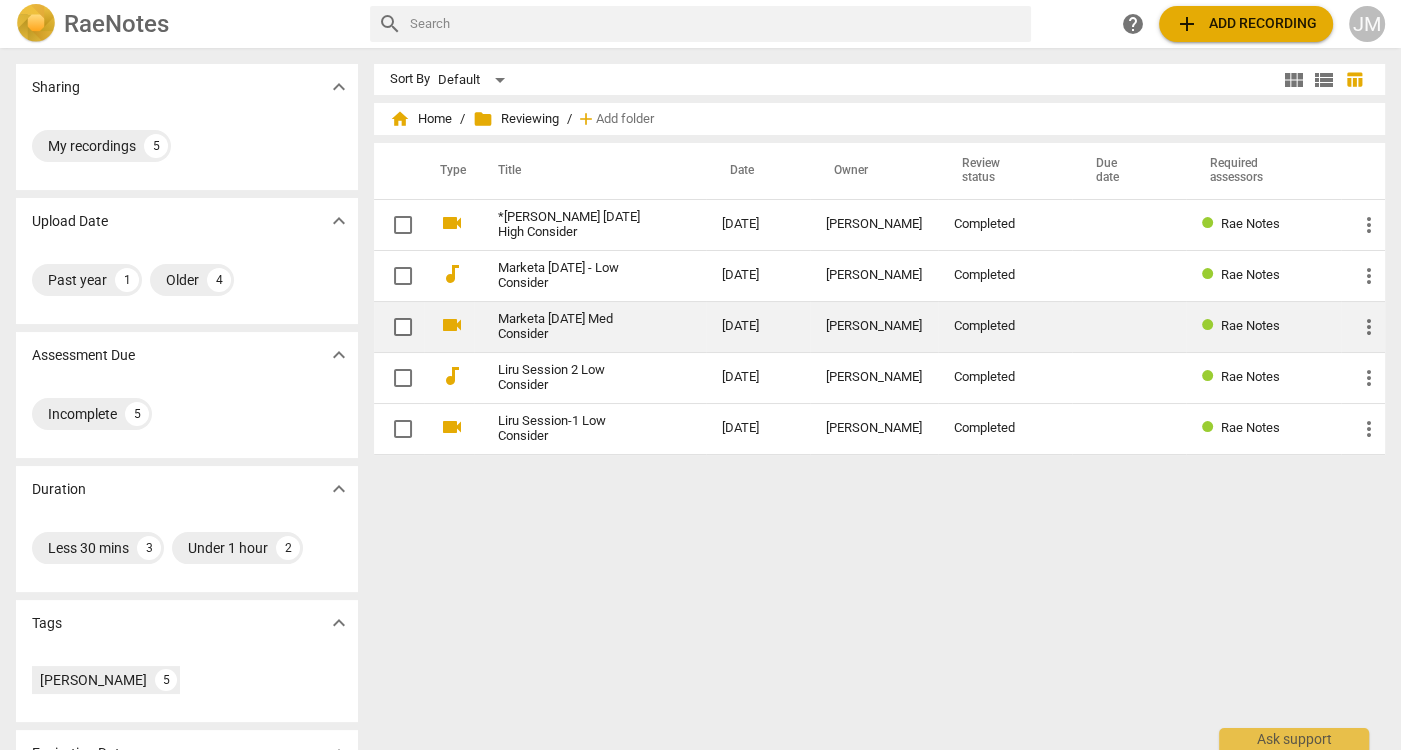 click on "Marketa [DATE] Med Consider" at bounding box center (574, 327) 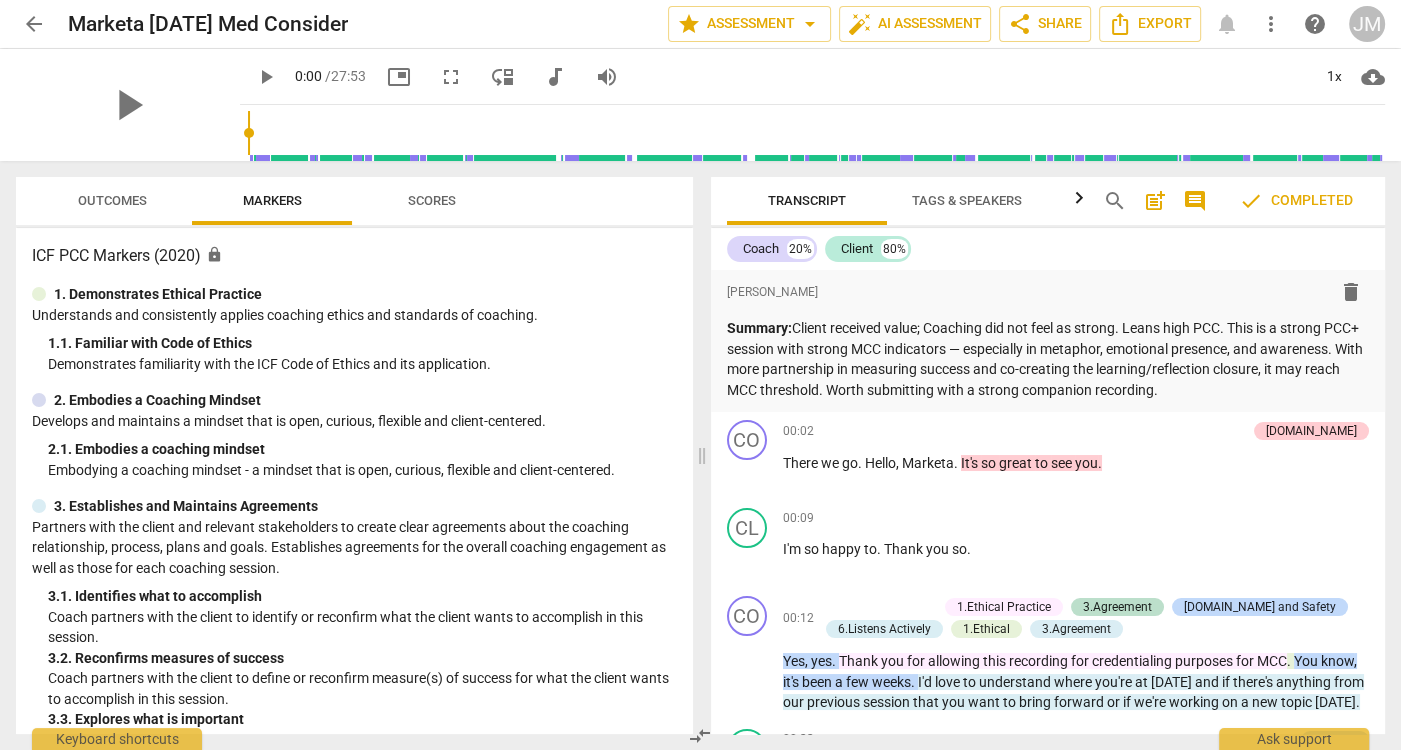 click on "arrow_back" at bounding box center (34, 24) 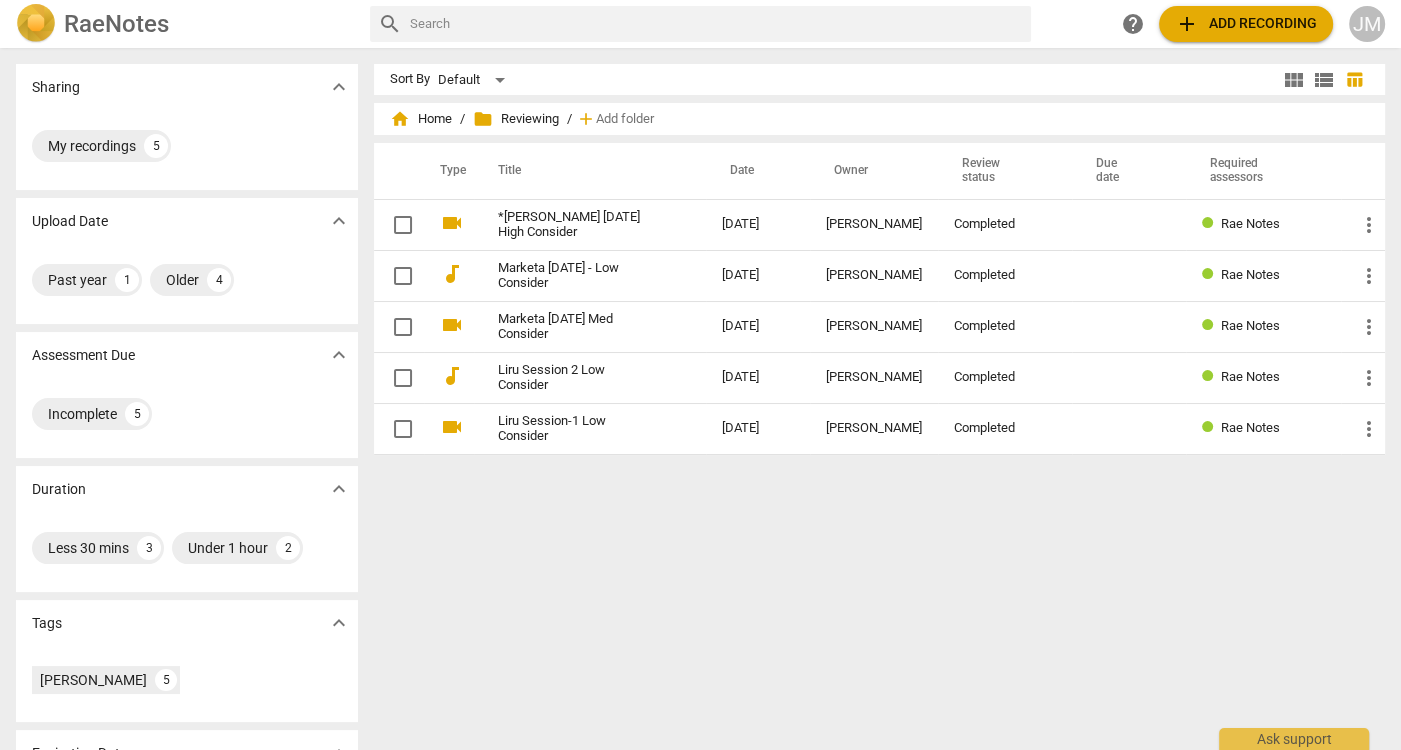 click on "folder Reviewing" at bounding box center [516, 119] 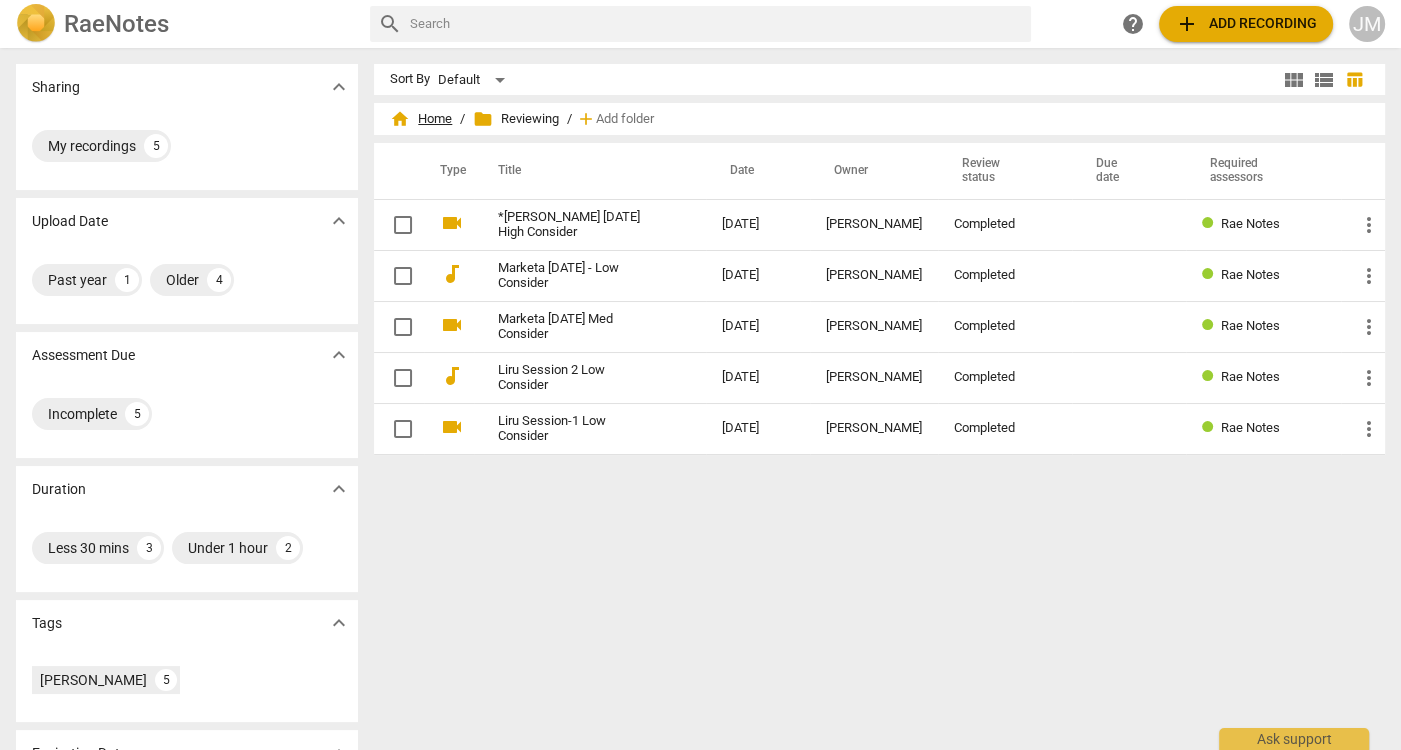 click on "home Home" at bounding box center (421, 119) 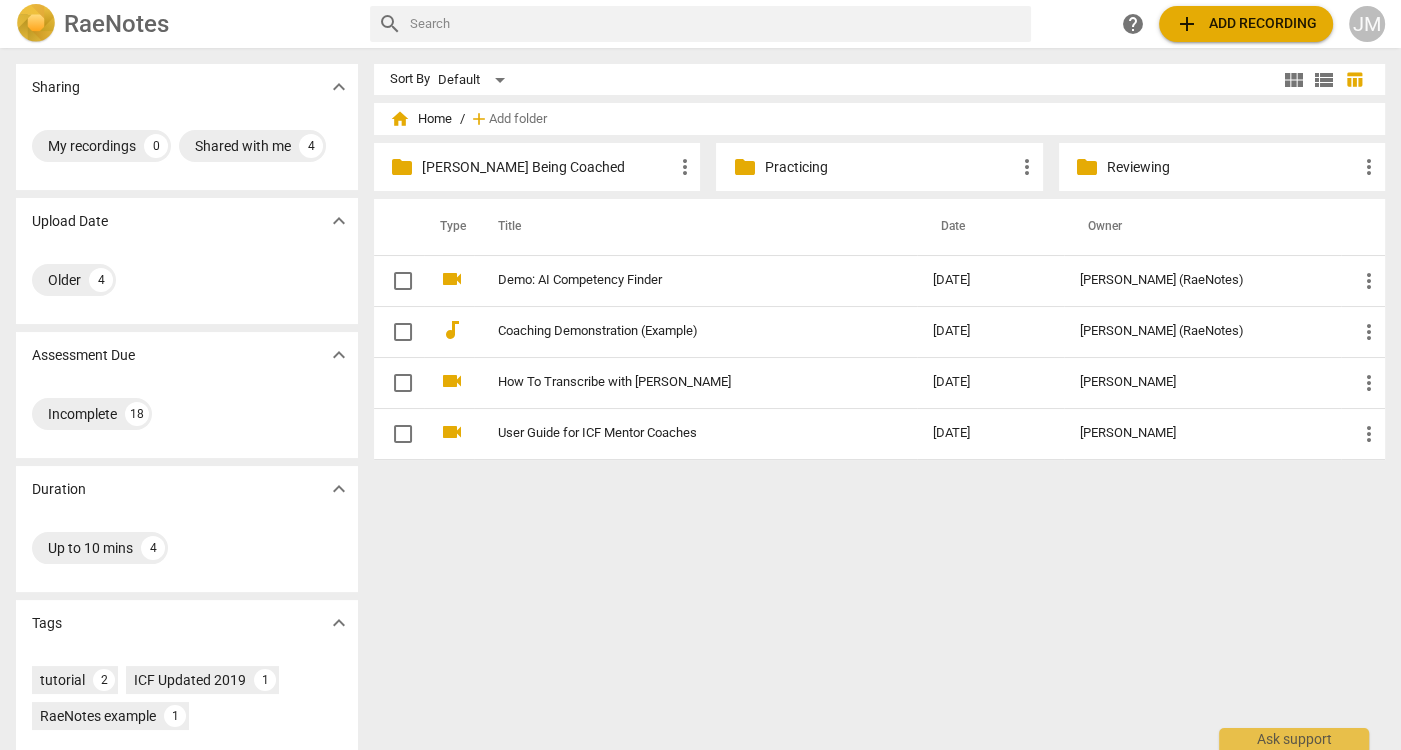 click on "Practicing" at bounding box center (889, 167) 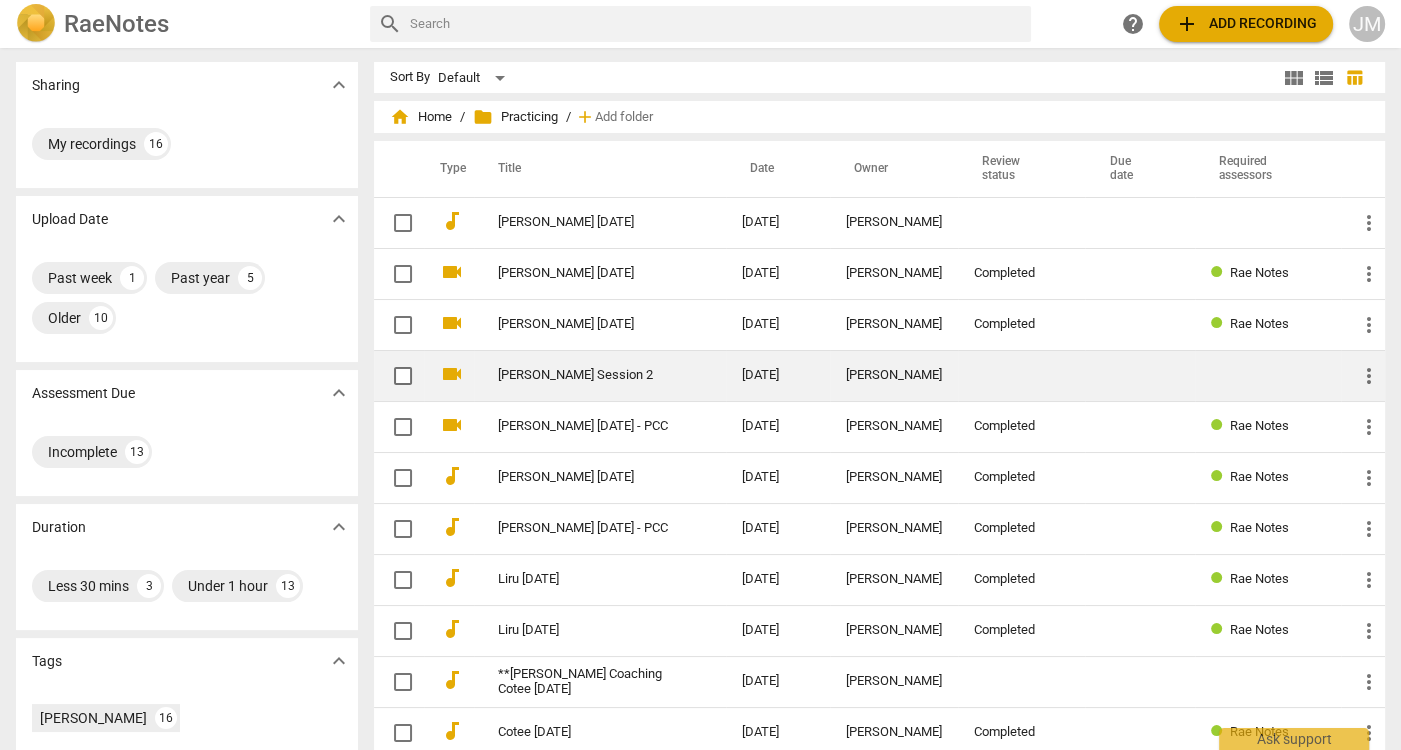 scroll, scrollTop: 0, scrollLeft: 0, axis: both 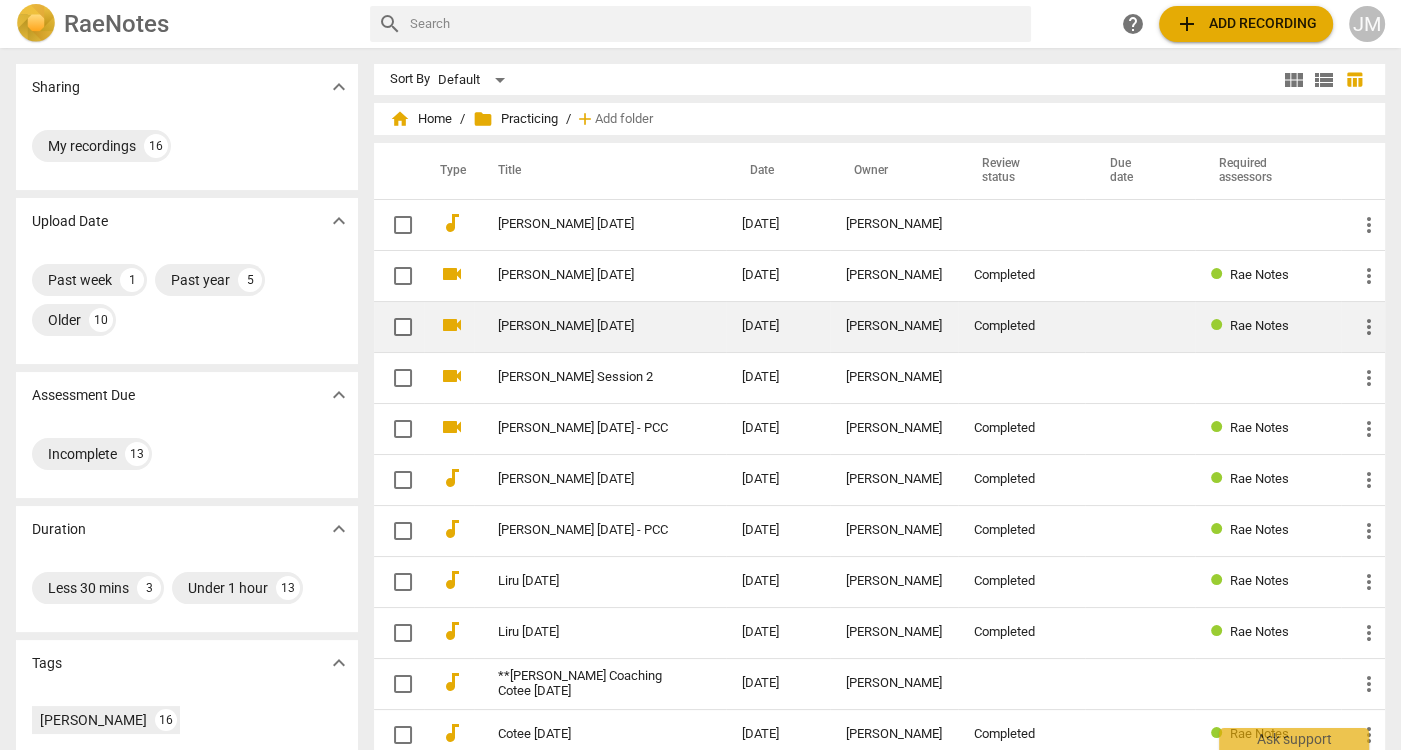 click on "[PERSON_NAME] [DATE]" at bounding box center (584, 326) 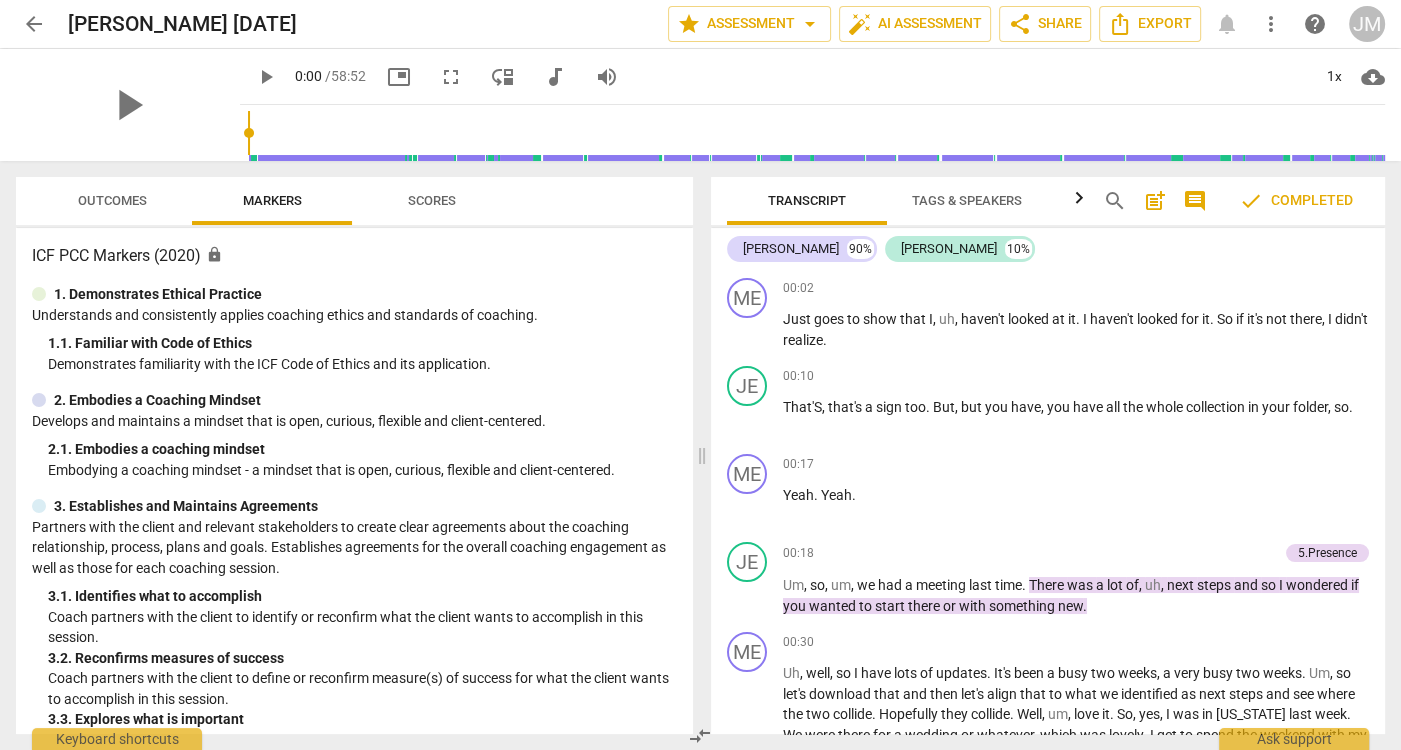 click on "post_add" at bounding box center [1155, 201] 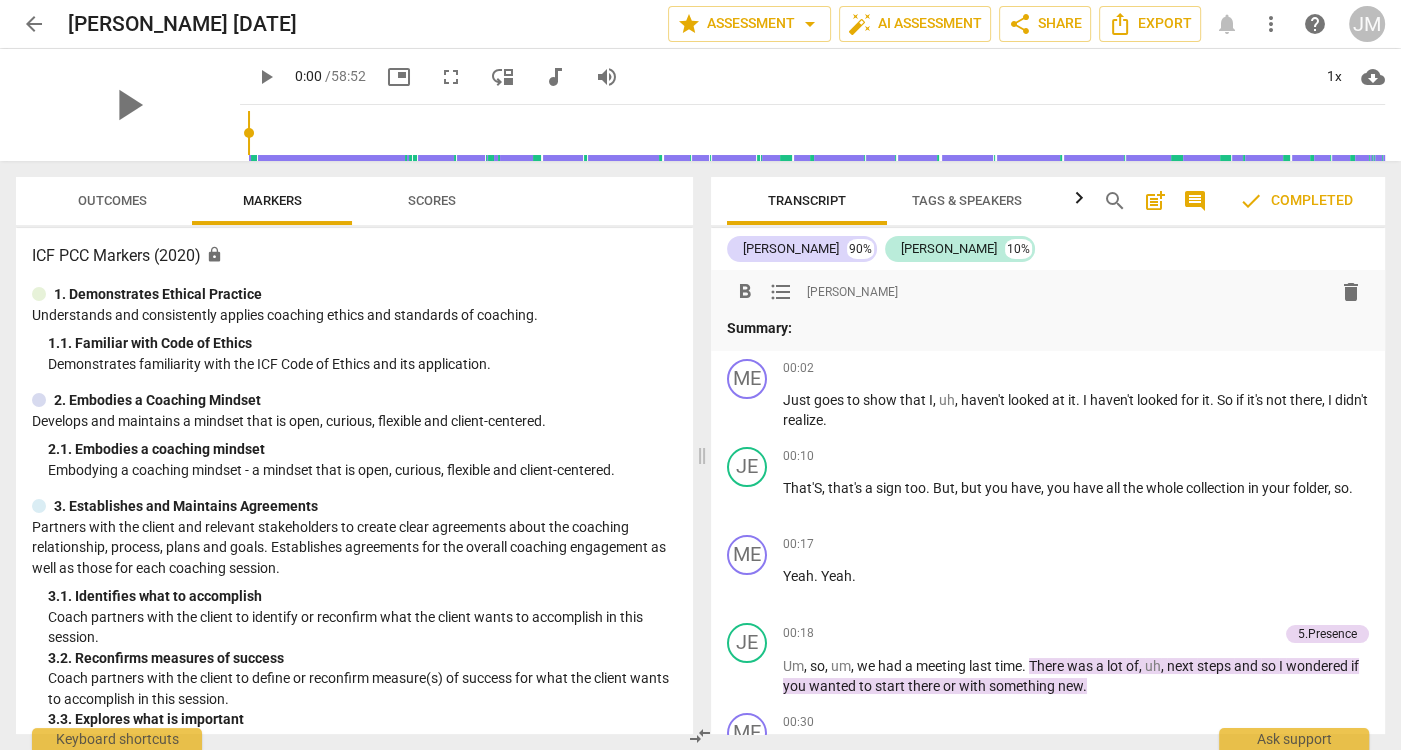 click on "arrow_back" at bounding box center (34, 24) 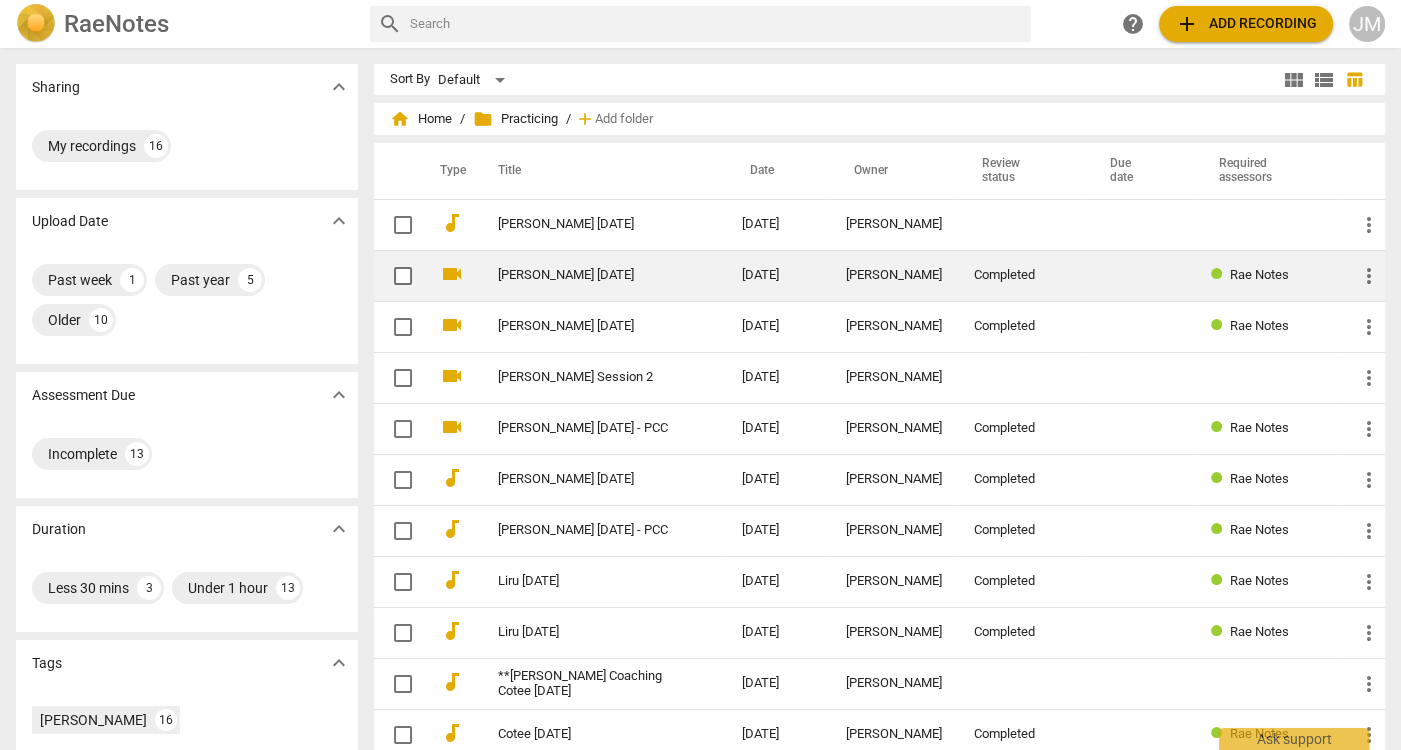 click on "[PERSON_NAME] [DATE]" at bounding box center [584, 275] 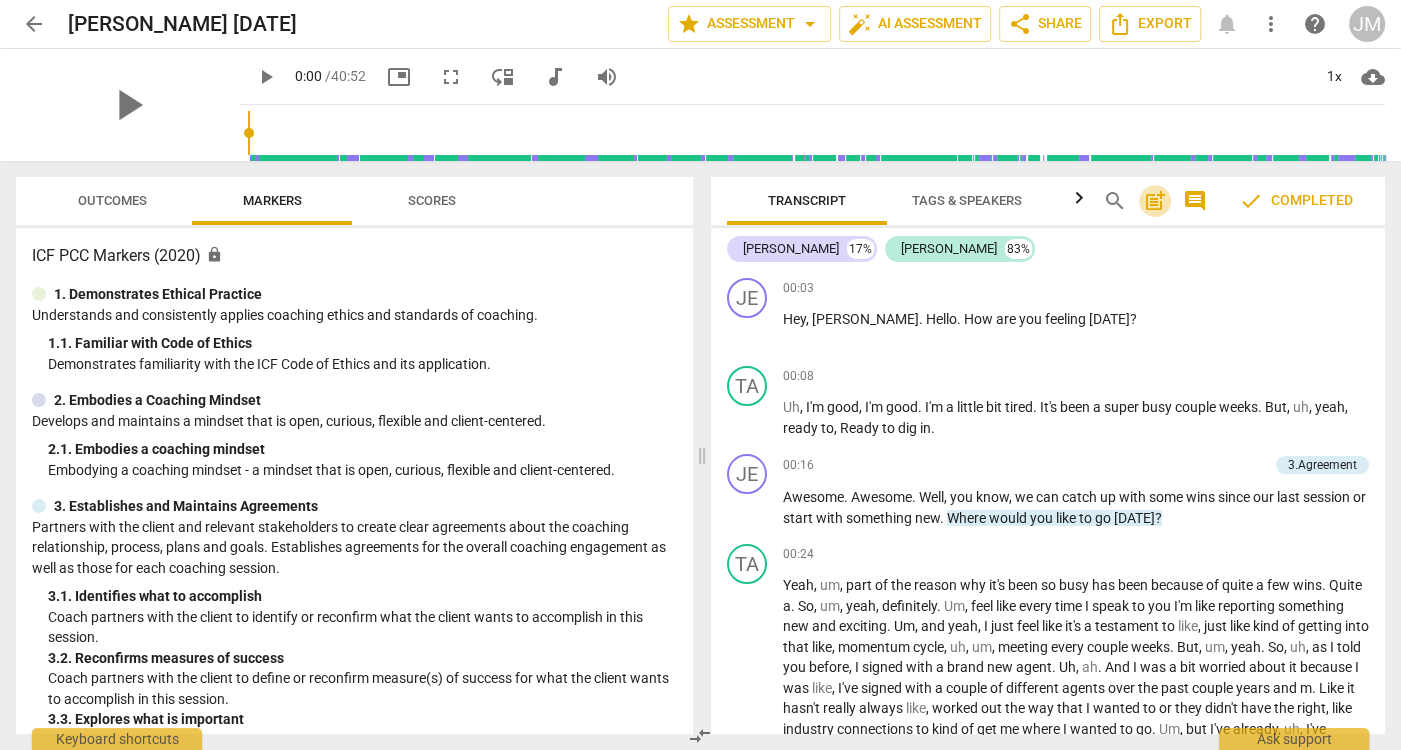 click on "post_add" at bounding box center [1155, 201] 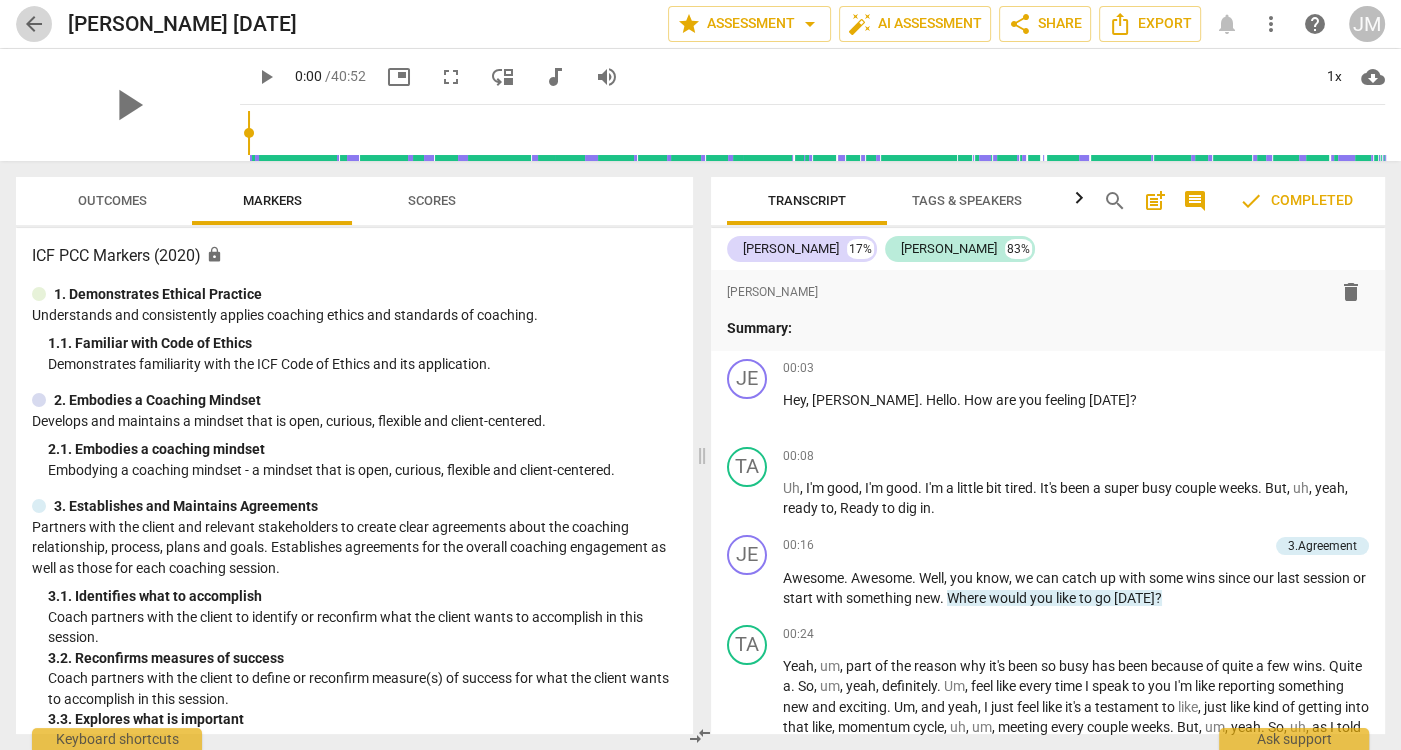 click on "arrow_back" at bounding box center [34, 24] 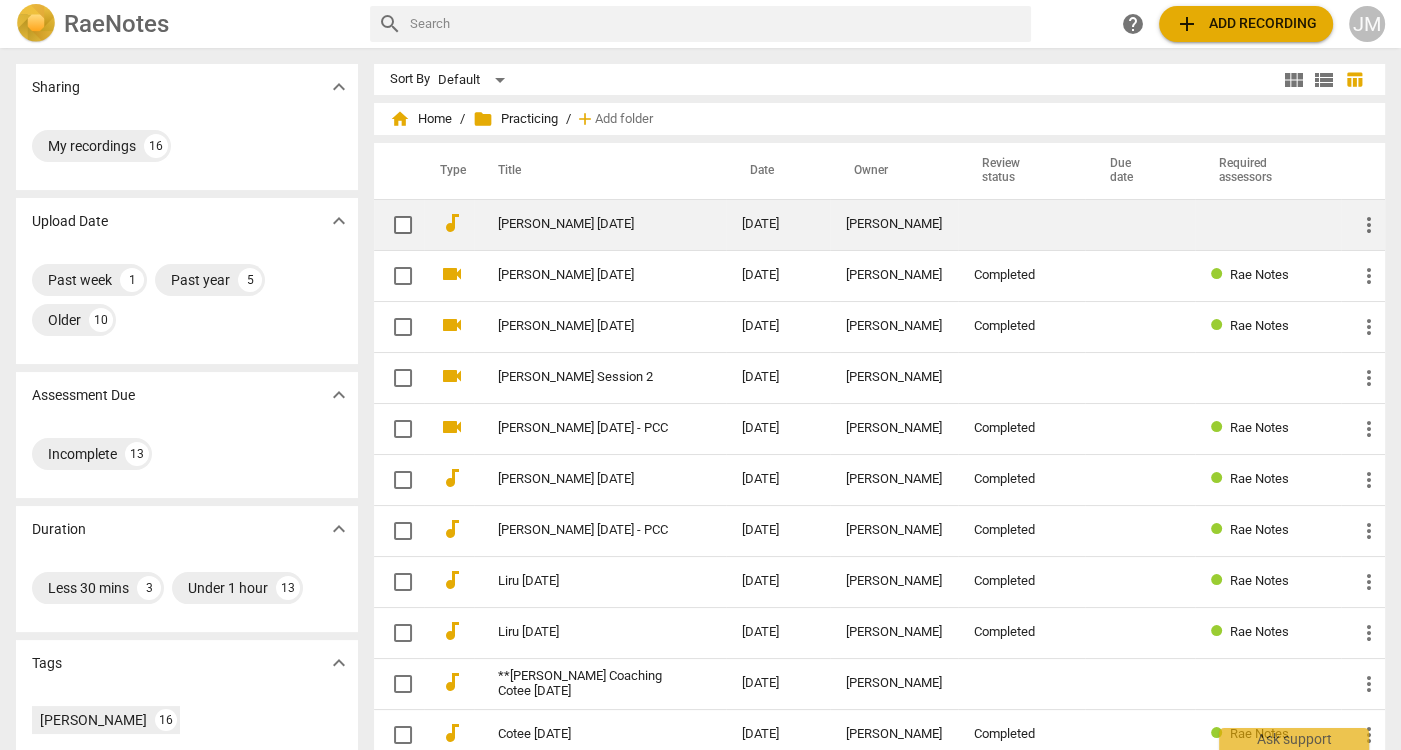 click on "[PERSON_NAME] [DATE]" at bounding box center (584, 224) 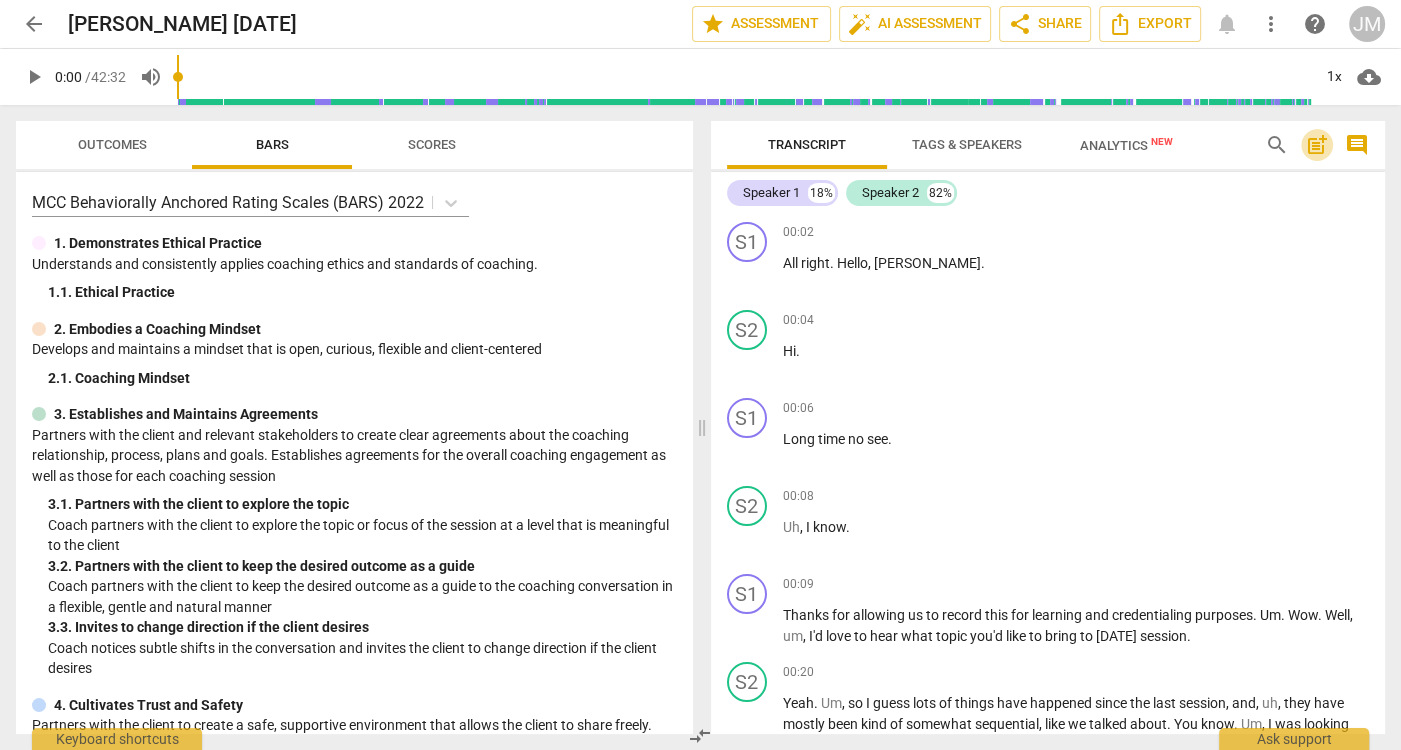 click on "post_add" at bounding box center [1317, 145] 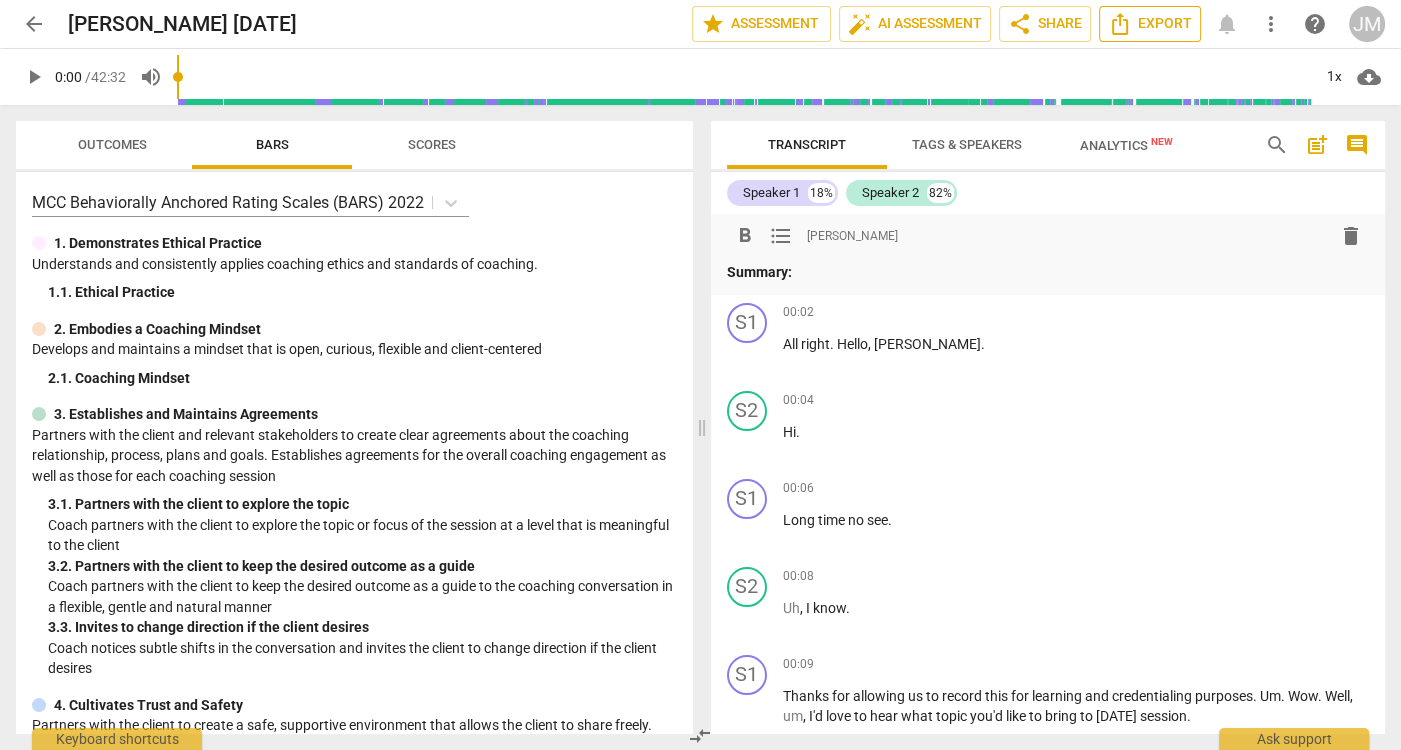 click on "Export" at bounding box center (1150, 24) 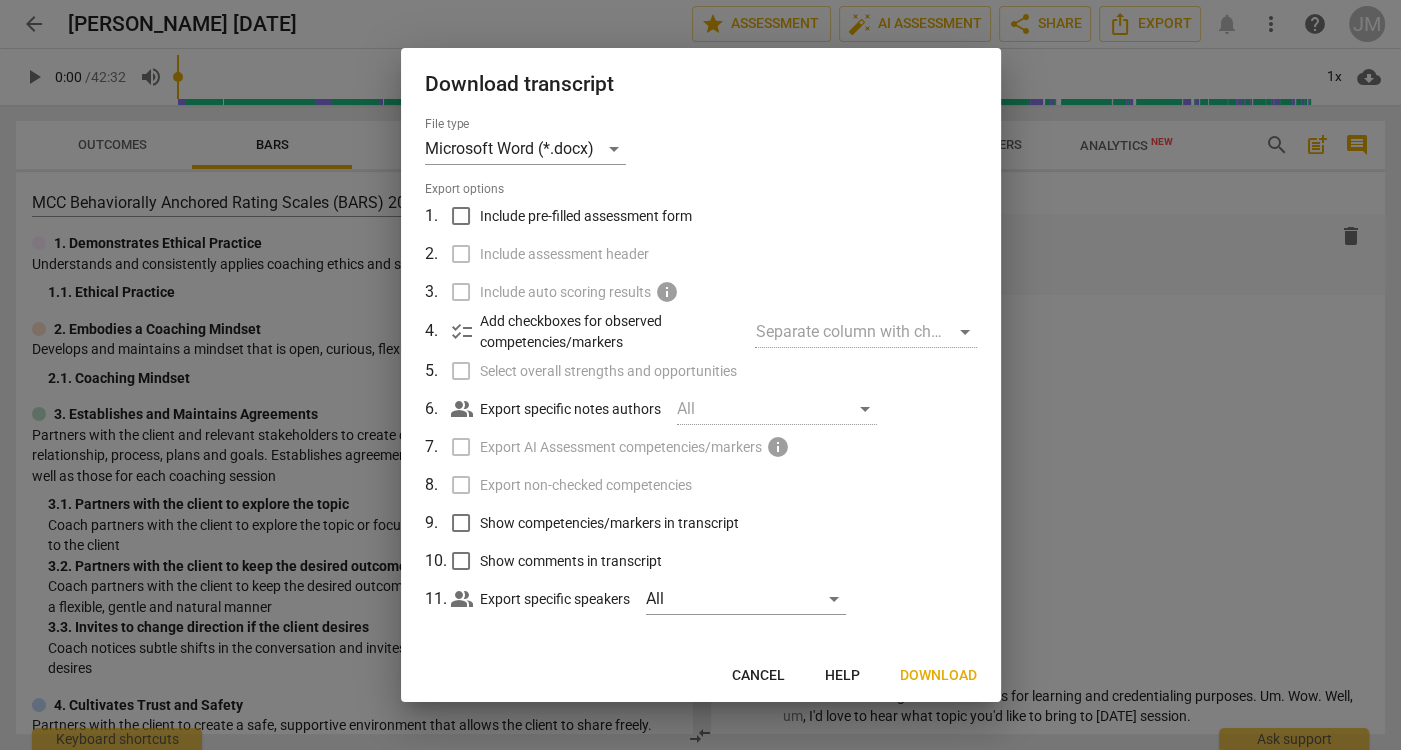 click on "Download" at bounding box center [938, 676] 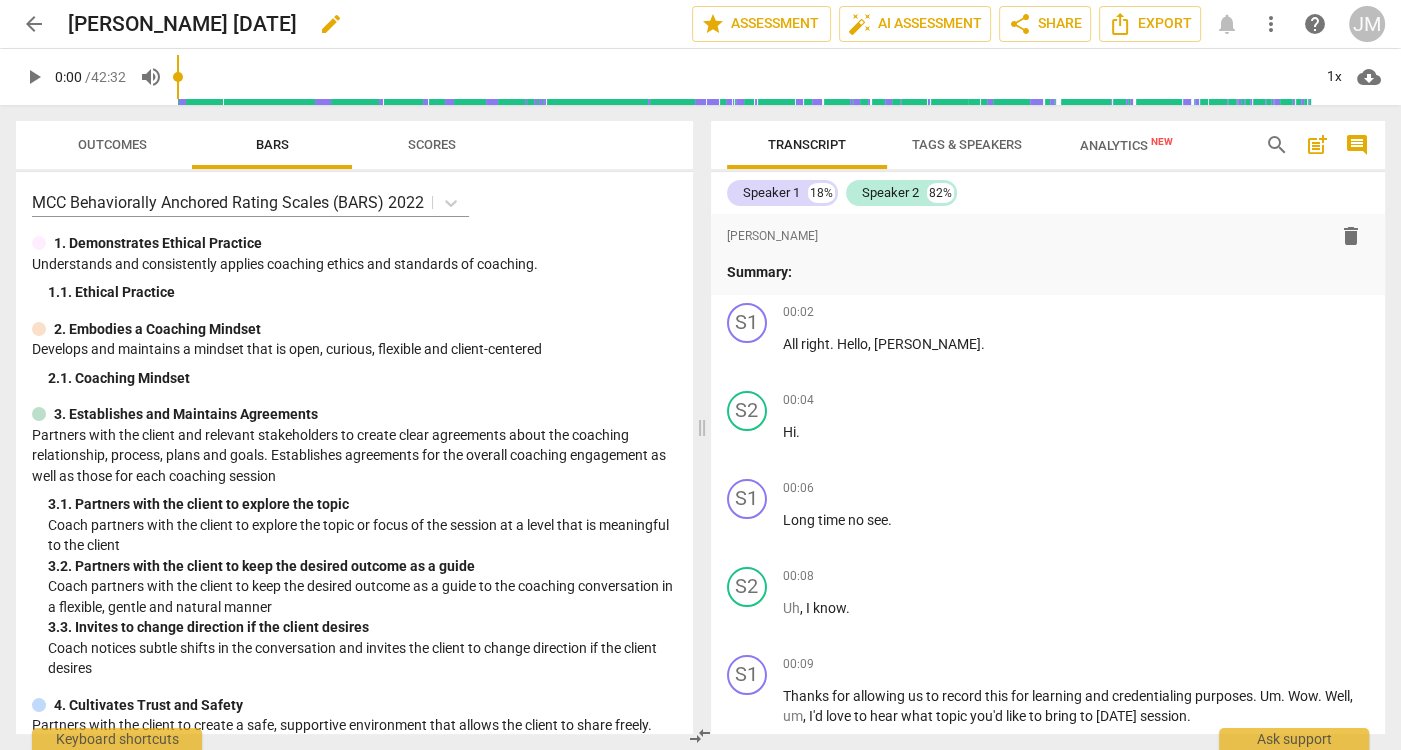 click on "[PERSON_NAME] [DATE]" at bounding box center [182, 24] 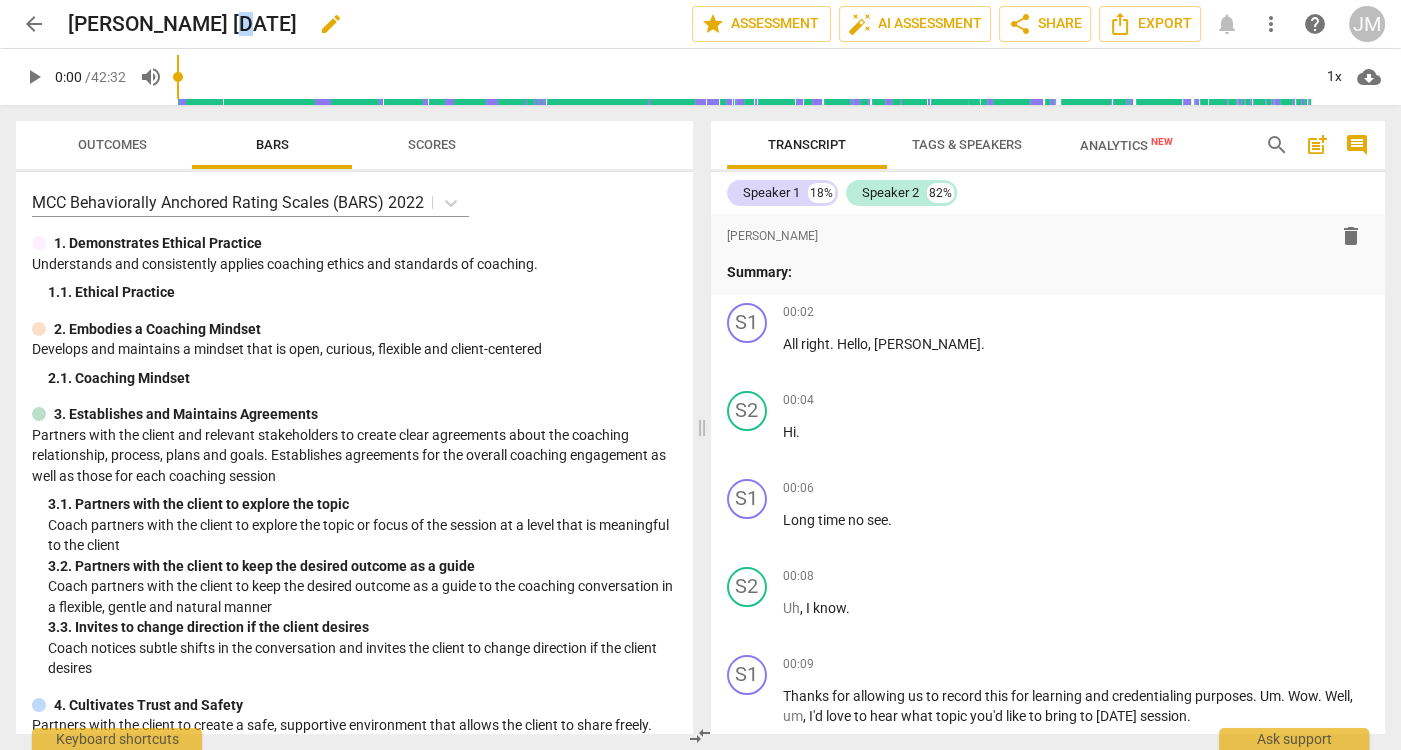 click on "[PERSON_NAME] [DATE]" at bounding box center (182, 24) 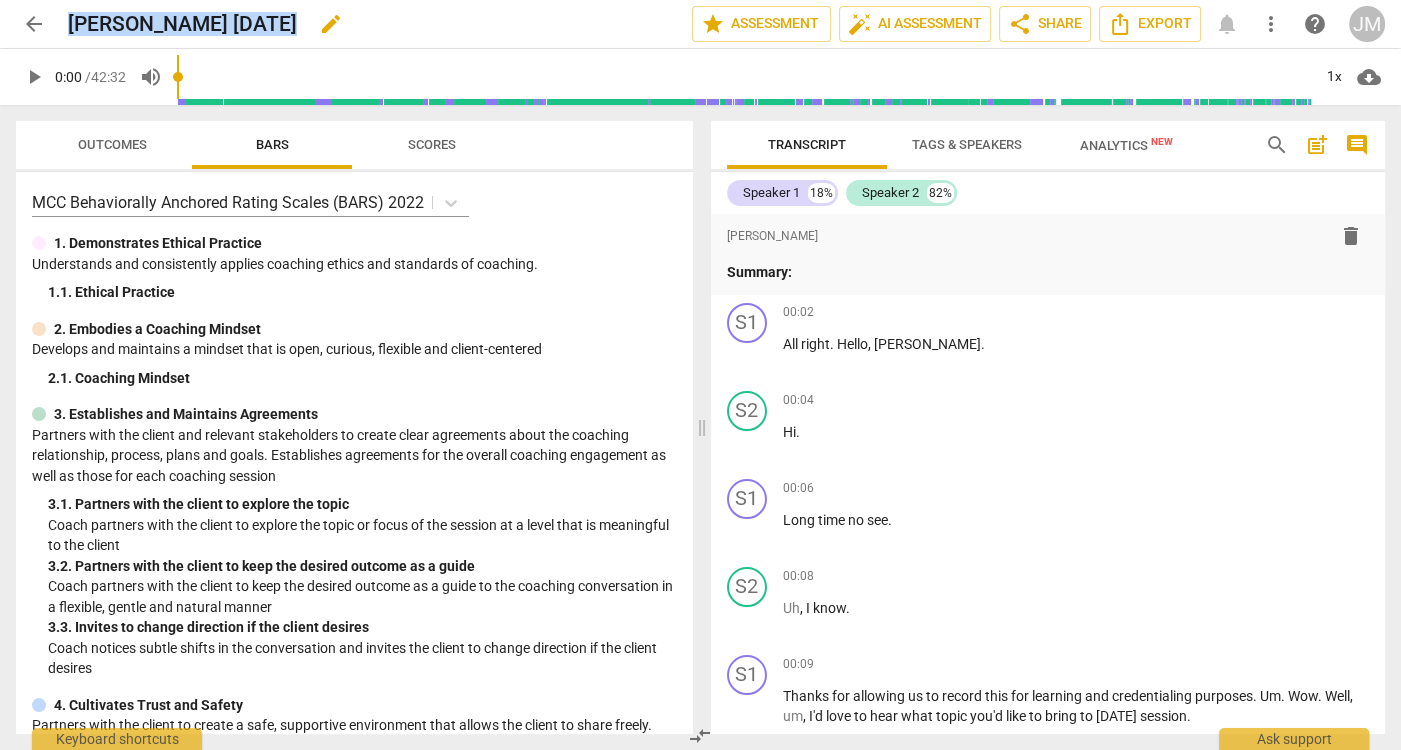 click on "[PERSON_NAME] [DATE]" at bounding box center (182, 24) 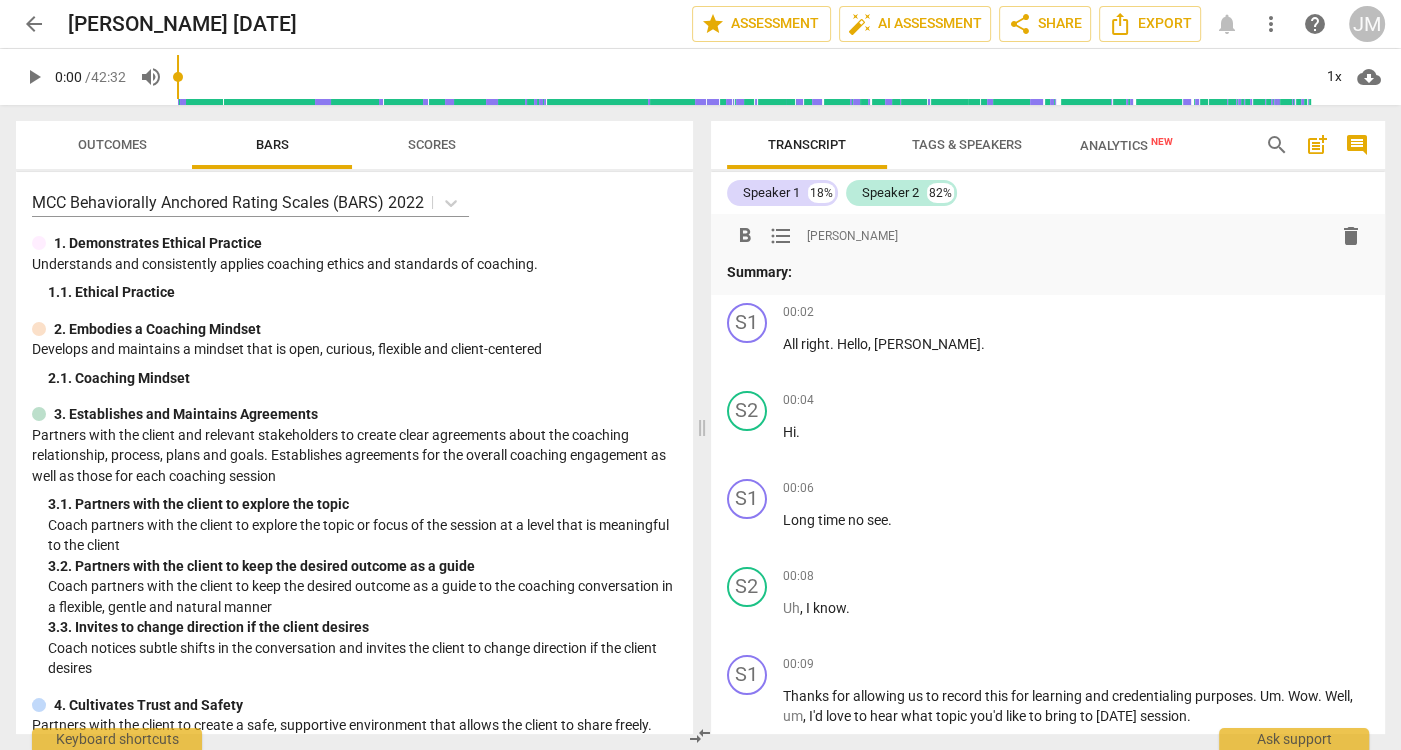click on "Summary:" at bounding box center (1048, 272) 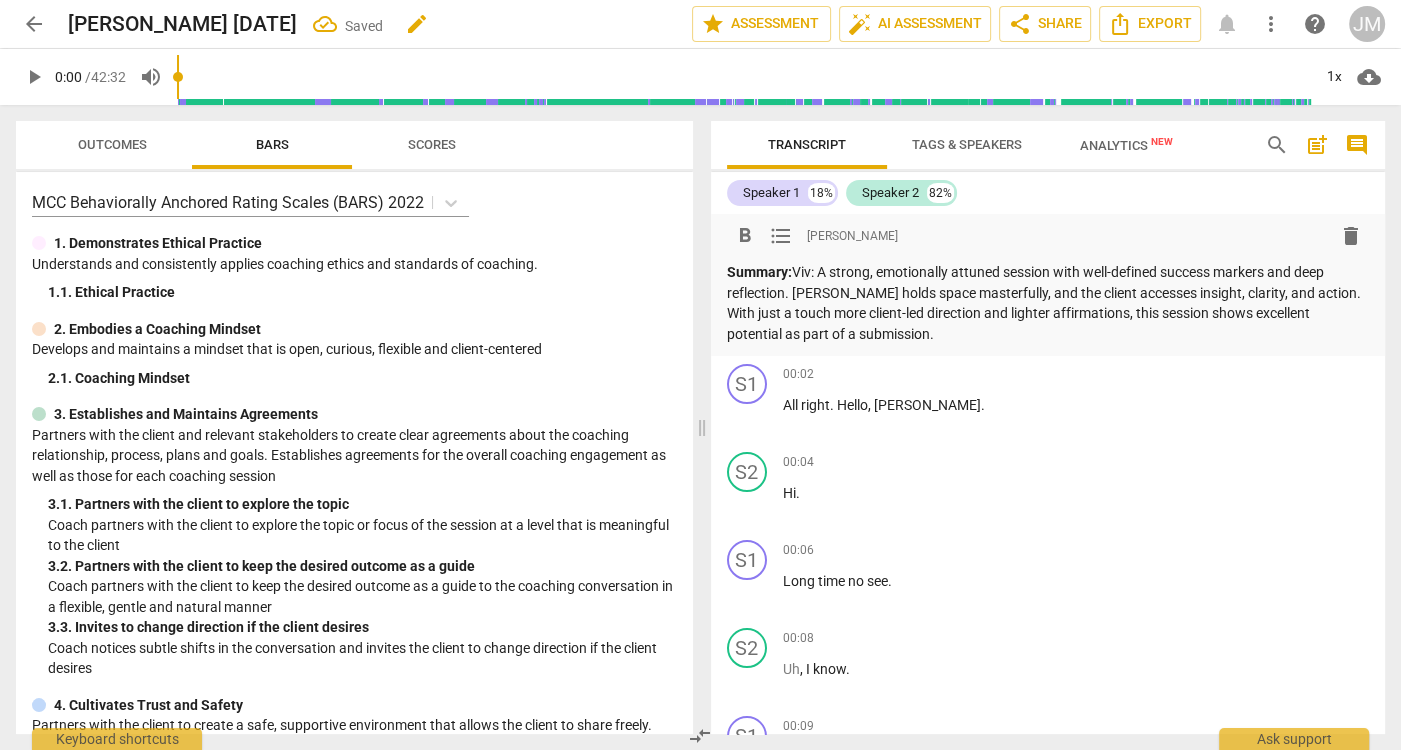 click on "edit" at bounding box center (417, 24) 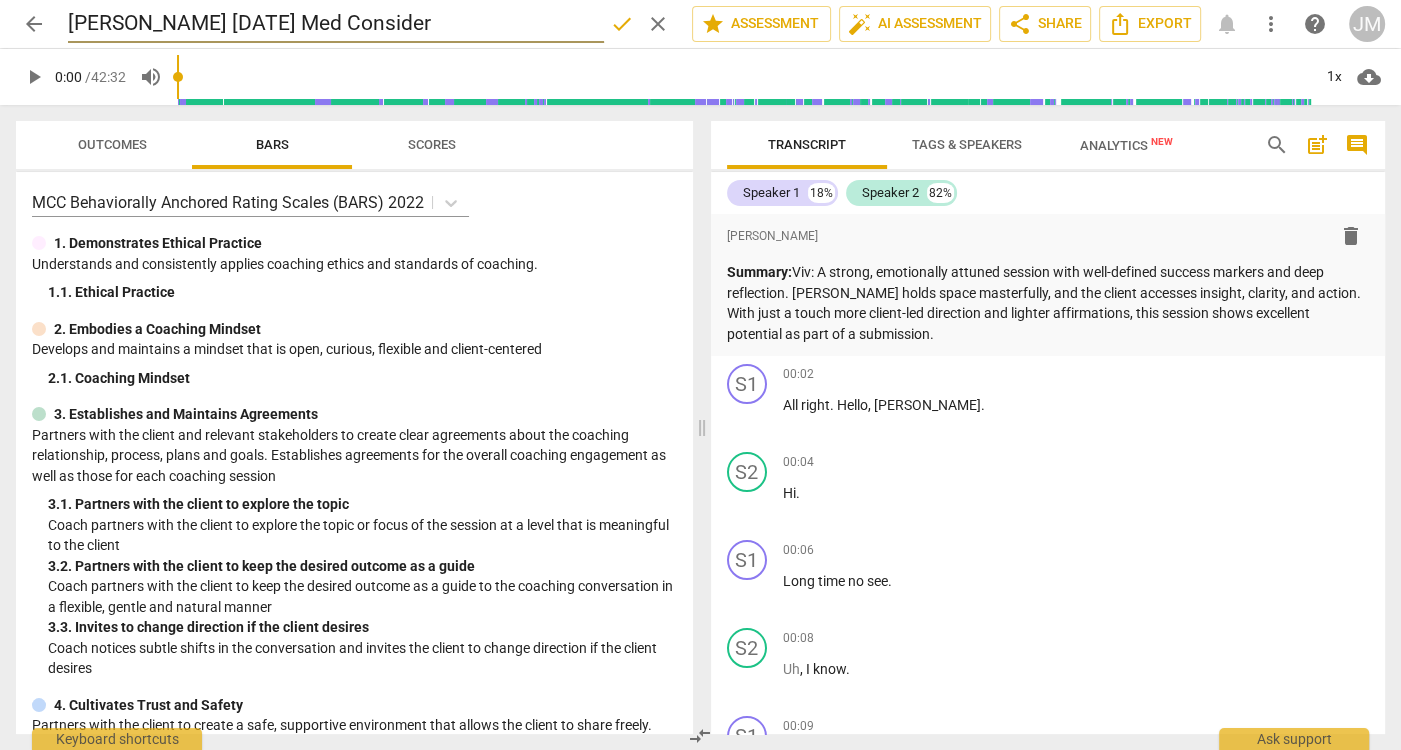 type on "[PERSON_NAME] [DATE] Med Consider" 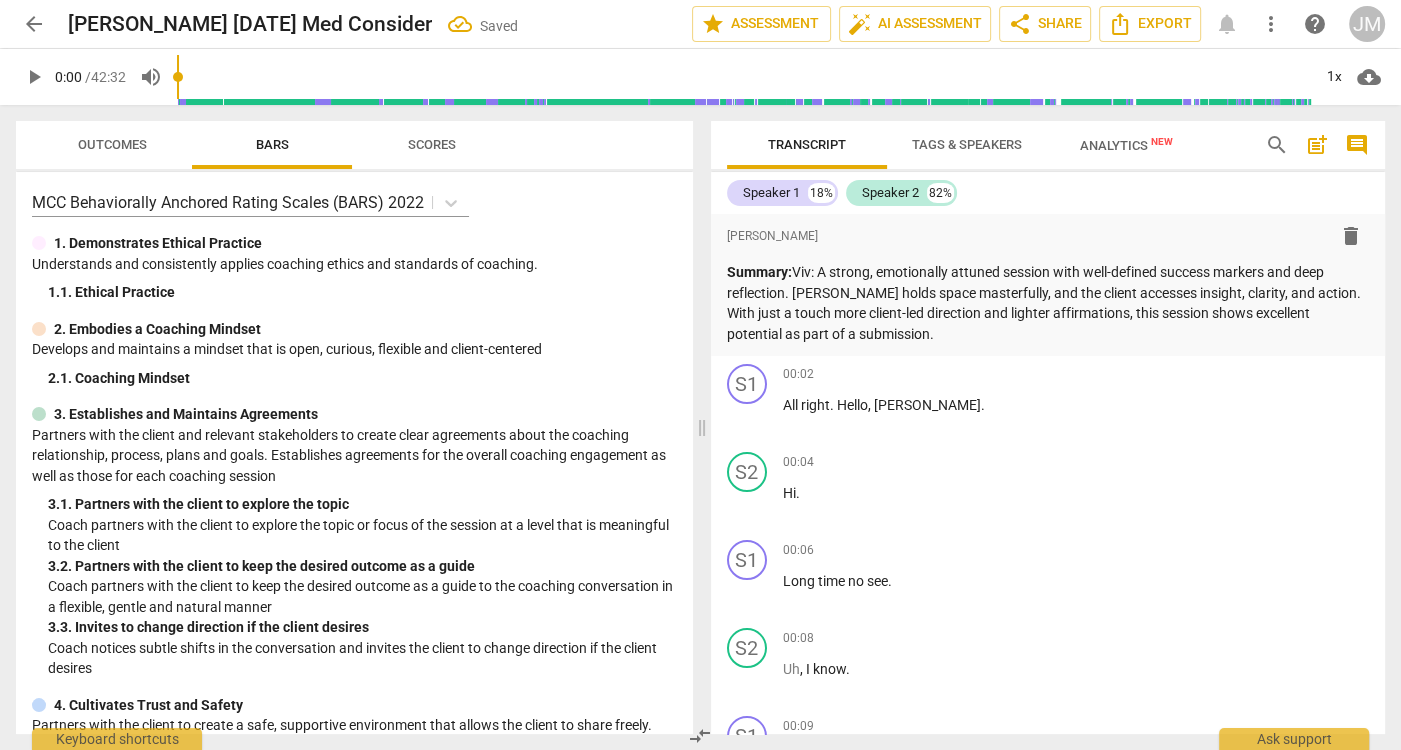 click on "arrow_back" at bounding box center [34, 24] 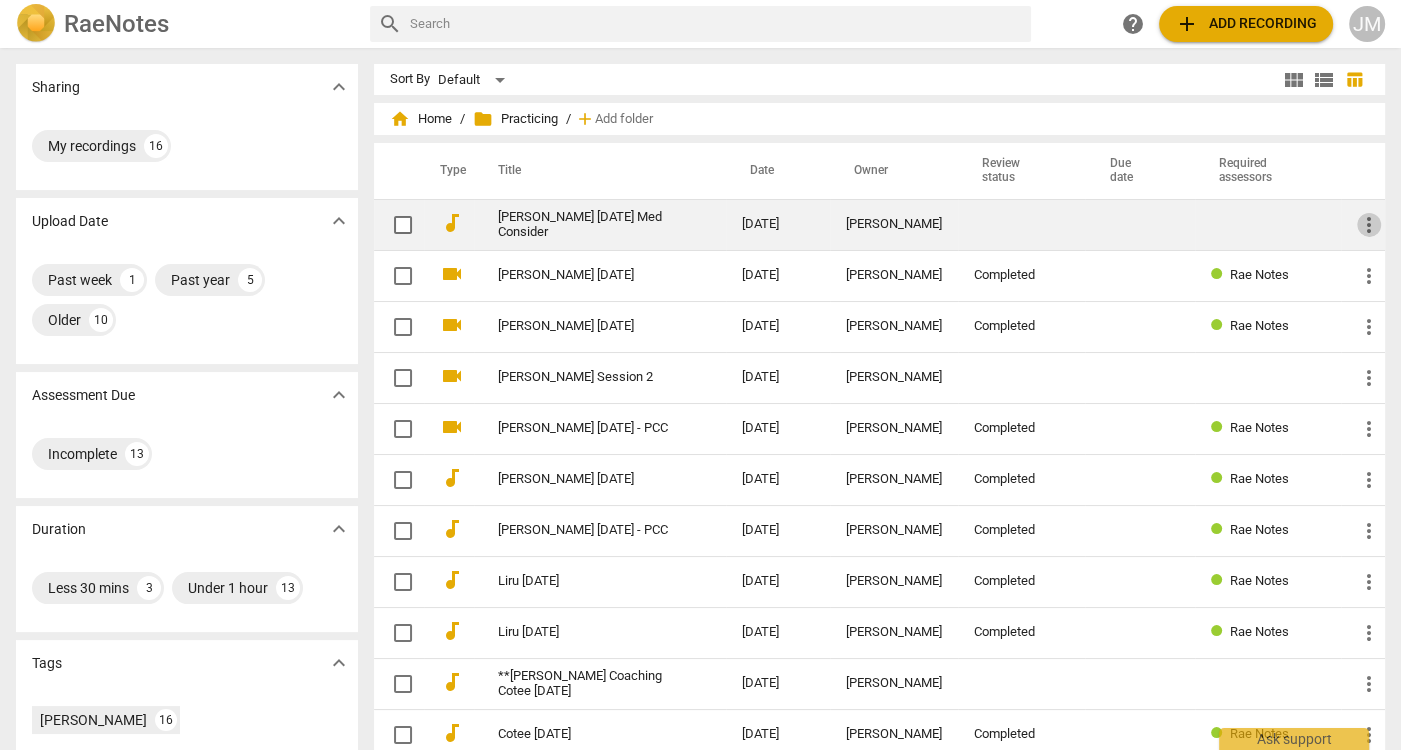 click on "more_vert" at bounding box center [1369, 225] 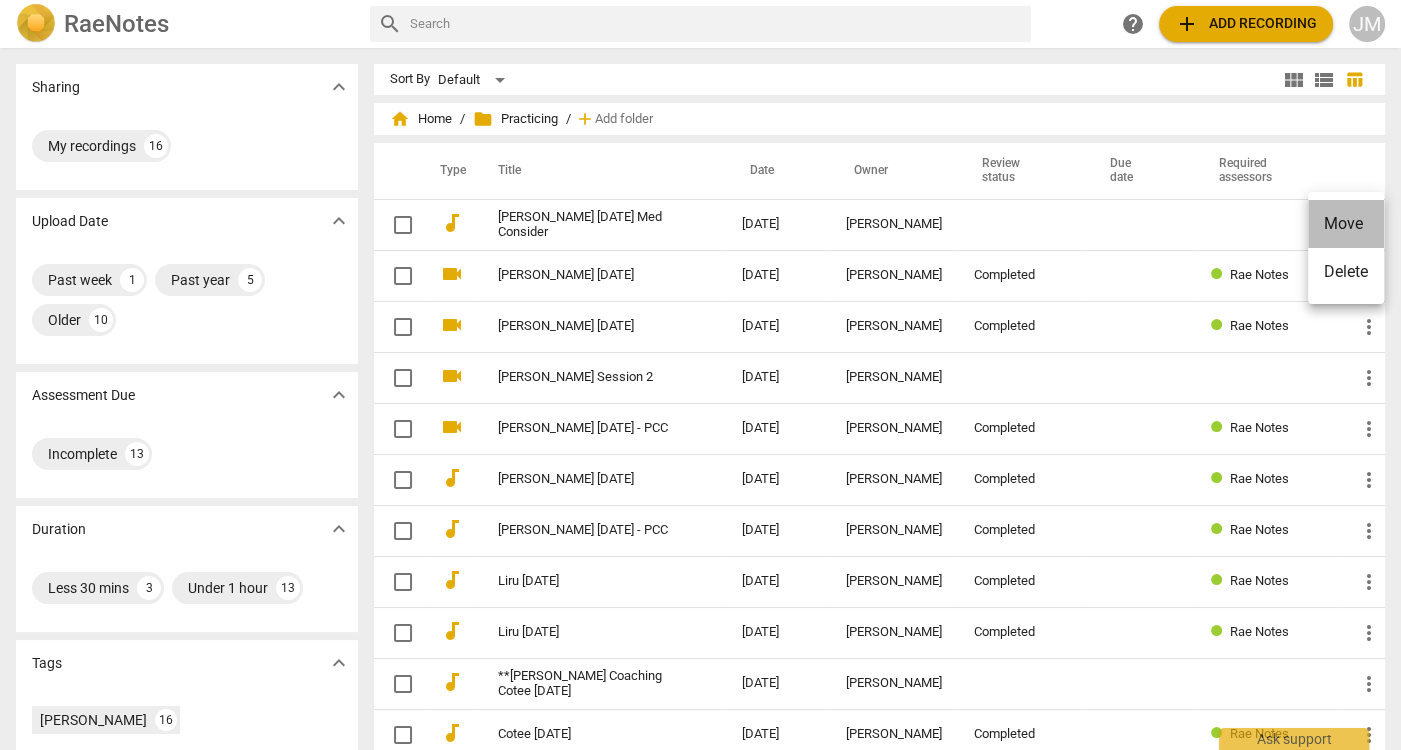 click on "Move" at bounding box center [1346, 224] 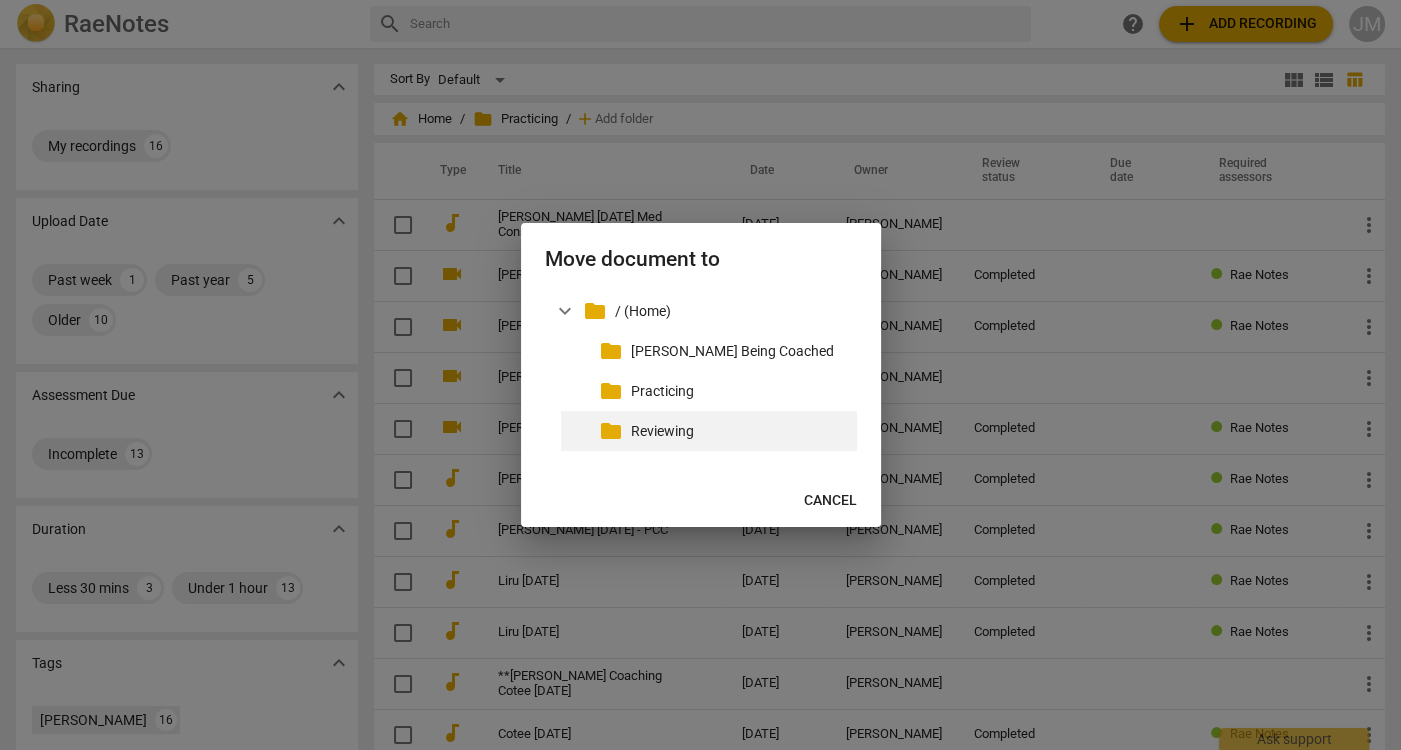 click on "Reviewing" at bounding box center (740, 431) 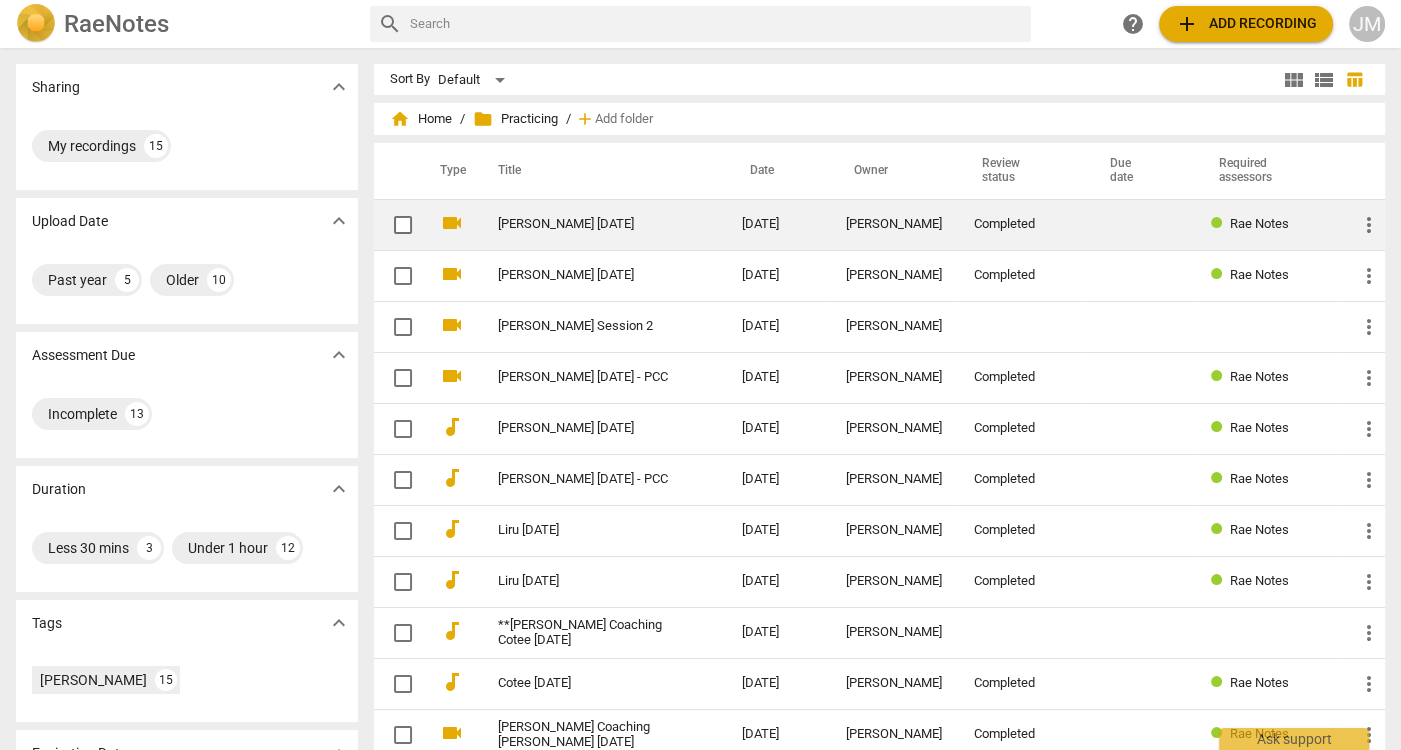 click on "[PERSON_NAME] [DATE]" at bounding box center [584, 224] 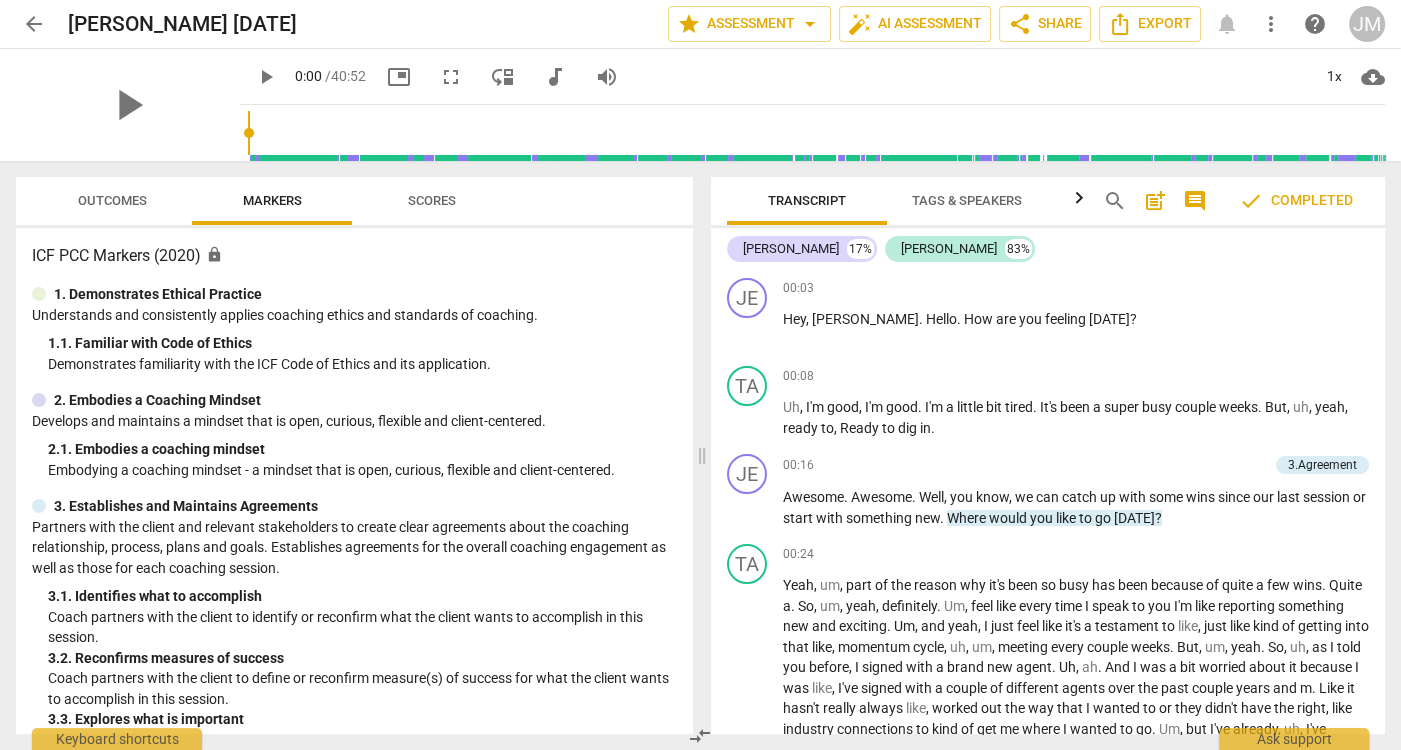 click on "more_vert" at bounding box center [1271, 24] 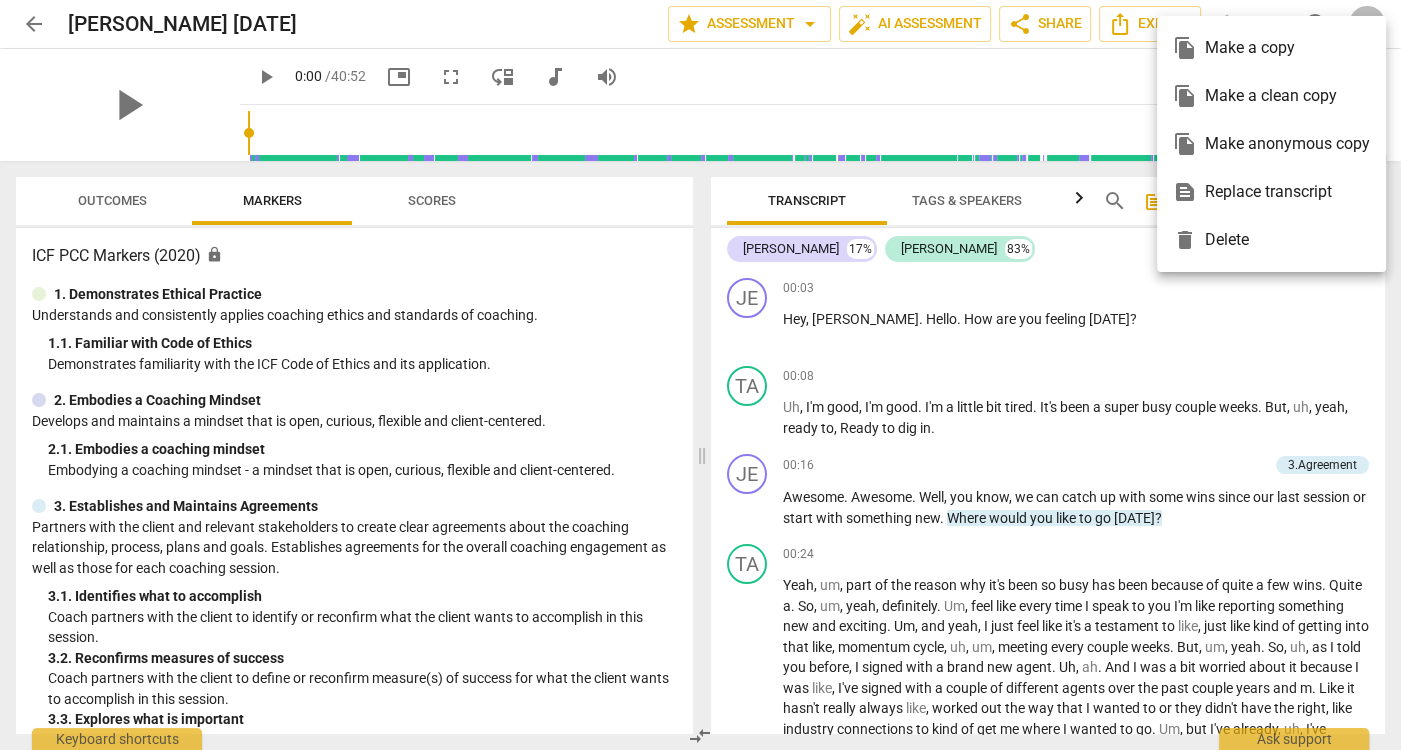 click at bounding box center (700, 375) 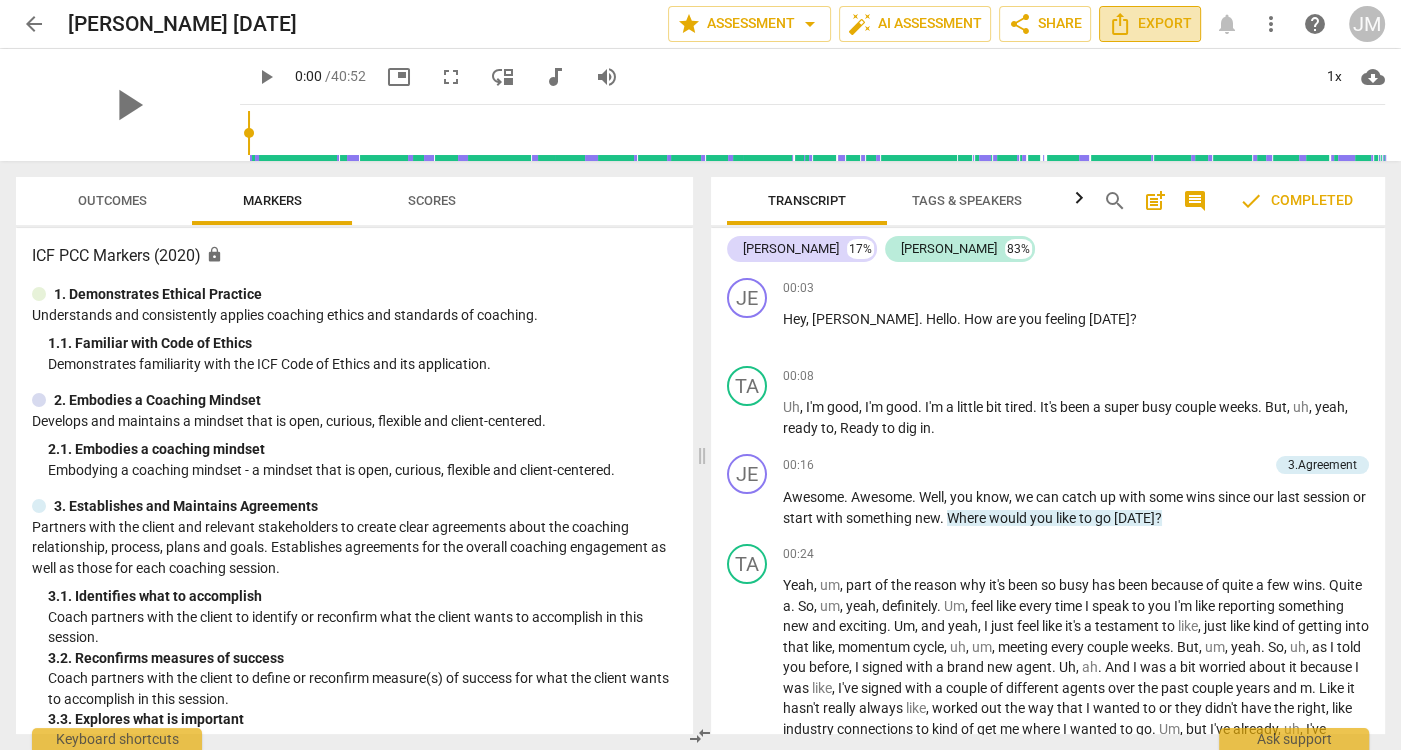 click on "Export" at bounding box center (1150, 24) 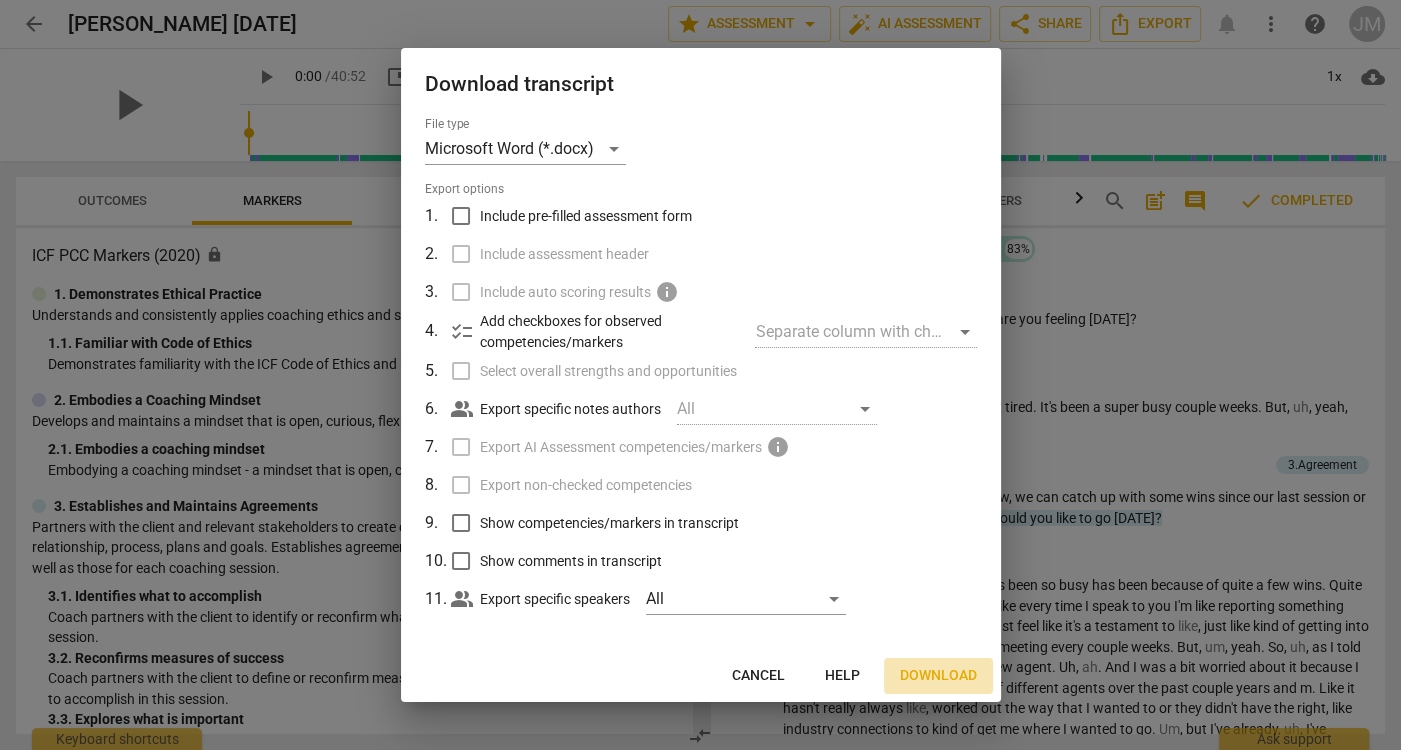 click on "Download" at bounding box center (938, 676) 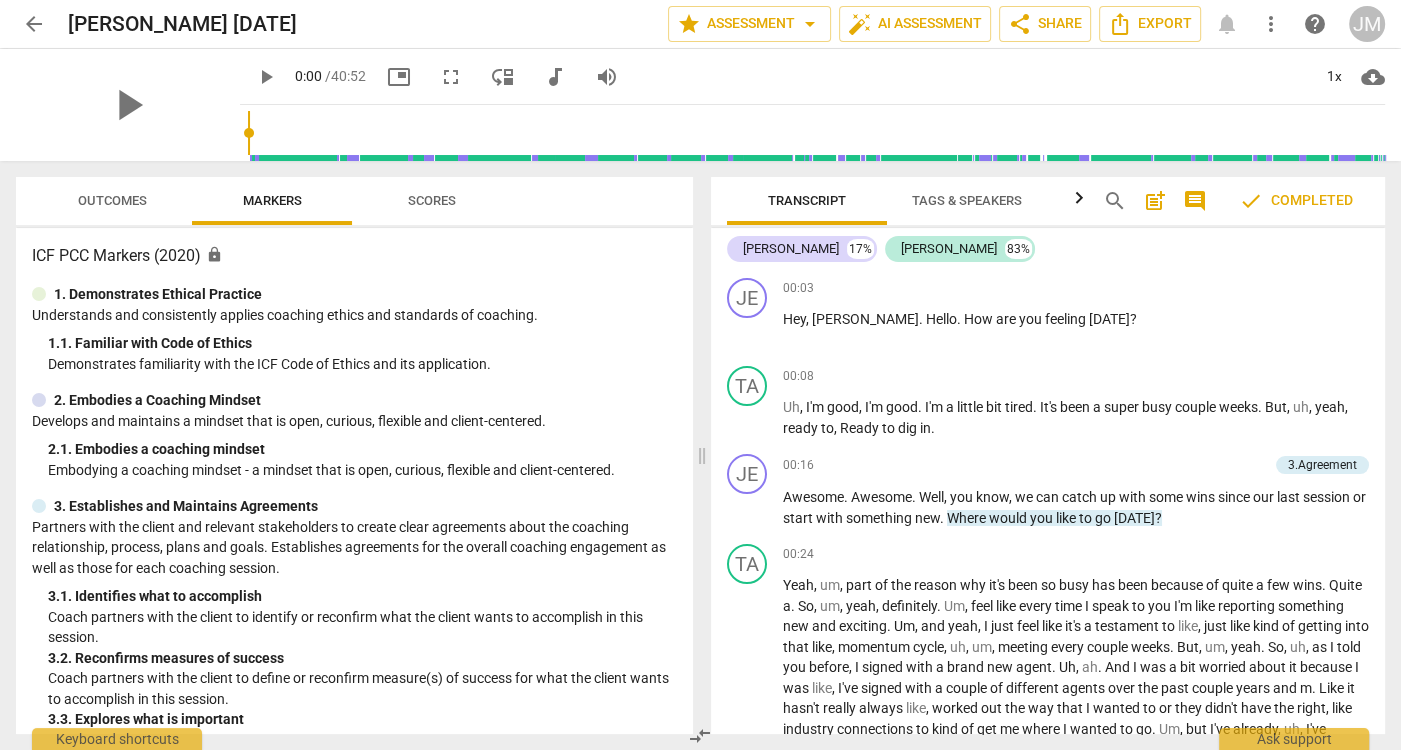 click on "post_add" at bounding box center [1155, 201] 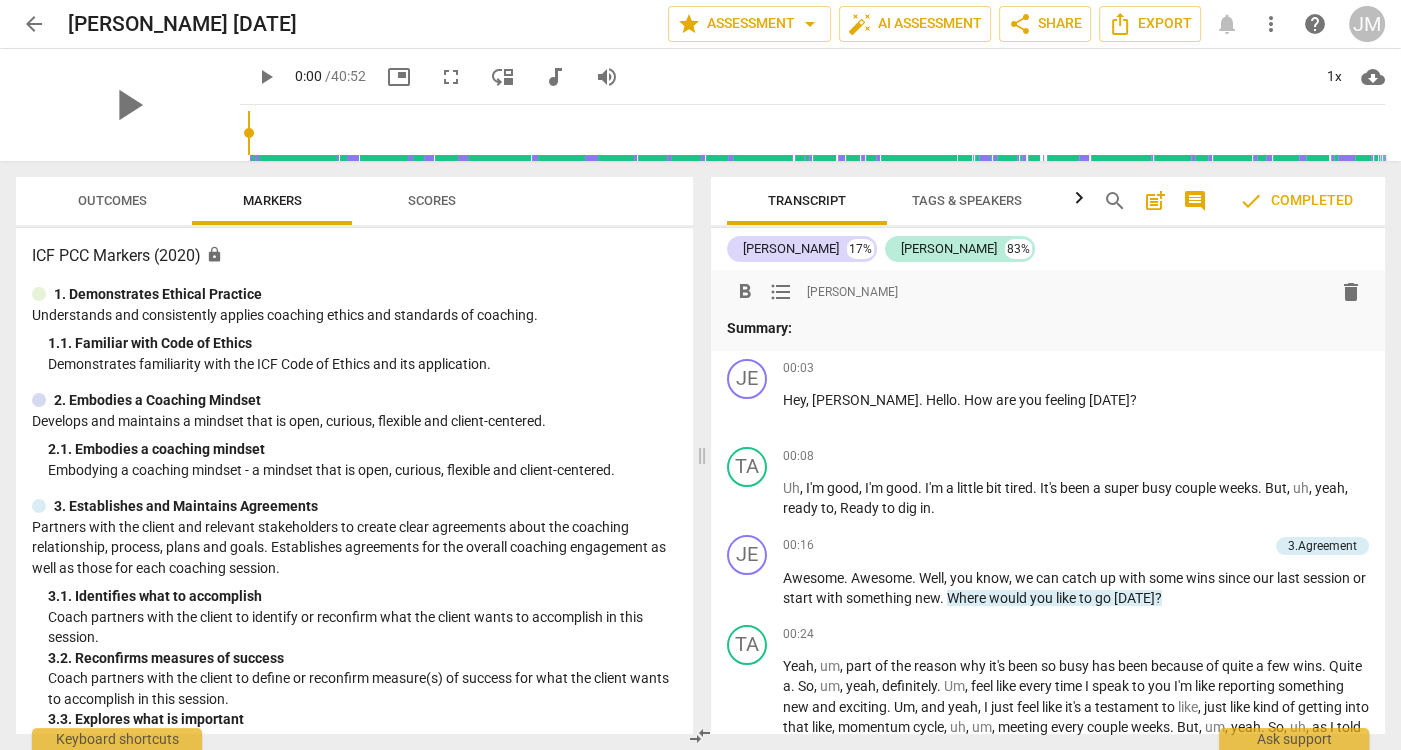 type 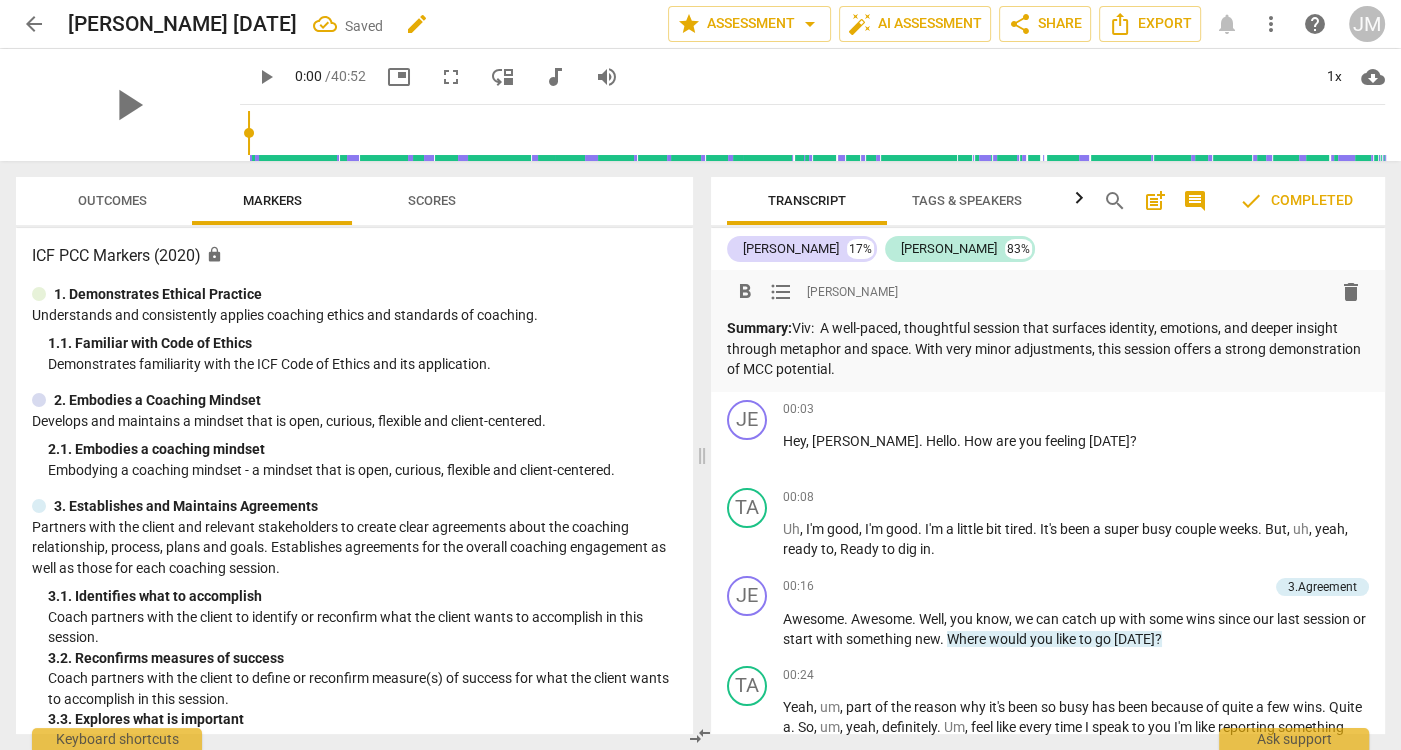 click on "edit" at bounding box center [417, 24] 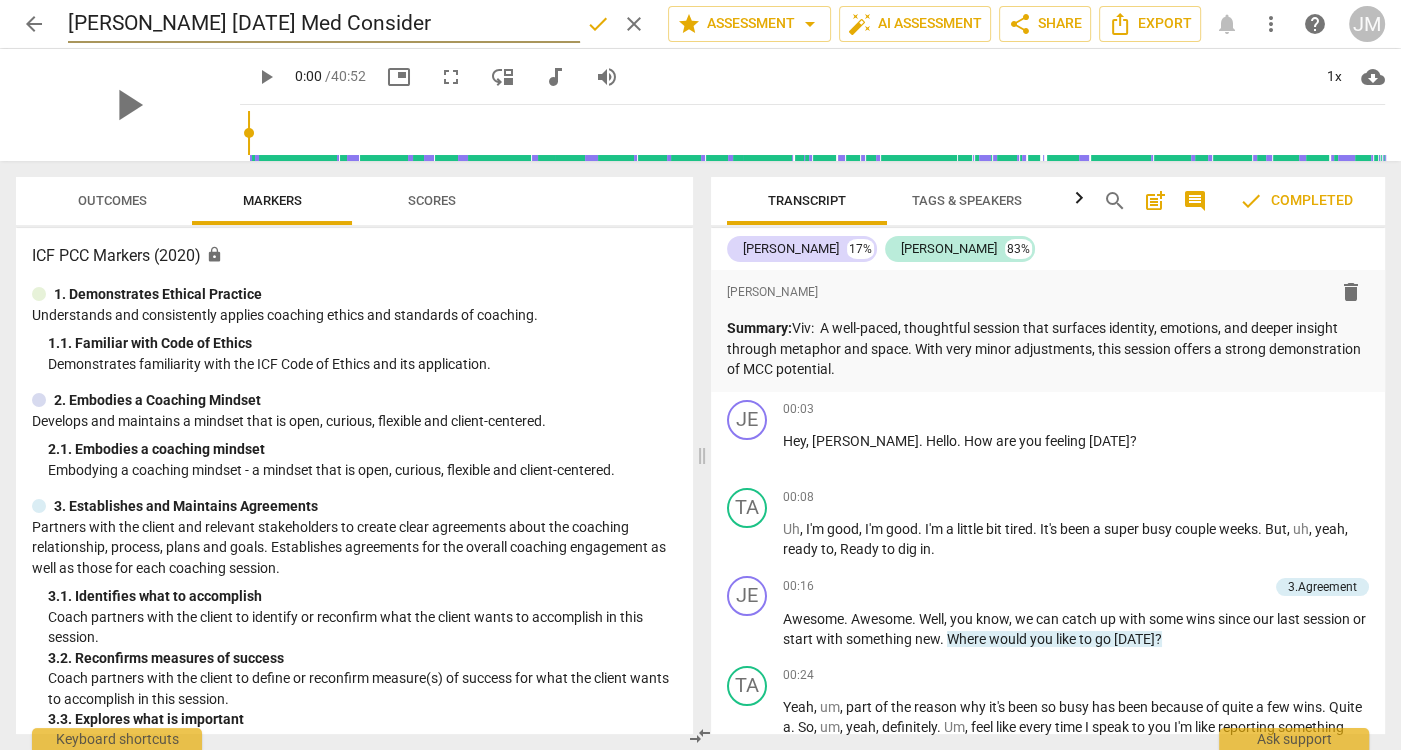 type on "[PERSON_NAME] [DATE] Med Consider" 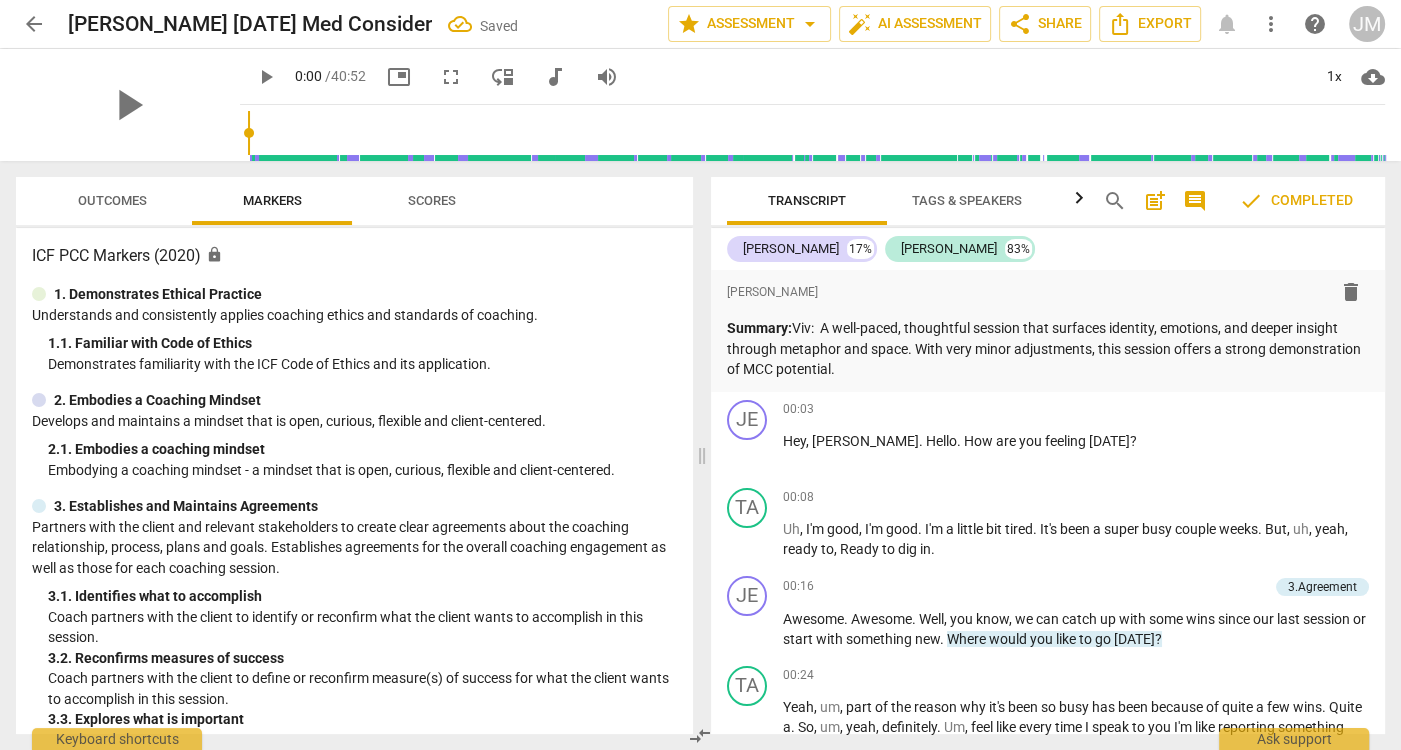 click on "arrow_back" at bounding box center (34, 24) 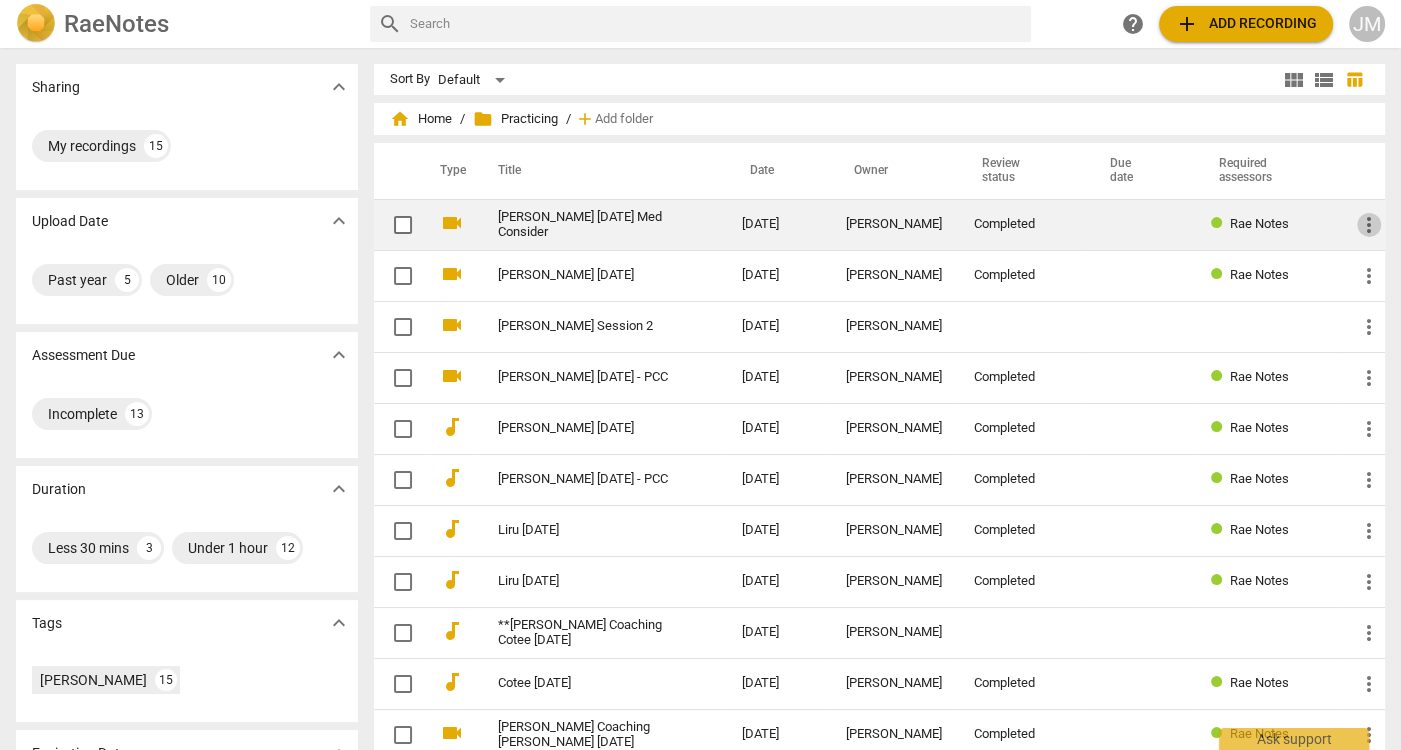 click on "more_vert" at bounding box center (1369, 225) 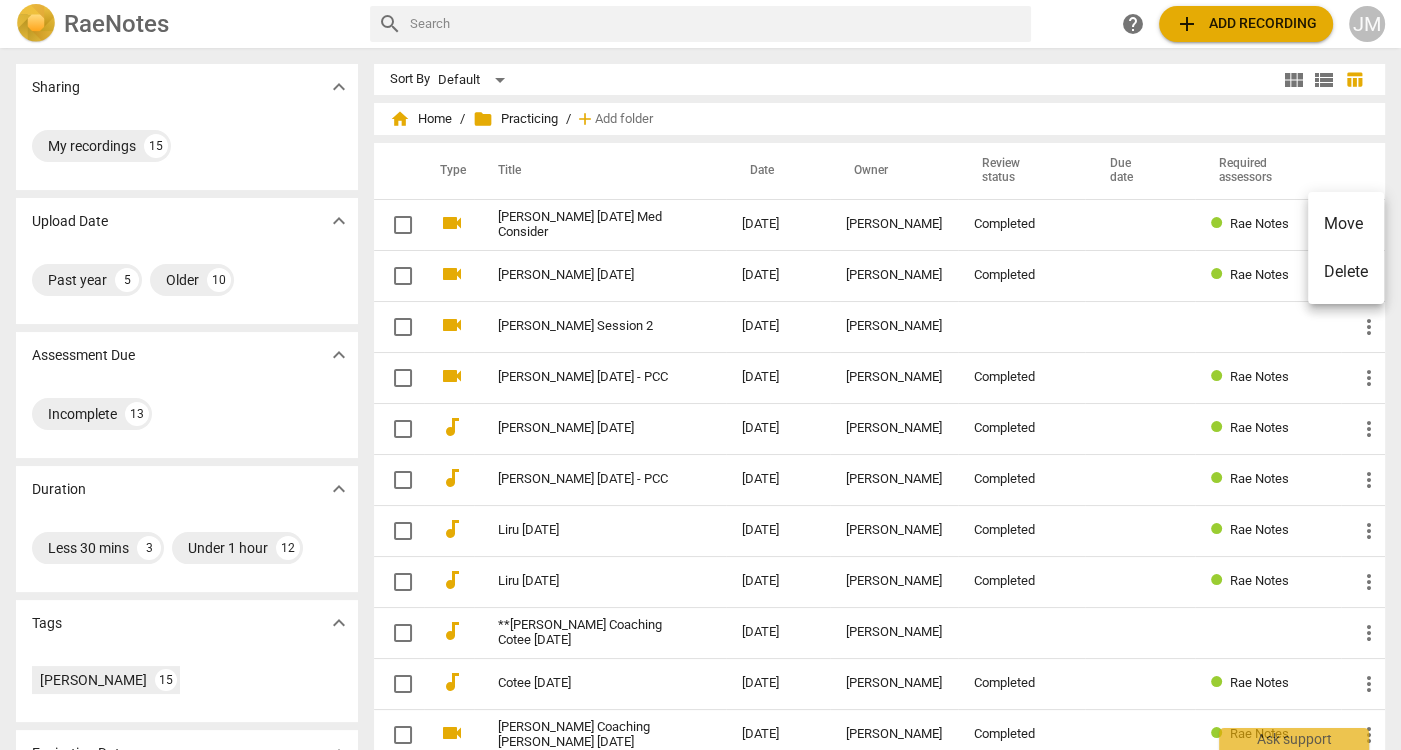 click on "Move" at bounding box center (1346, 224) 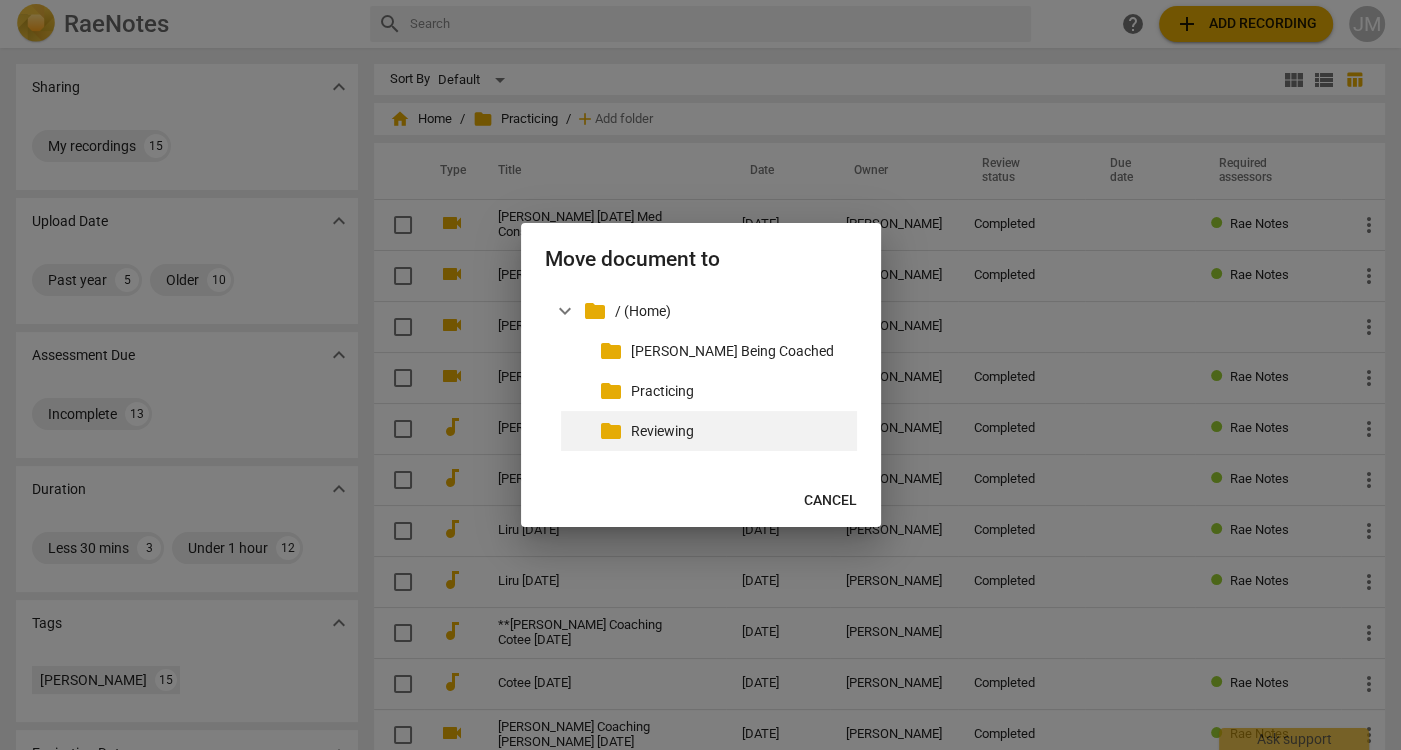 click on "Reviewing" at bounding box center [740, 431] 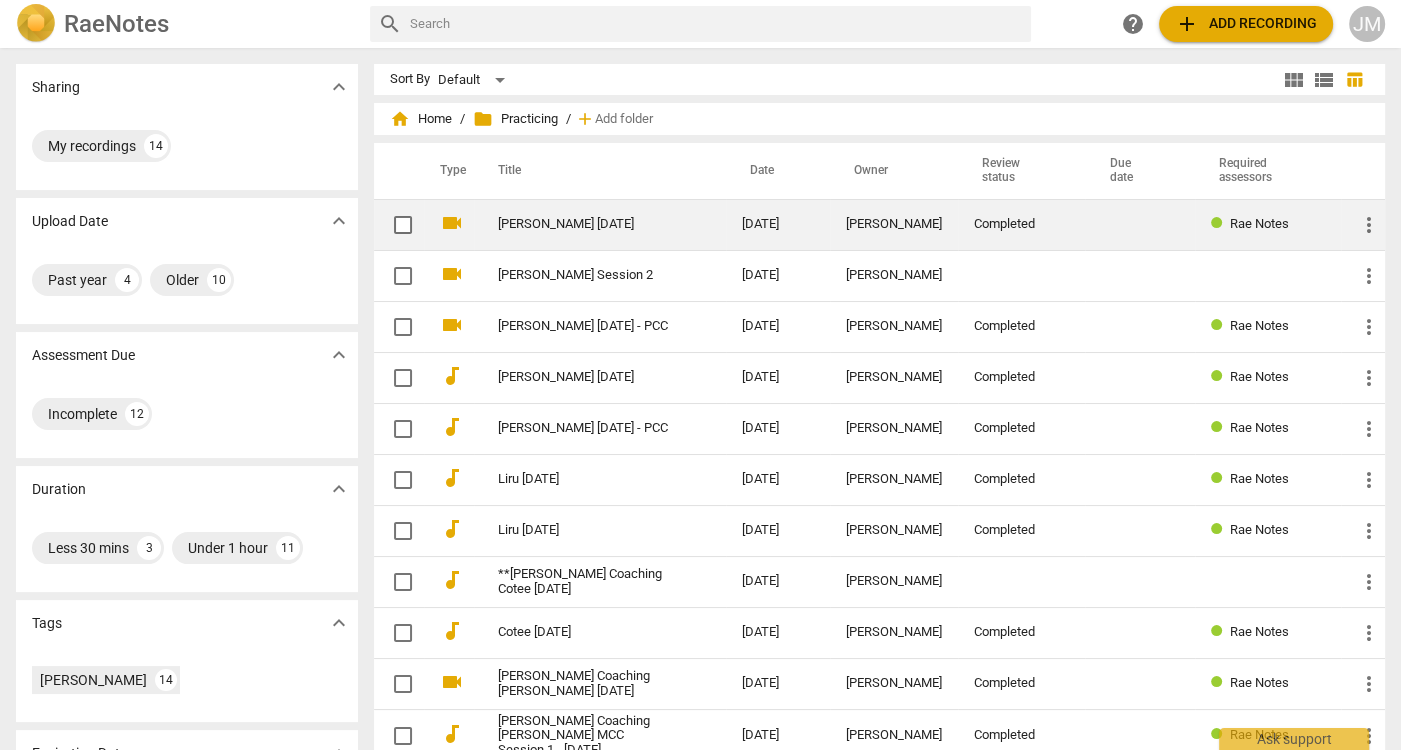 click on "[PERSON_NAME] [DATE]" at bounding box center (584, 224) 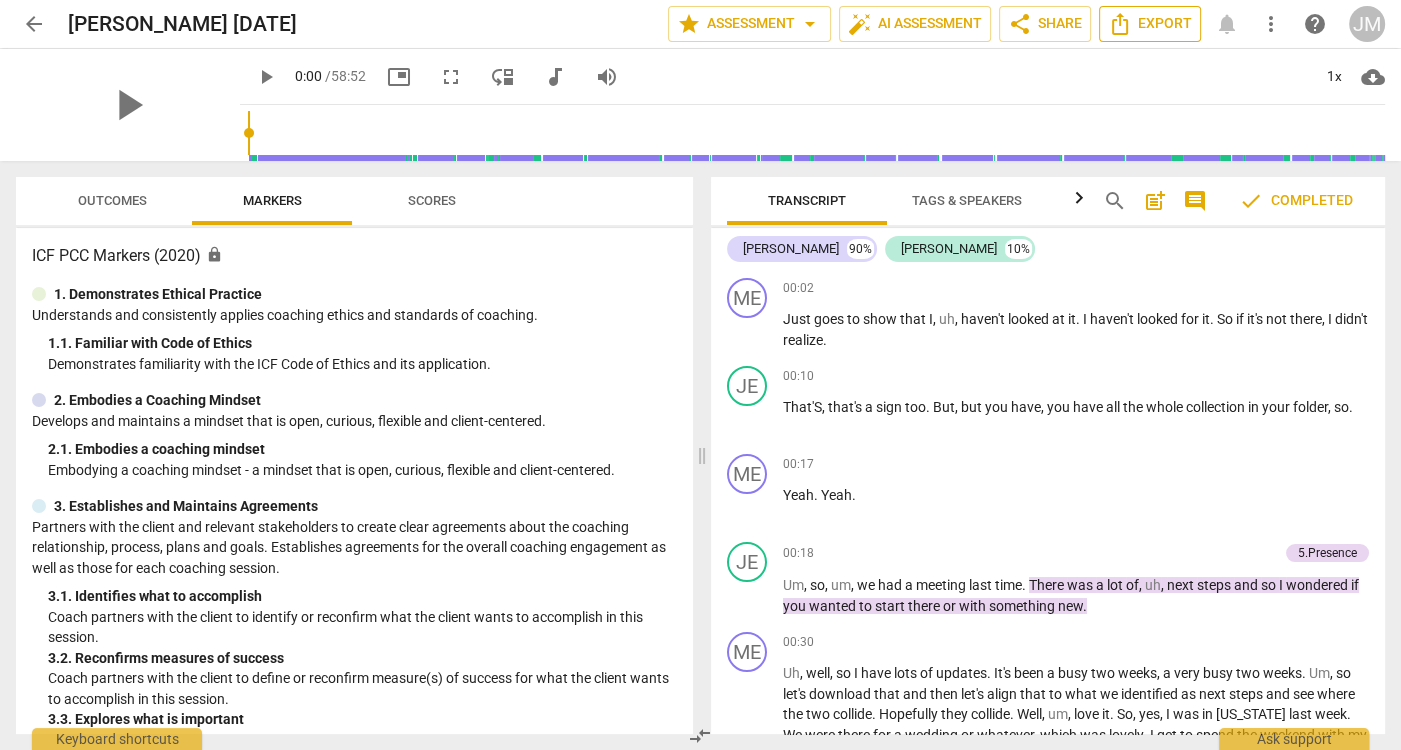 click on "Export" at bounding box center [1150, 24] 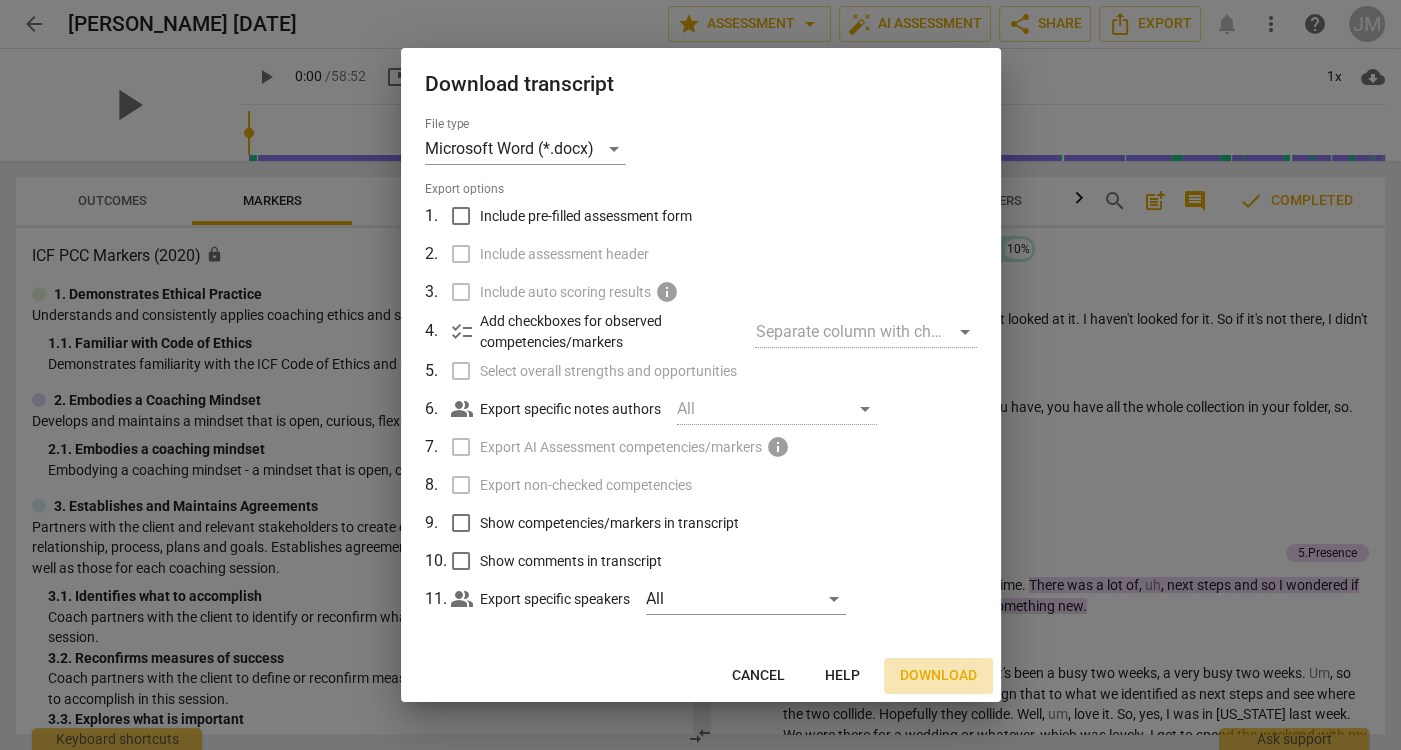 click on "Download" at bounding box center [938, 676] 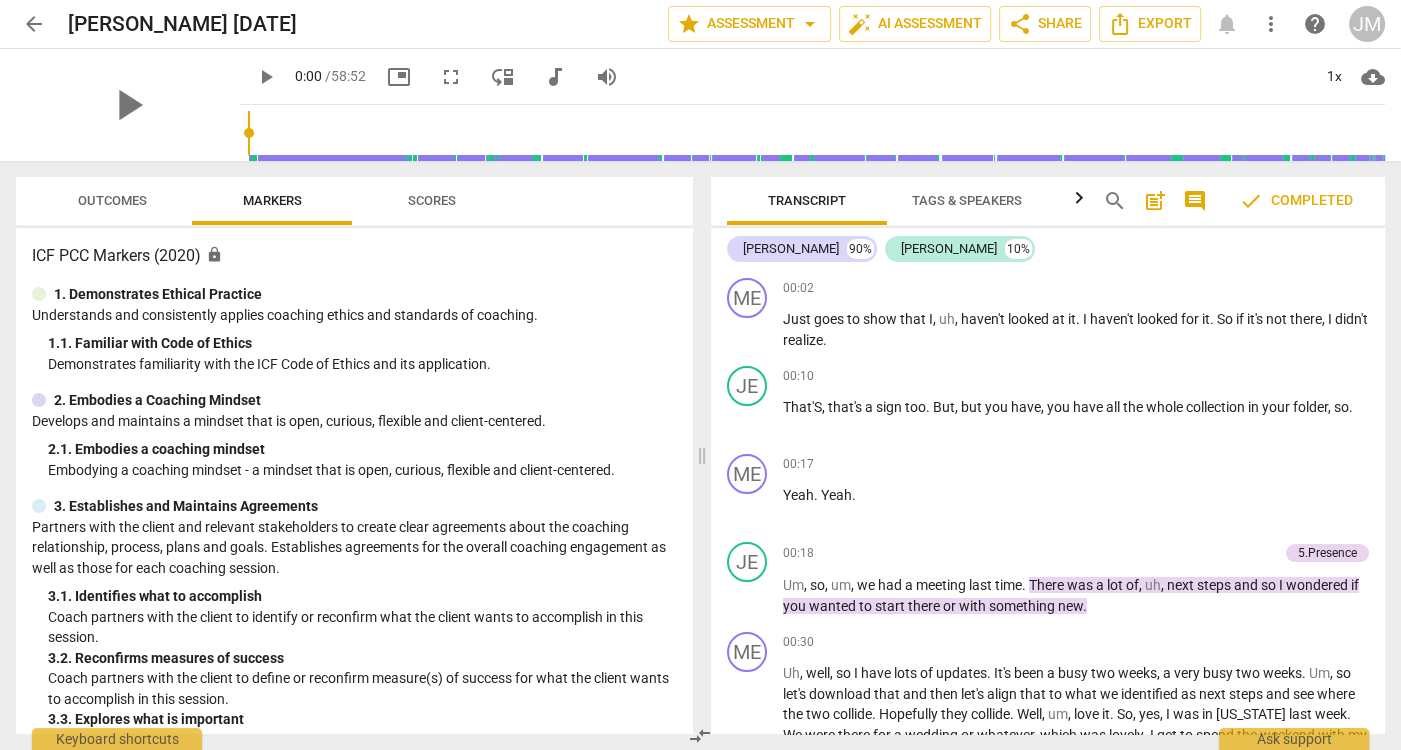click on "arrow_back" at bounding box center (34, 24) 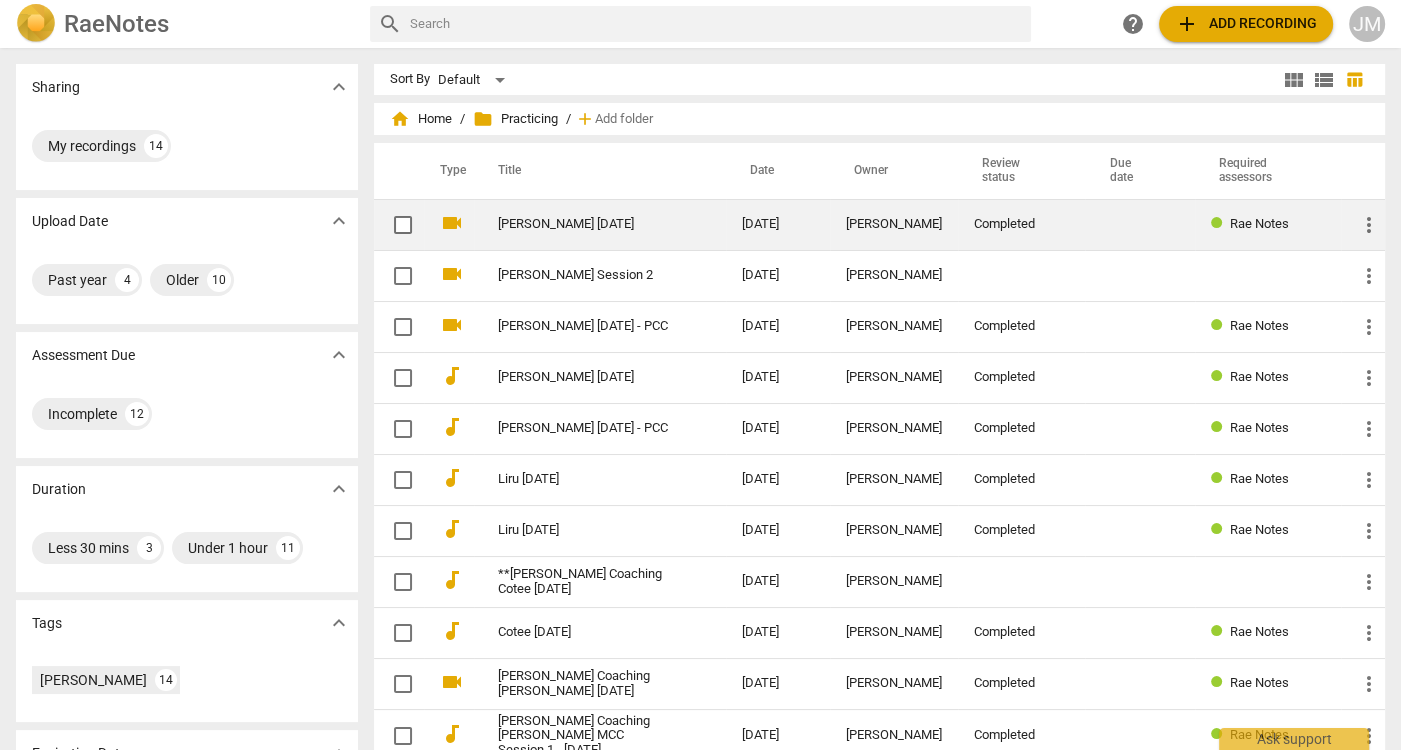 click on "[PERSON_NAME] [DATE]" at bounding box center [584, 224] 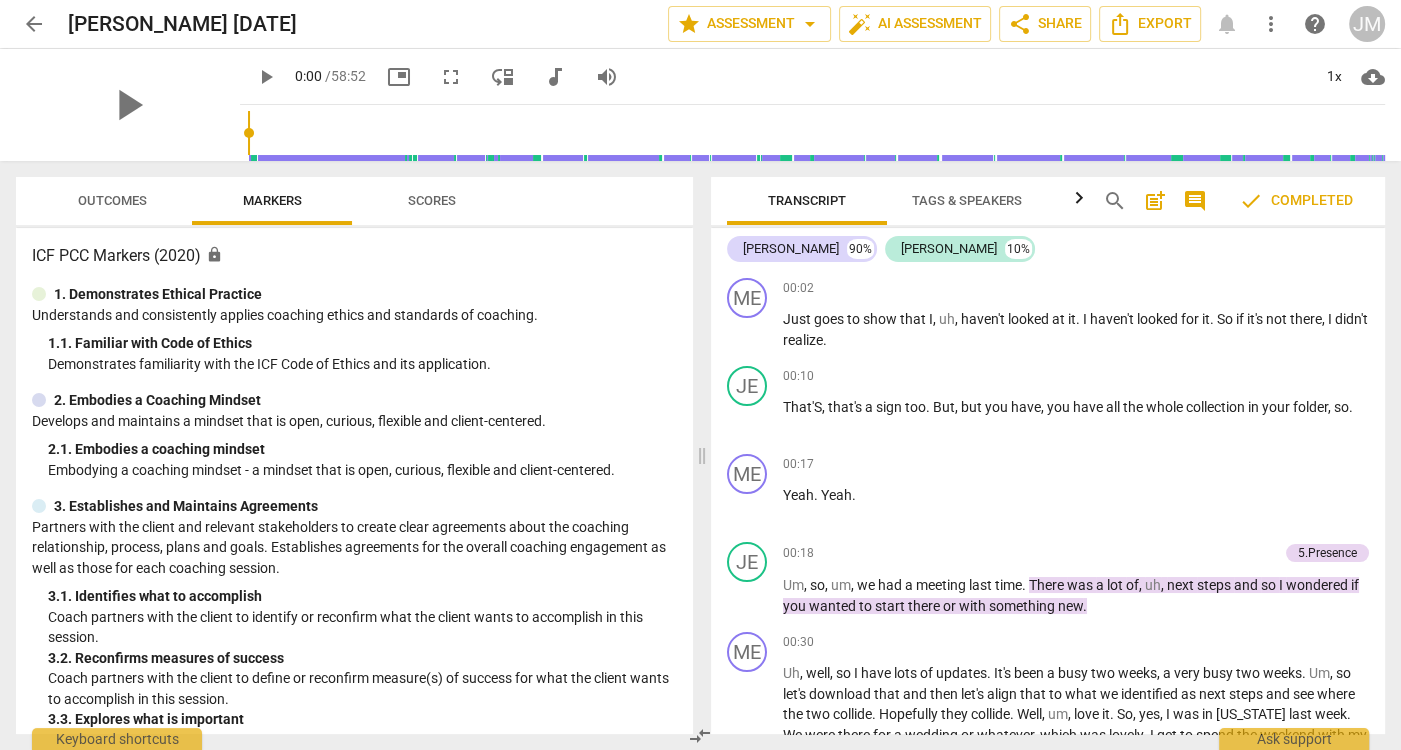 click on "post_add" at bounding box center [1155, 201] 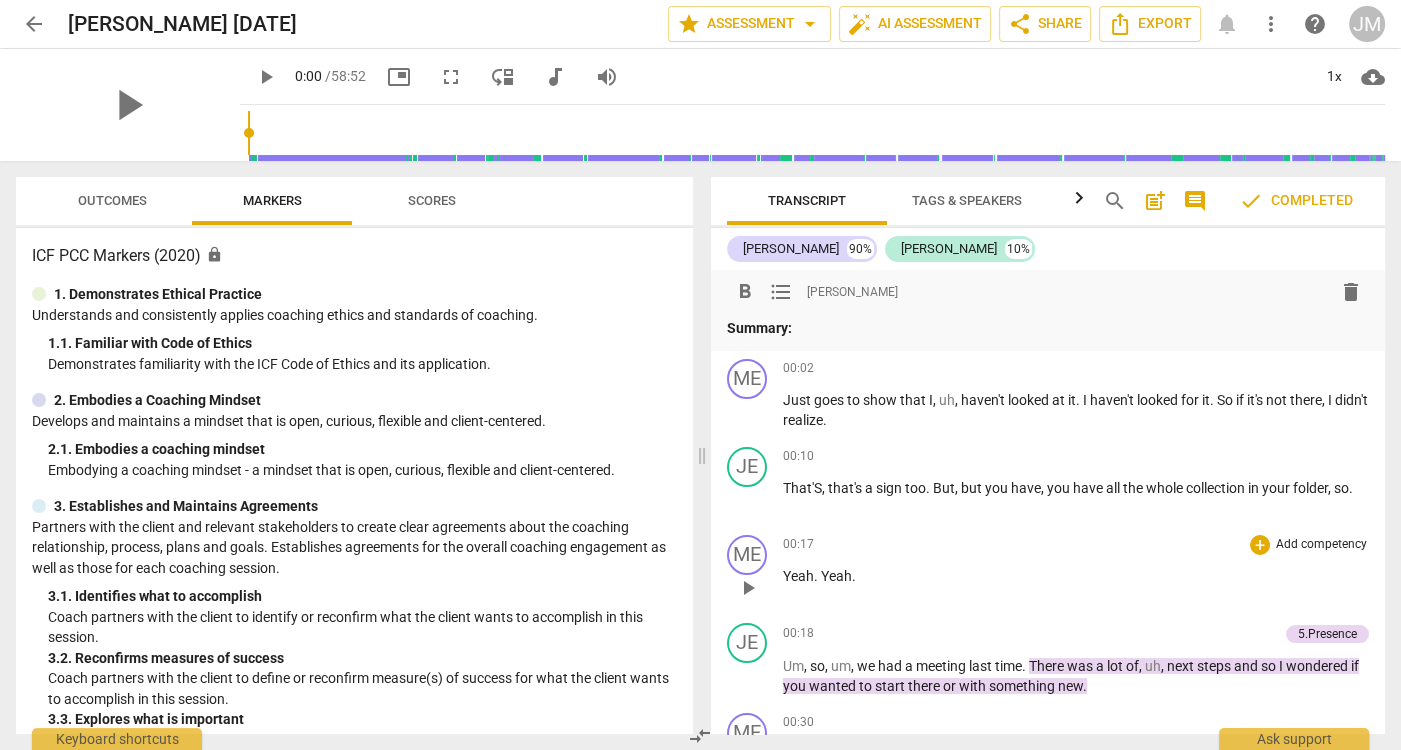 type 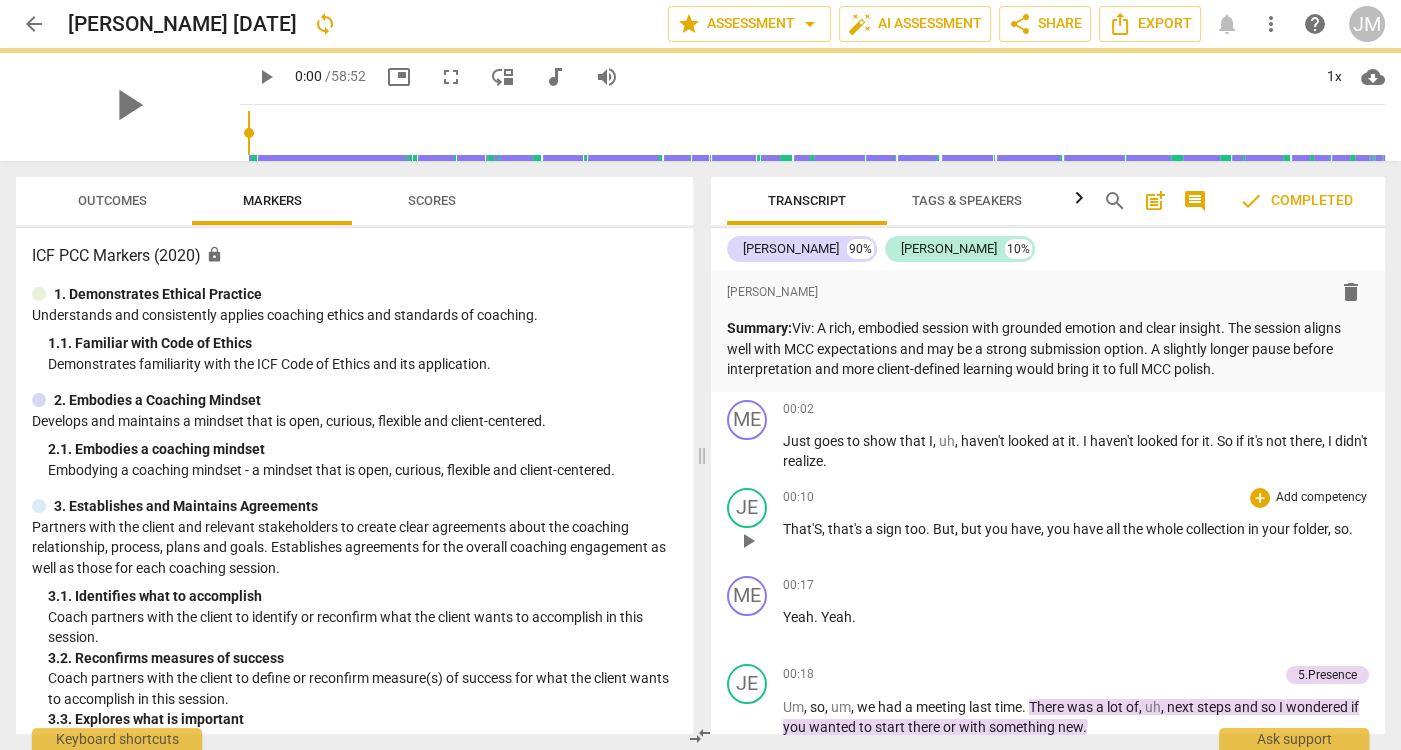 click on "00:10 + Add competency keyboard_arrow_right" at bounding box center (1076, 498) 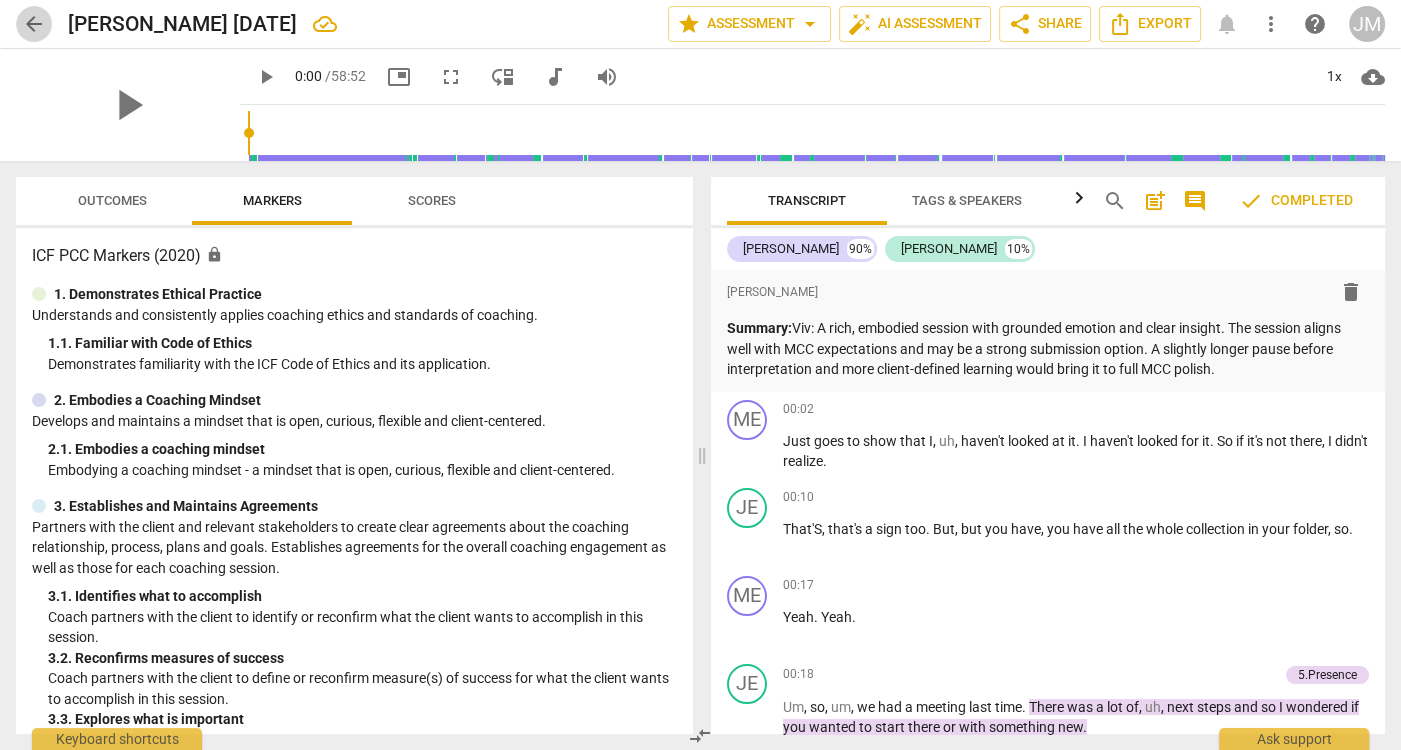 click on "arrow_back" at bounding box center [34, 24] 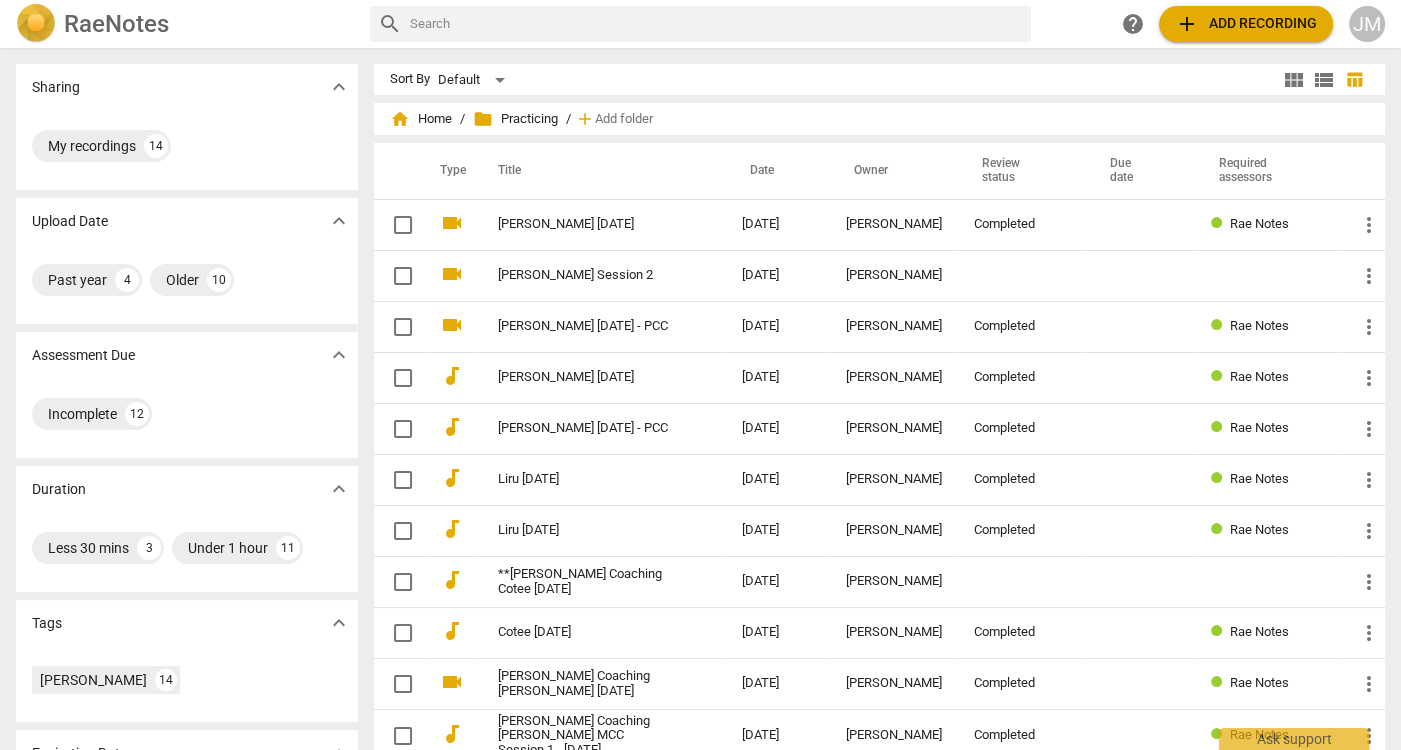 click on "add" at bounding box center [1187, 24] 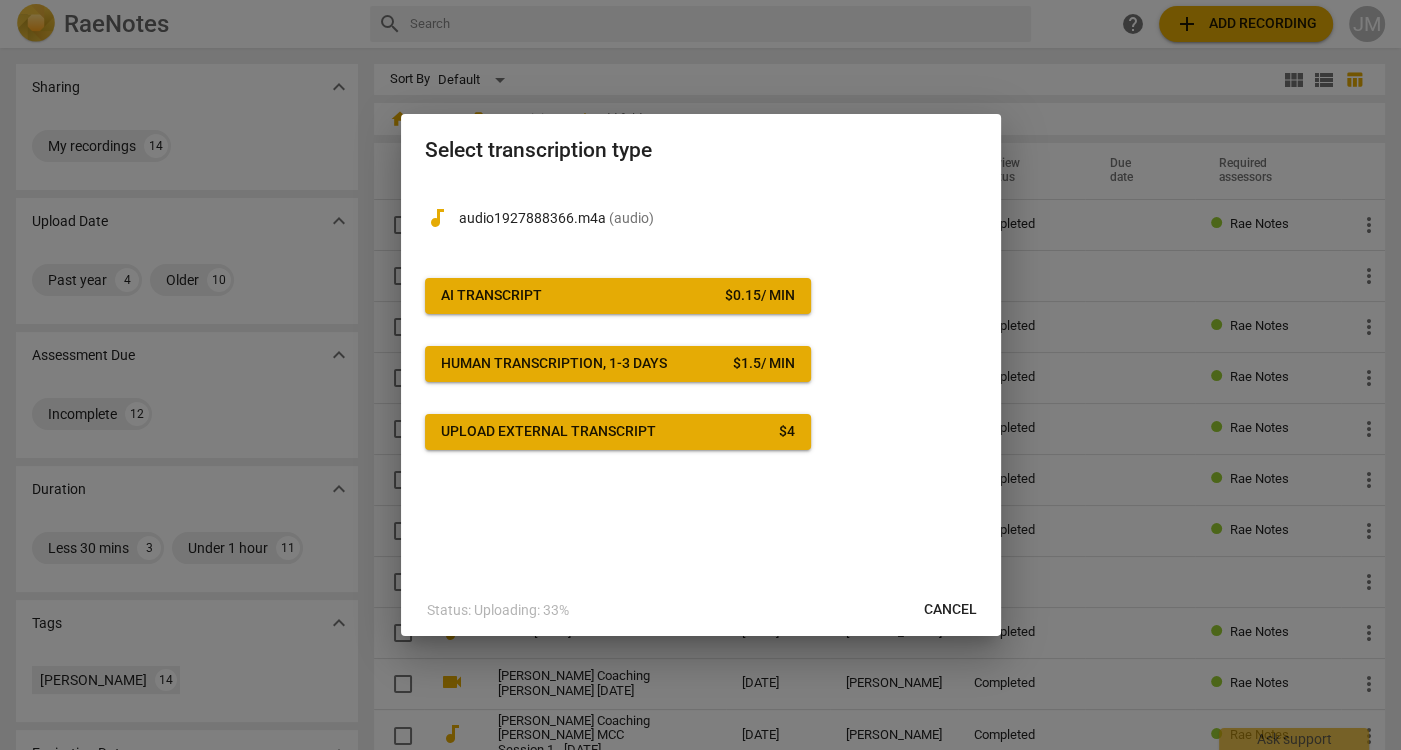 click on "$ 0.15  / min" at bounding box center (760, 296) 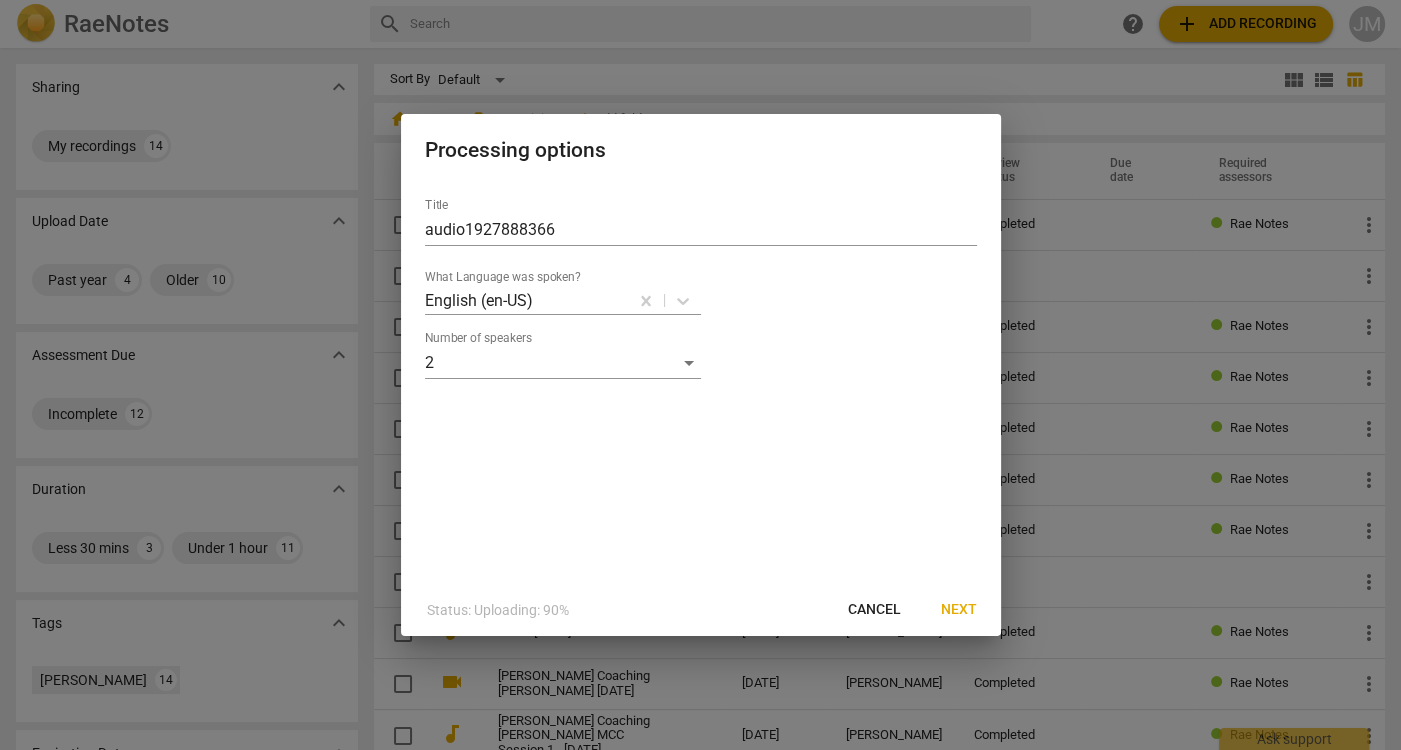 click on "Next" at bounding box center (959, 610) 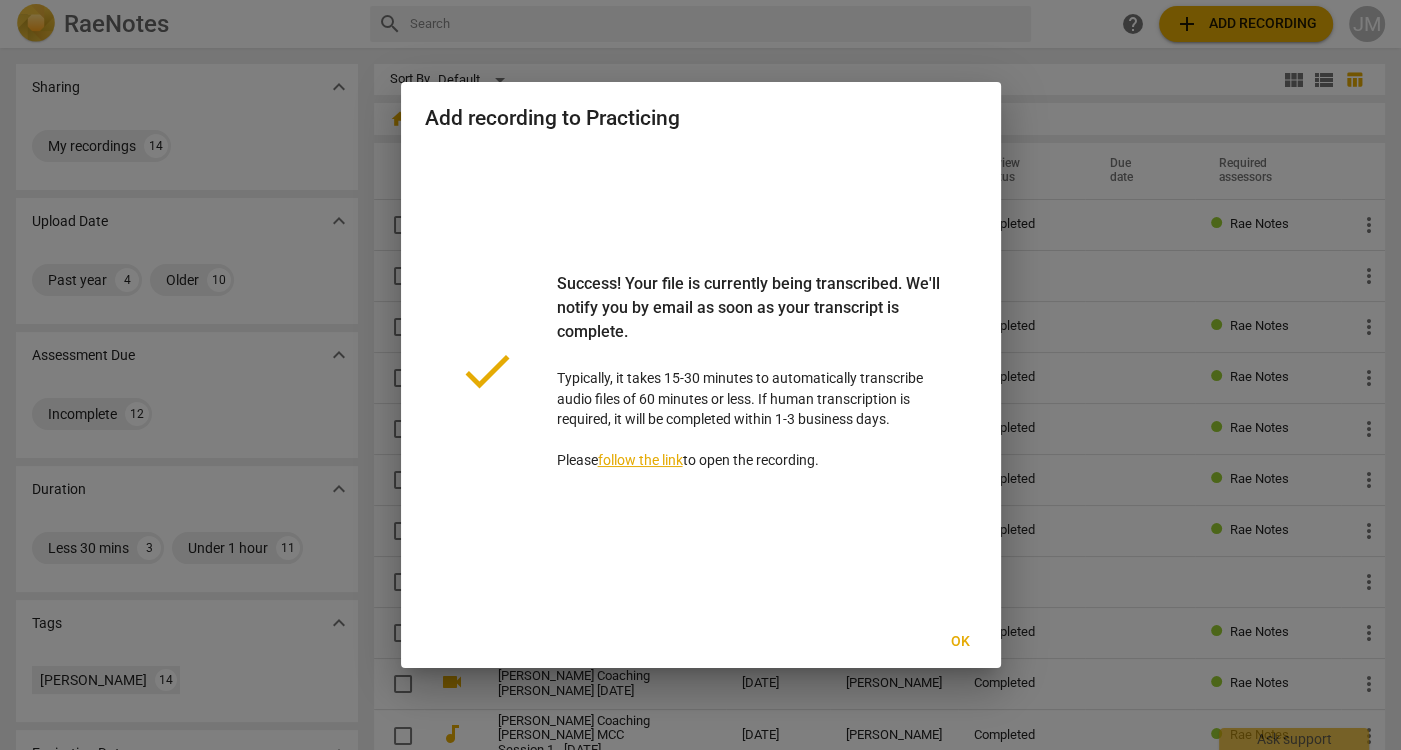 click on "Ok" at bounding box center [961, 642] 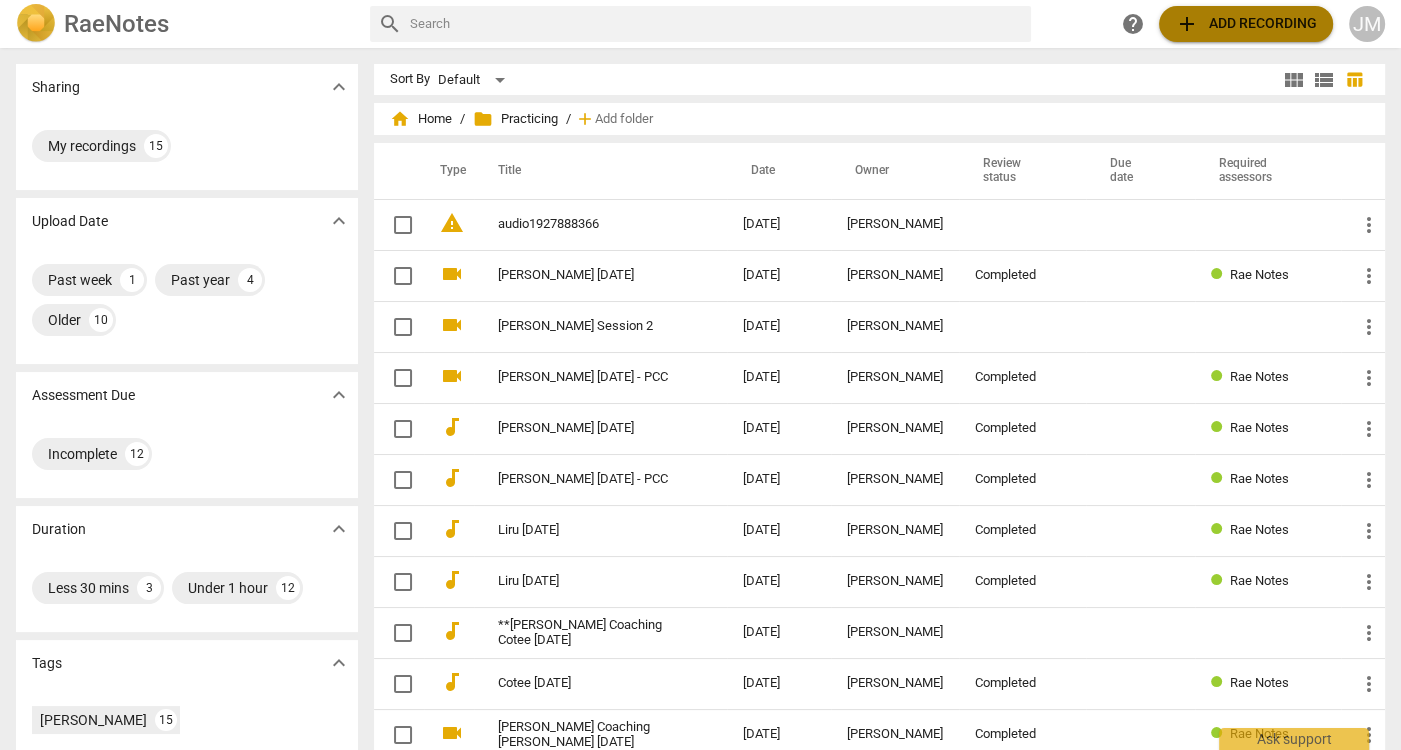 click on "add   Add recording" at bounding box center (1246, 24) 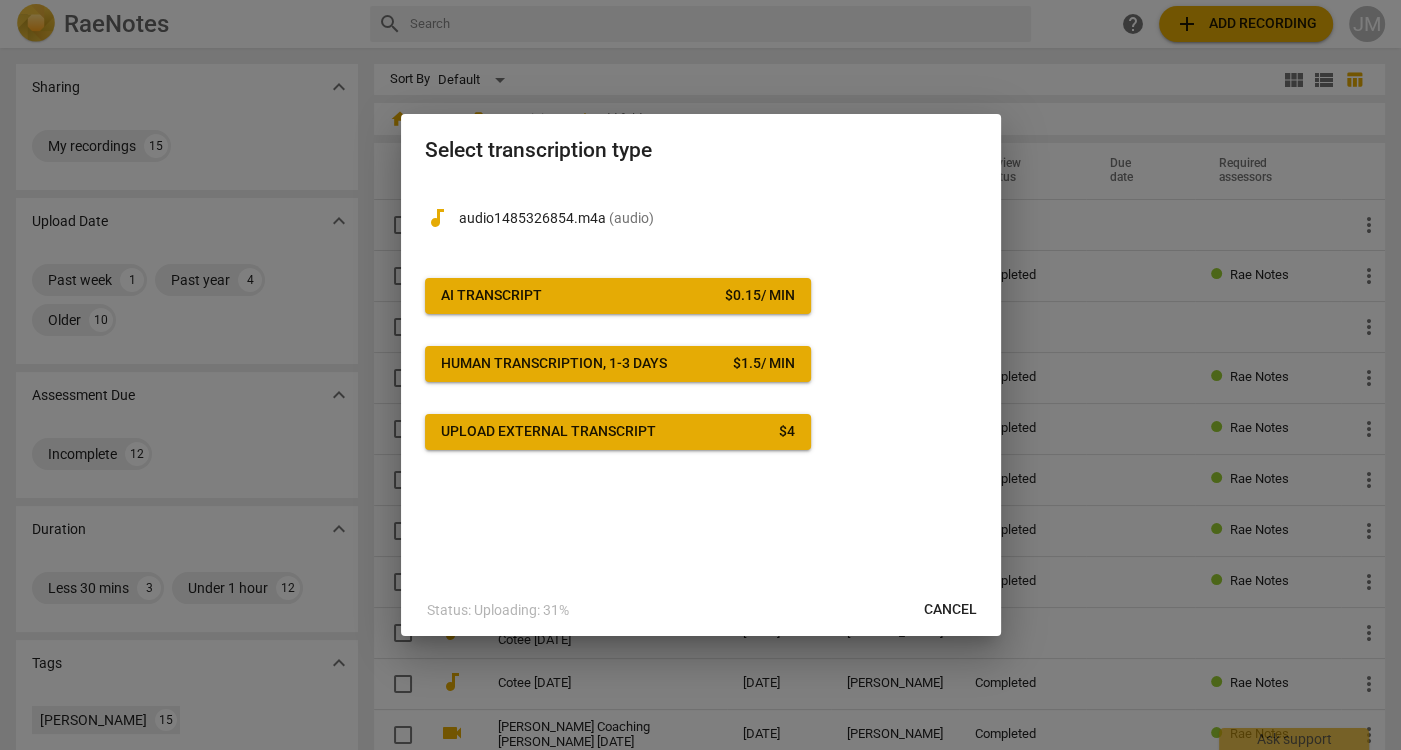 click on "AI Transcript $ 0.15  / min" at bounding box center [618, 296] 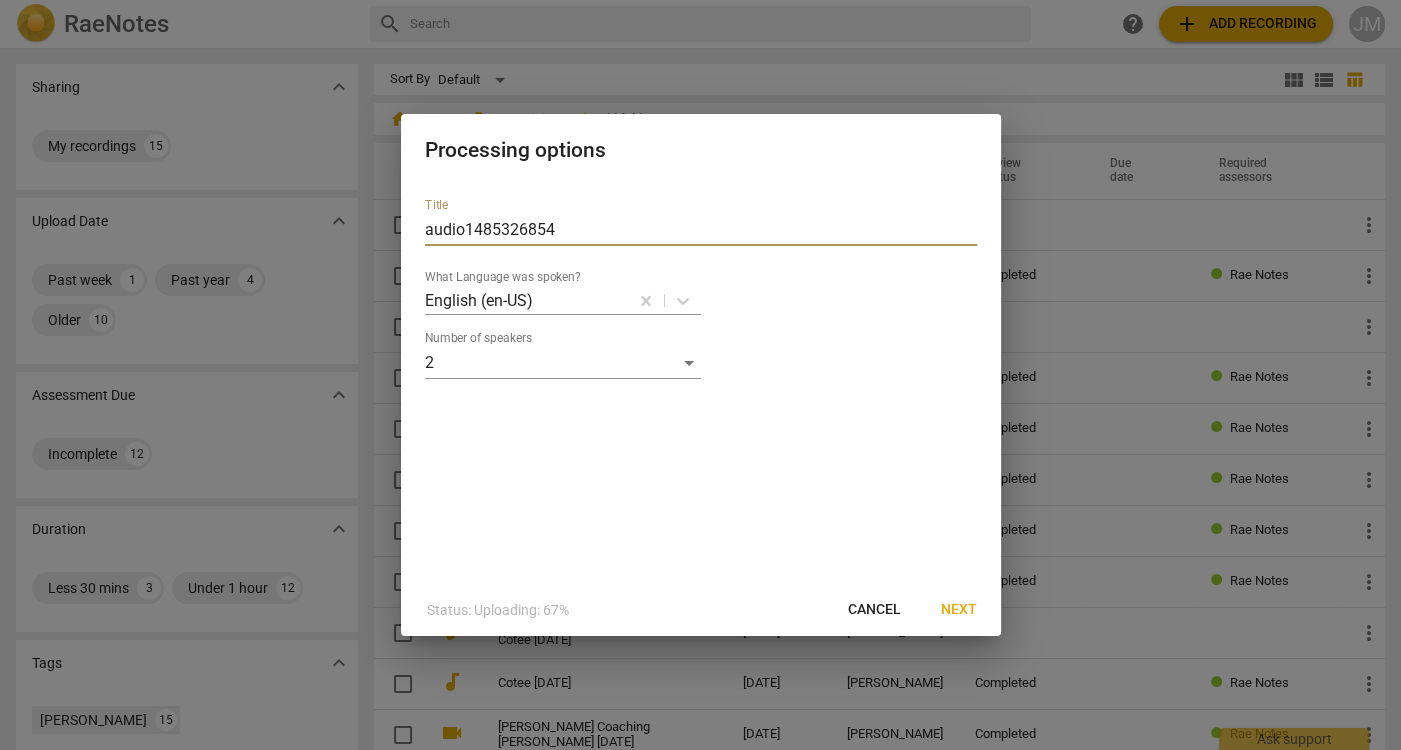 drag, startPoint x: 598, startPoint y: 234, endPoint x: 581, endPoint y: 203, distance: 35.35534 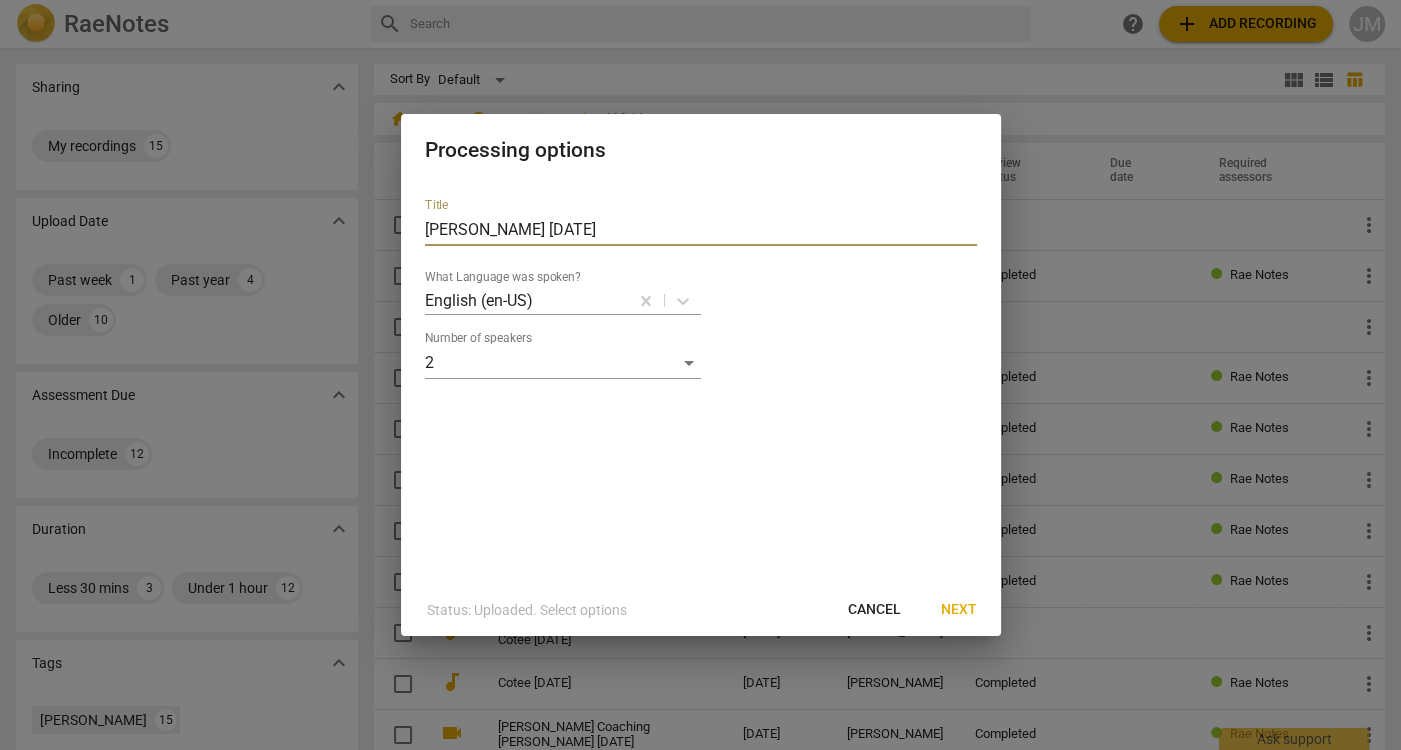 type on "[PERSON_NAME] [DATE]" 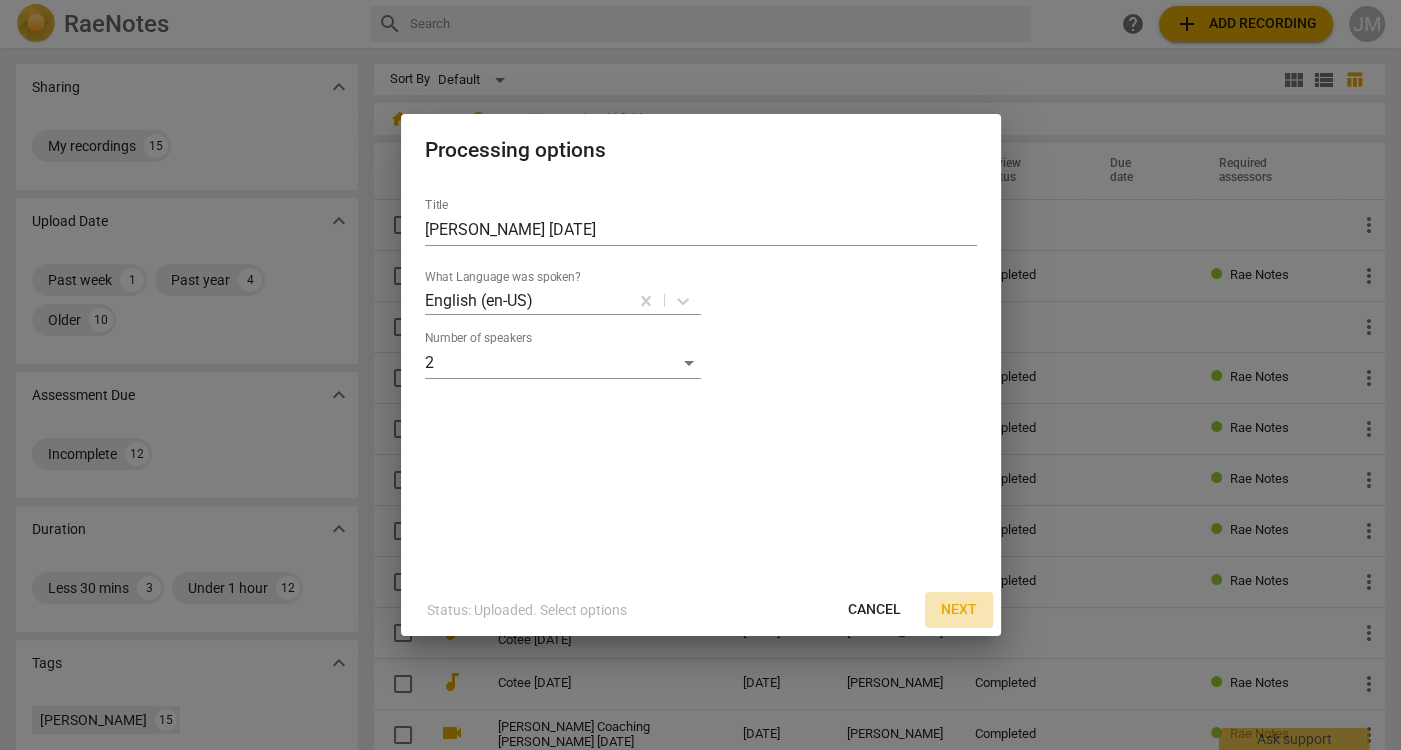 click on "Next" at bounding box center (959, 610) 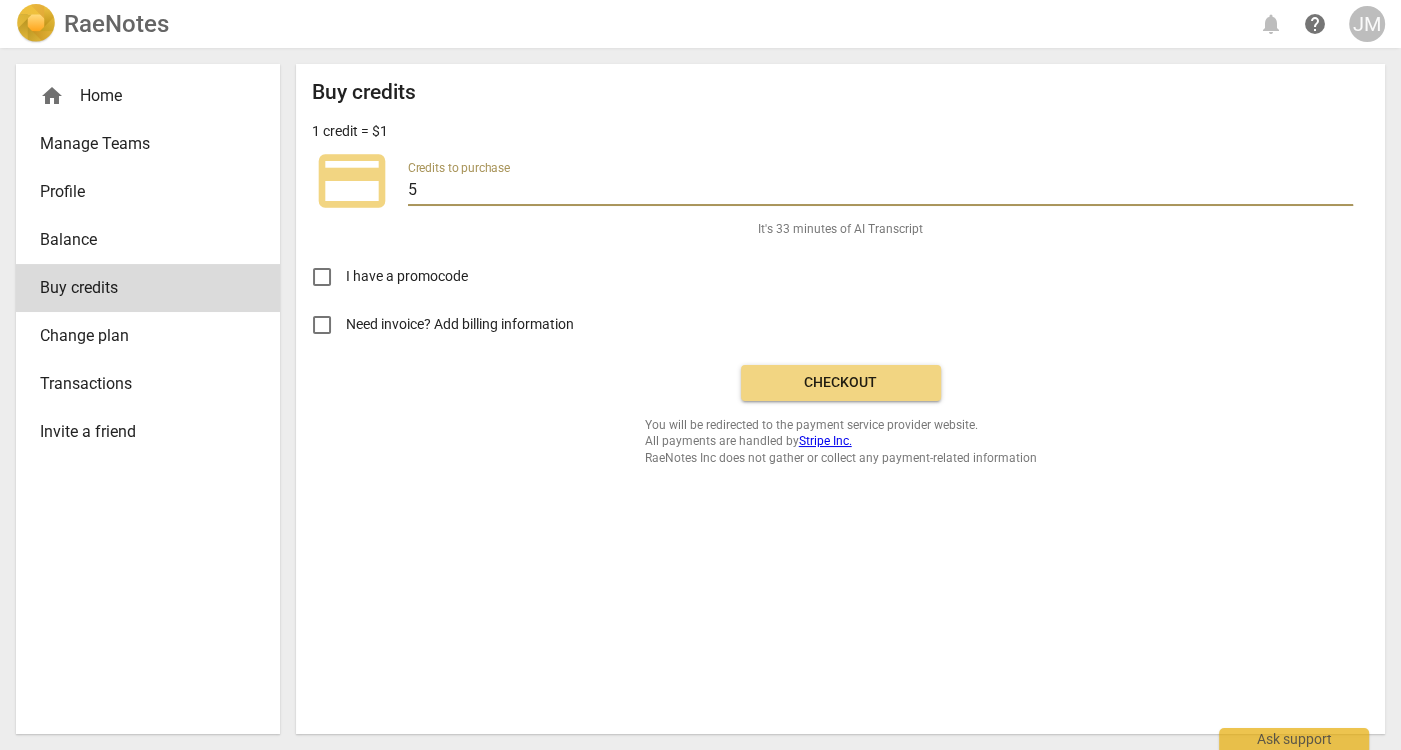 drag, startPoint x: 437, startPoint y: 186, endPoint x: 403, endPoint y: 181, distance: 34.36568 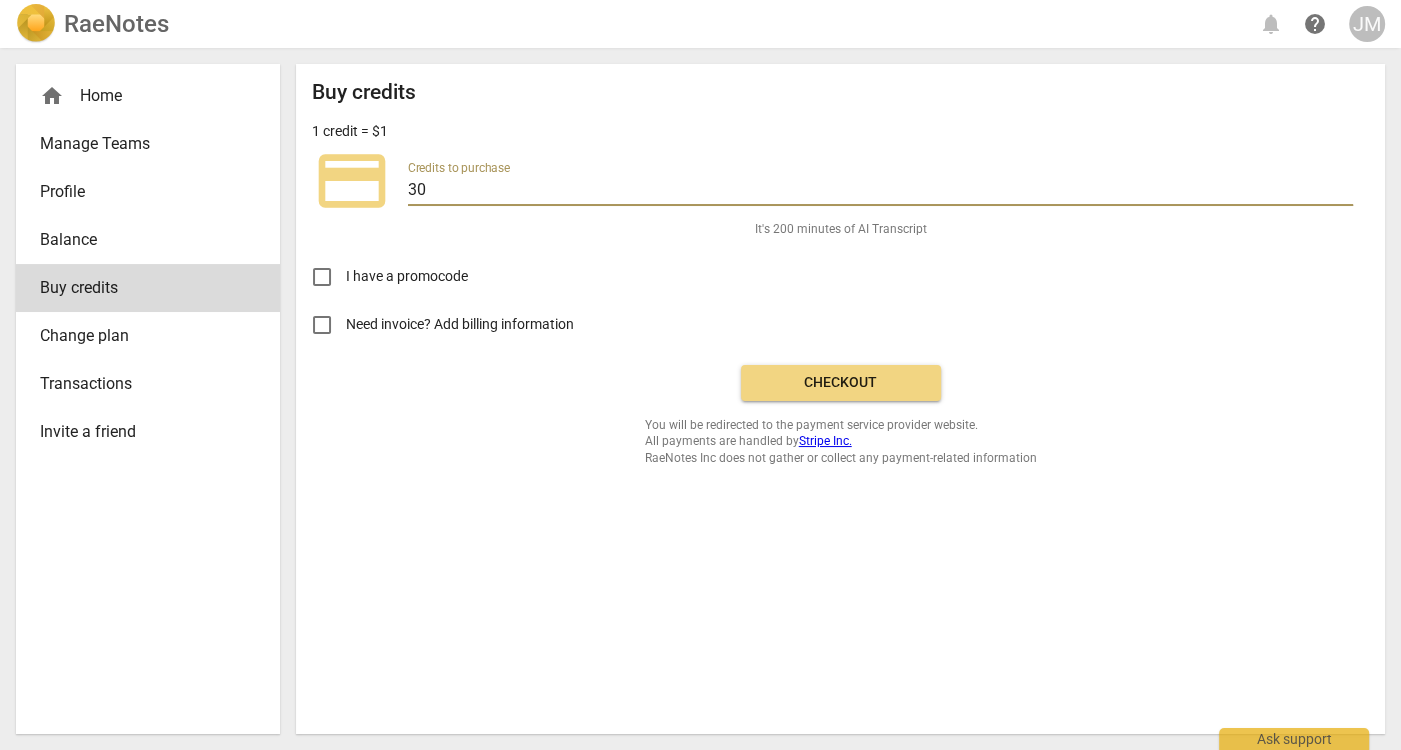type on "3" 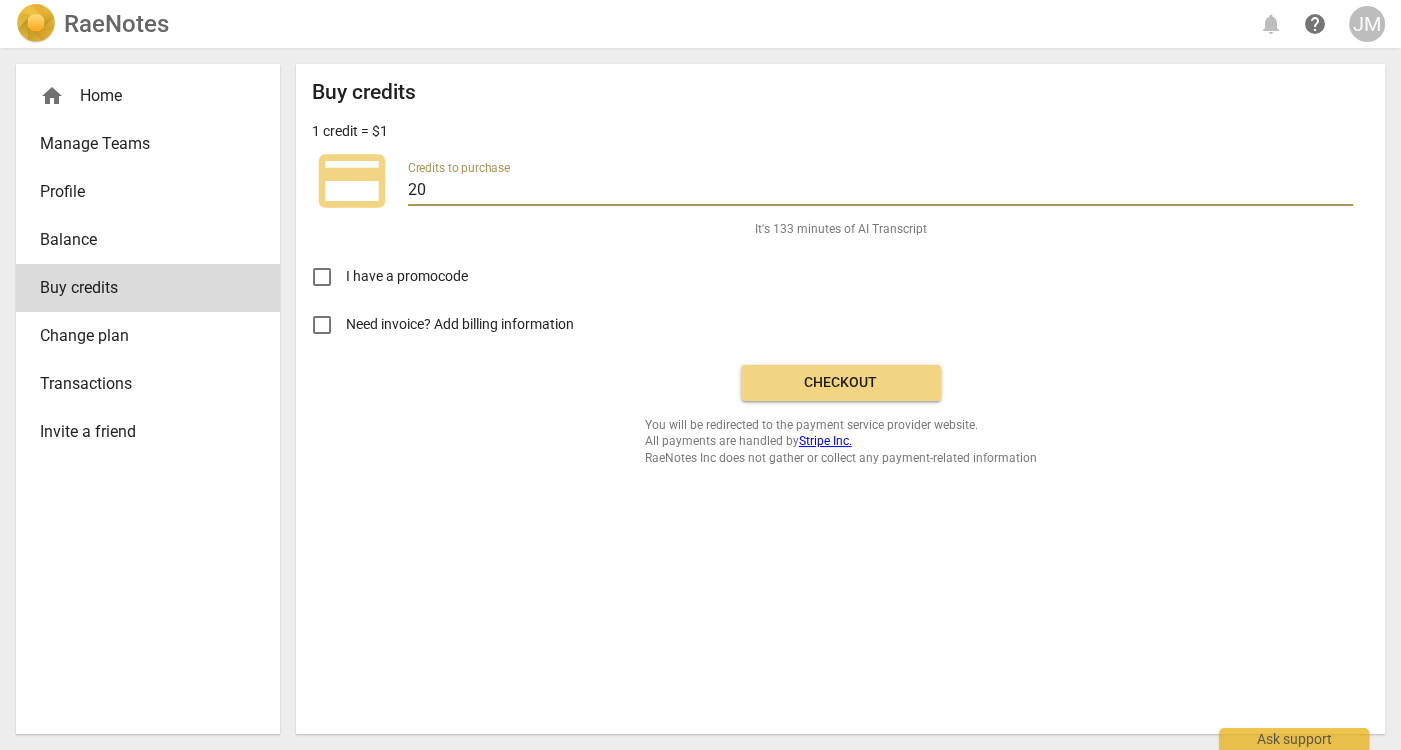 type on "2" 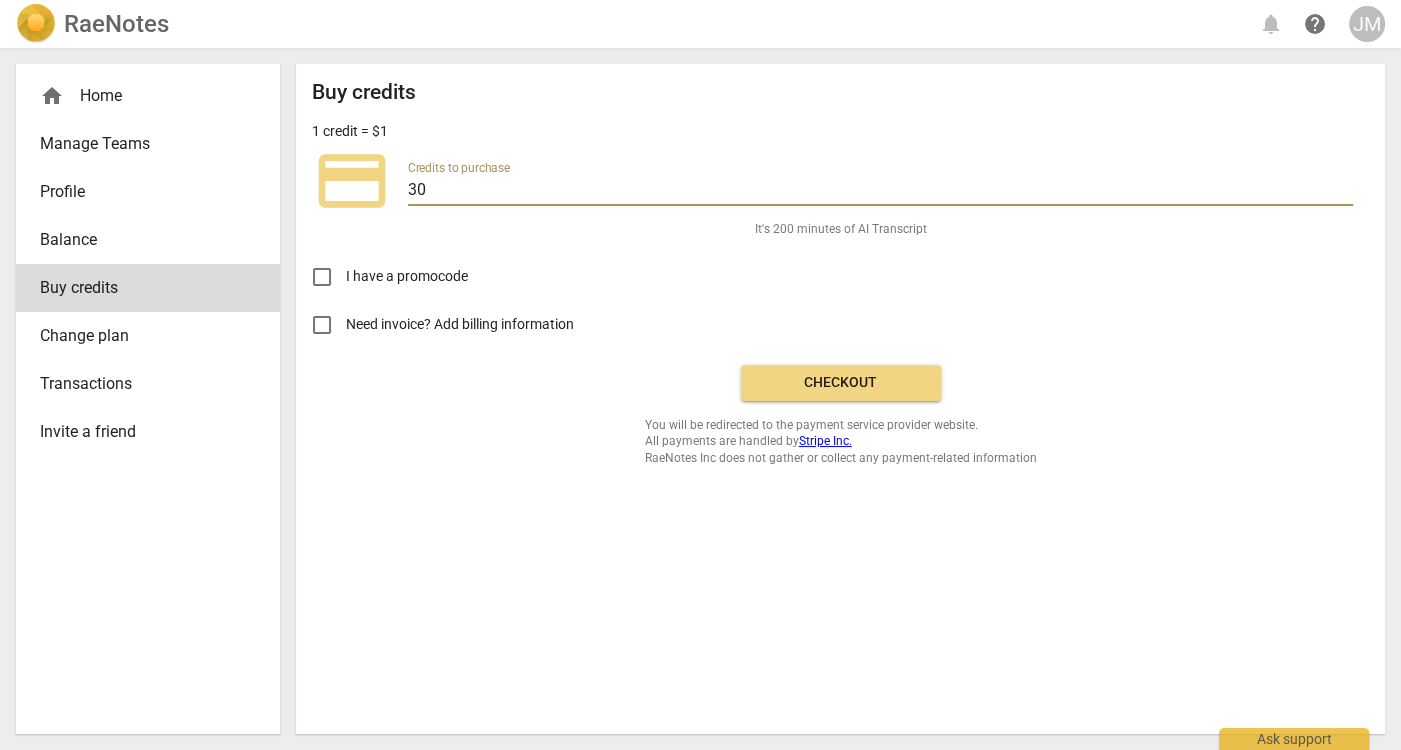 type on "30" 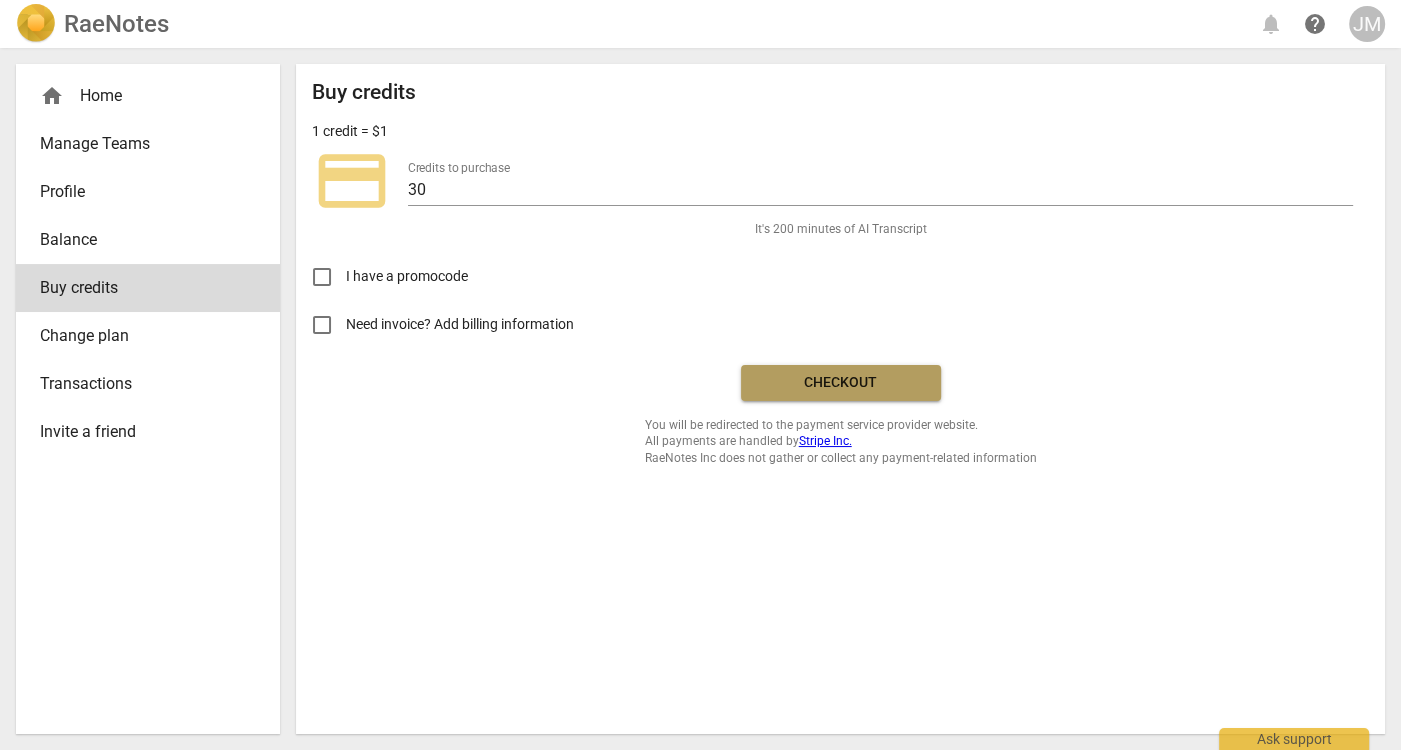 click on "Checkout" at bounding box center (841, 383) 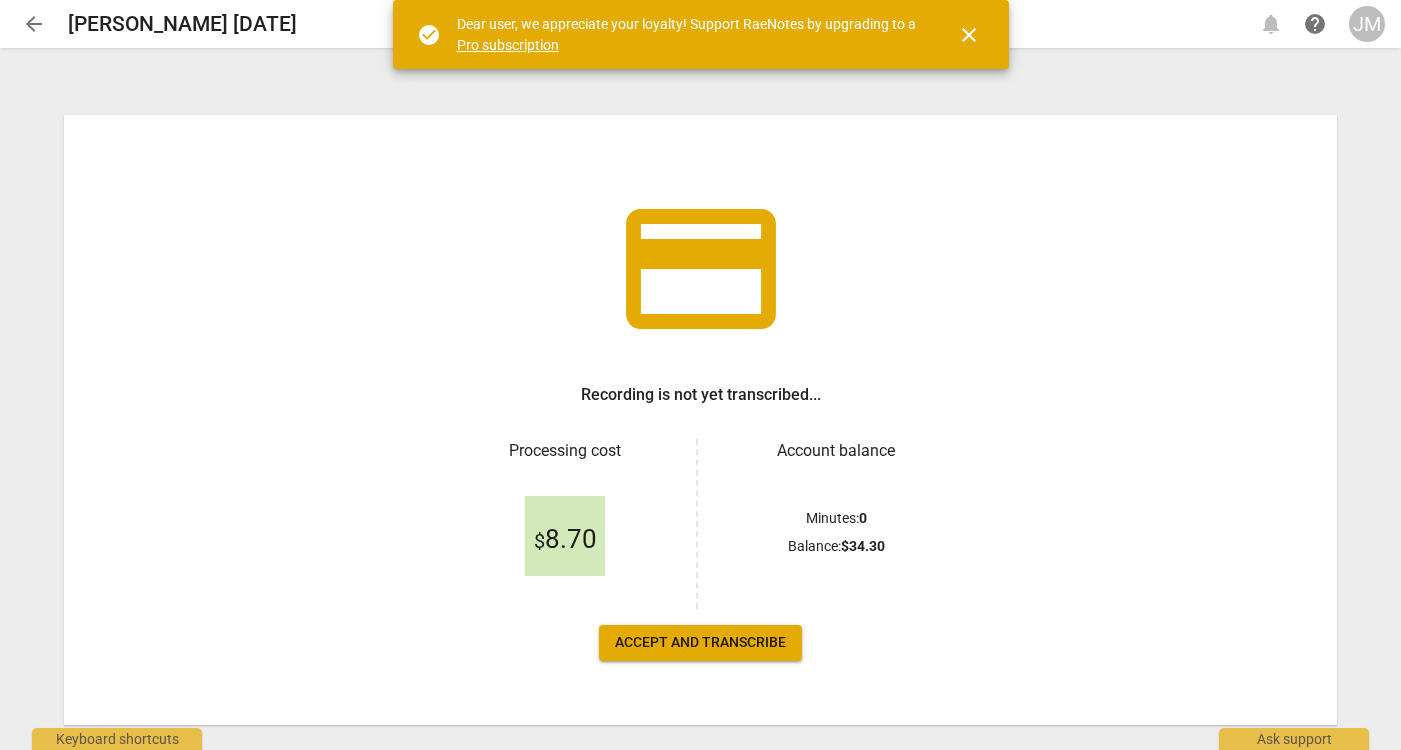 scroll, scrollTop: 0, scrollLeft: 0, axis: both 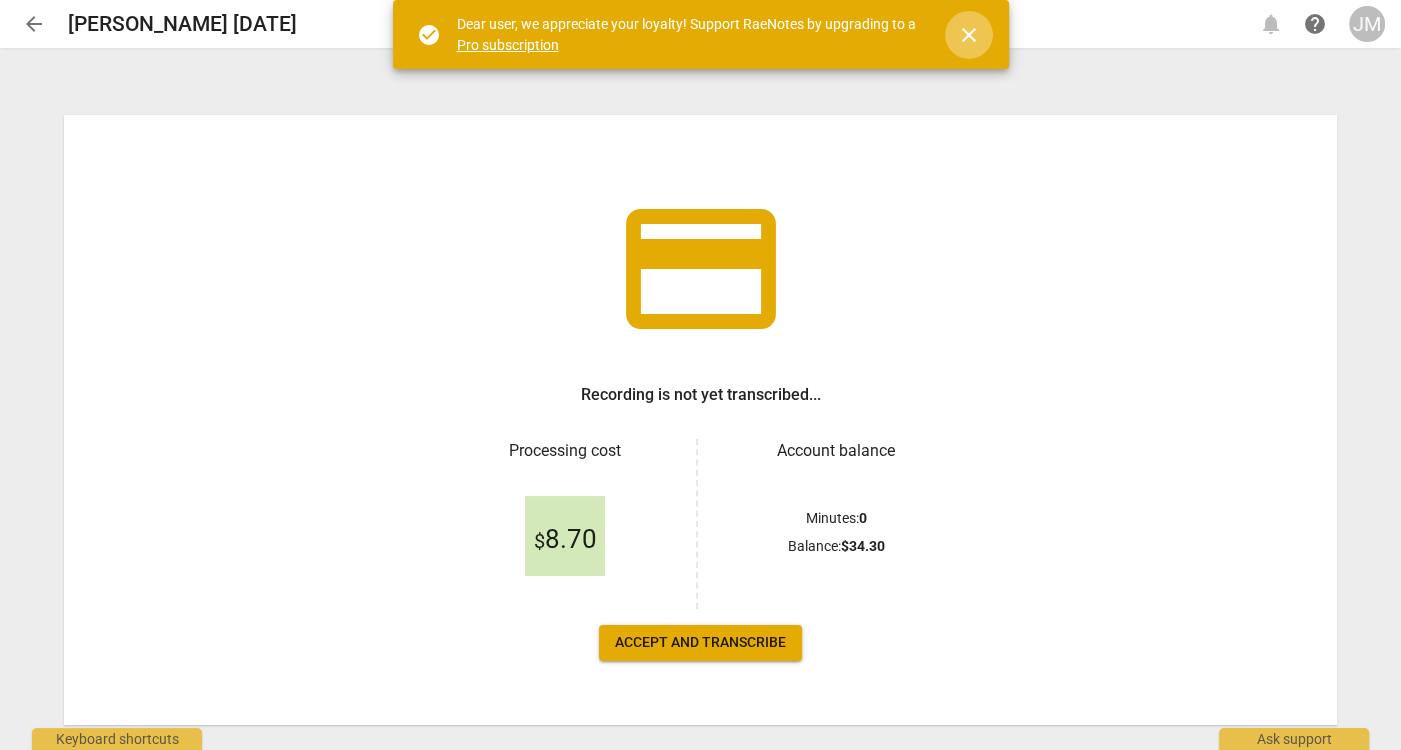 click on "close" at bounding box center (969, 35) 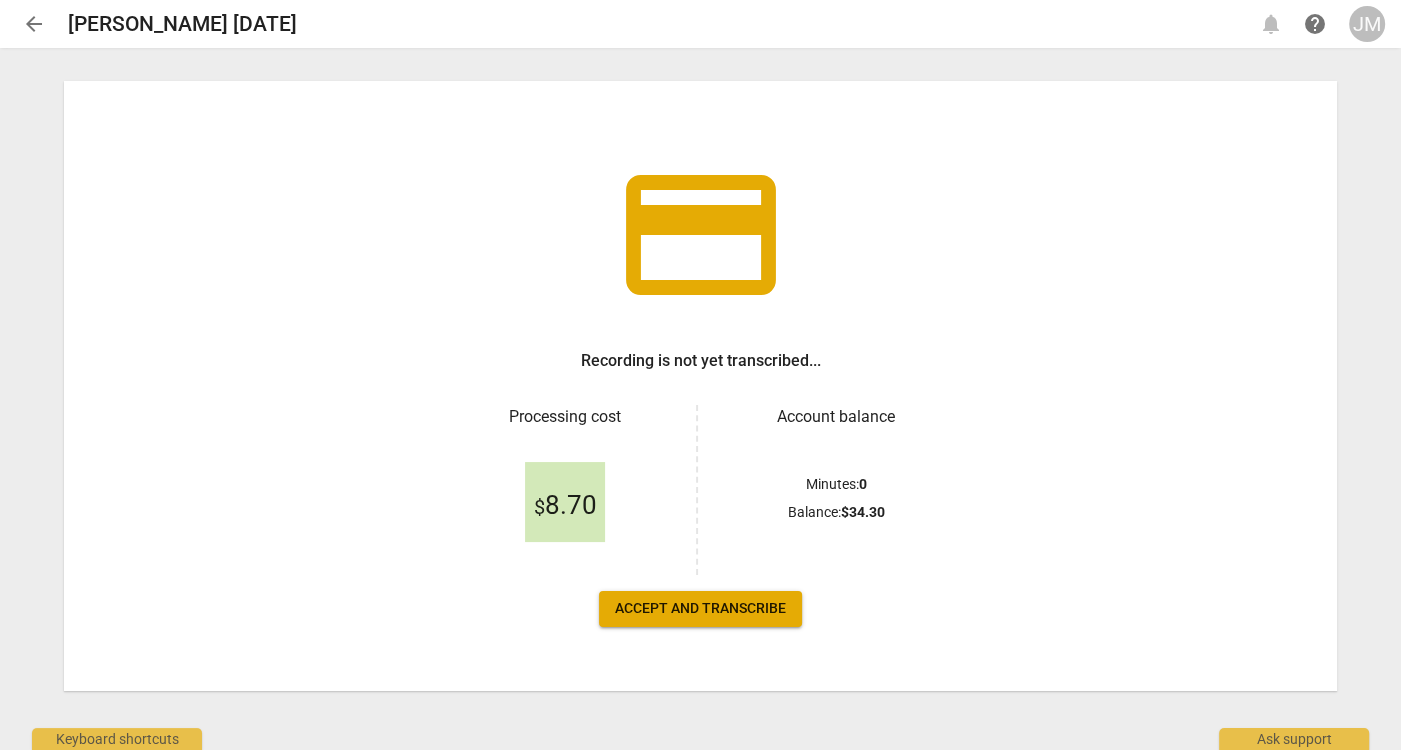 scroll, scrollTop: 38, scrollLeft: 0, axis: vertical 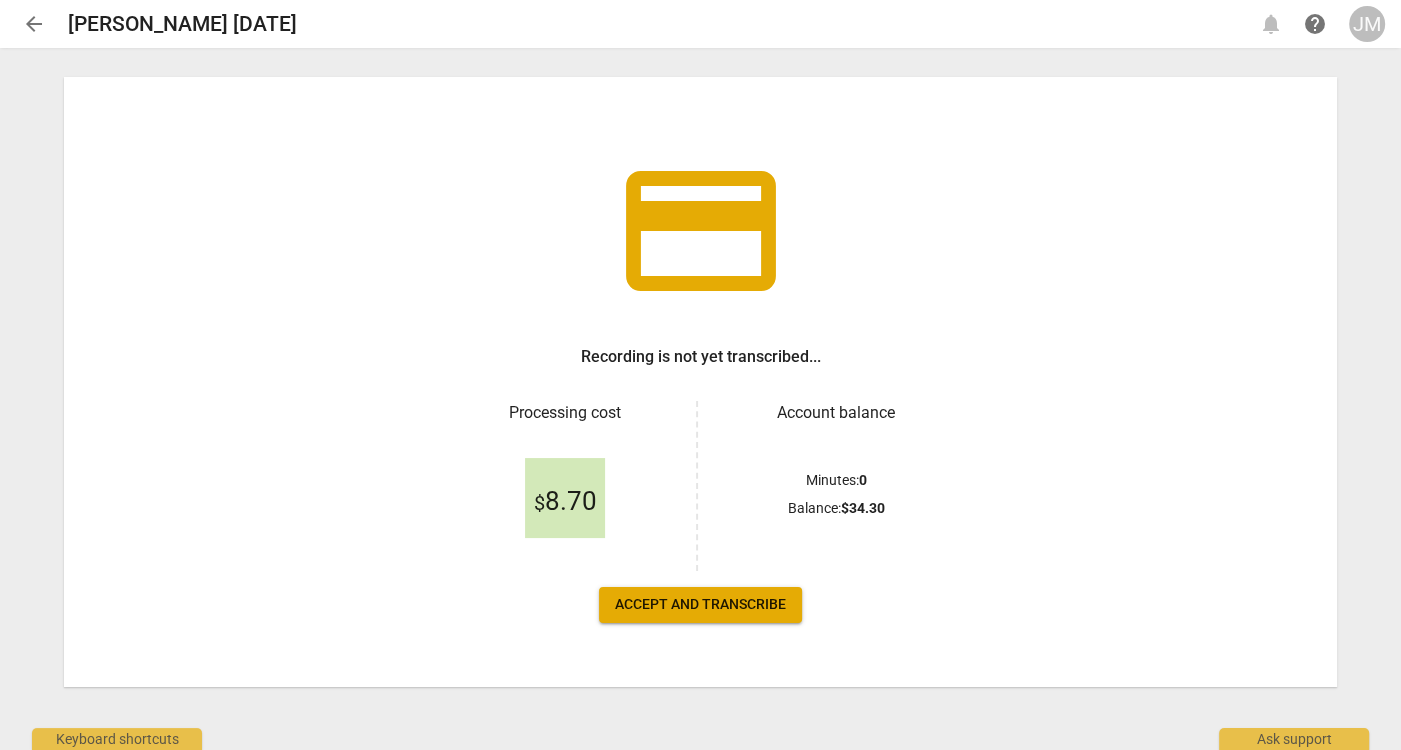 click on "arrow_back" at bounding box center (34, 24) 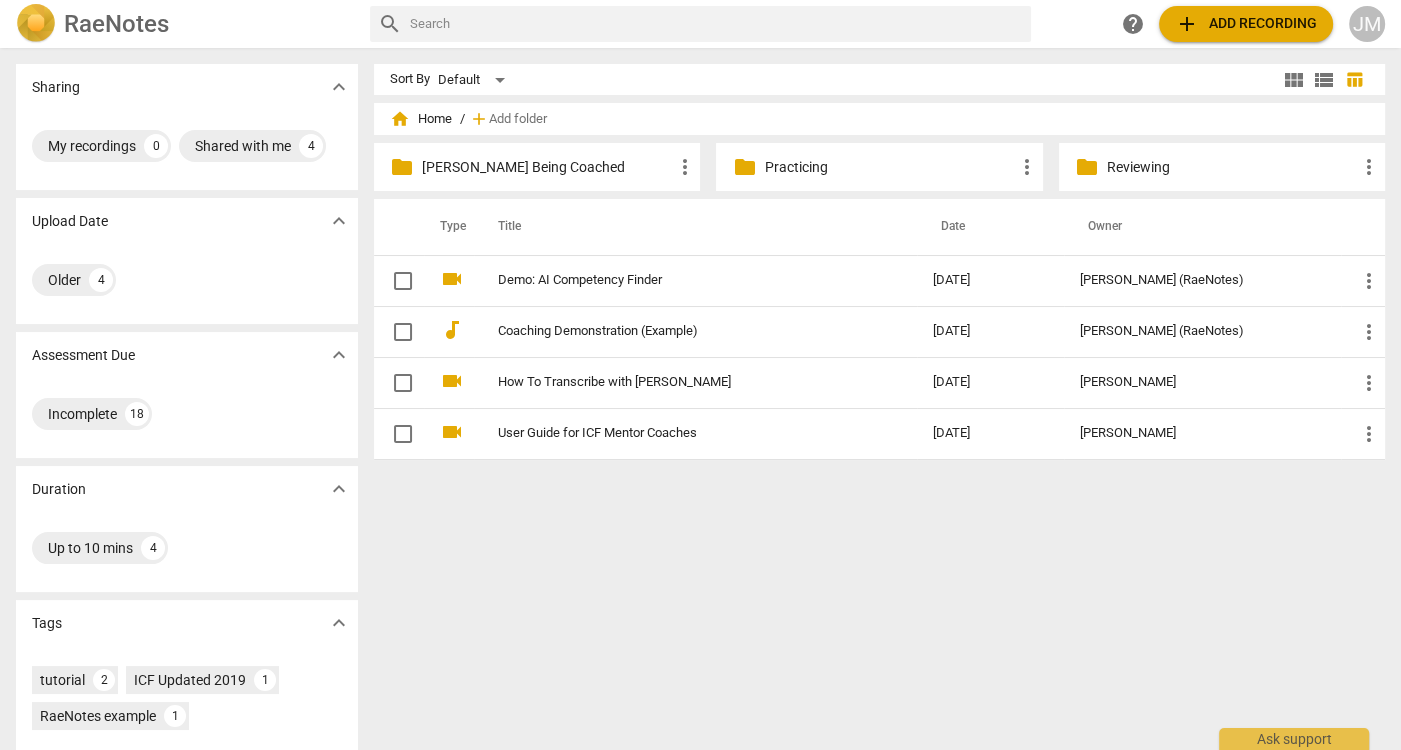 click on "add   Add recording" at bounding box center [1246, 24] 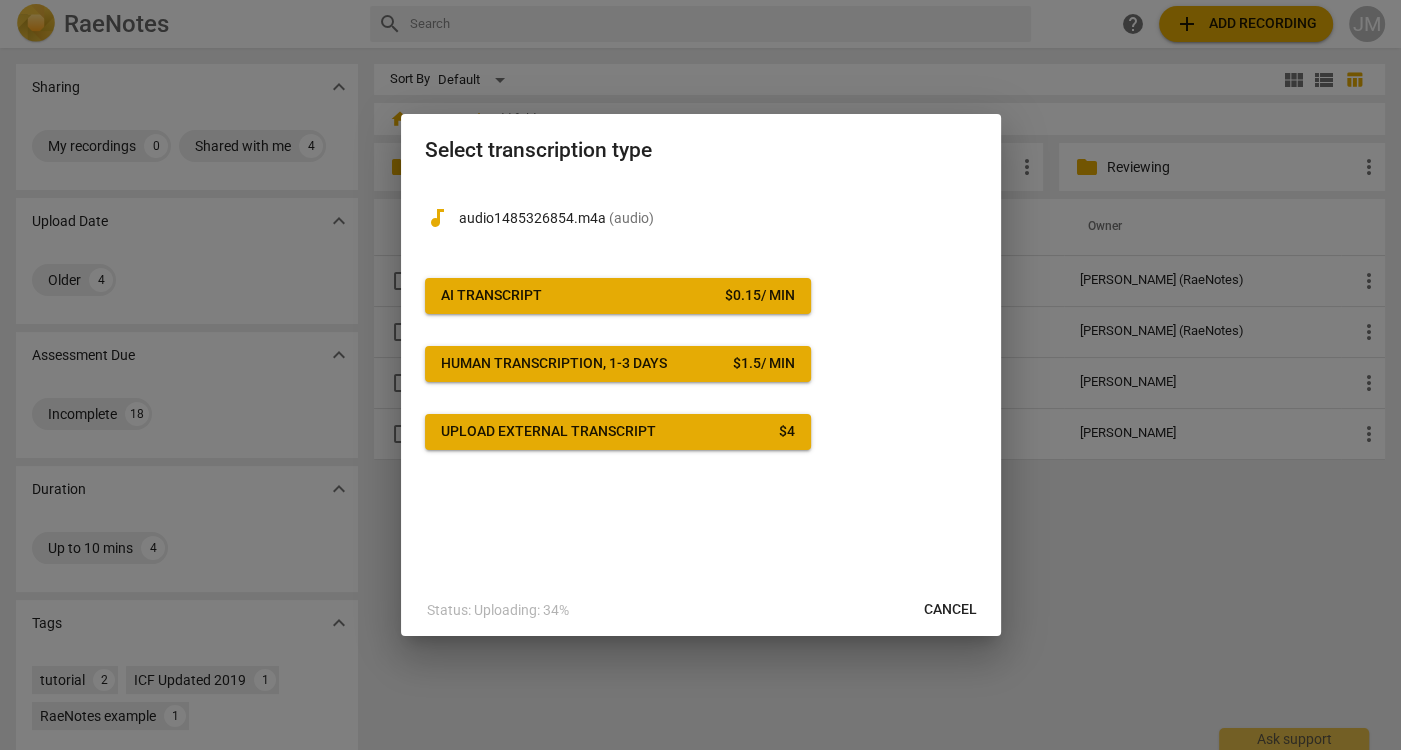 click on "AI Transcript $ 0.15  / min" at bounding box center (618, 296) 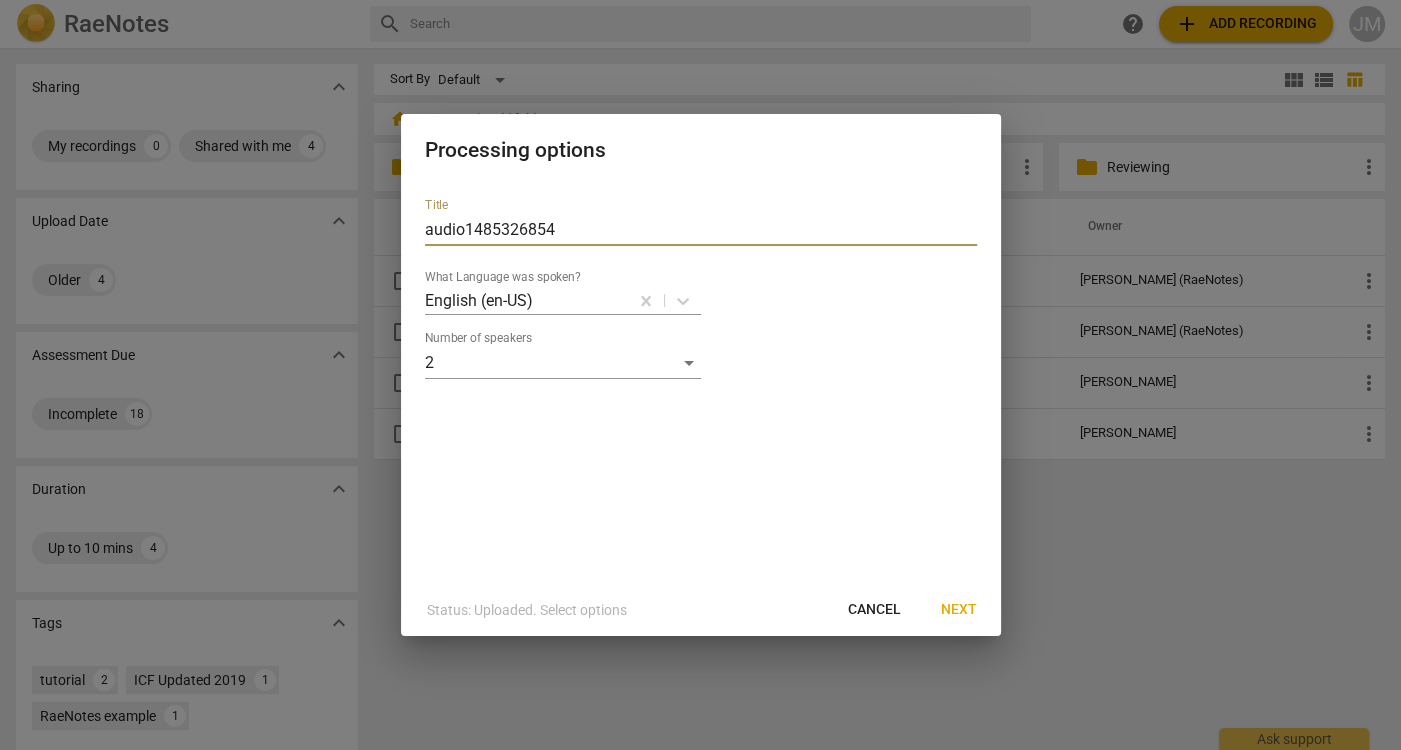 drag, startPoint x: 561, startPoint y: 223, endPoint x: 497, endPoint y: 196, distance: 69.46222 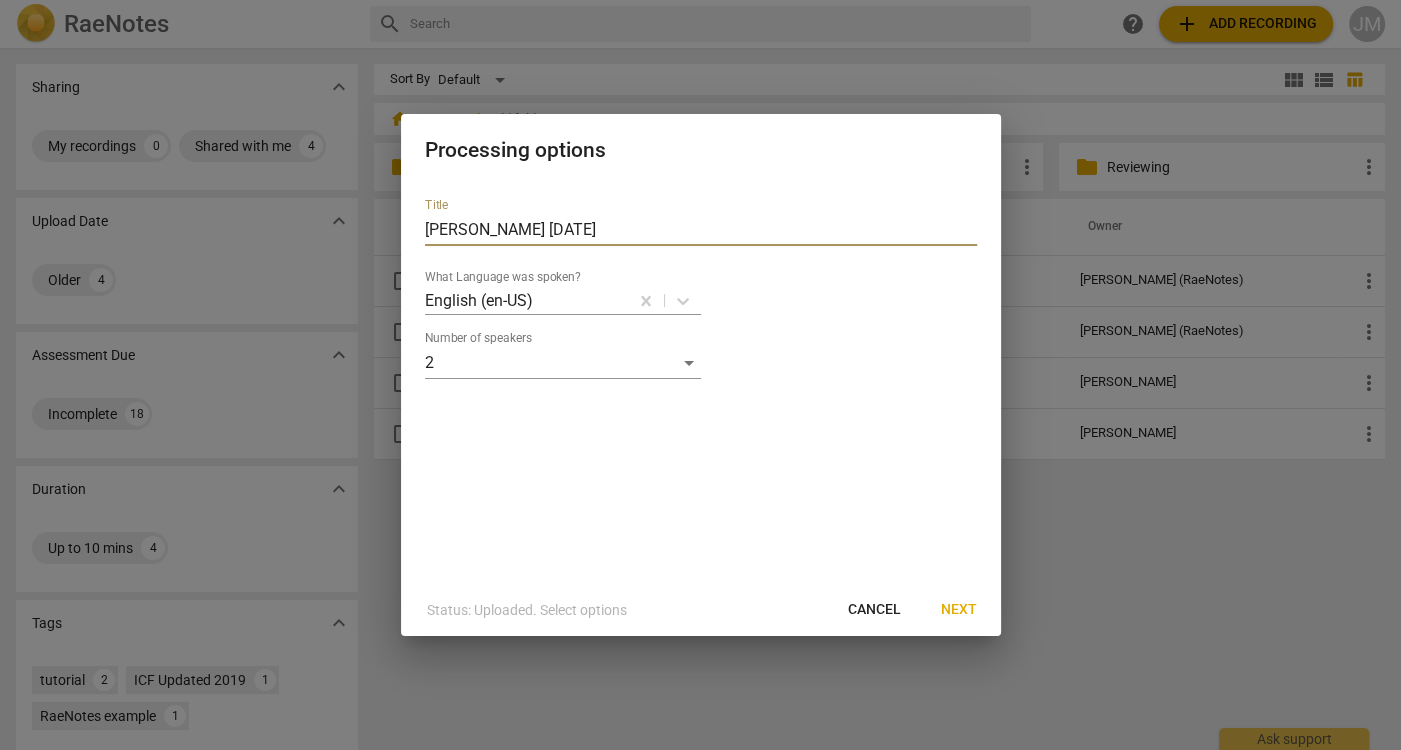 type on "[PERSON_NAME] [DATE]" 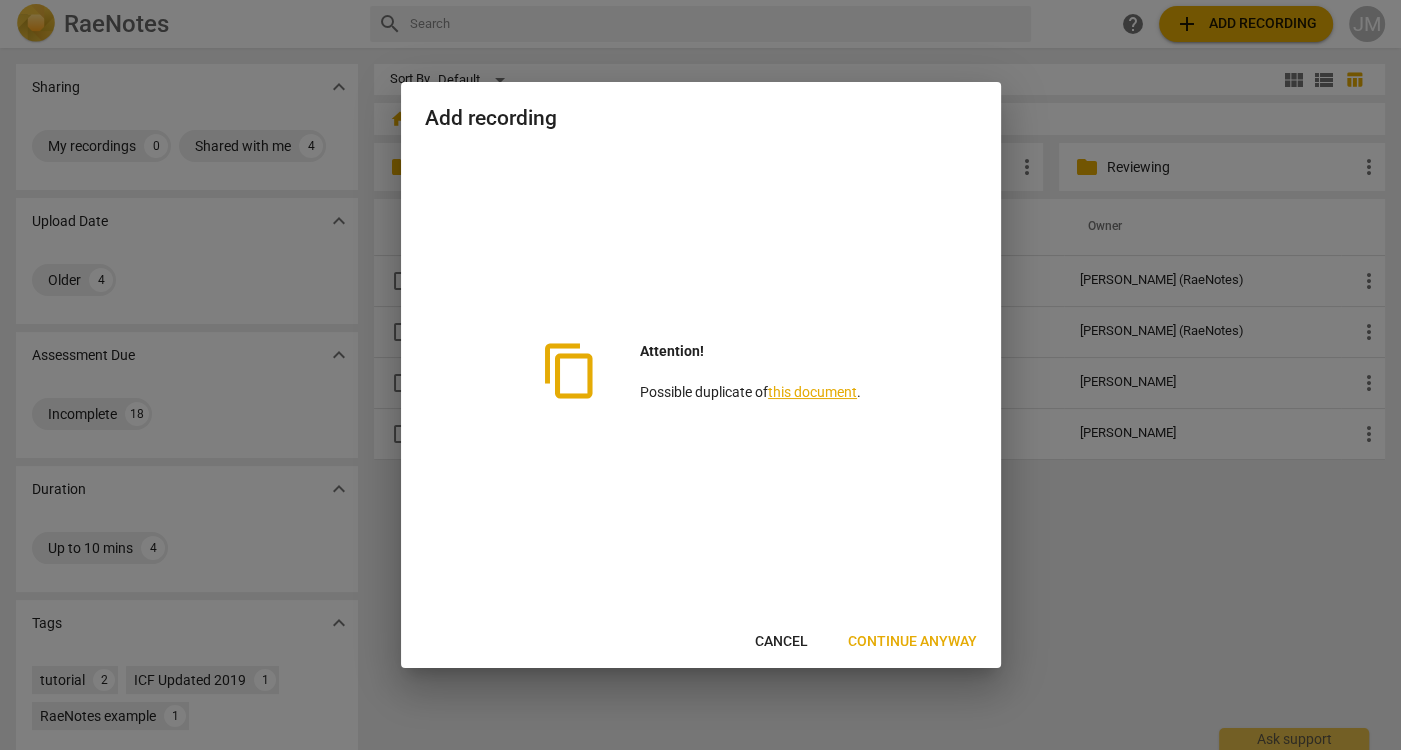 click on "this document" at bounding box center (812, 392) 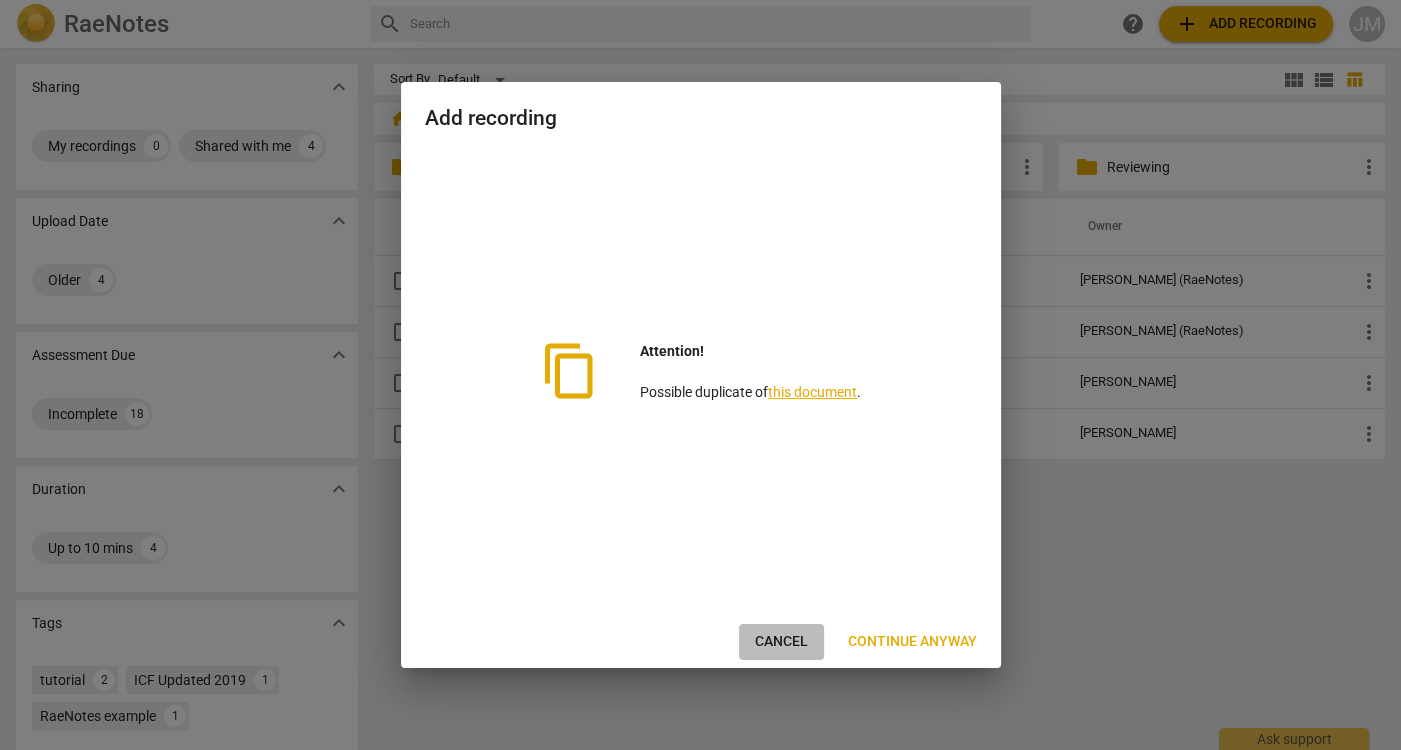click on "Cancel" at bounding box center [781, 642] 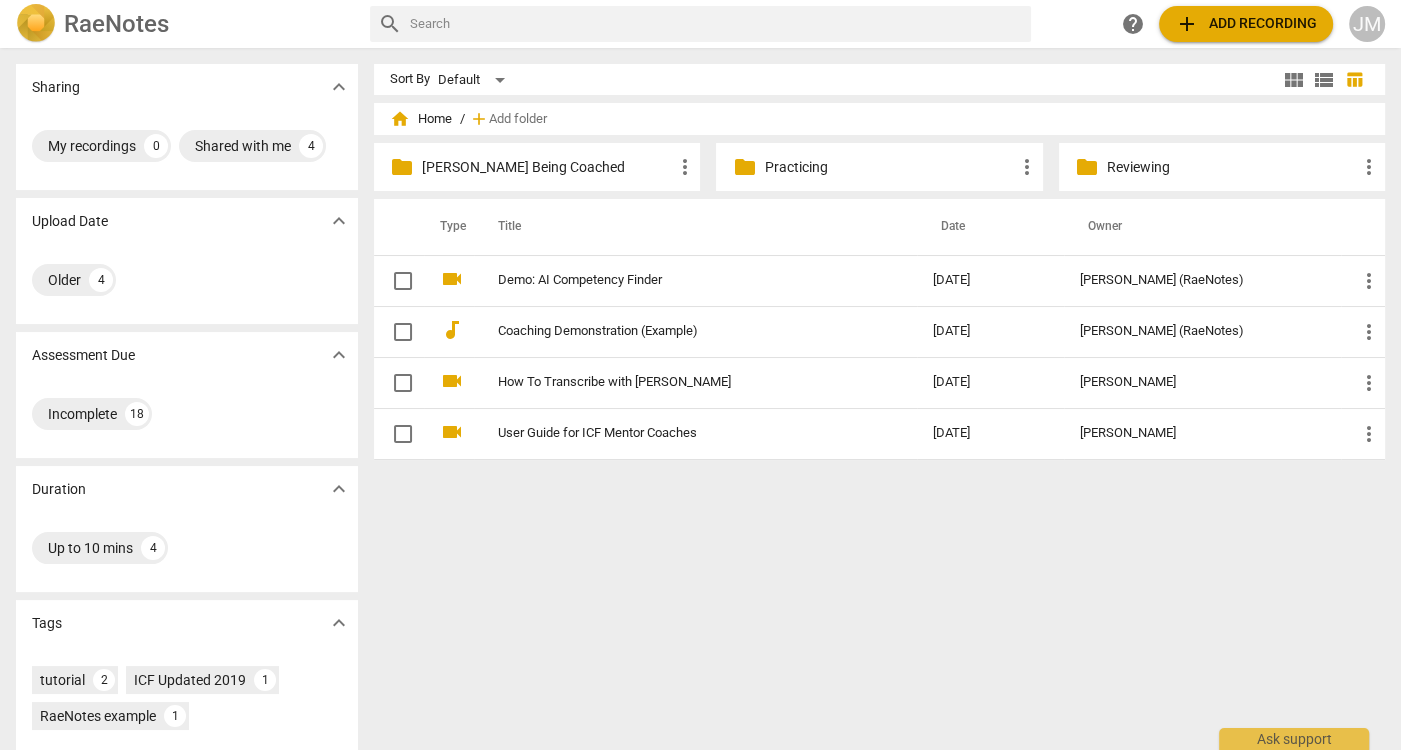 click on "Practicing" at bounding box center (889, 167) 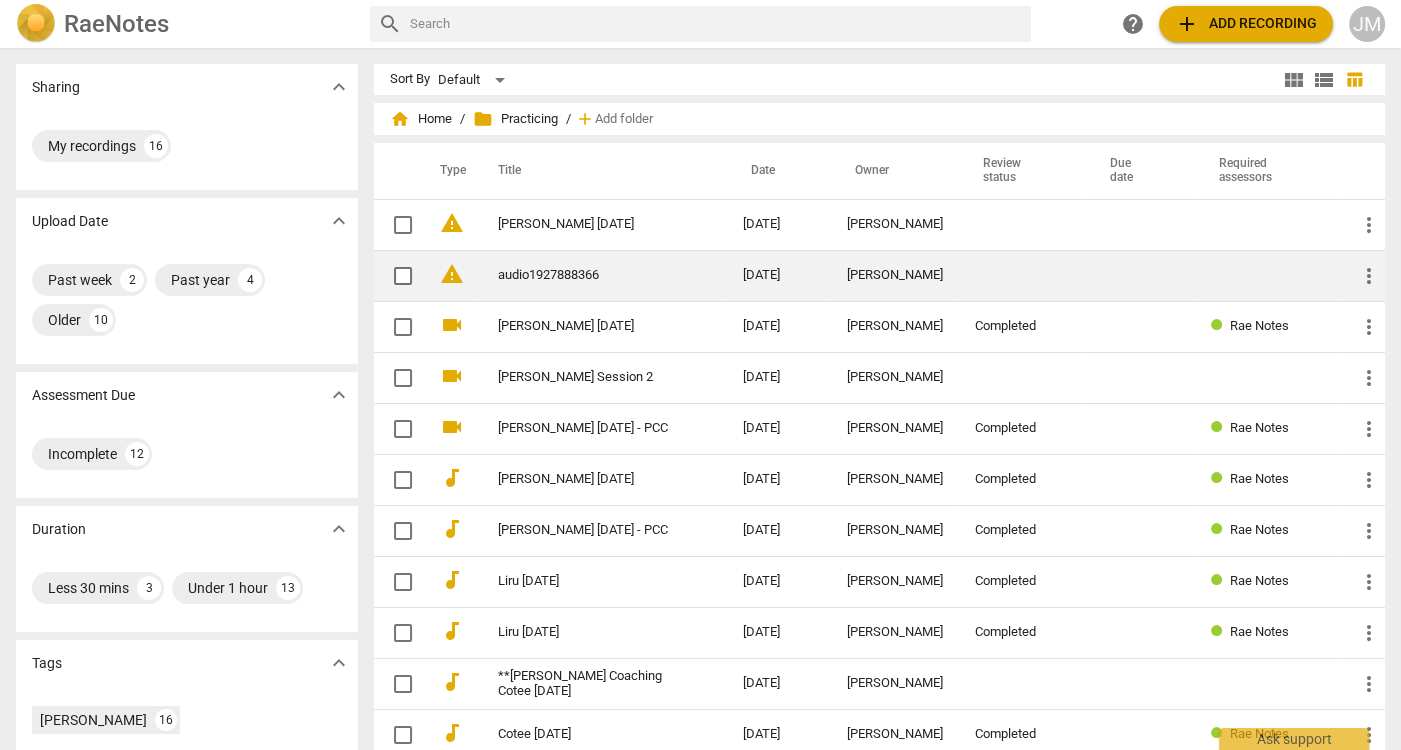 click on "audio1927888366" at bounding box center (584, 275) 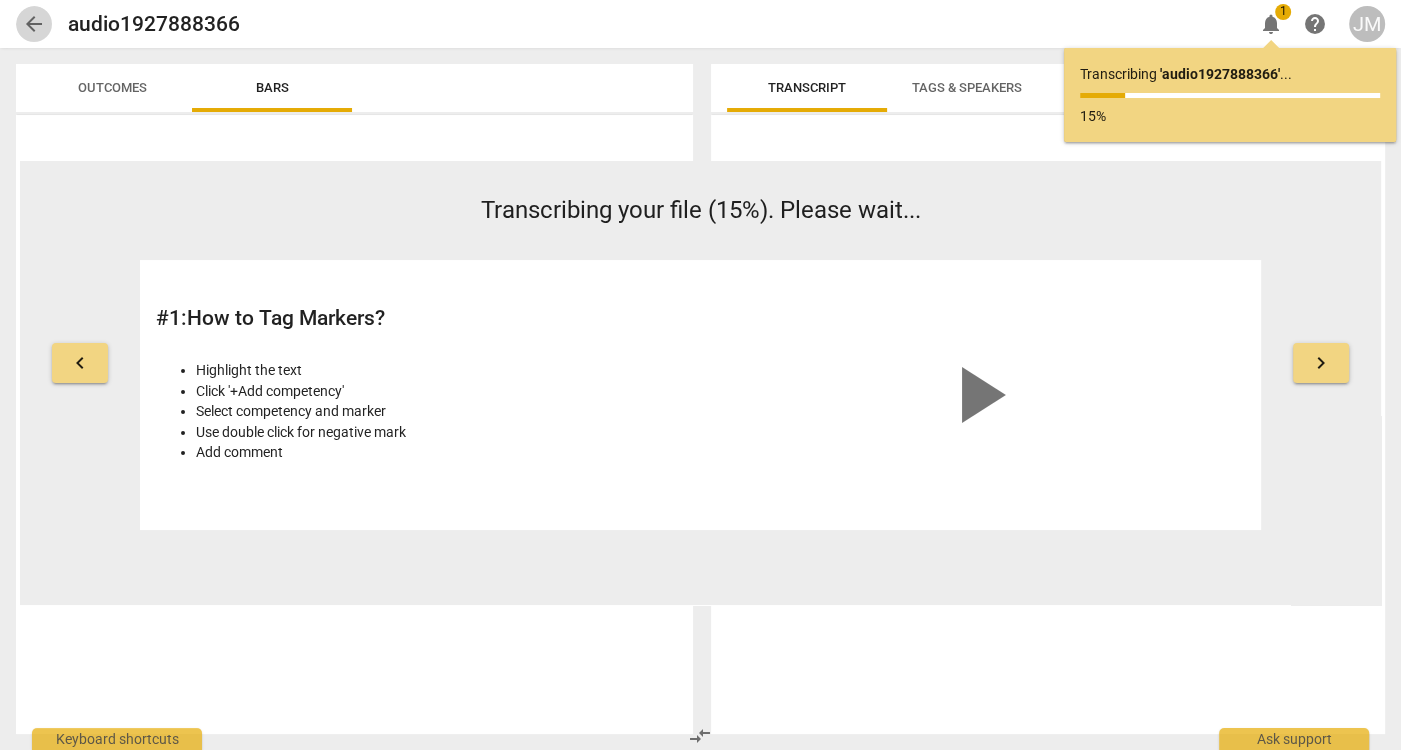 click on "arrow_back" at bounding box center (34, 24) 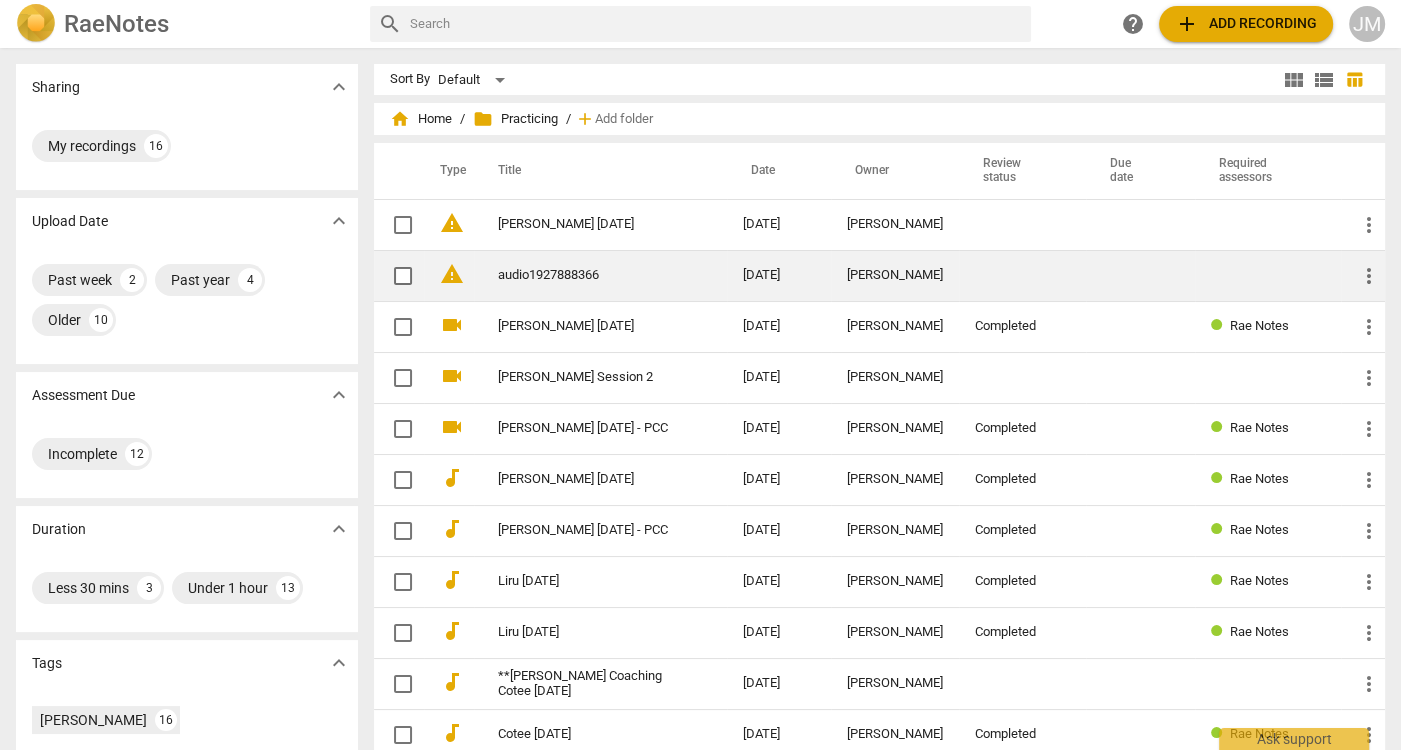 click on "audio1927888366" at bounding box center [584, 275] 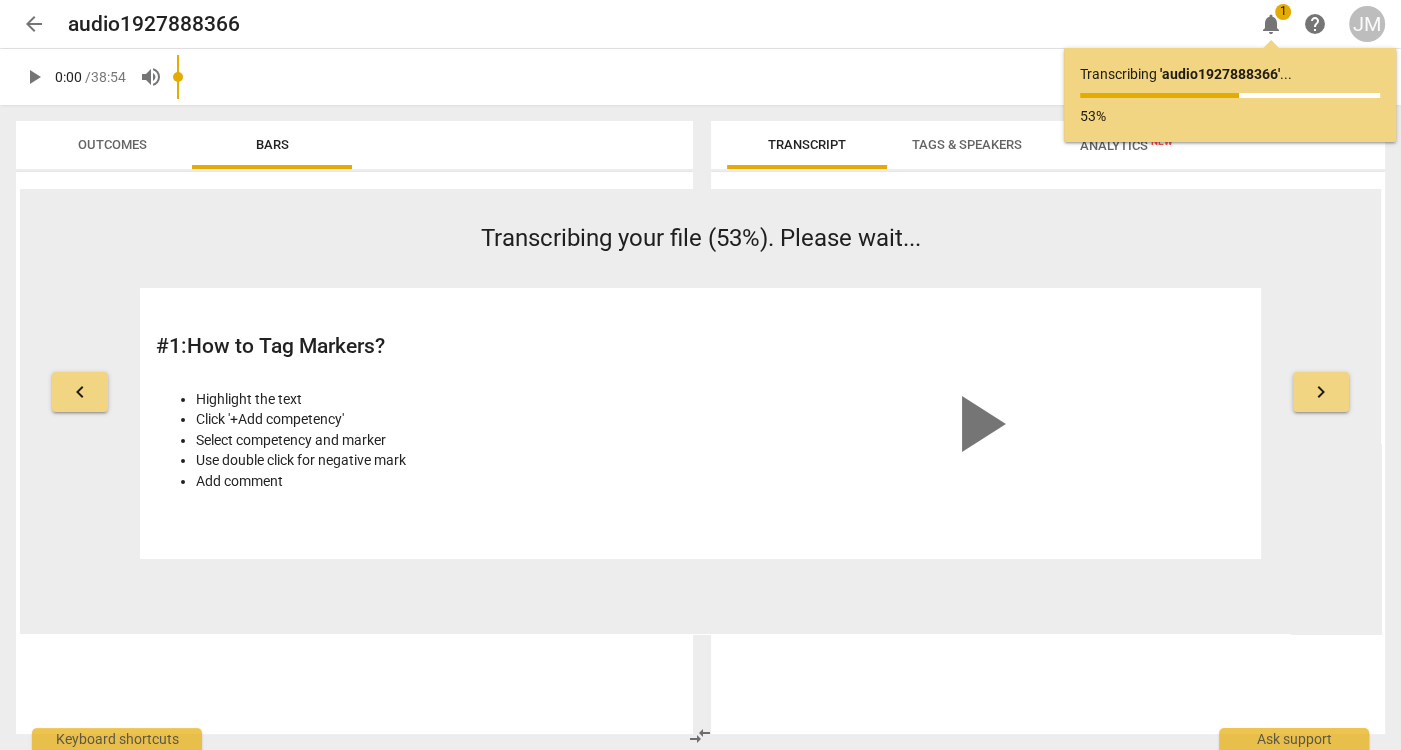 click on "play_arrow" at bounding box center (34, 77) 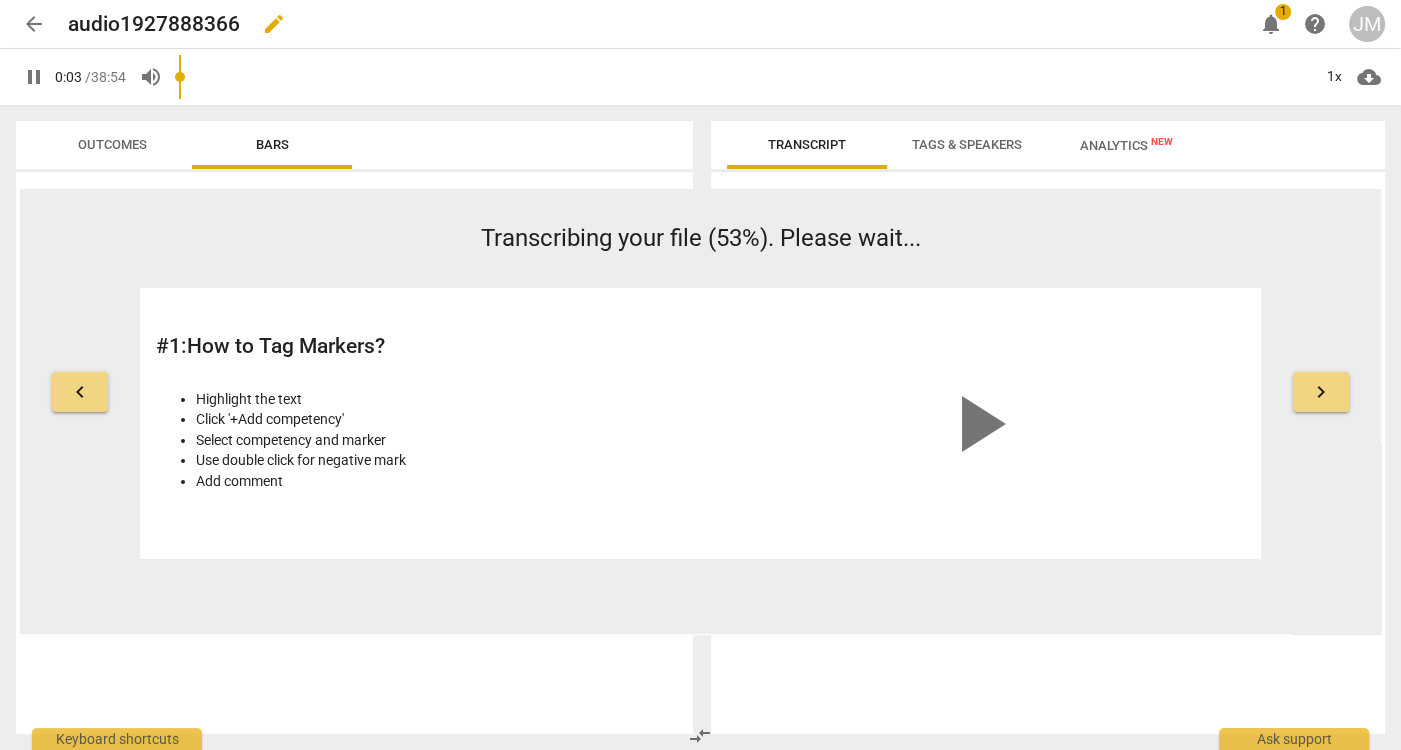 click on "edit" at bounding box center (274, 24) 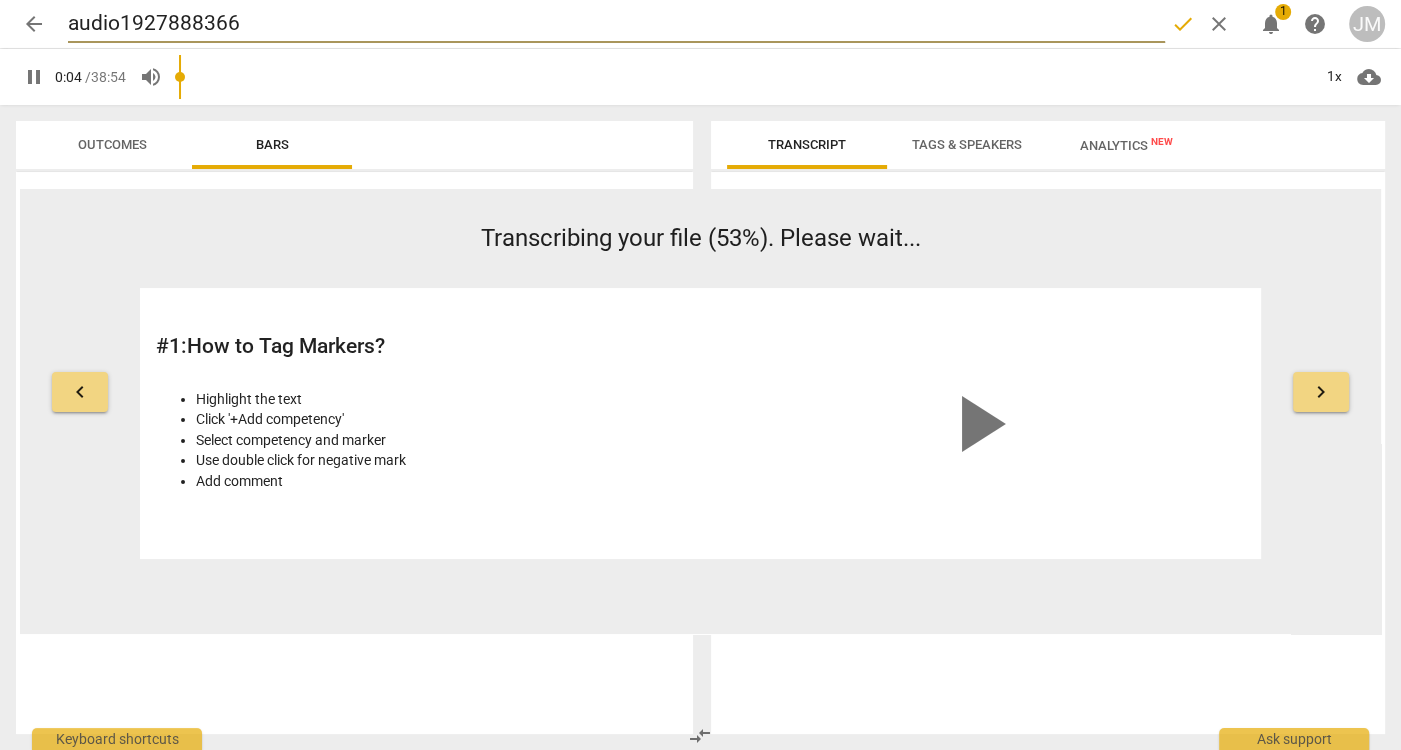 drag, startPoint x: 257, startPoint y: 18, endPoint x: 160, endPoint y: -5, distance: 99.68952 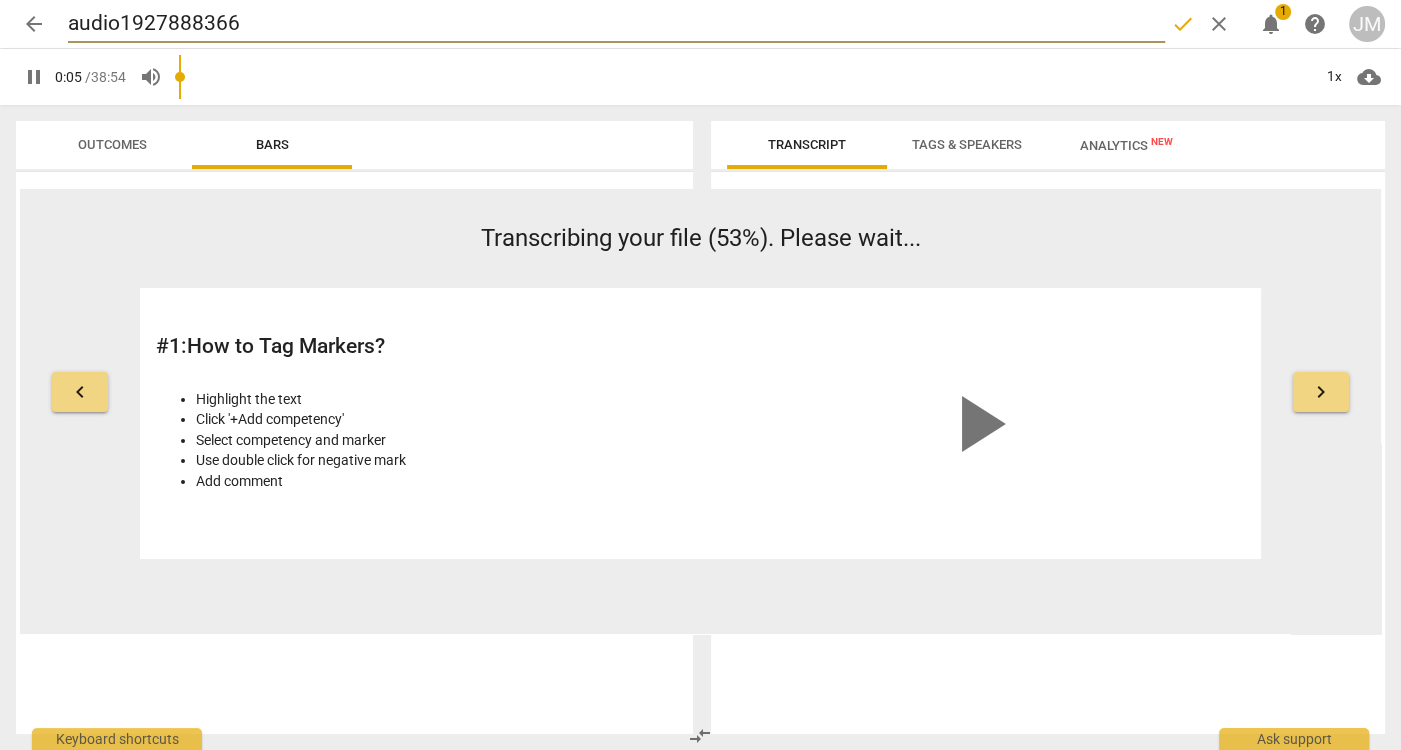 type on "5" 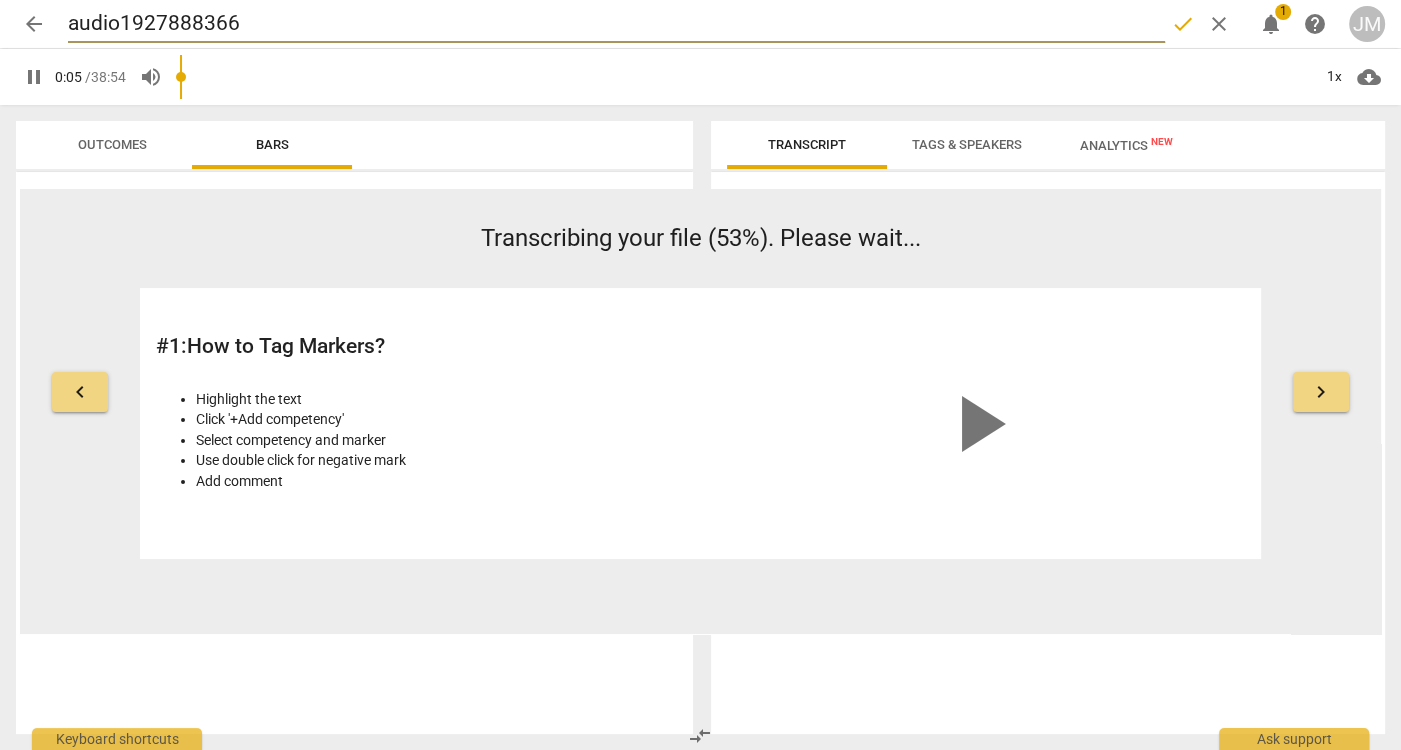 type on "J" 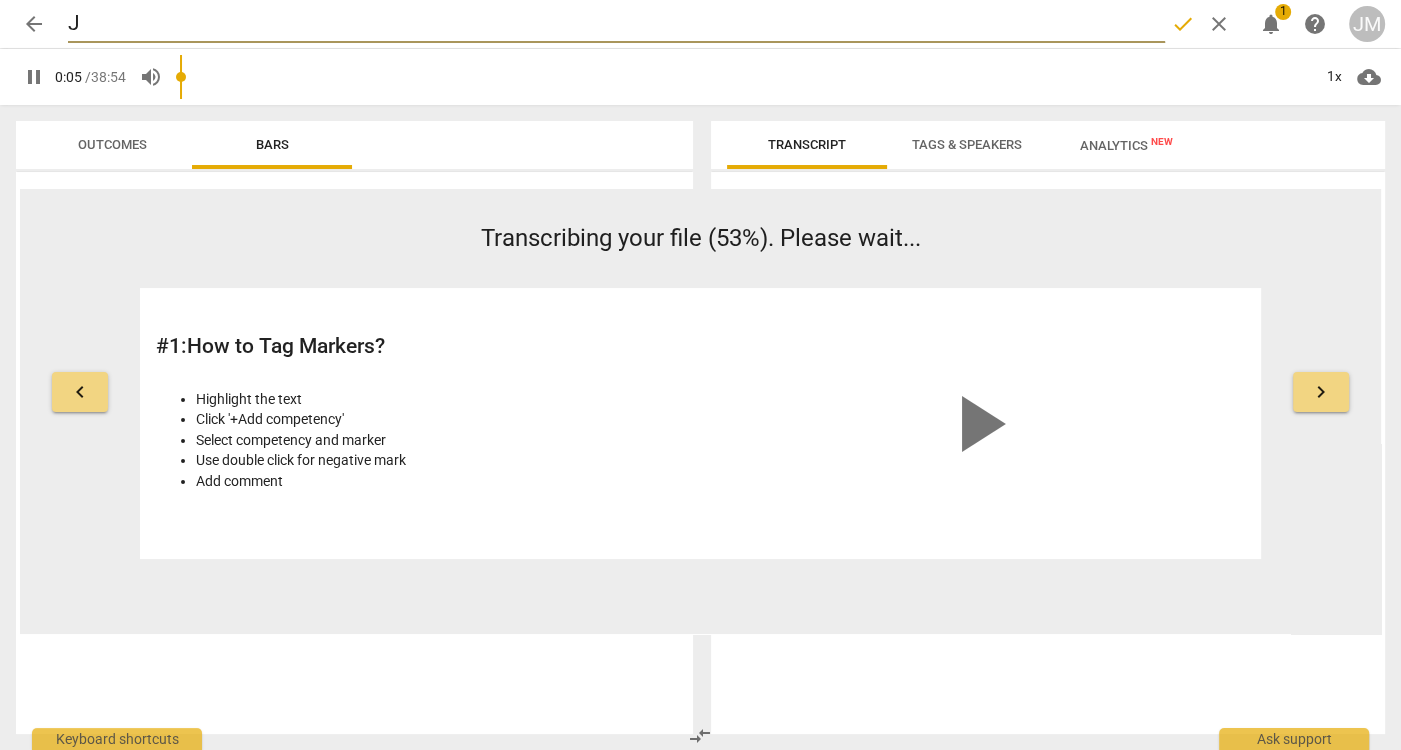type on "6" 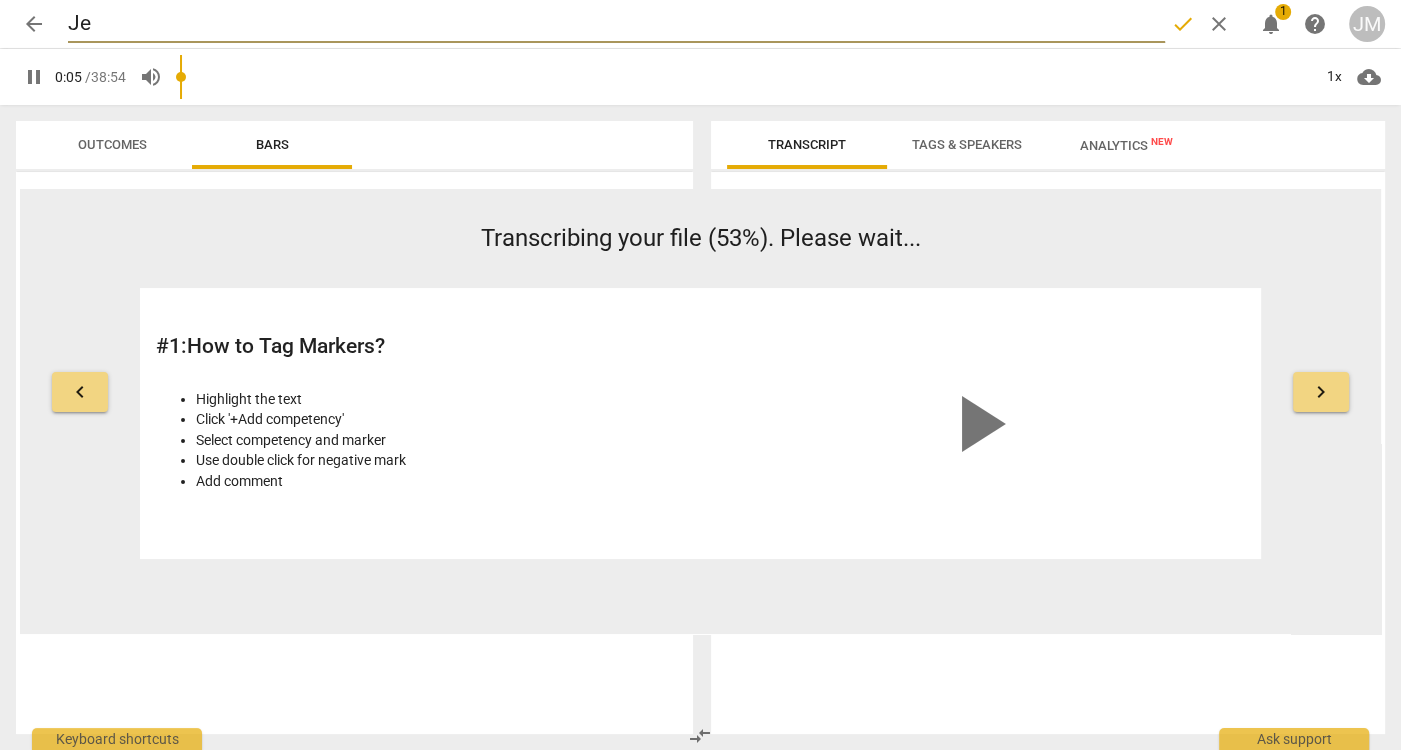 type on "Jen" 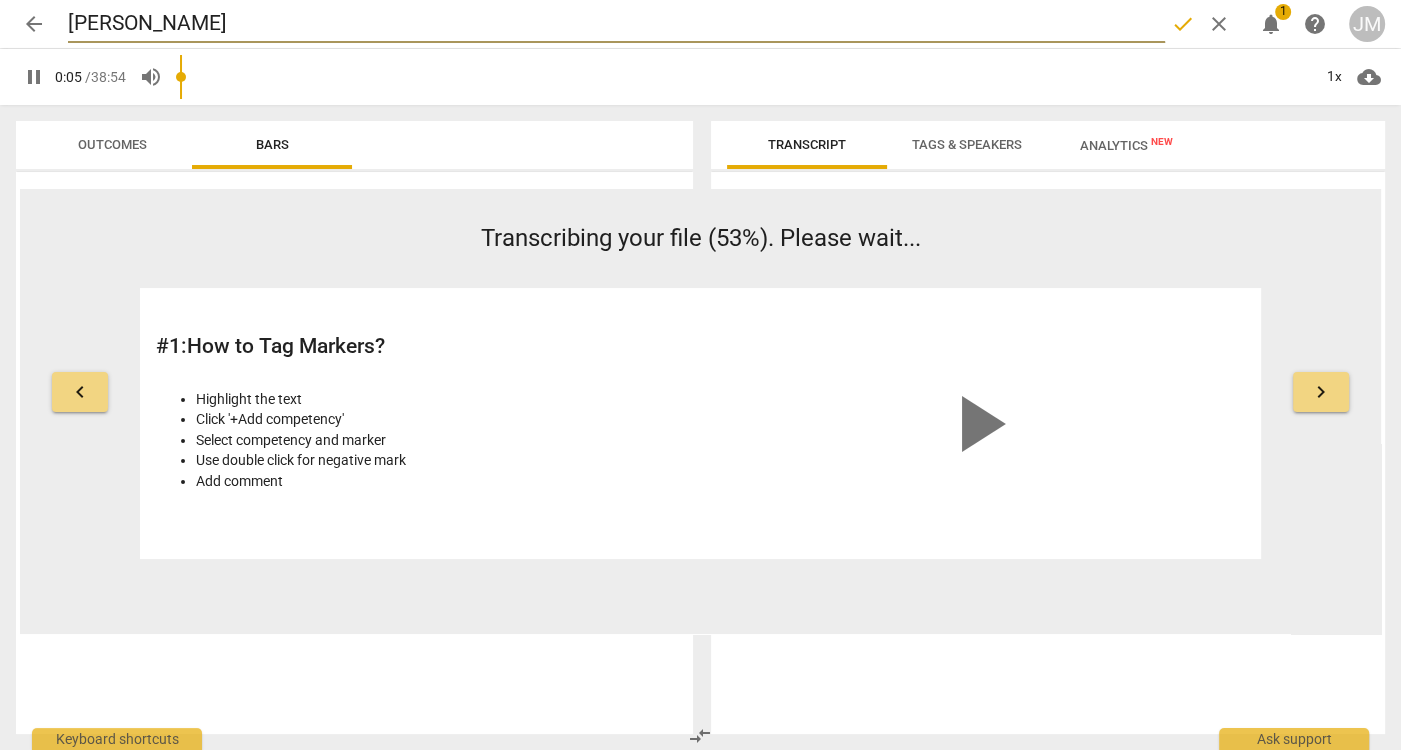 type on "6" 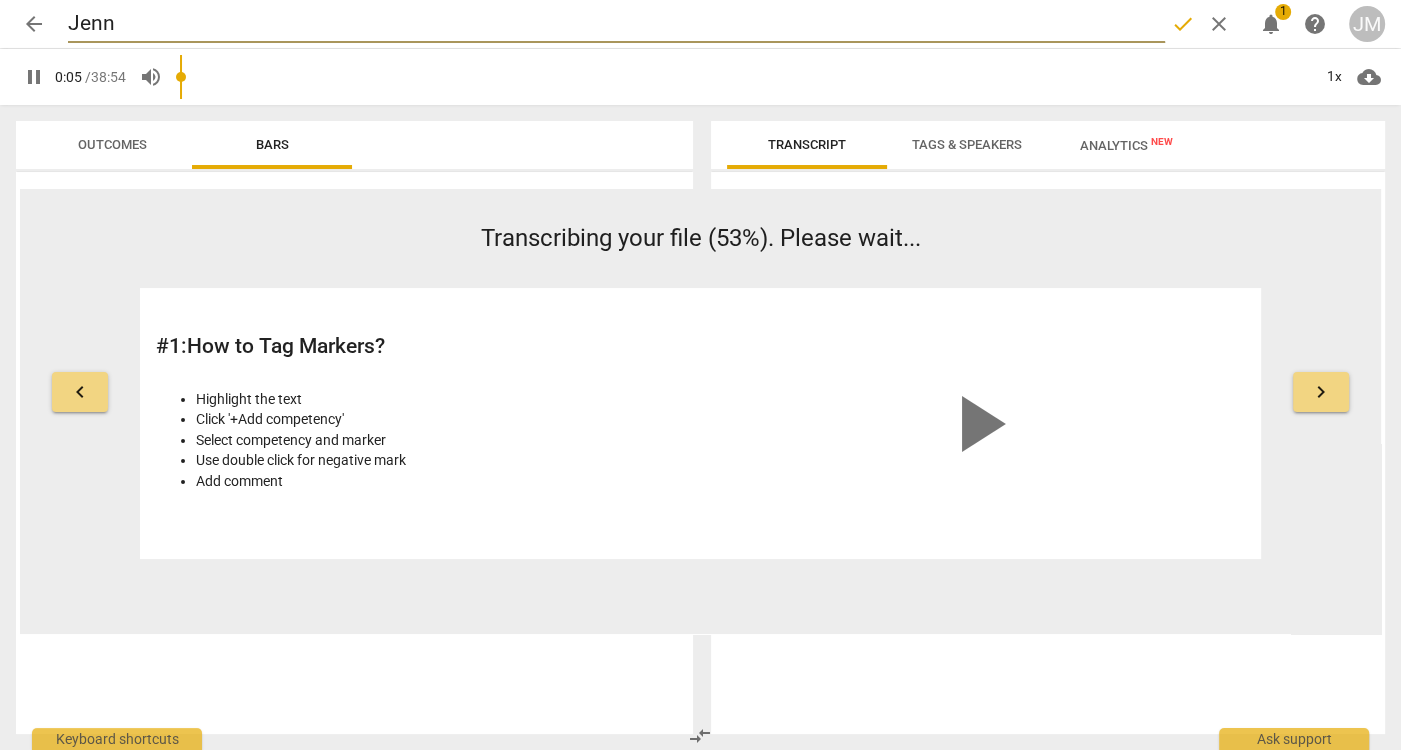 type on "Jenni" 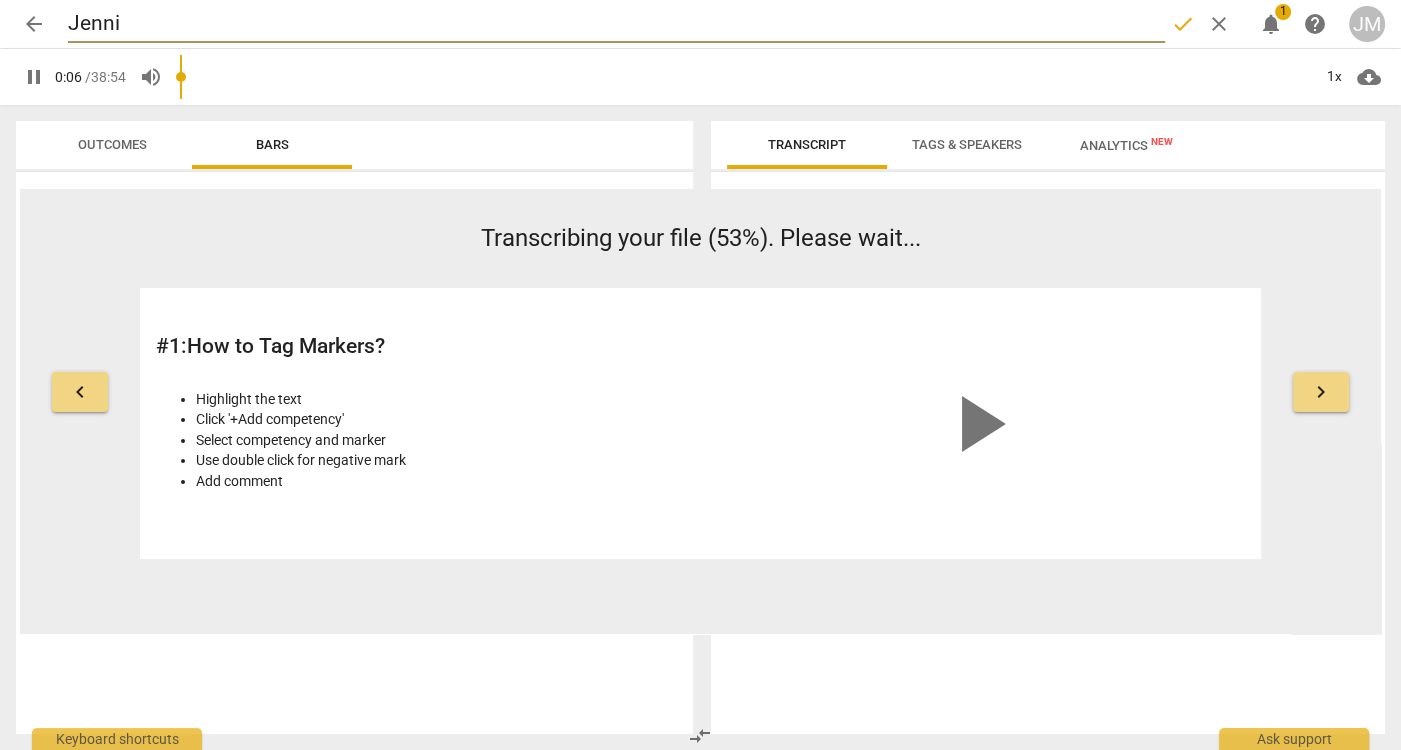 type on "6" 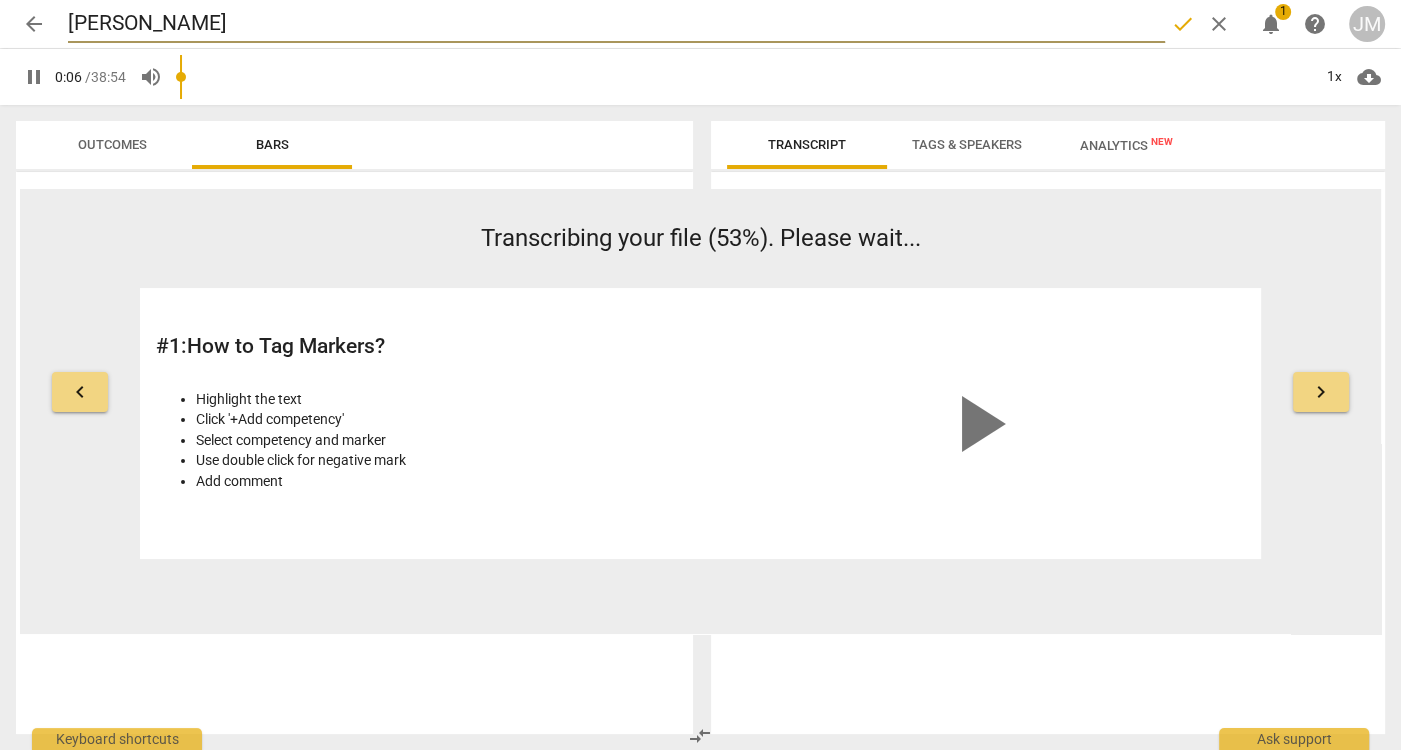type on "Jennife" 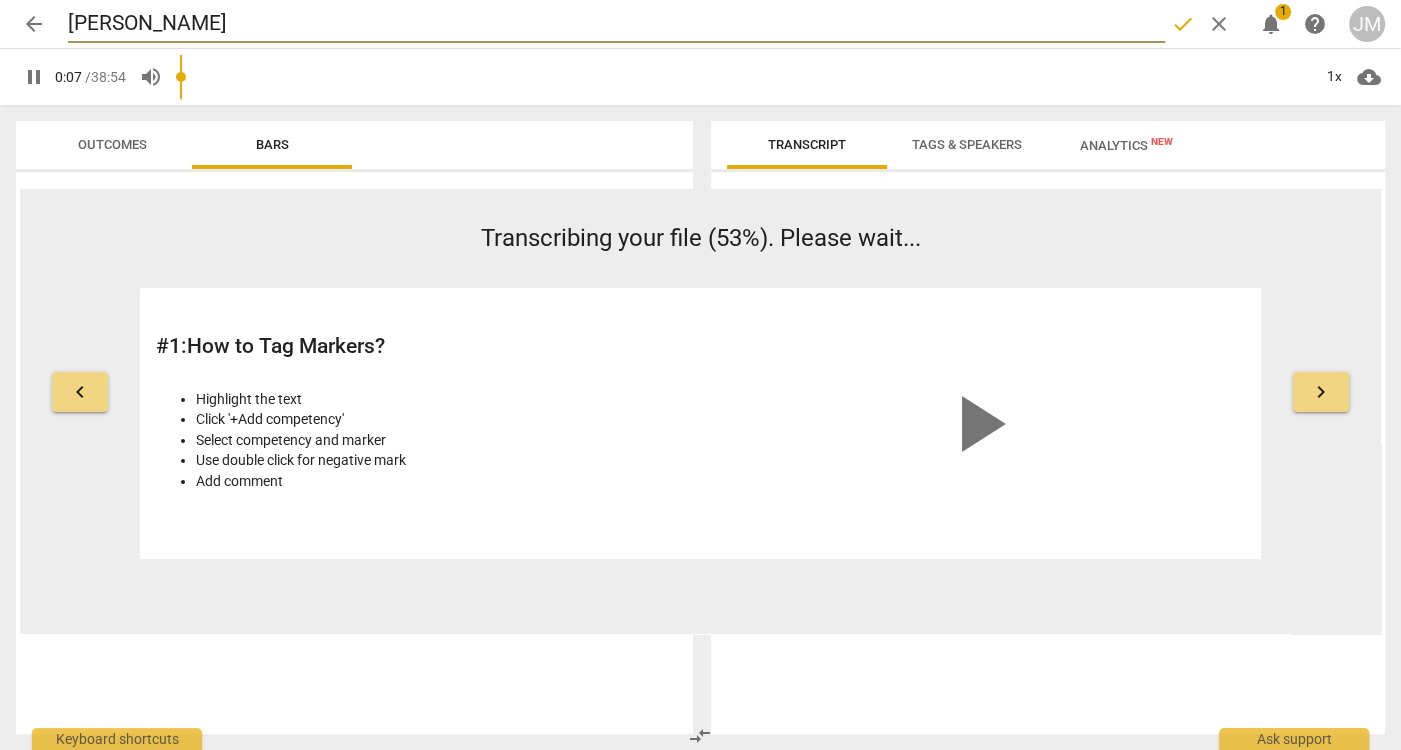 type on "7" 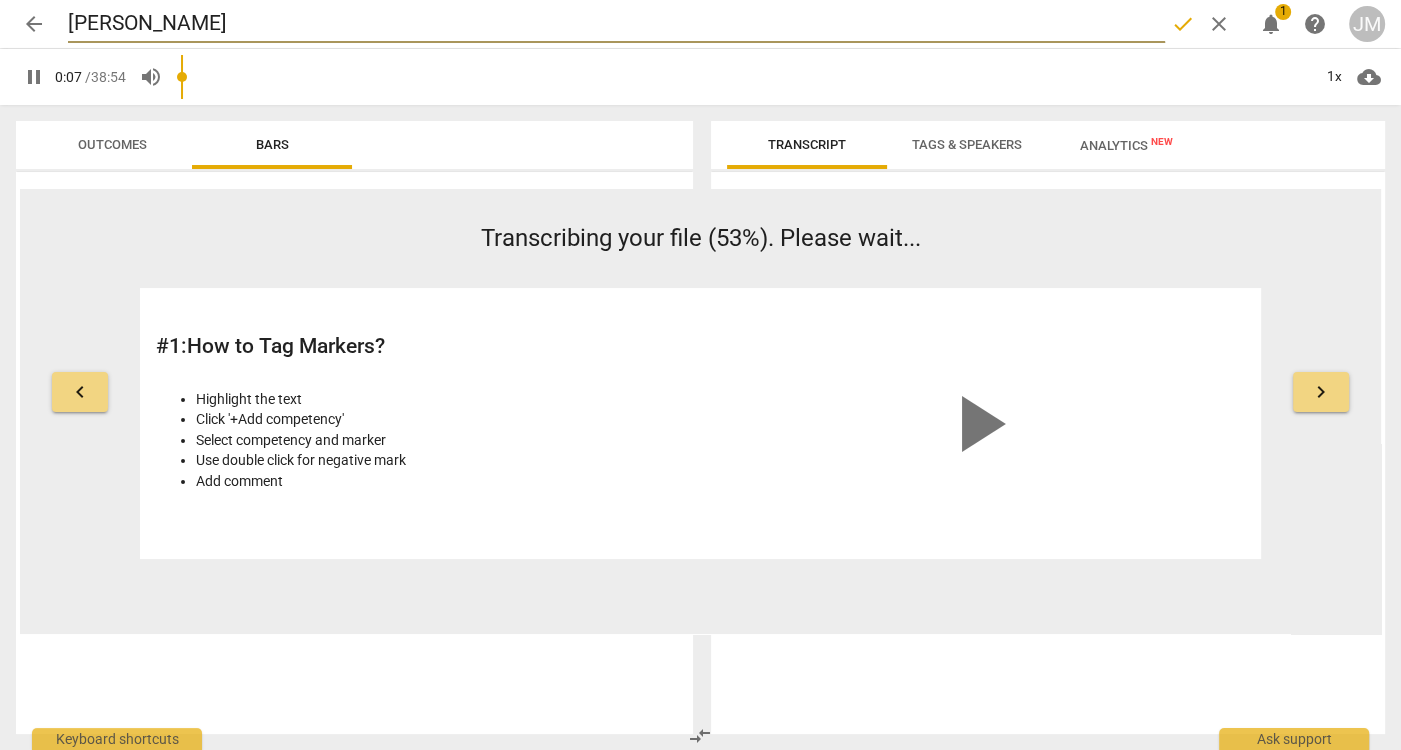 type on "Jennifer S" 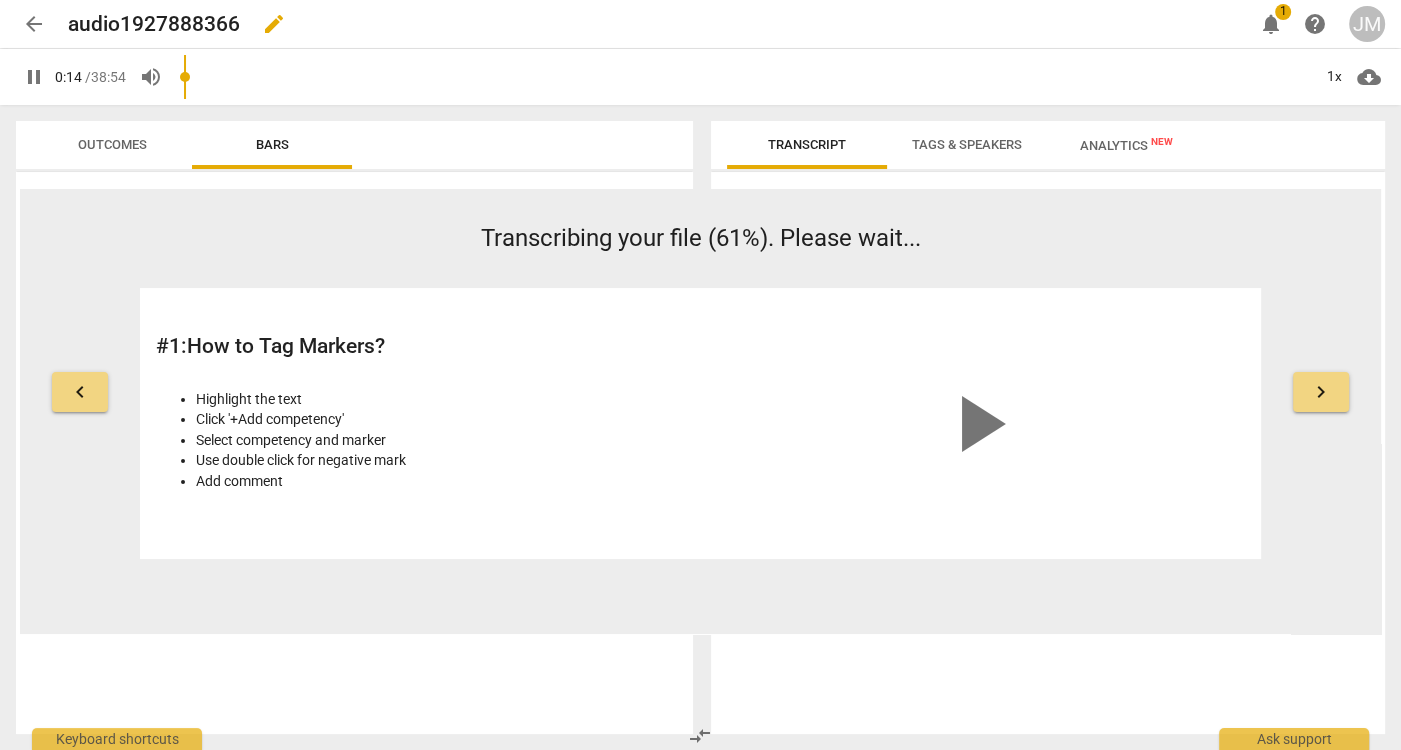 click on "edit" at bounding box center (274, 24) 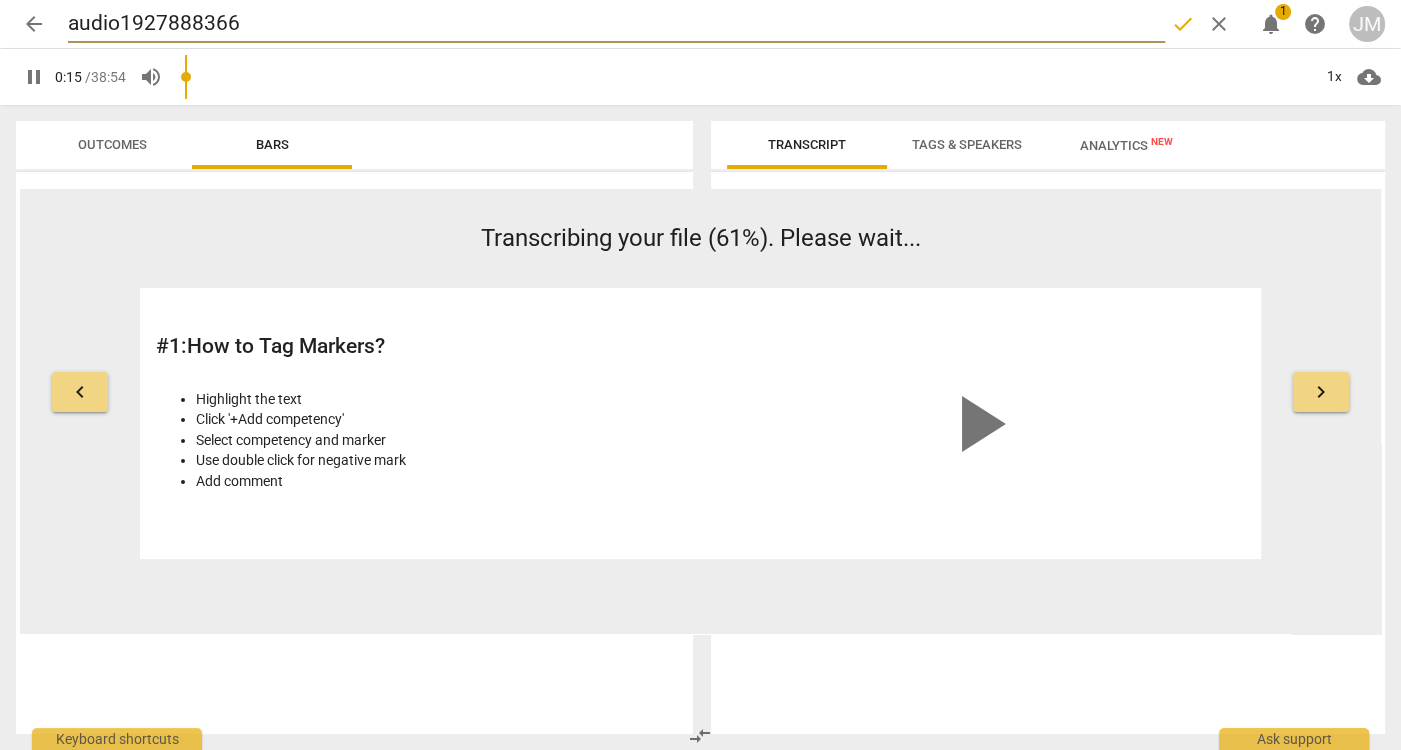 drag, startPoint x: 248, startPoint y: 25, endPoint x: 200, endPoint y: 10, distance: 50.289165 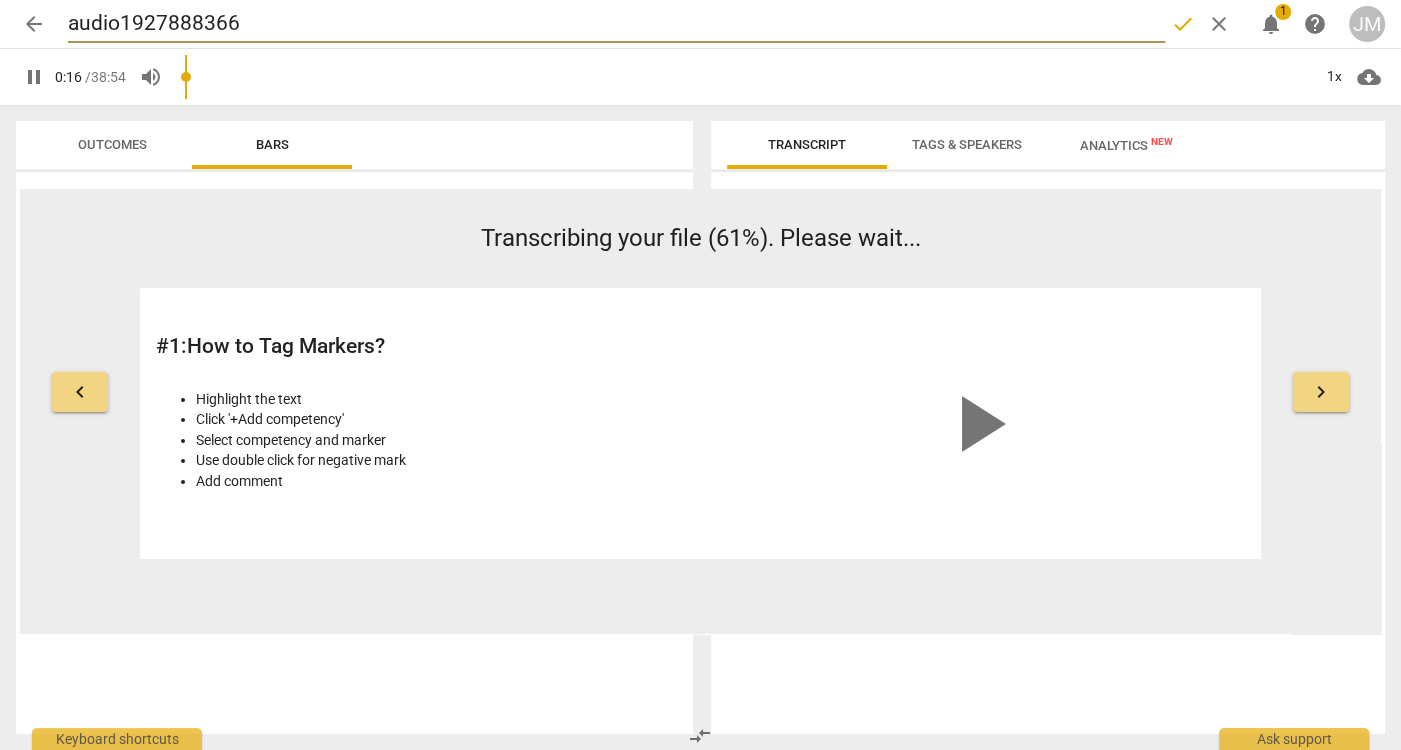 type on "17" 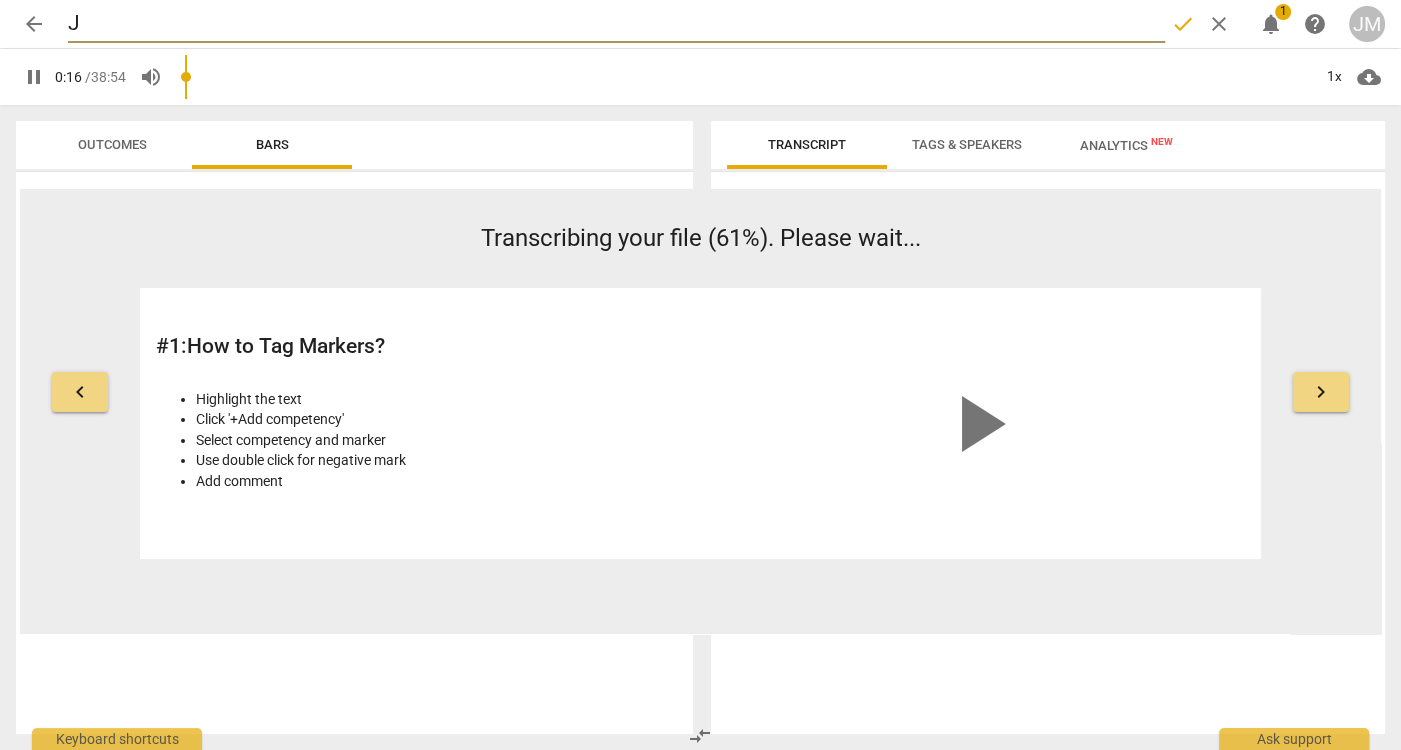type on "Je" 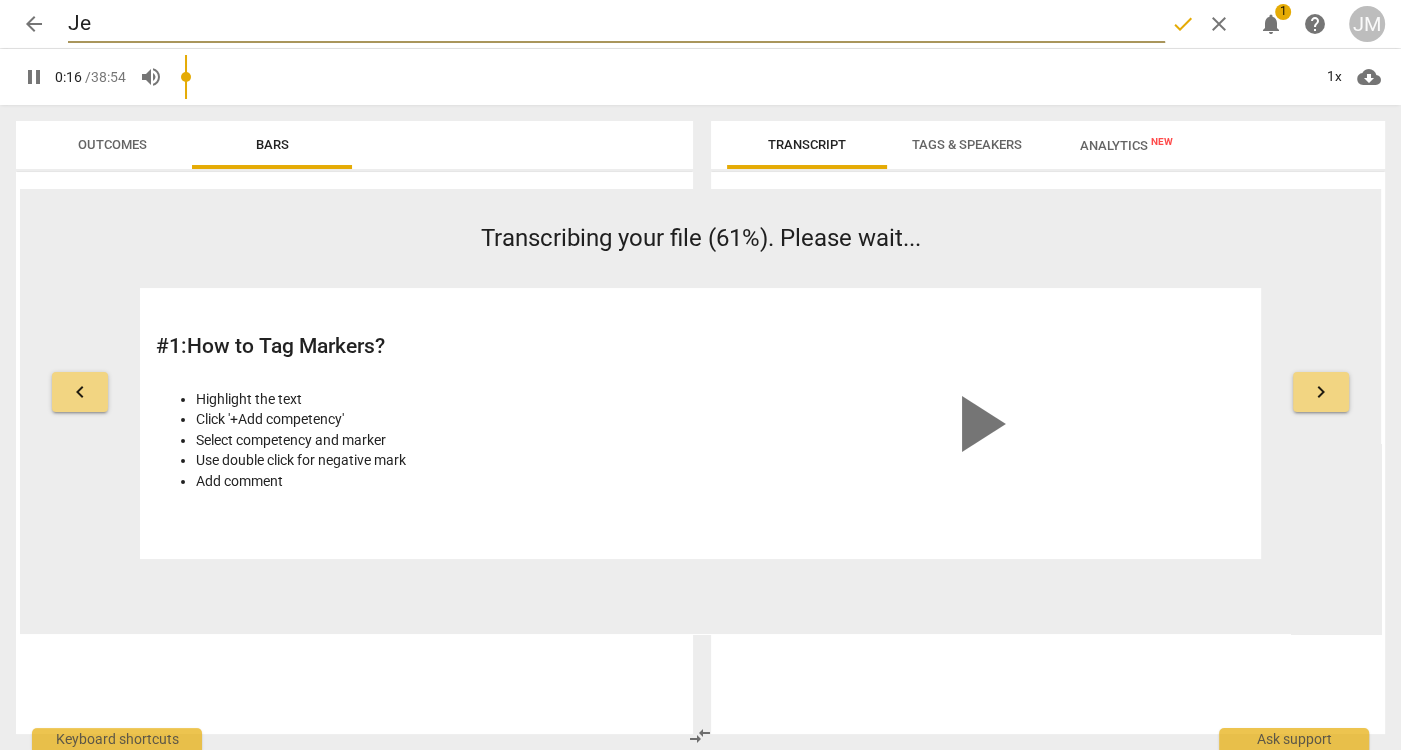 type on "17" 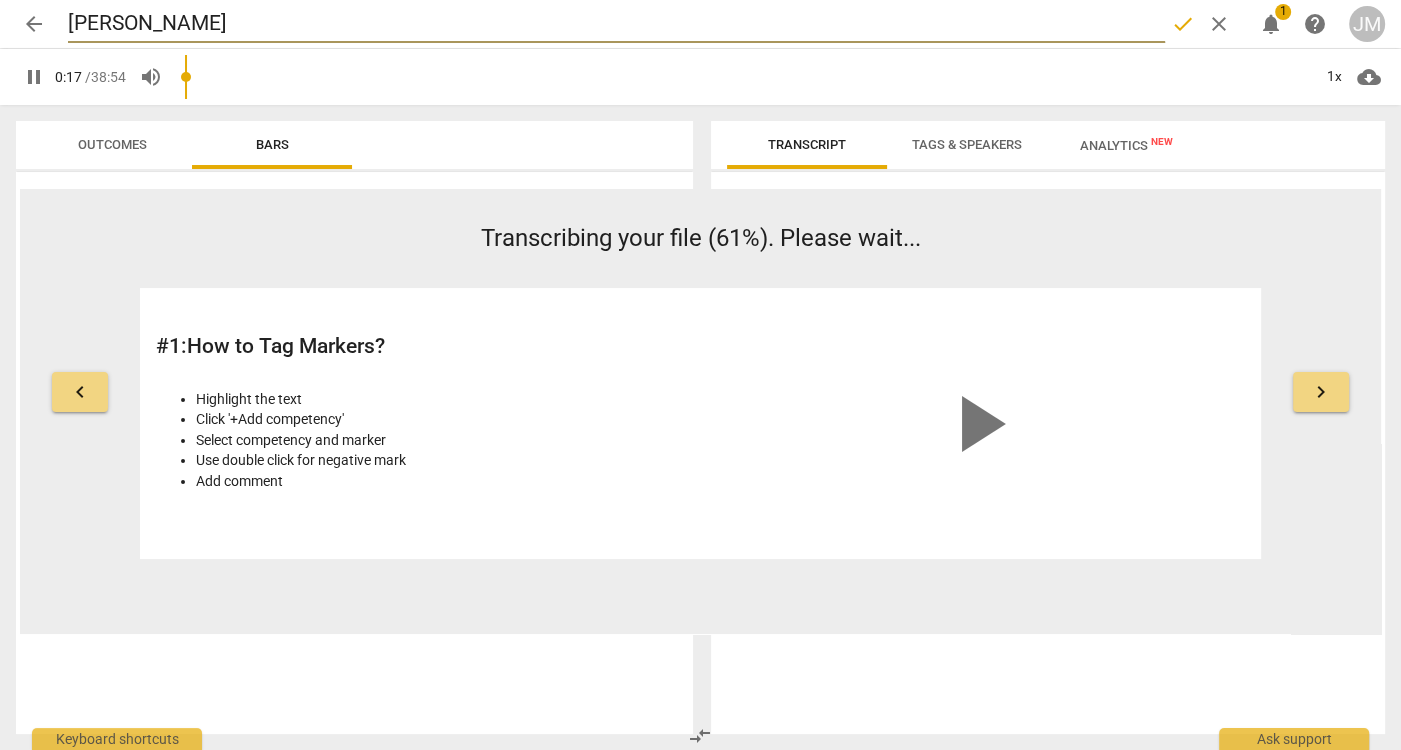 type on "Jenn" 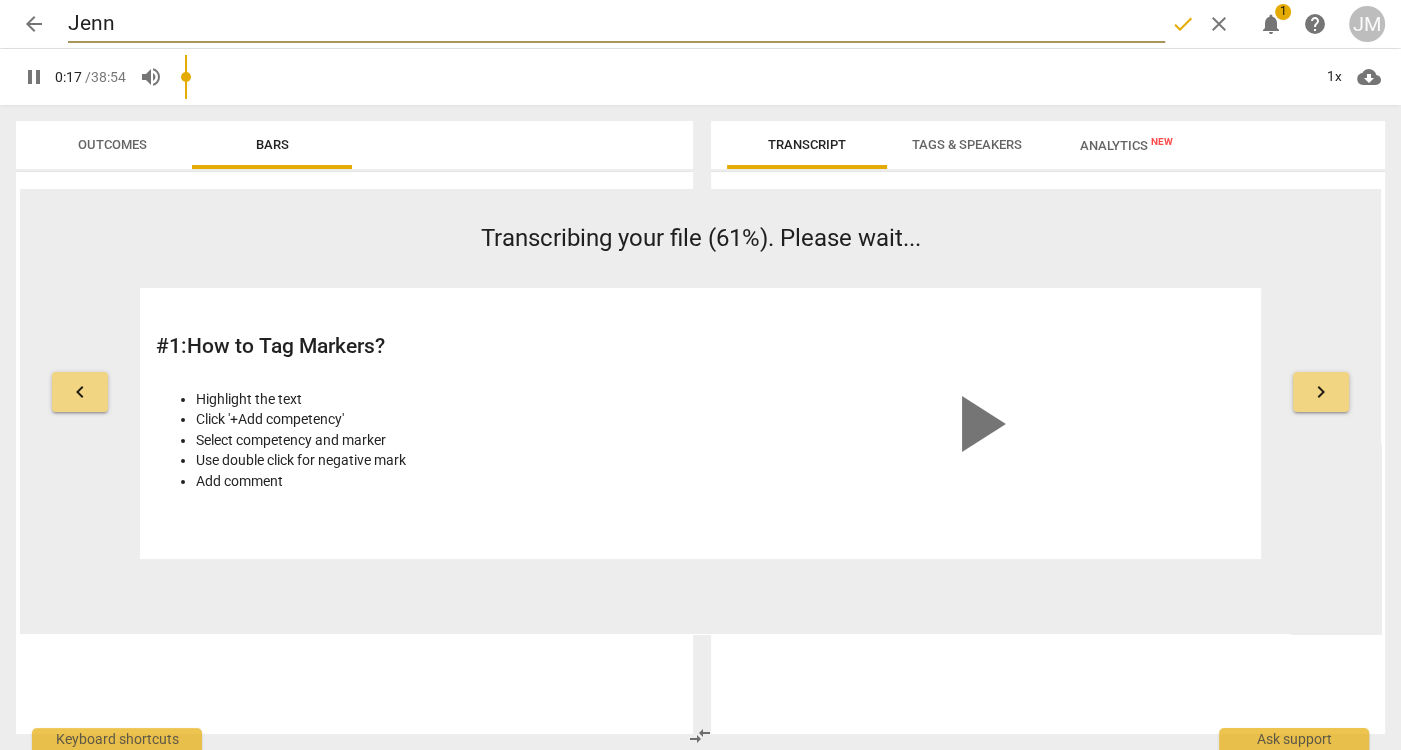 type on "17" 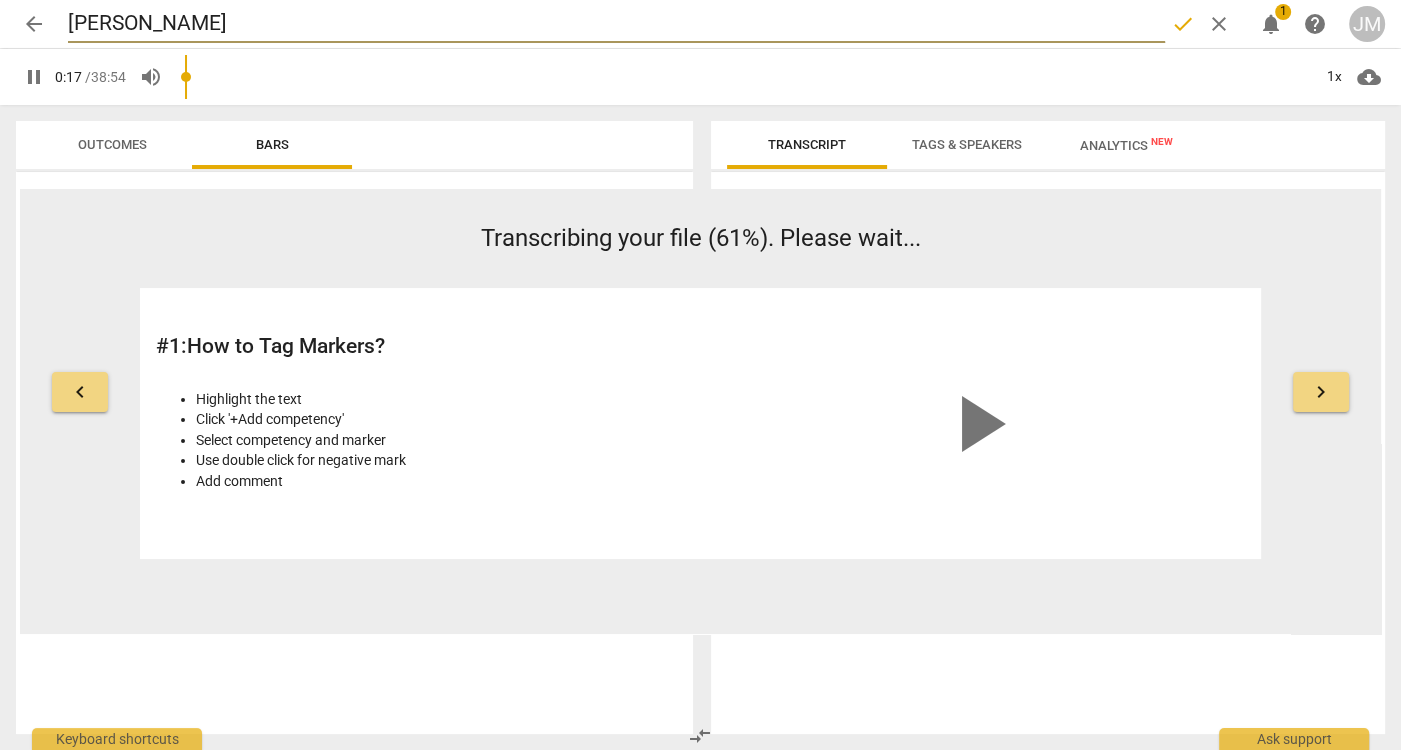 type on "Jennife" 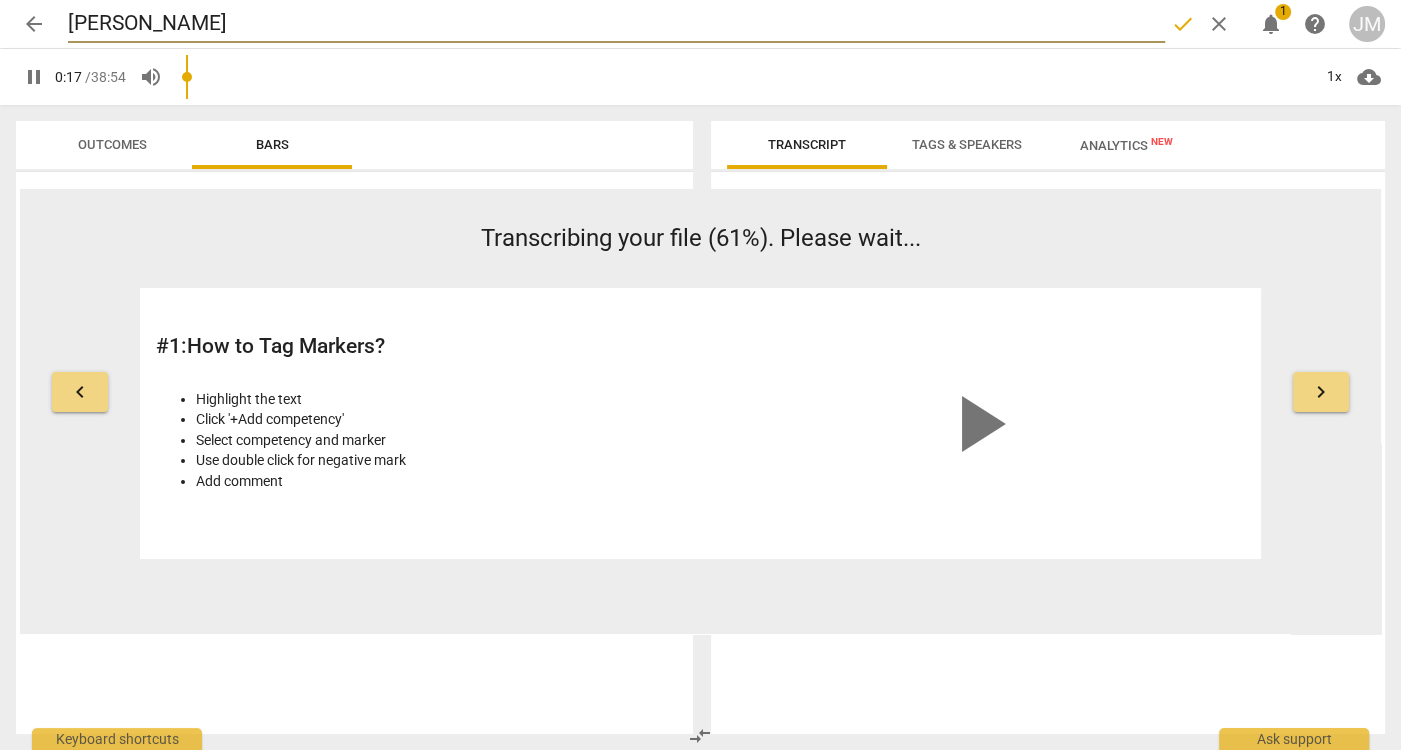 type on "18" 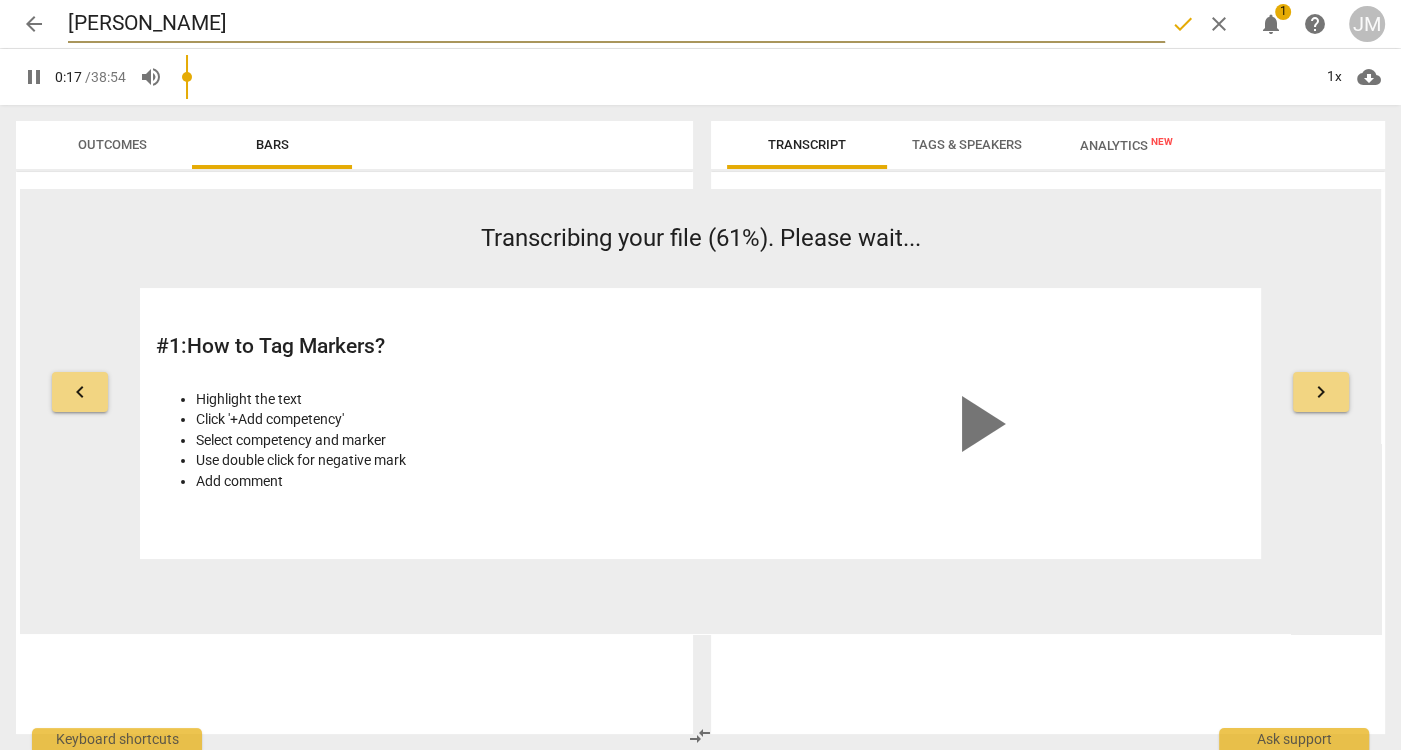 type on "Jennifer S" 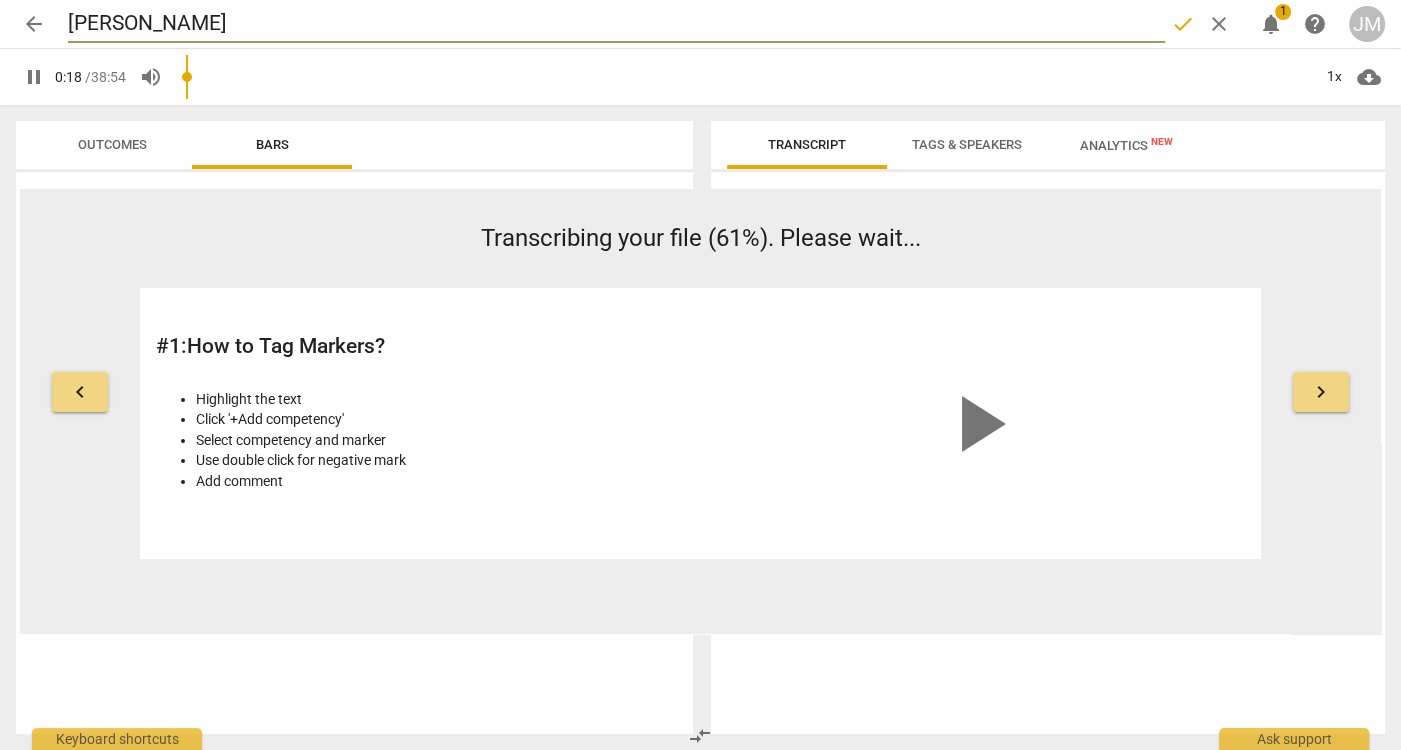 type on "18" 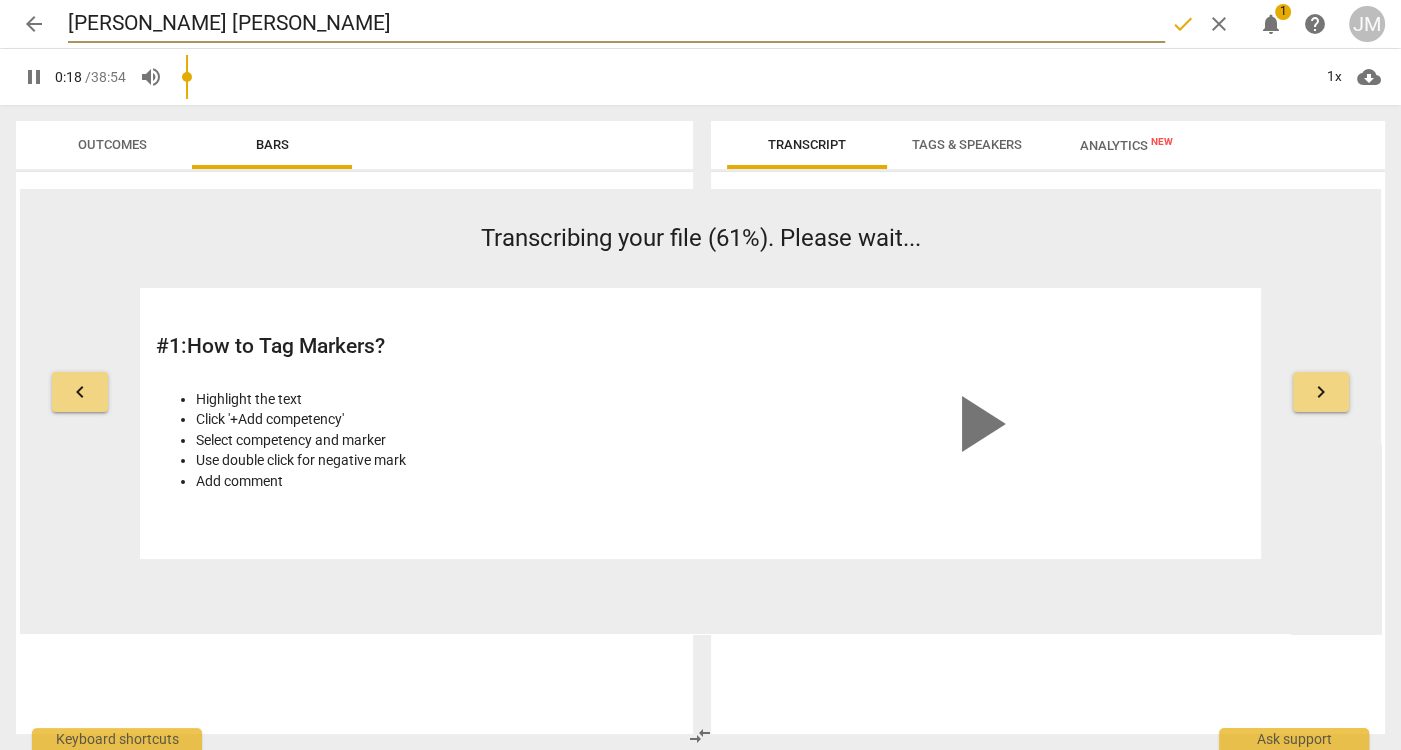 type on "19" 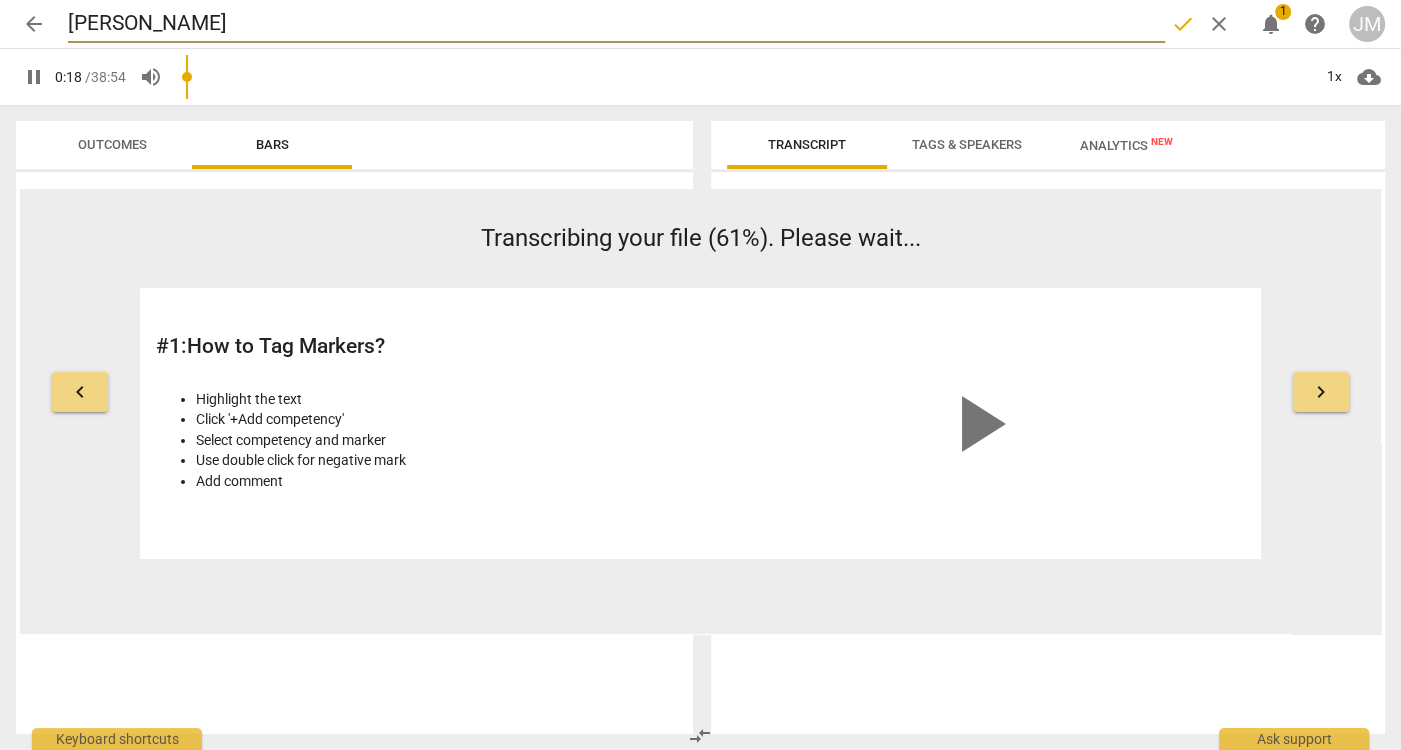 type on "Jennifer S Jan" 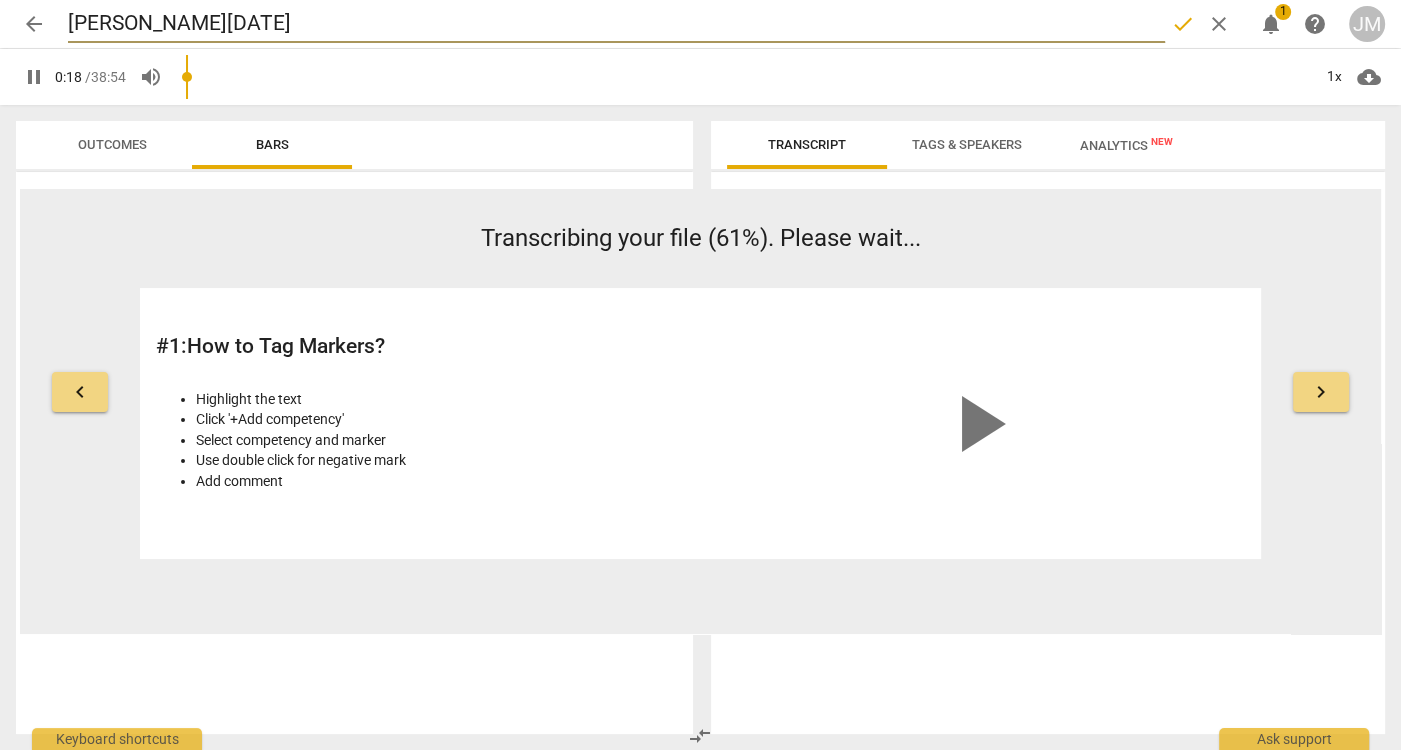 type on "19" 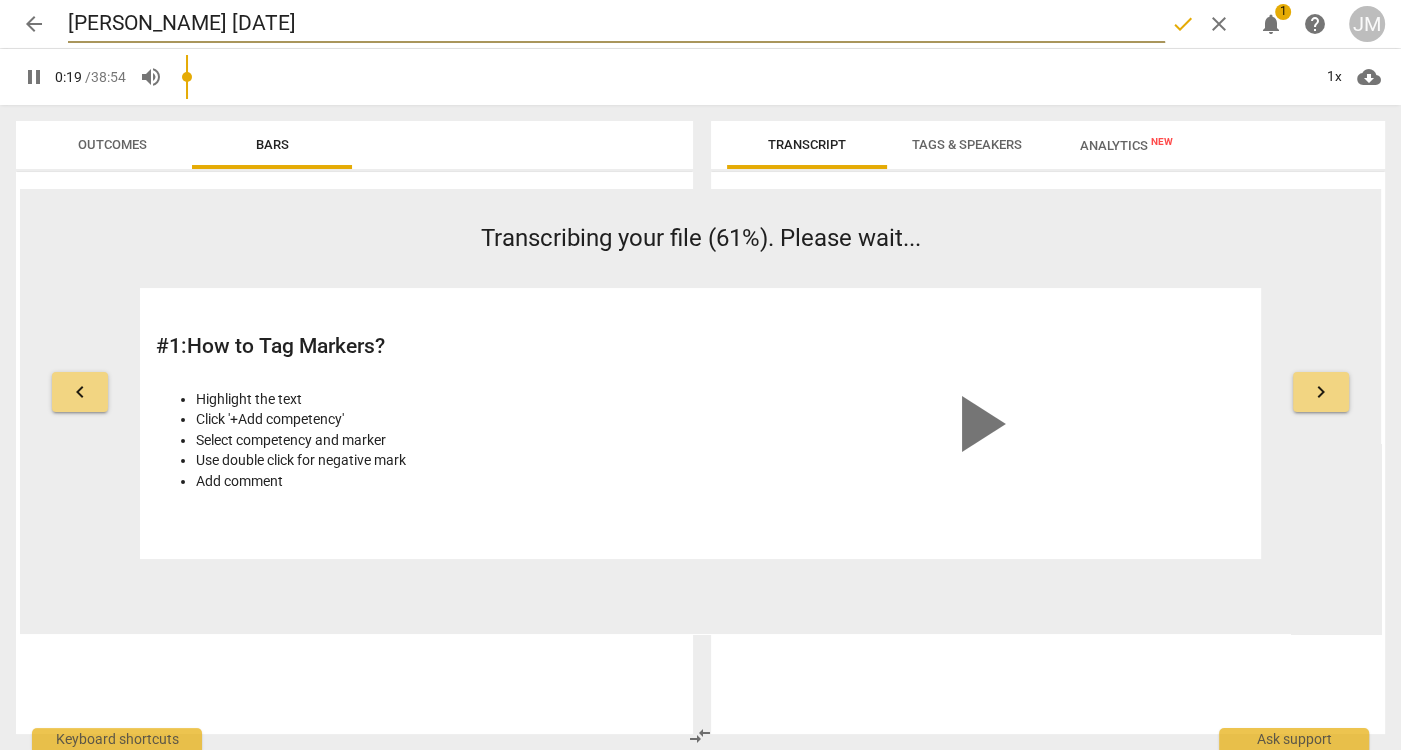 type on "19" 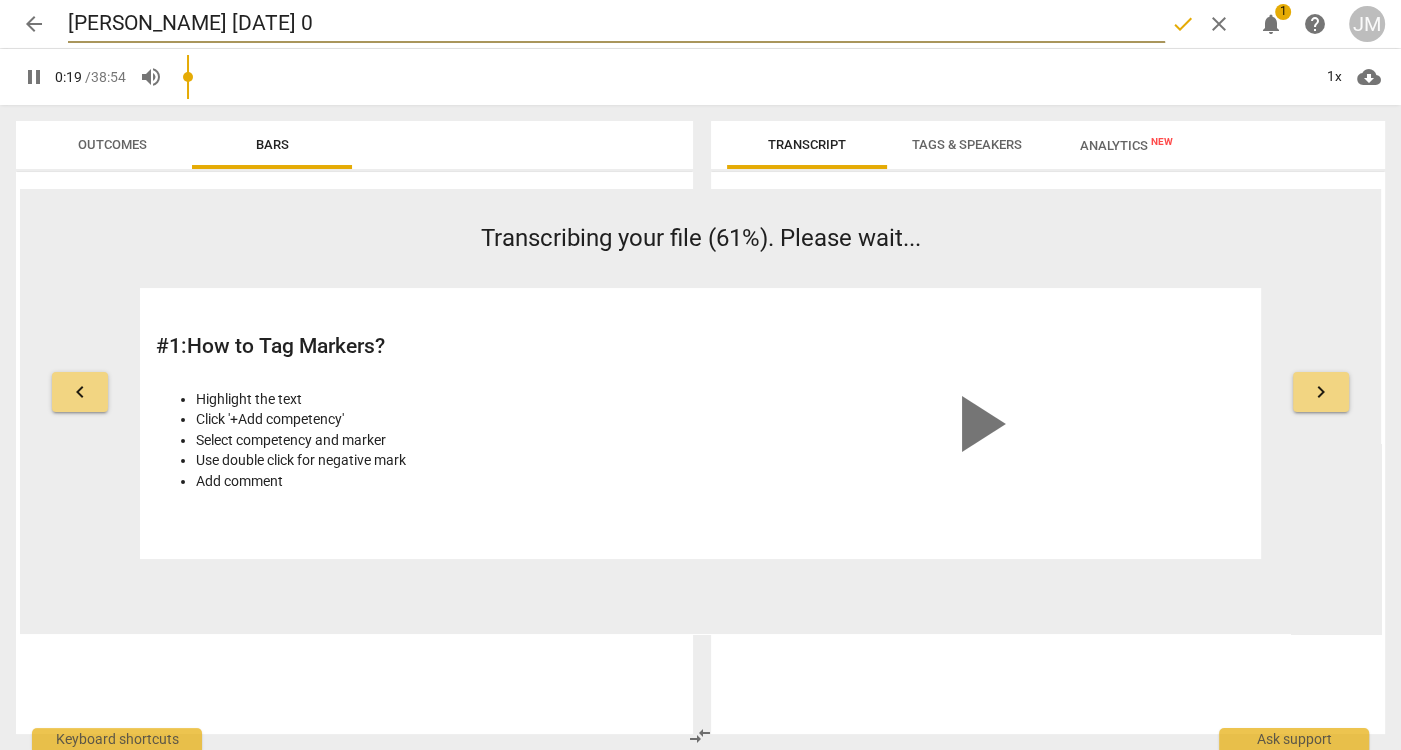 type on "20" 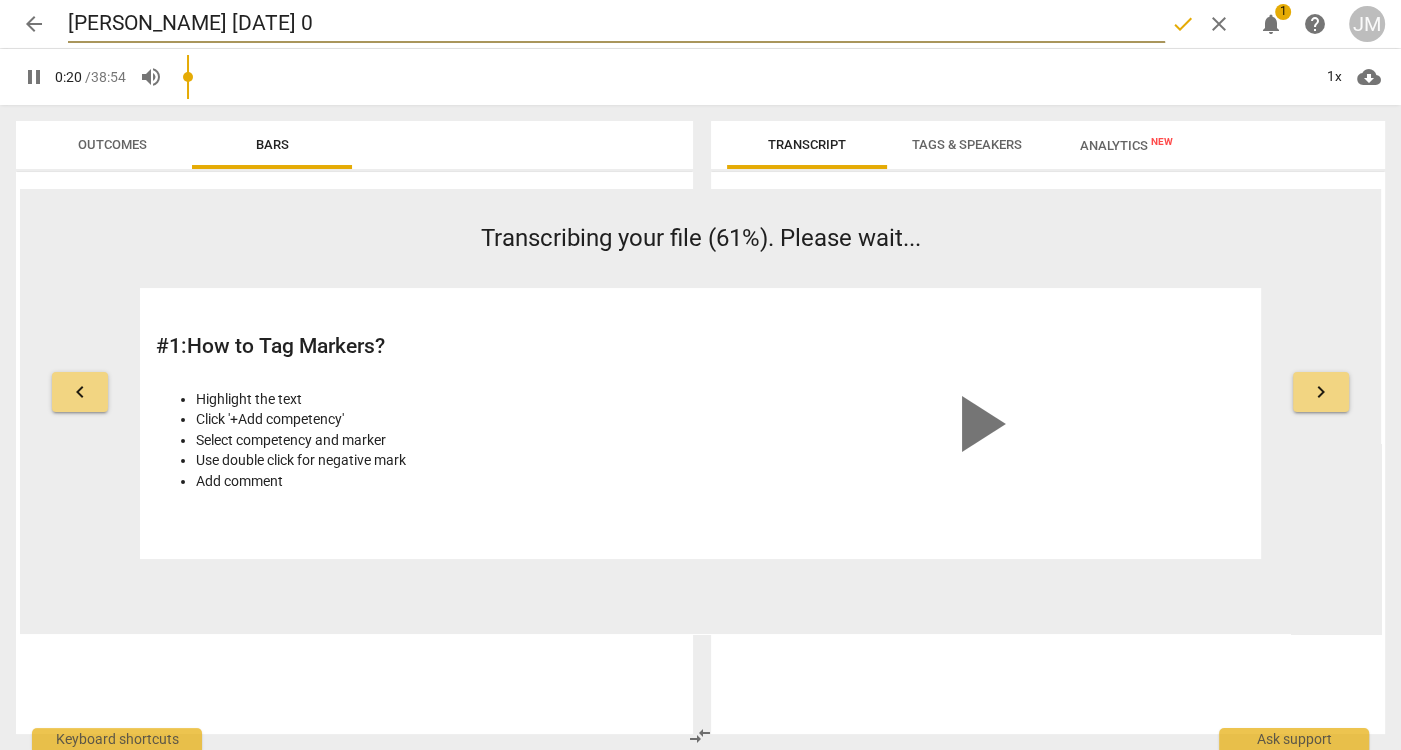 type on "Jennifer S Jan 28" 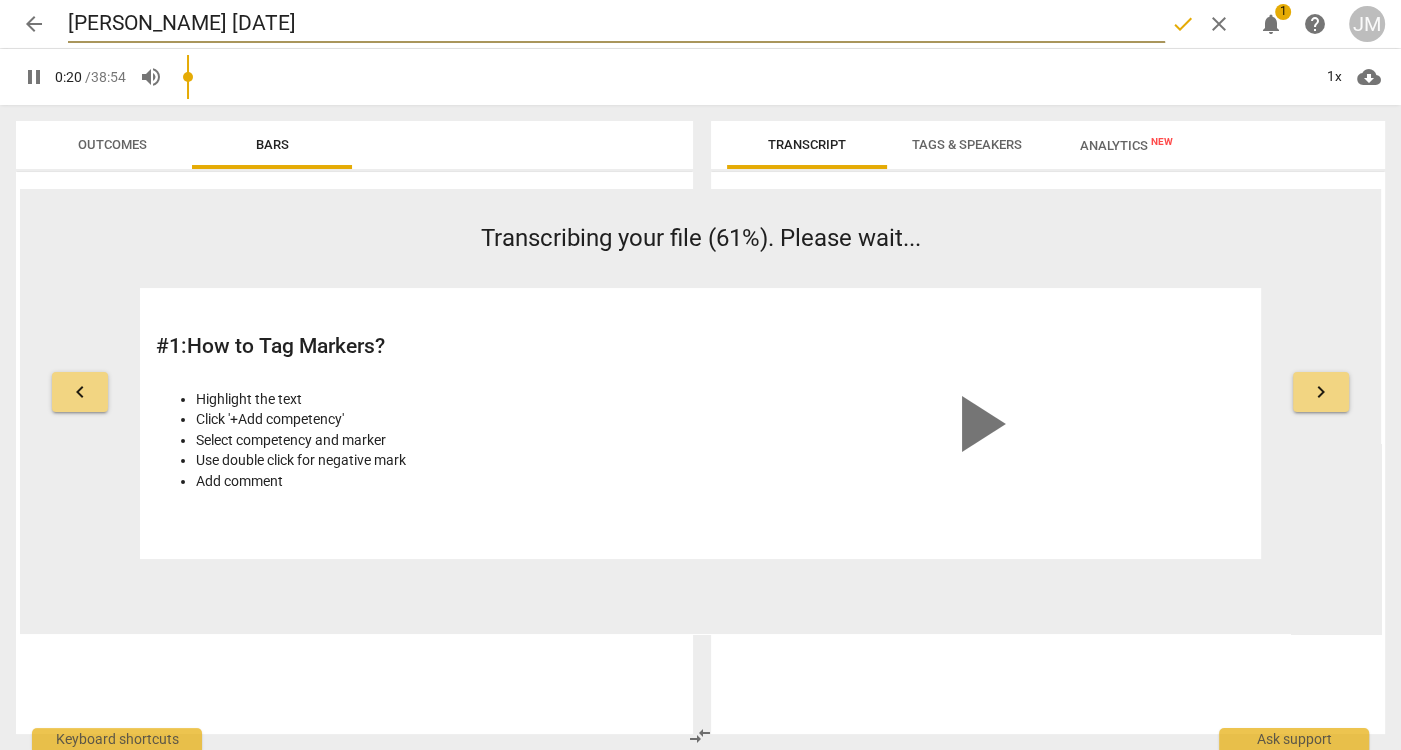 type on "20" 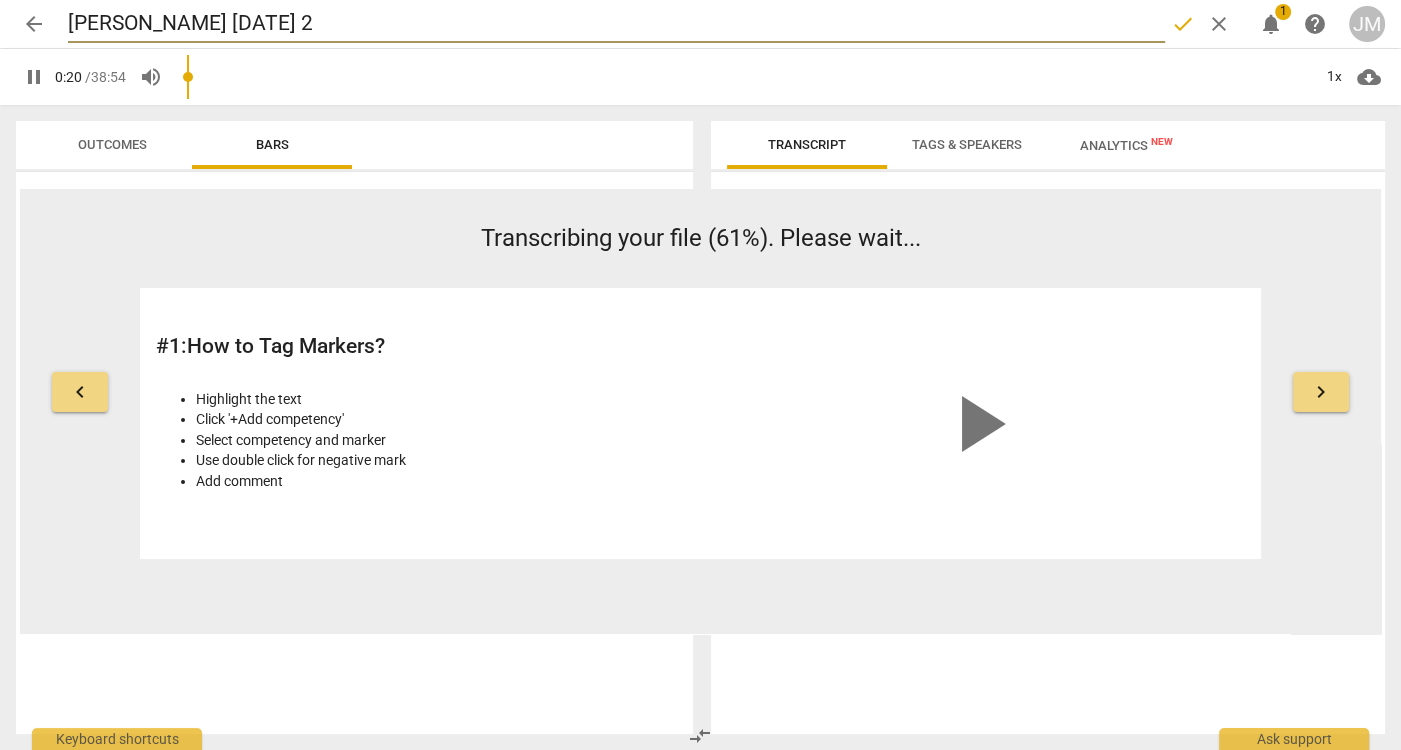 type on "Jennifer S Jan 28 20" 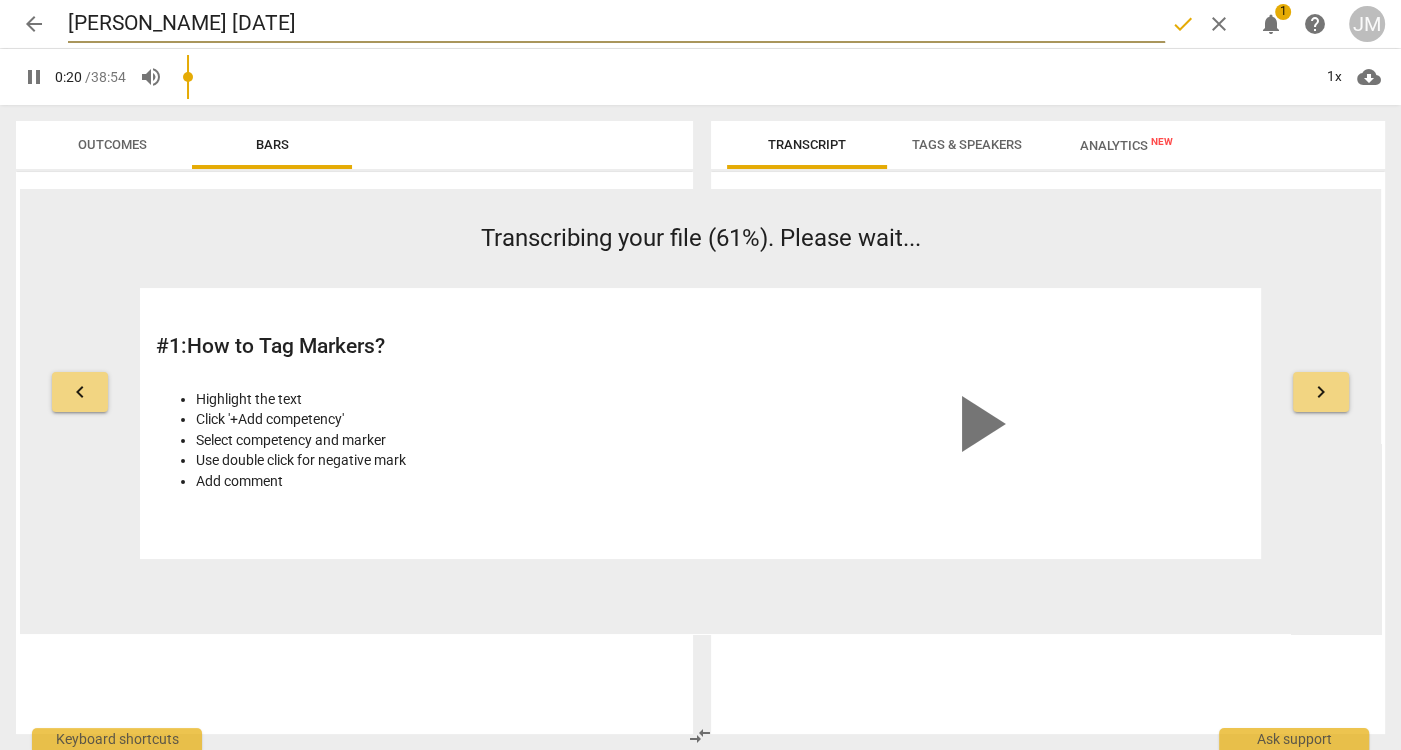 type on "21" 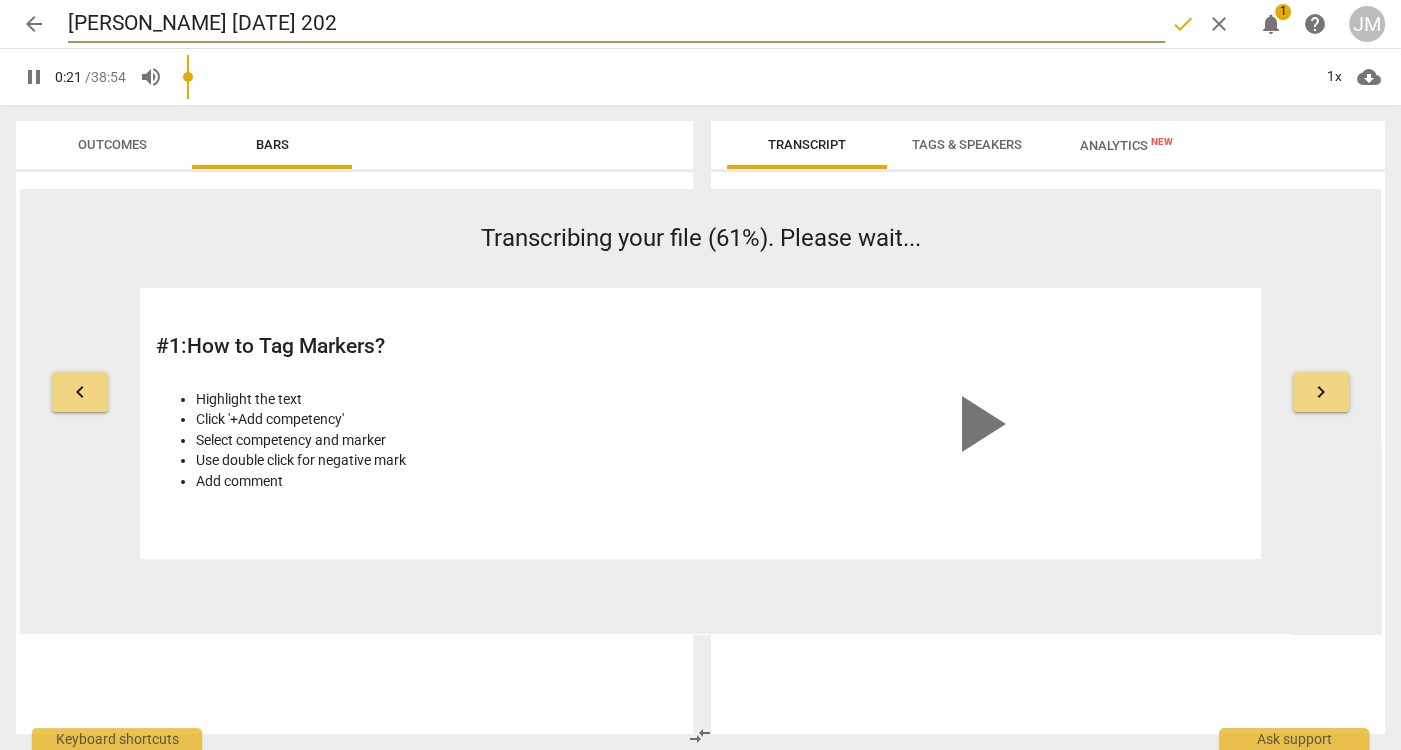 type on "21" 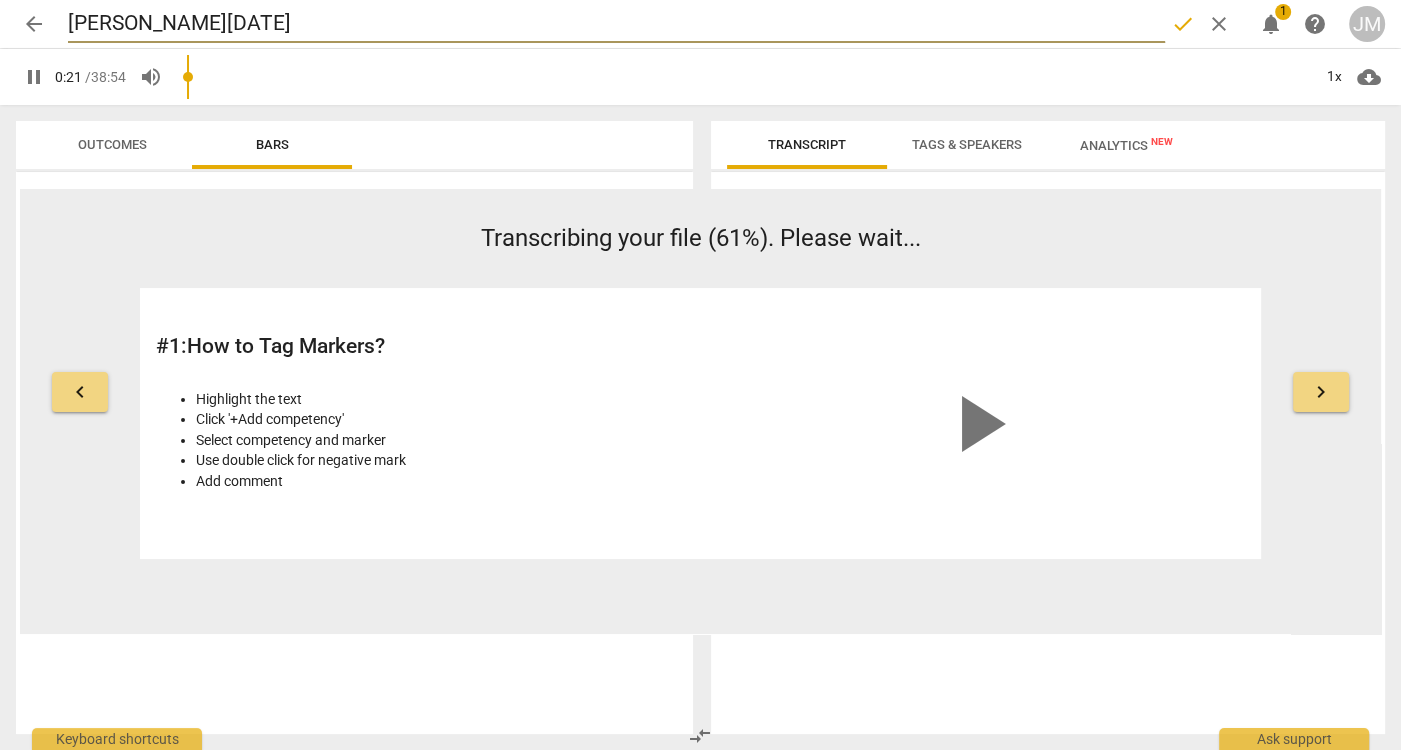 type on "Jennifer S Jan 28 2025" 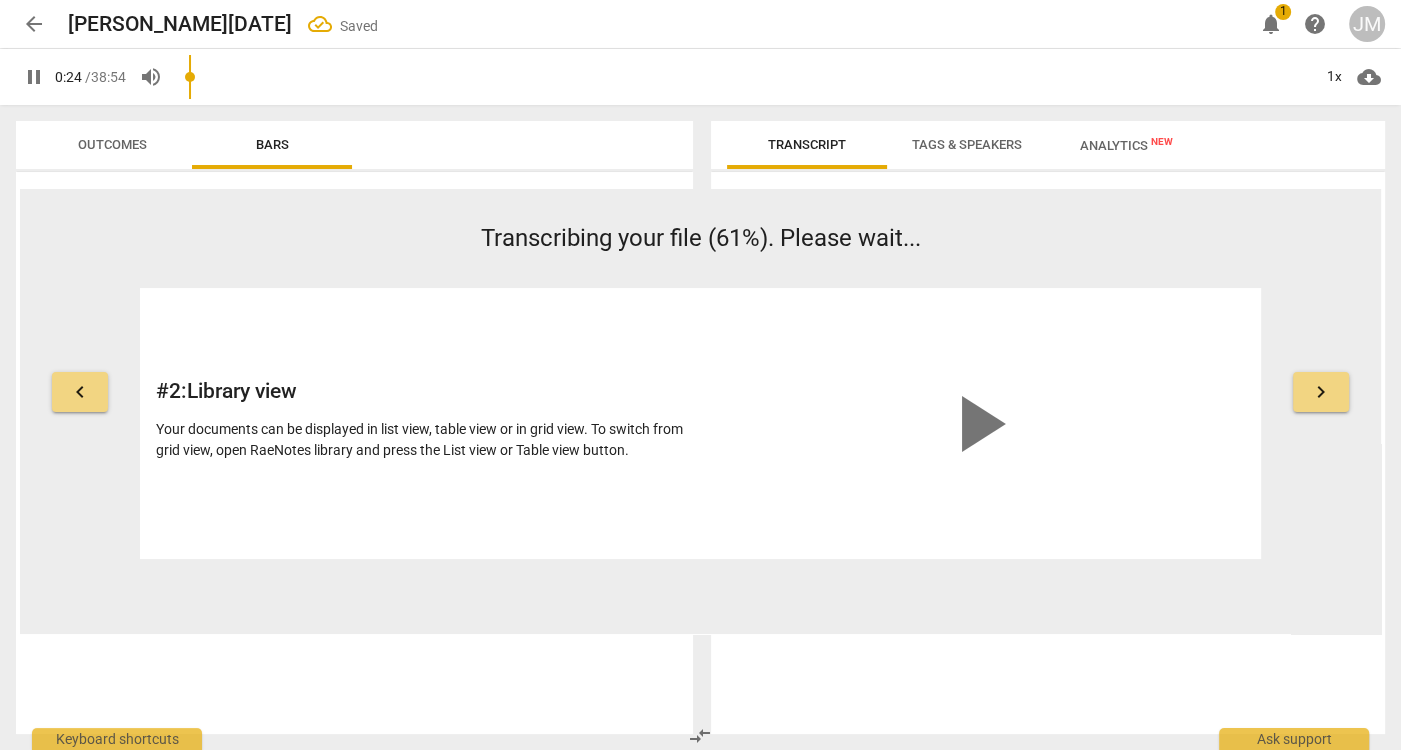 click on "arrow_back Jennifer S Jan 28 2025 Saved edit notifications 1 help JM" at bounding box center (700, 24) 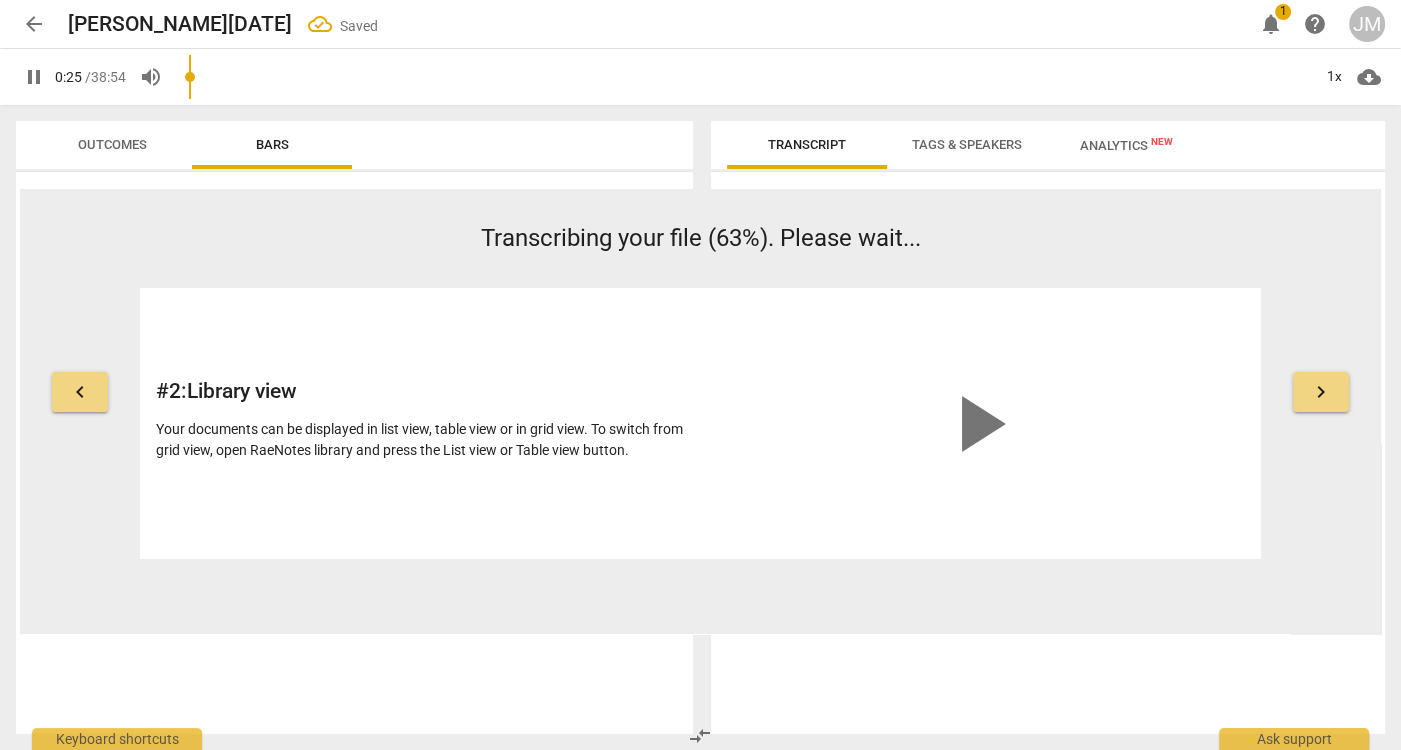 type on "26" 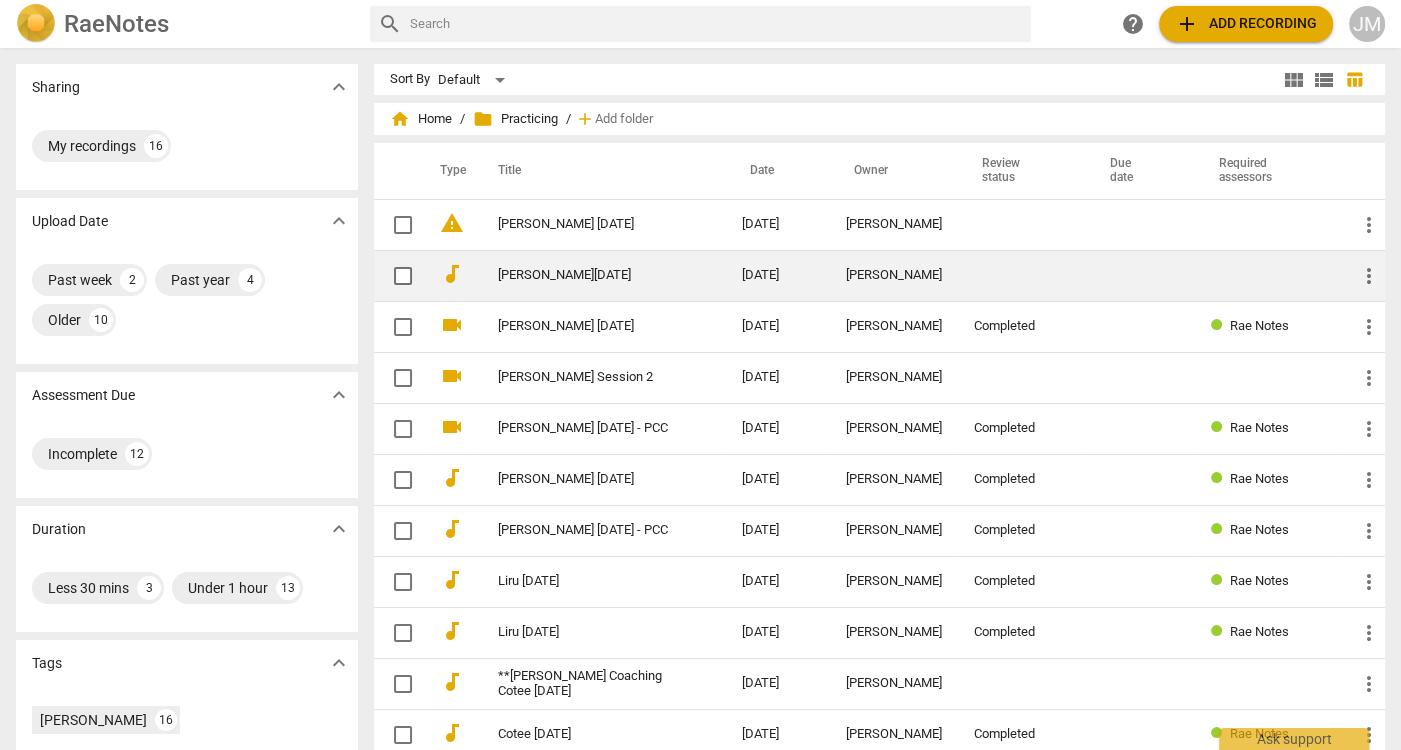 click on "Jennifer S Jan 28 2025" at bounding box center (584, 275) 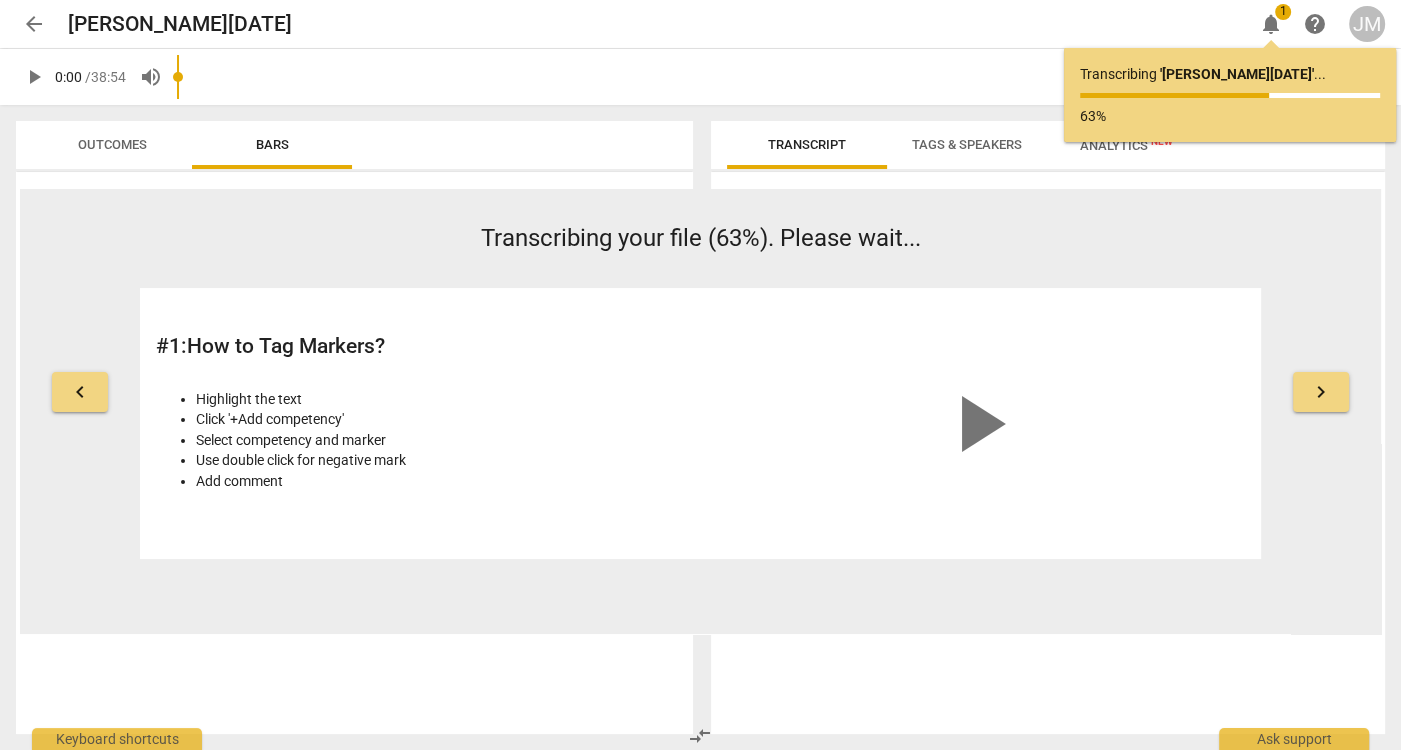 click on "arrow_back" at bounding box center [34, 24] 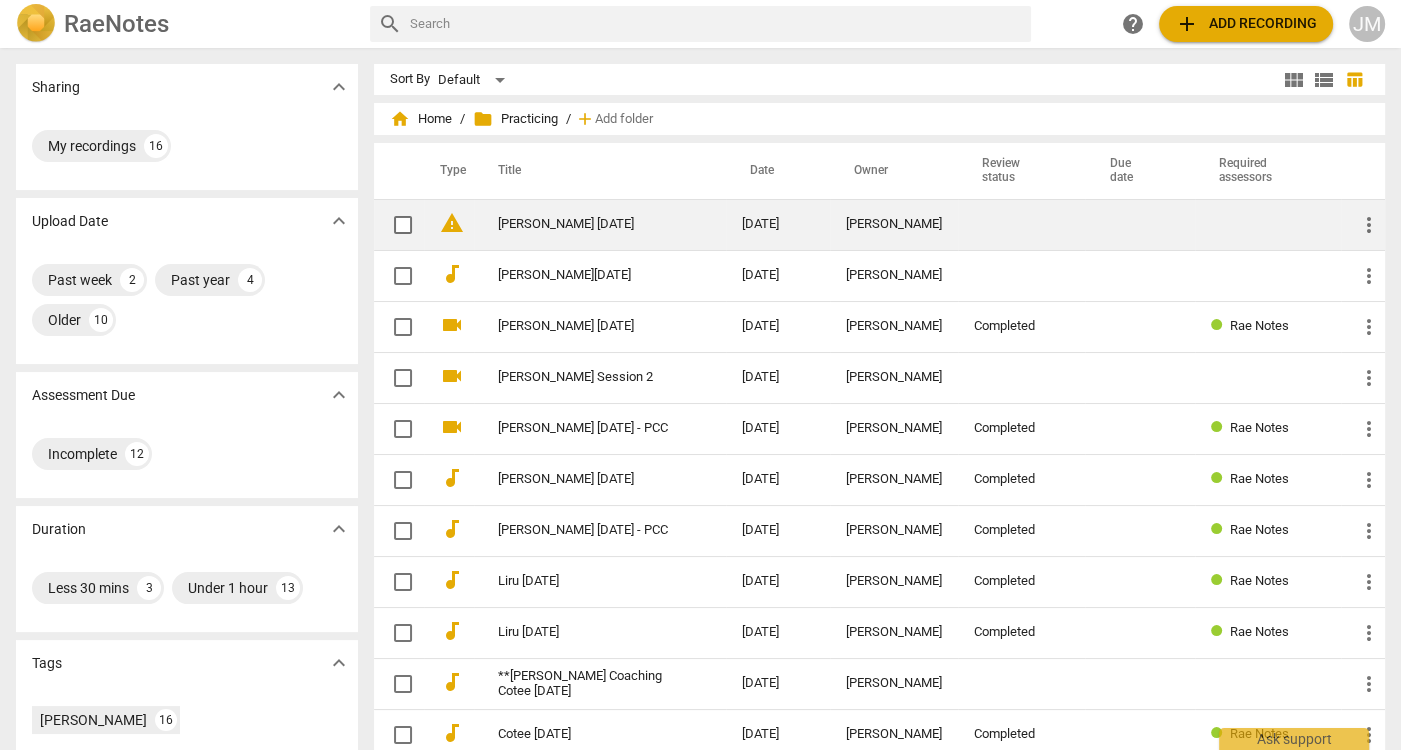 click on "[PERSON_NAME] [DATE]" at bounding box center [584, 224] 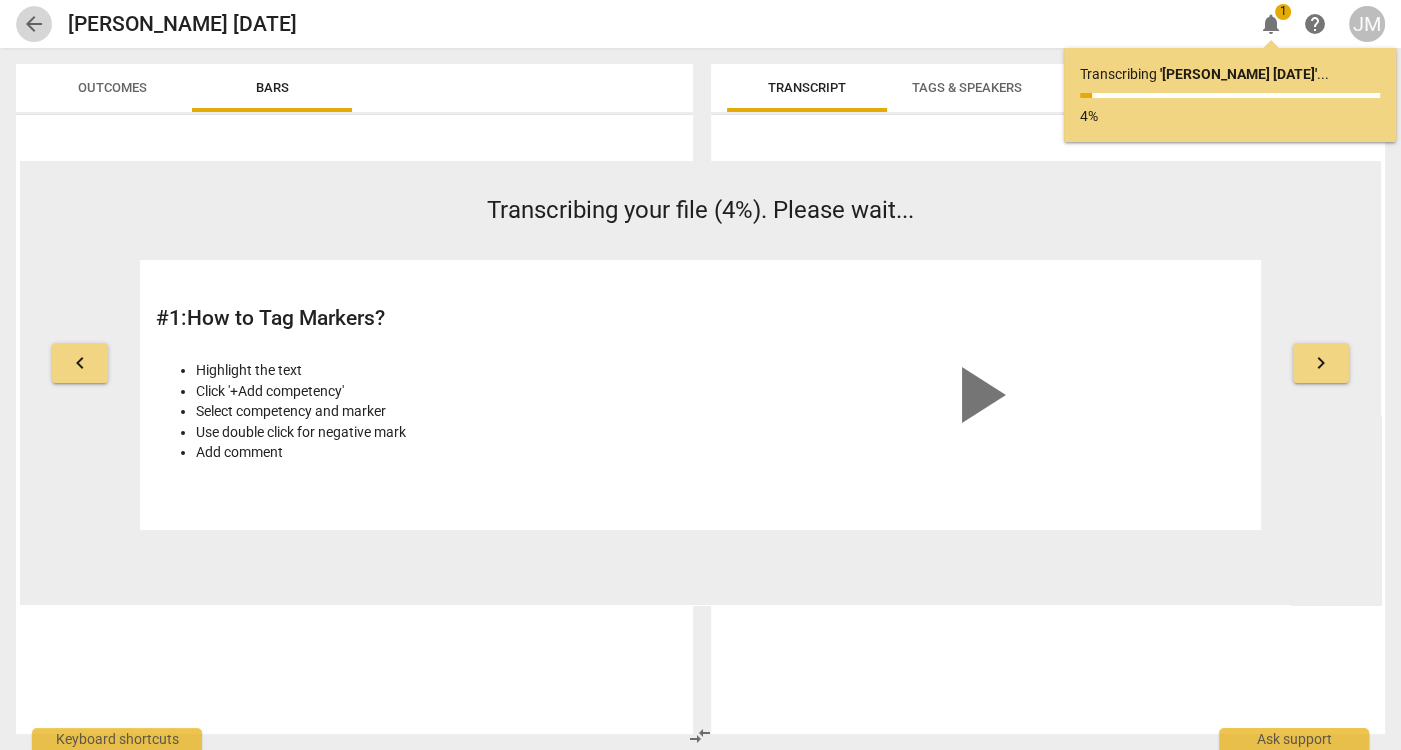 click on "arrow_back" at bounding box center (34, 24) 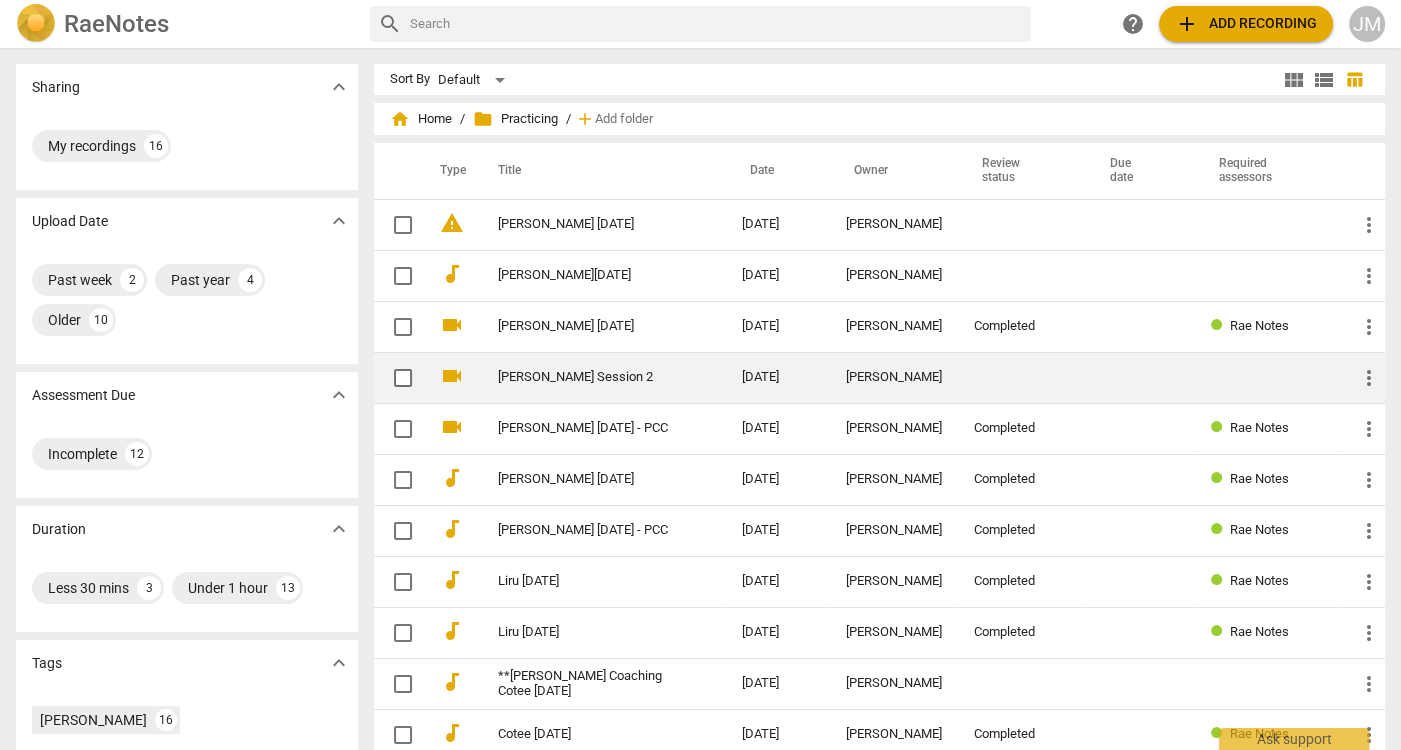 click on "[PERSON_NAME] Session 2" at bounding box center [584, 377] 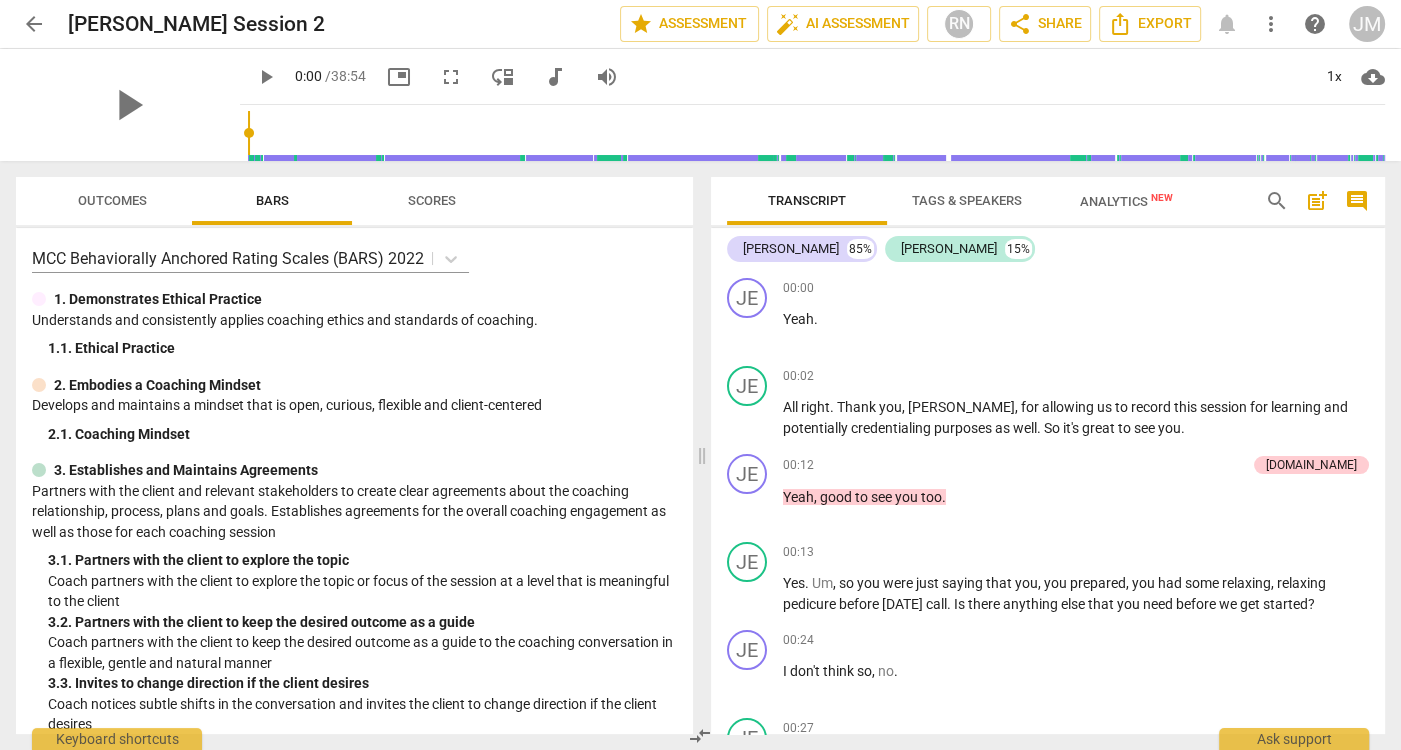 click on "arrow_back" at bounding box center [34, 24] 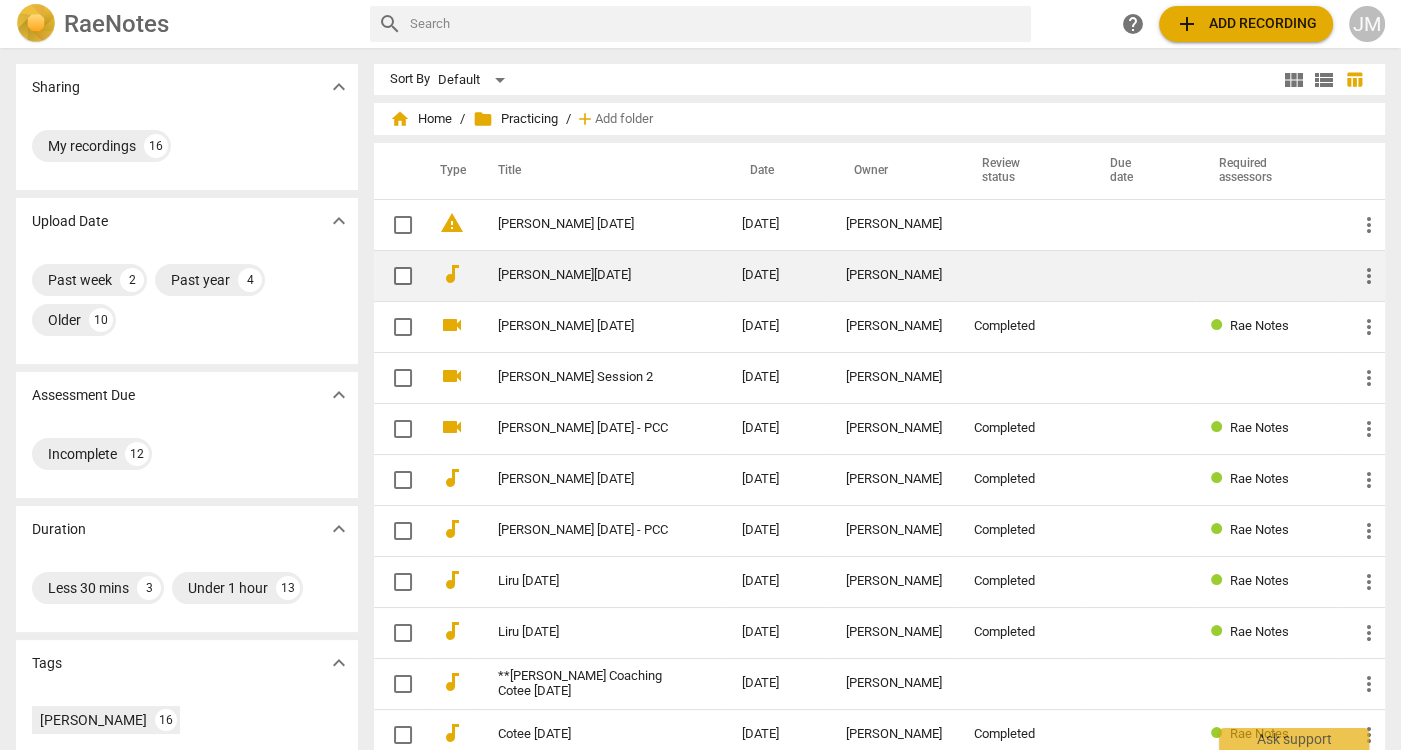 click on "Jennifer S Jan 28 2025" at bounding box center [584, 275] 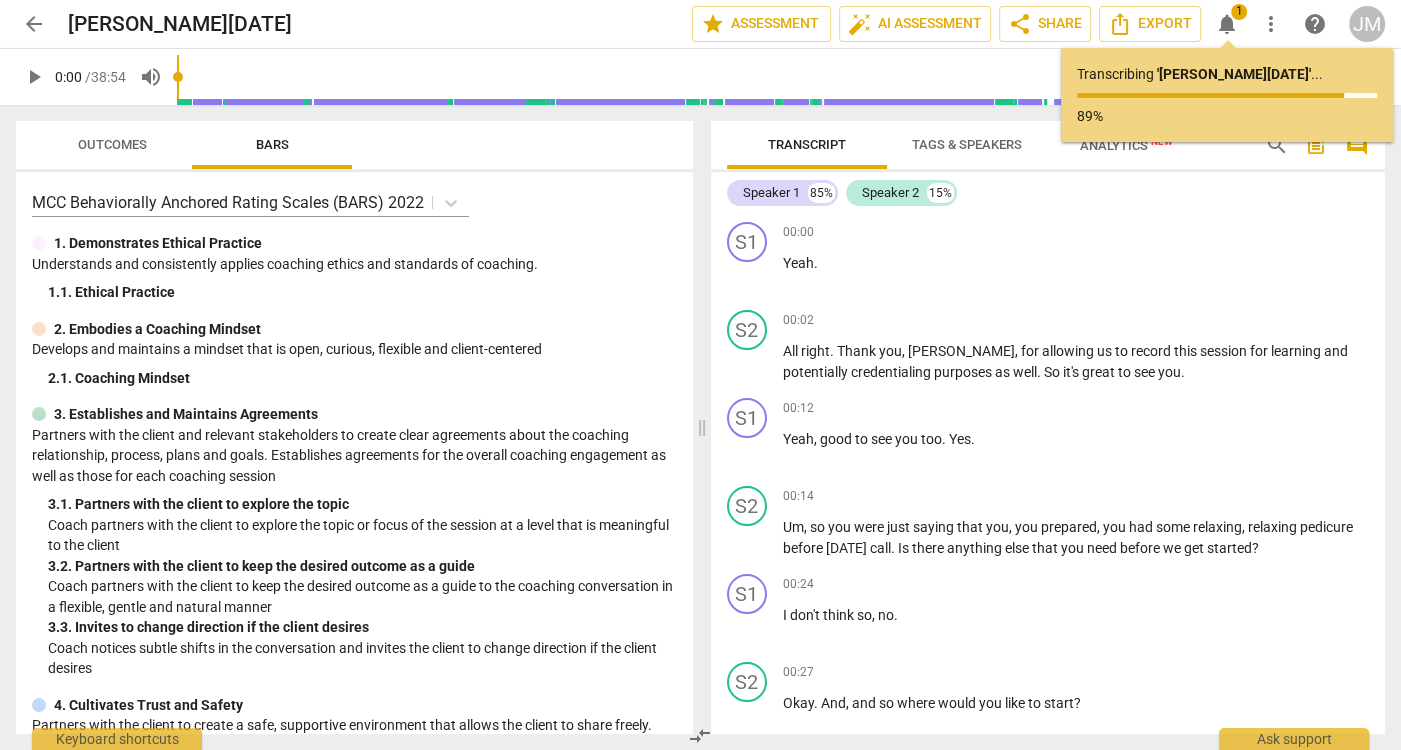 click on "arrow_back" at bounding box center (34, 24) 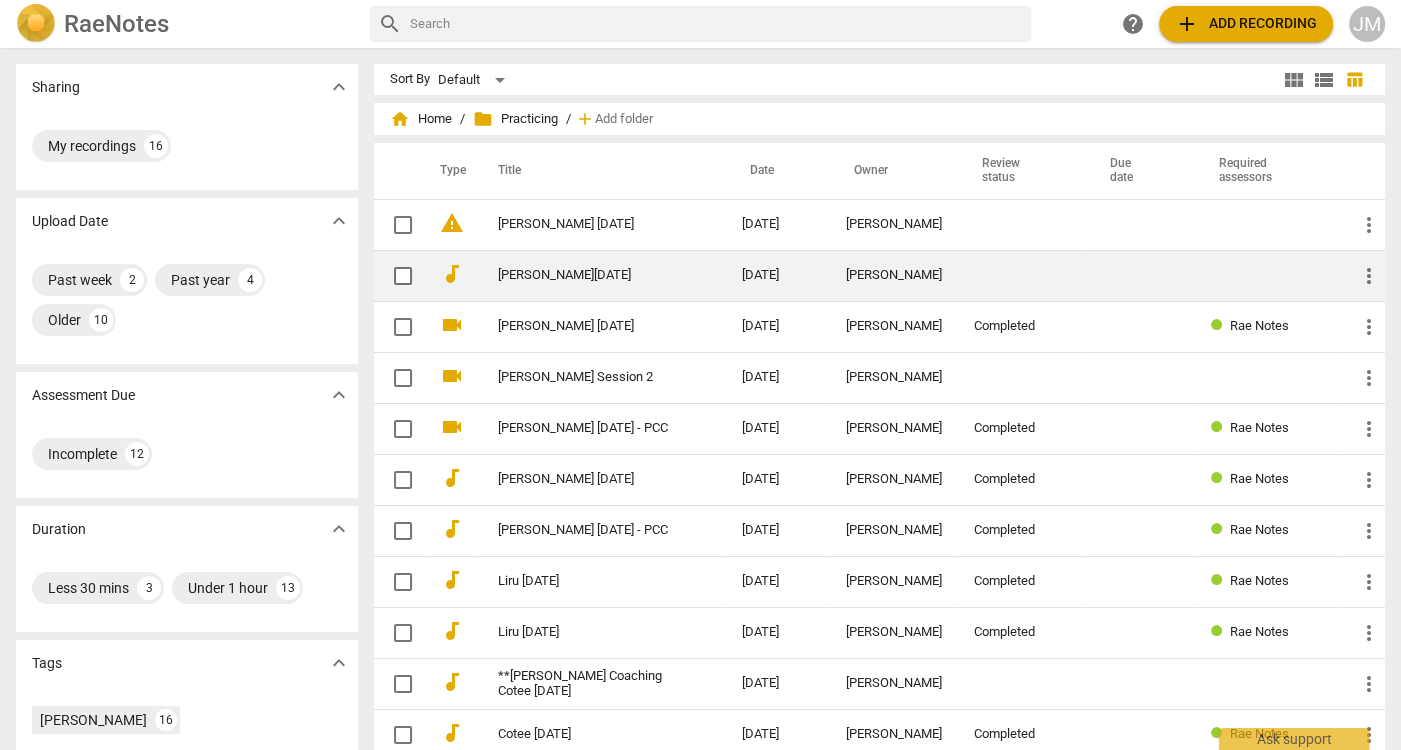 click on "Jennifer S Jan 28 2025" at bounding box center (584, 275) 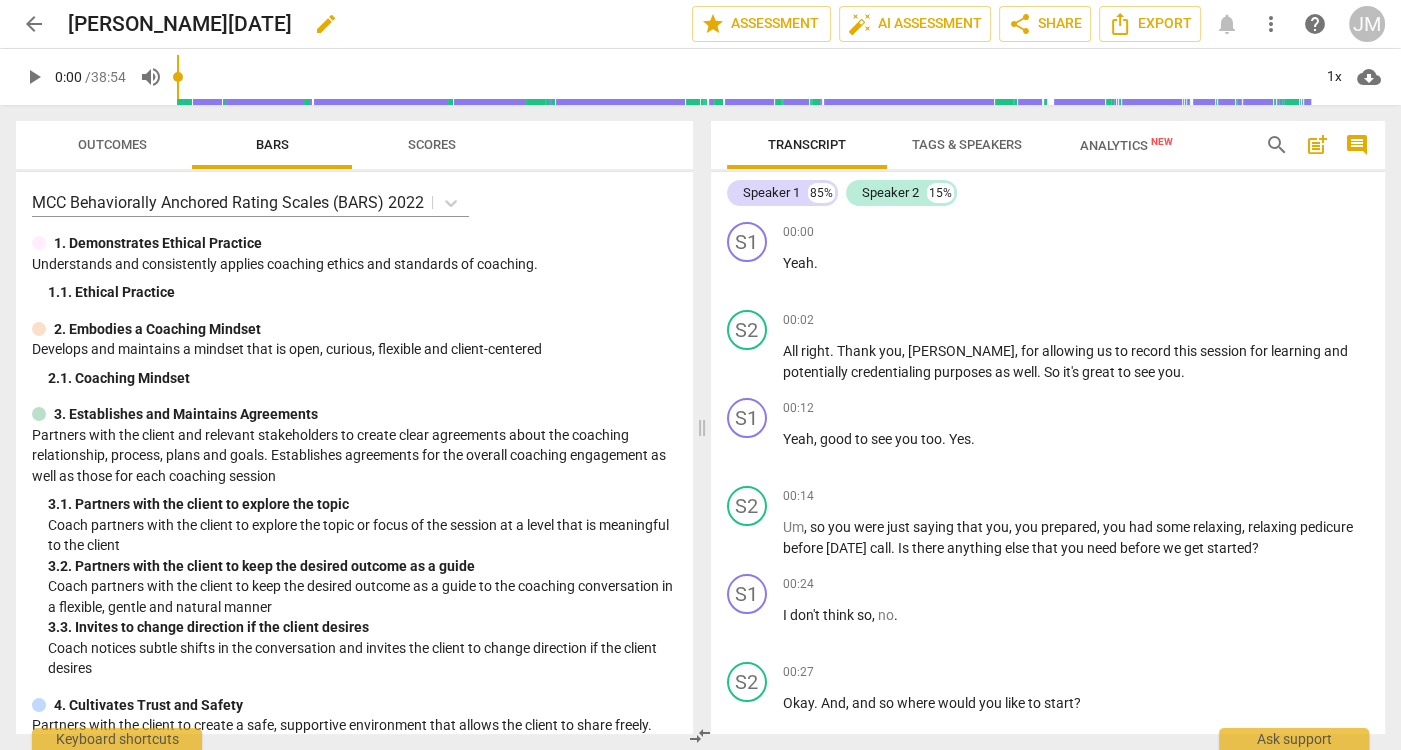 click on "edit" at bounding box center [326, 24] 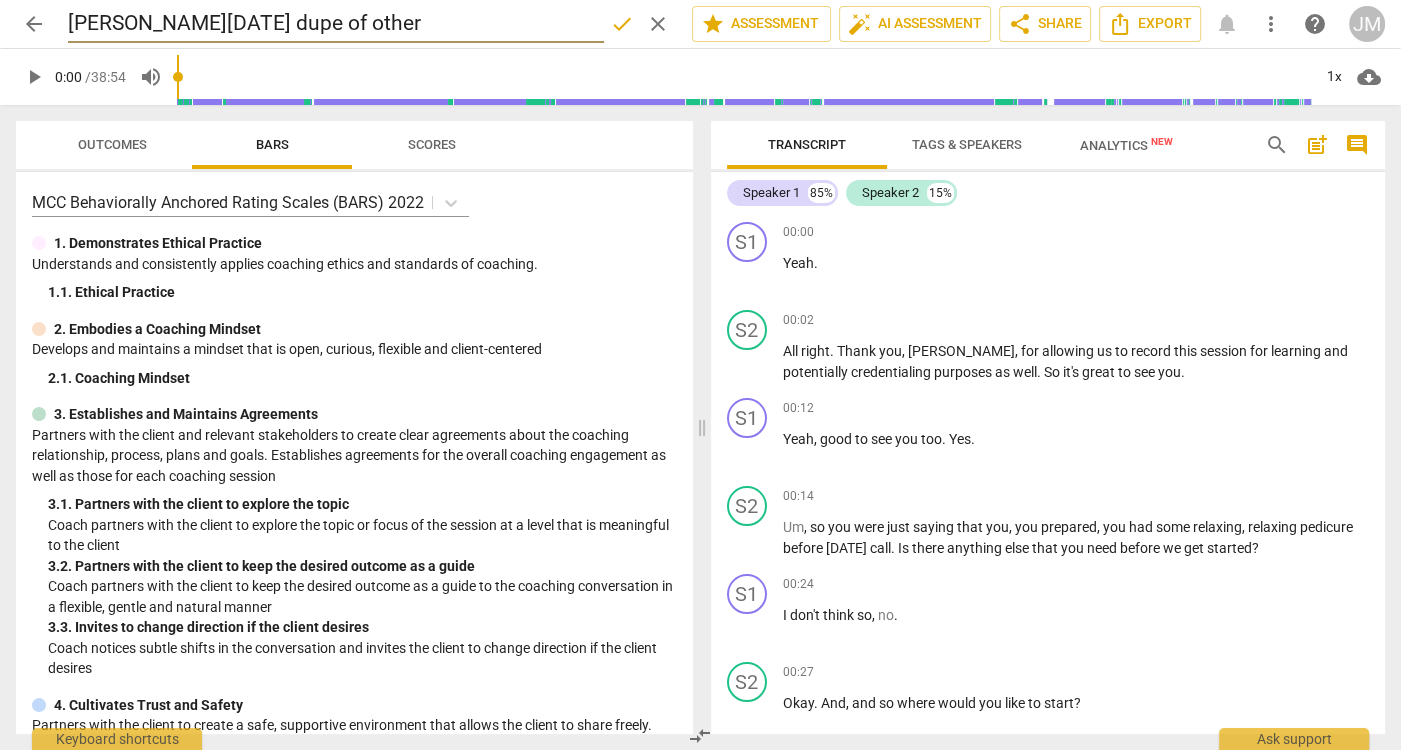 type on "Jennifer S Jan 28 2025 dupe of other" 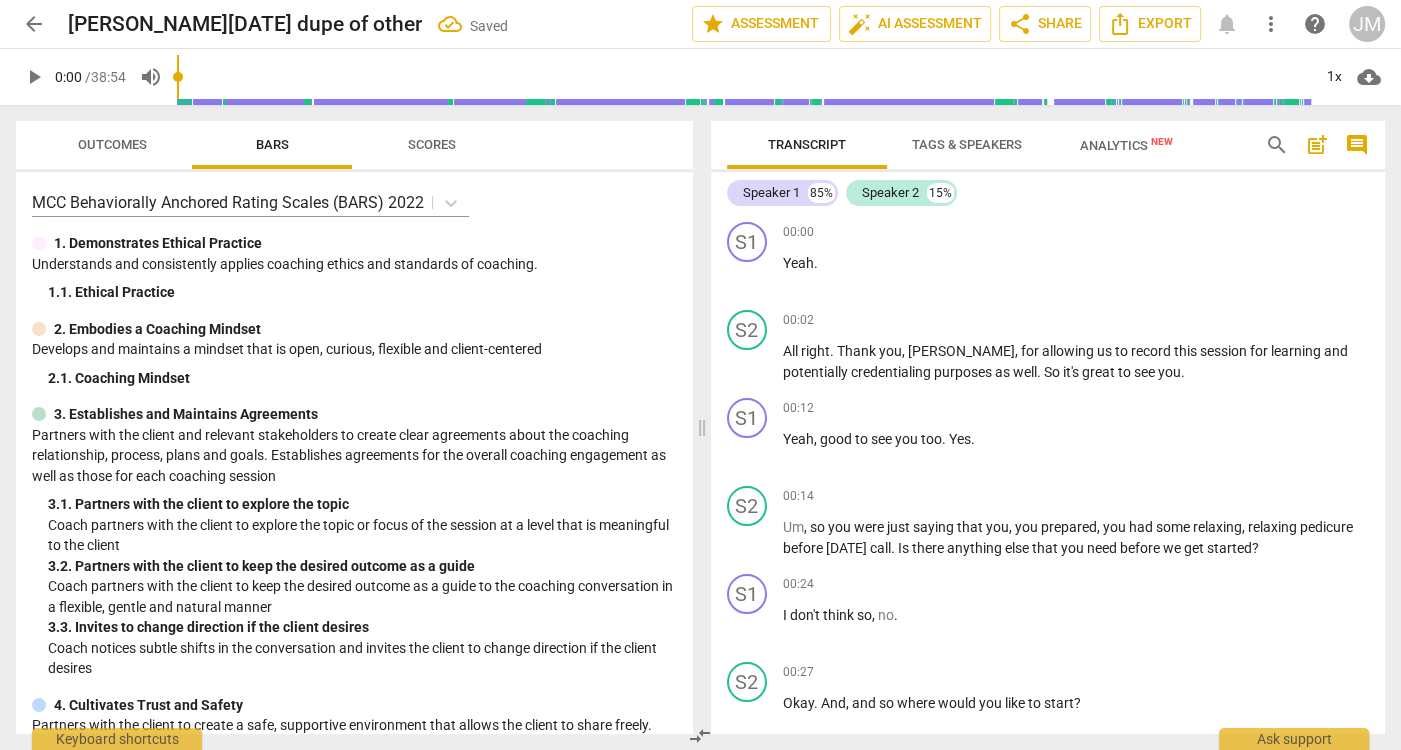 click on "arrow_back" at bounding box center [34, 24] 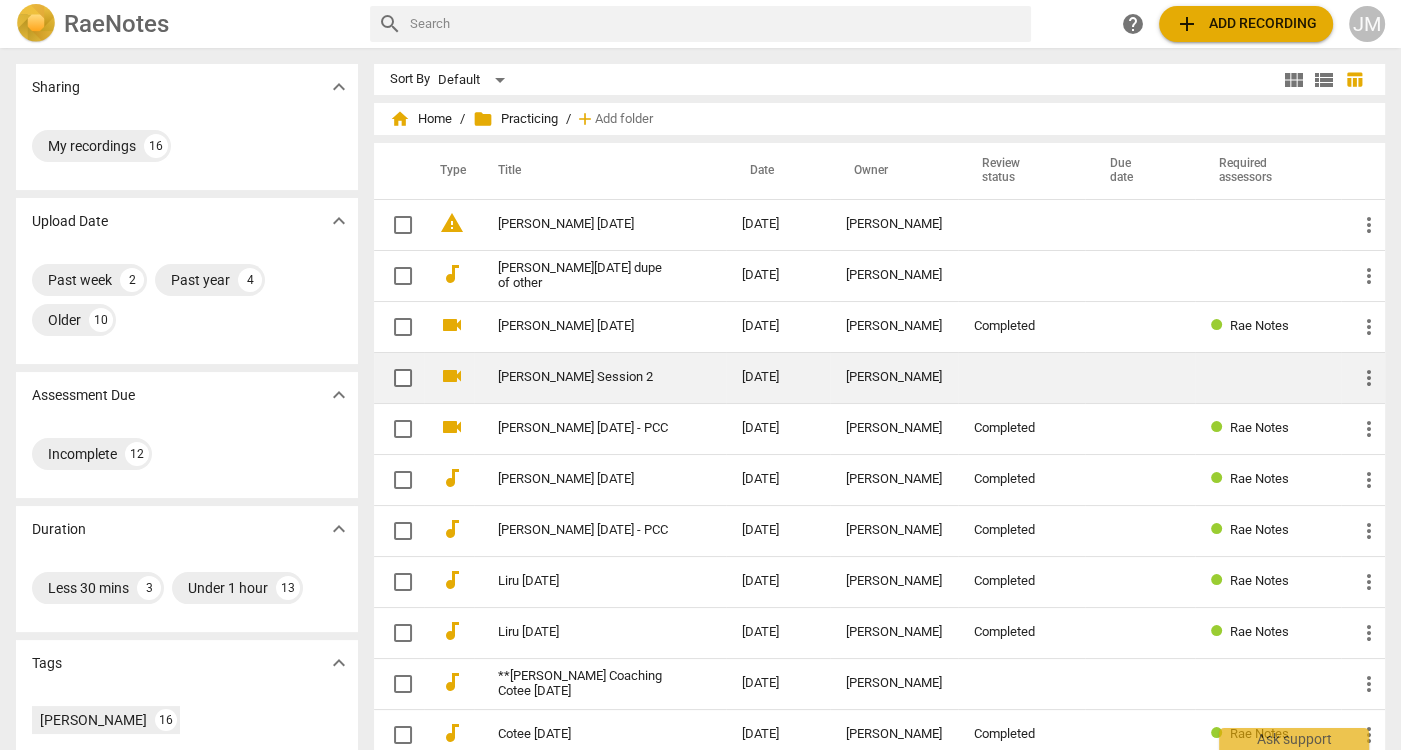 click on "[PERSON_NAME] Session 2" at bounding box center [584, 377] 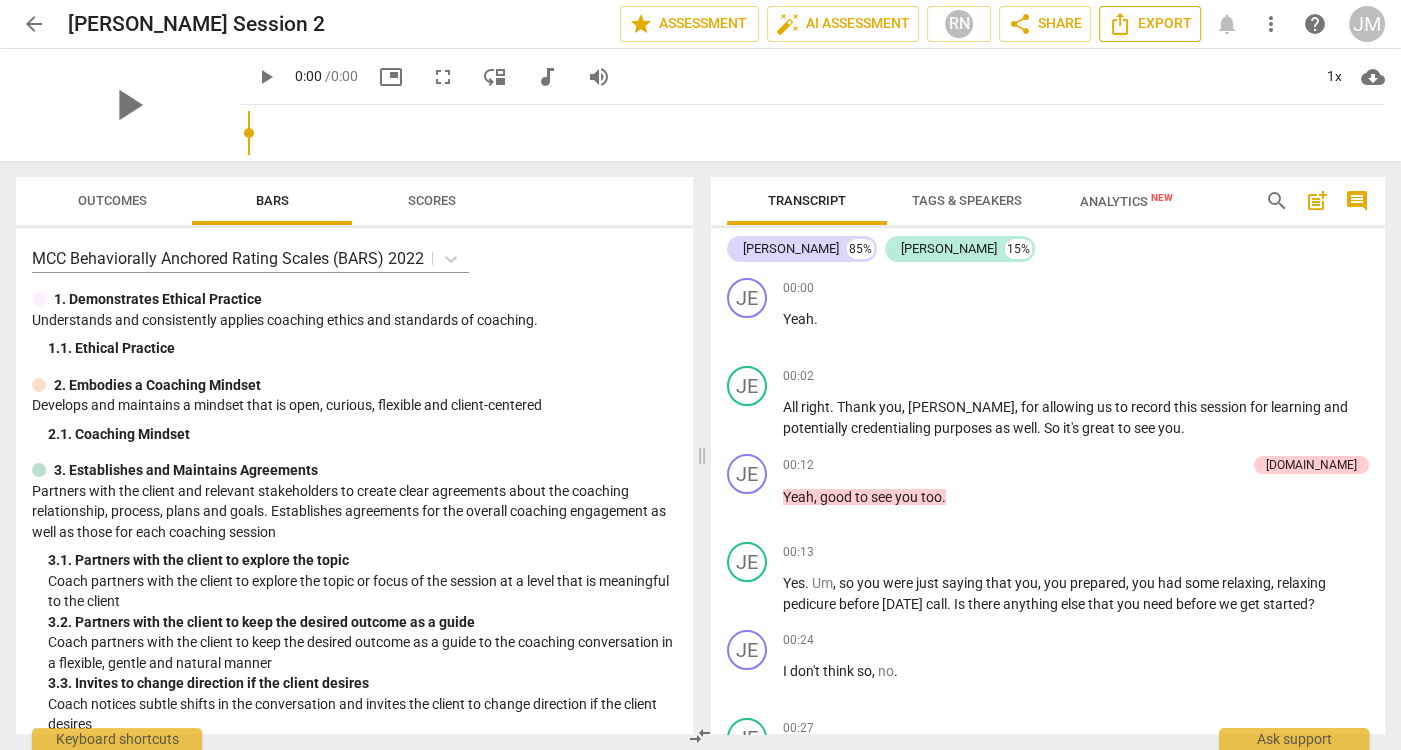 click on "Export" at bounding box center (1150, 24) 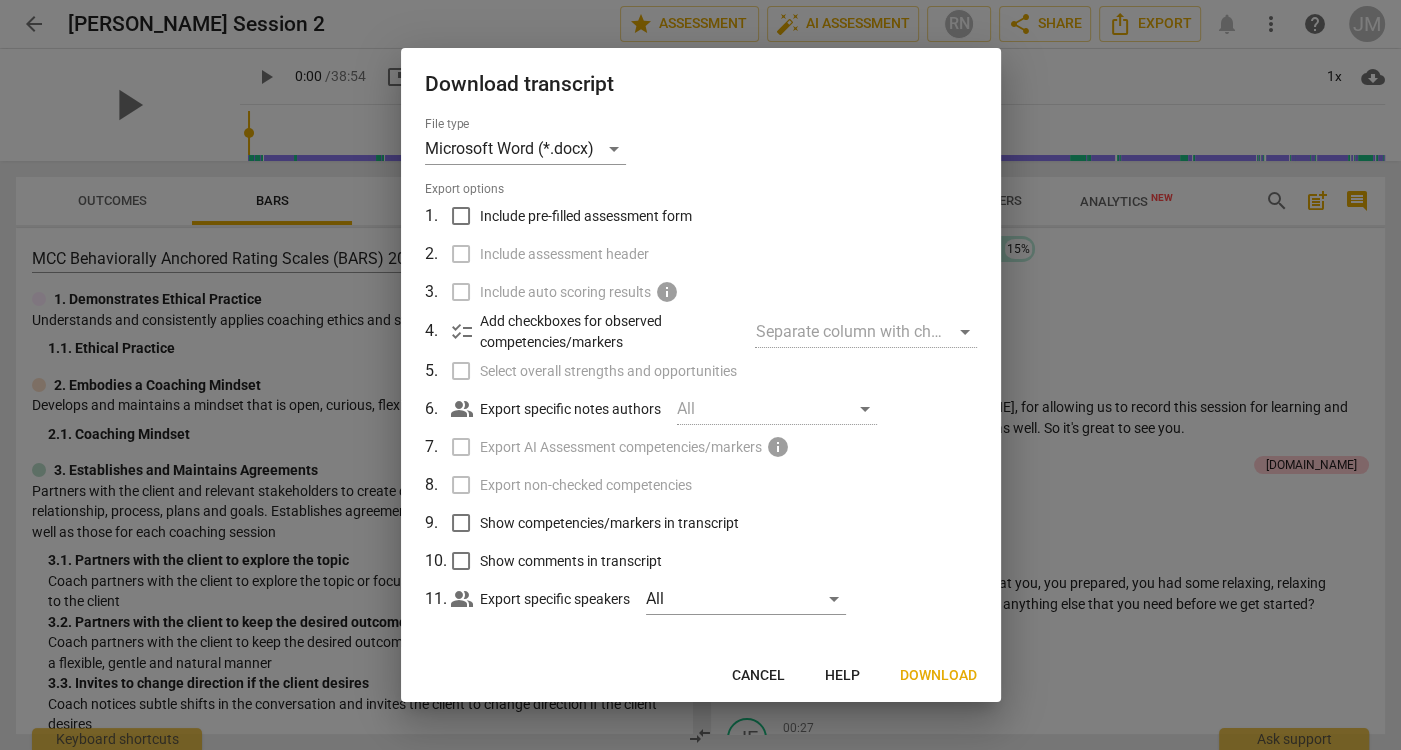click on "Download" at bounding box center (938, 676) 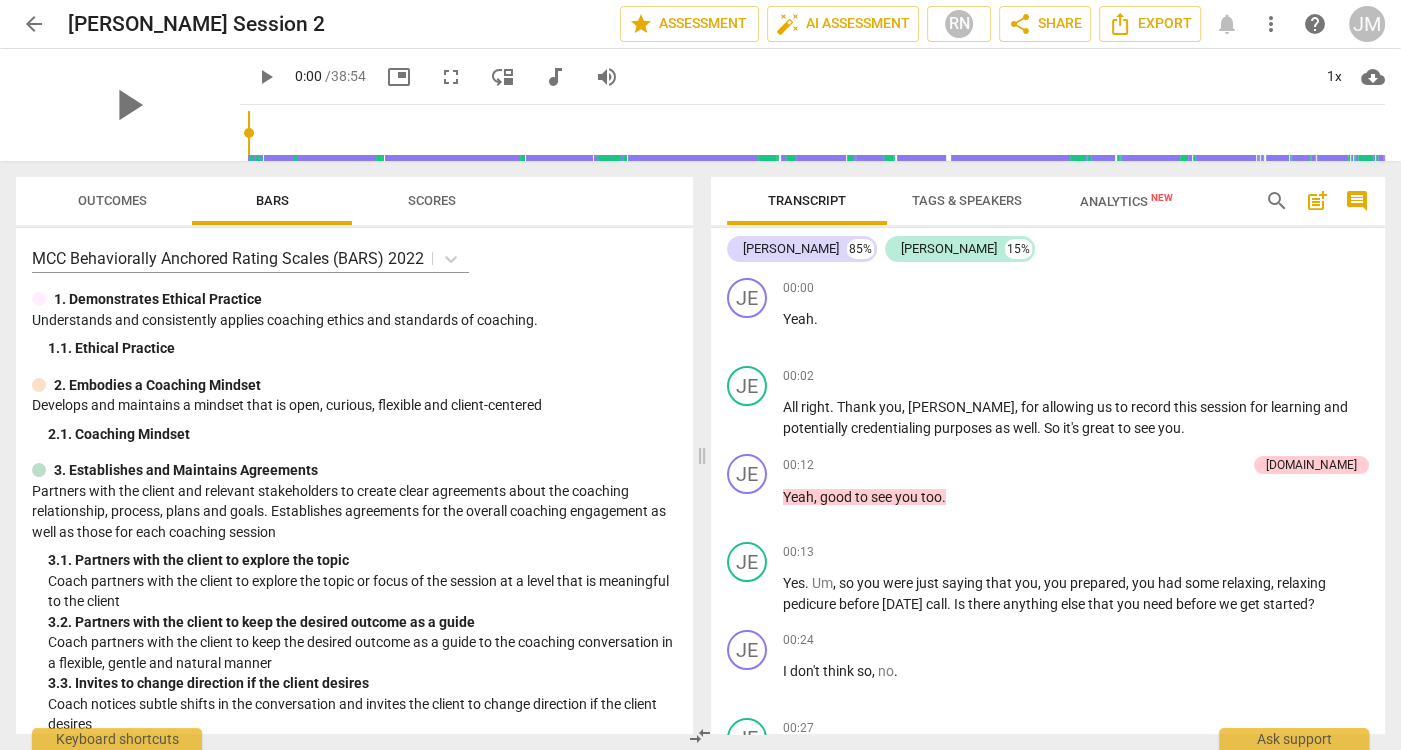 click on "arrow_back" at bounding box center [34, 24] 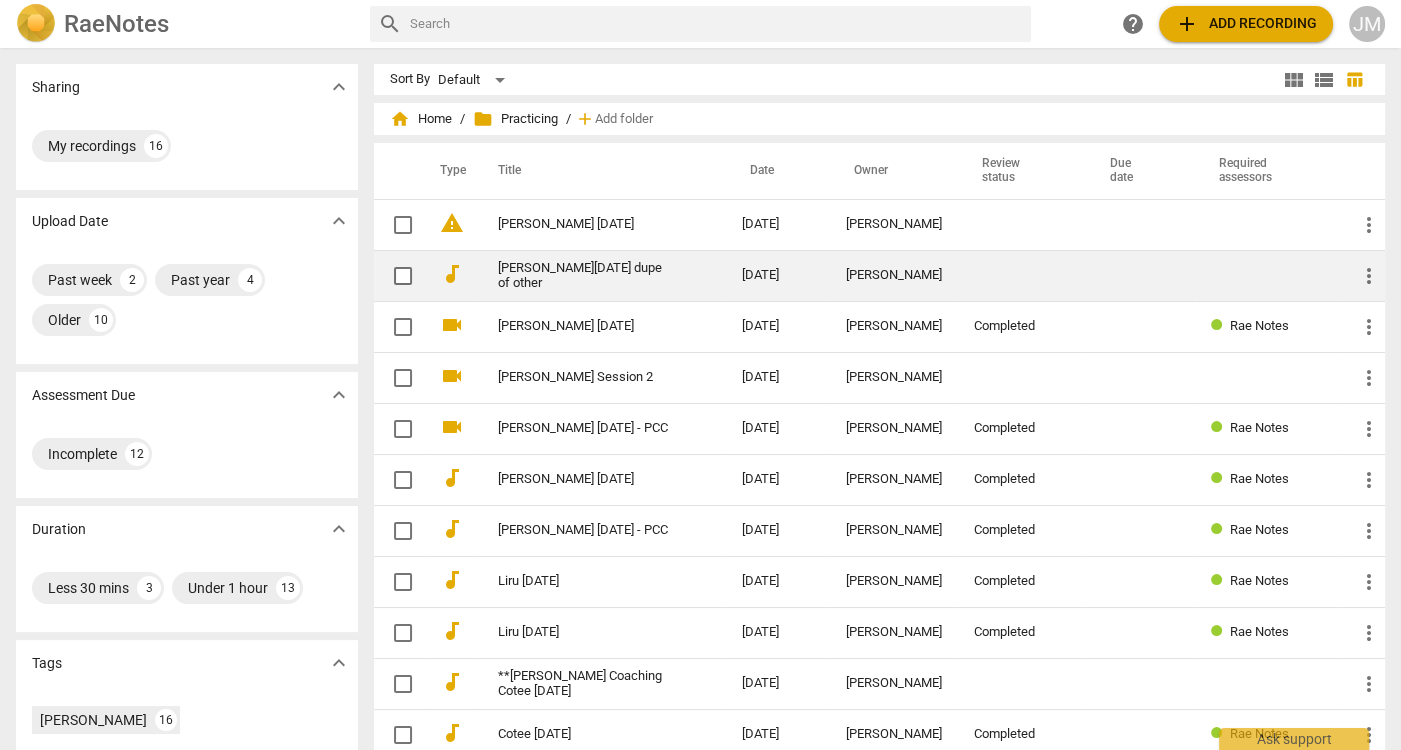 click on "more_vert" at bounding box center (1369, 276) 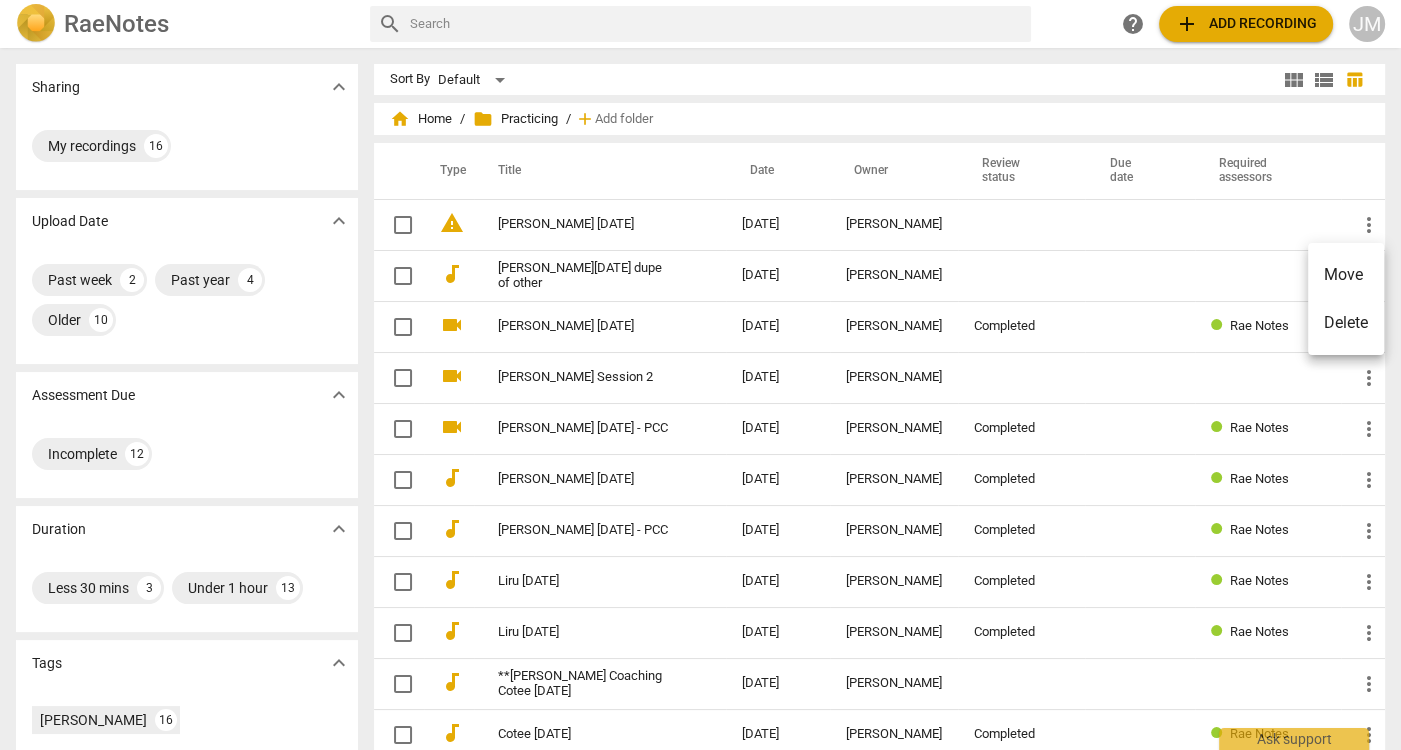 click at bounding box center [700, 375] 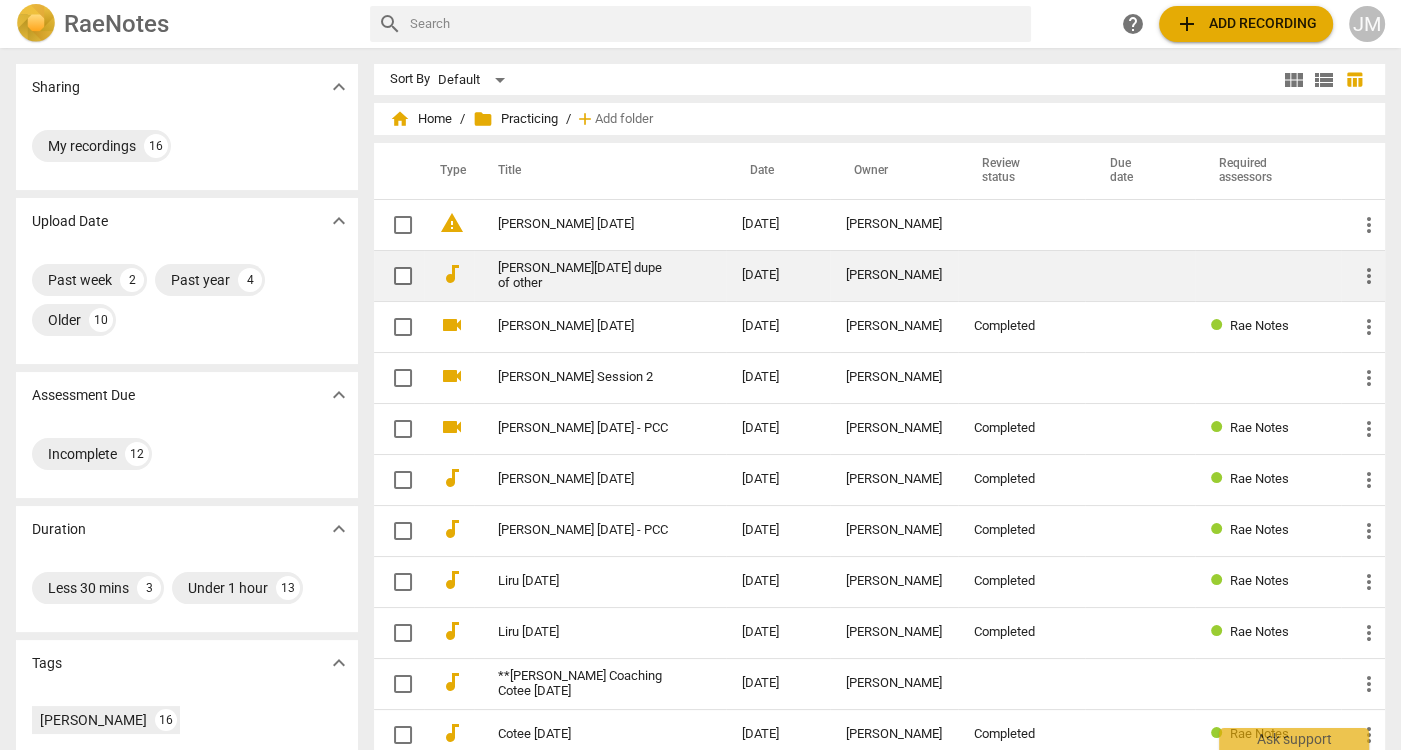 click on "Jennifer S Jan 28 2025 dupe of other" at bounding box center (584, 276) 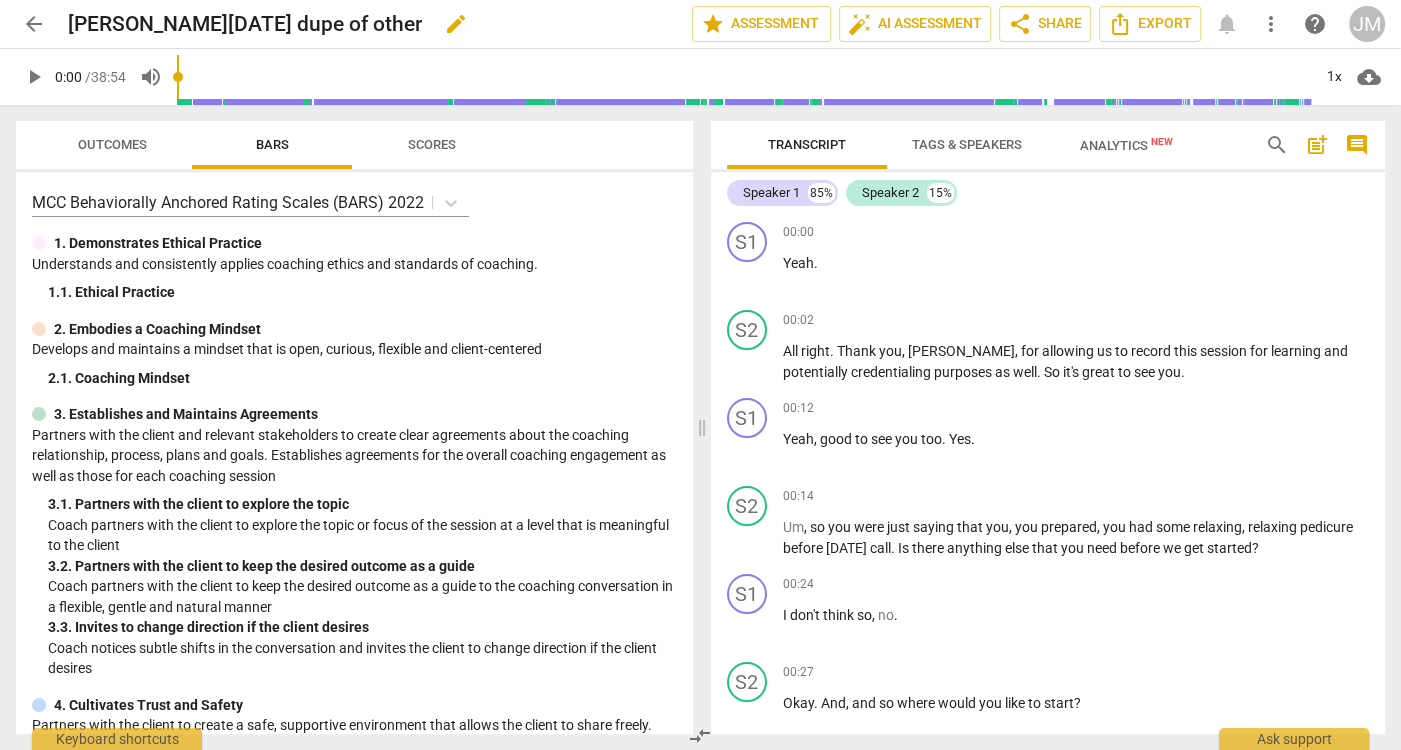 click on "Jennifer S Jan 28 2025 dupe of other" at bounding box center [245, 24] 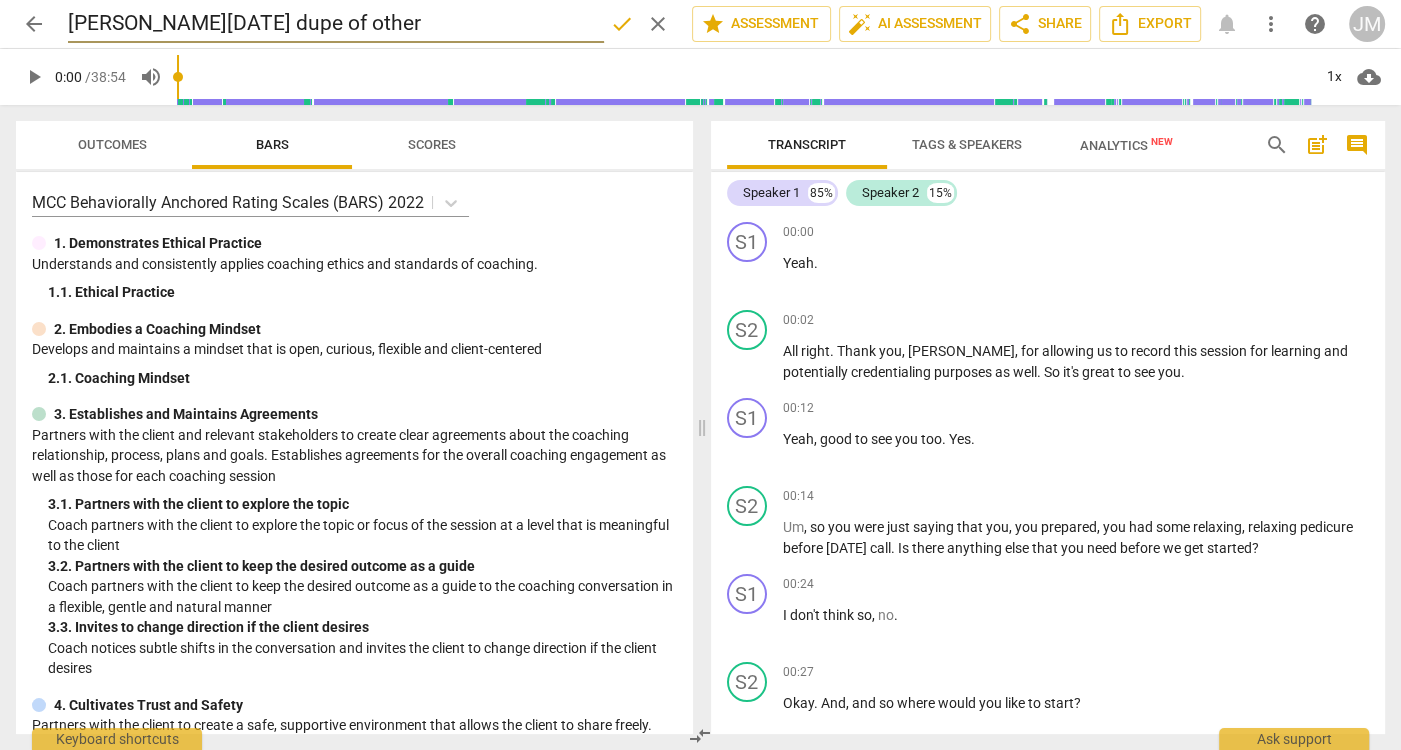 click on "Jennifer S Jan 28 2025 dupe of other" at bounding box center [336, 24] 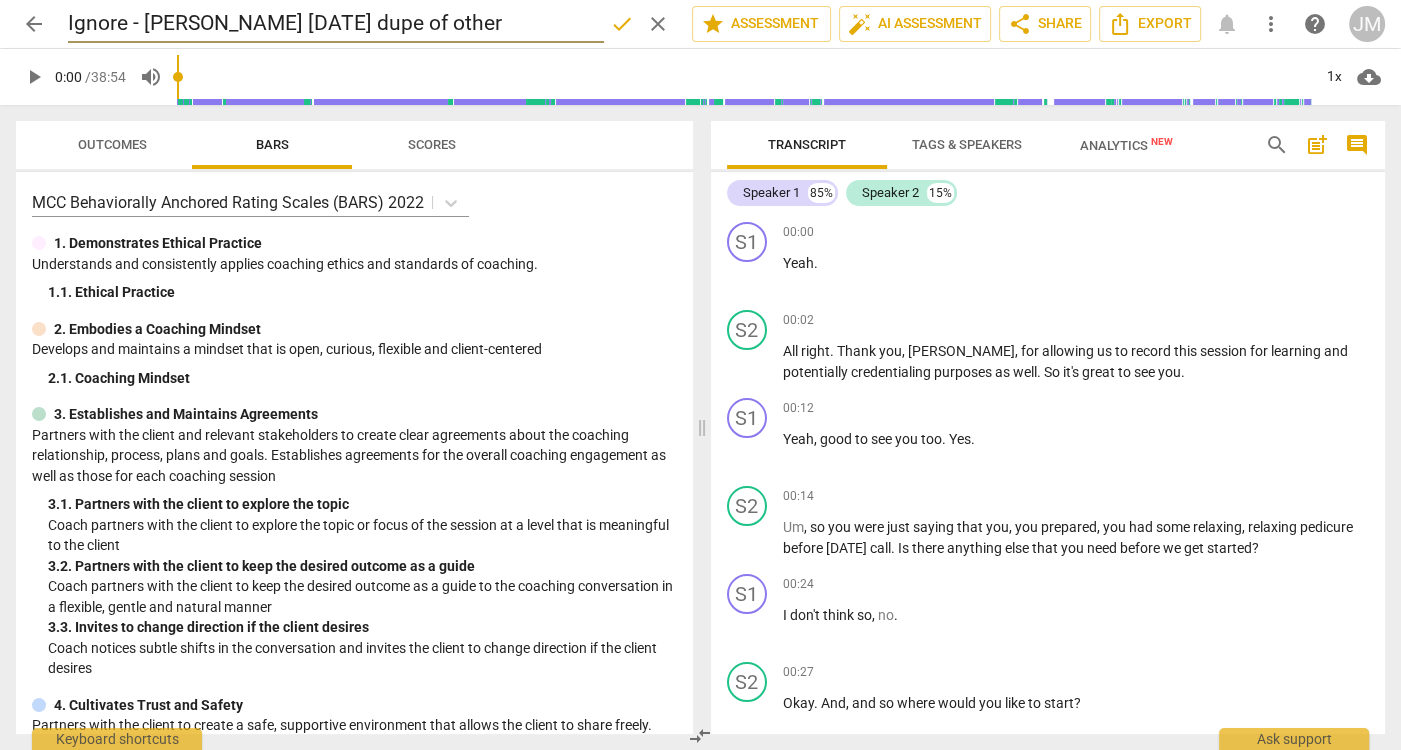 type on "Ignore - Jennifer S Jan 28 2025 dupe of other" 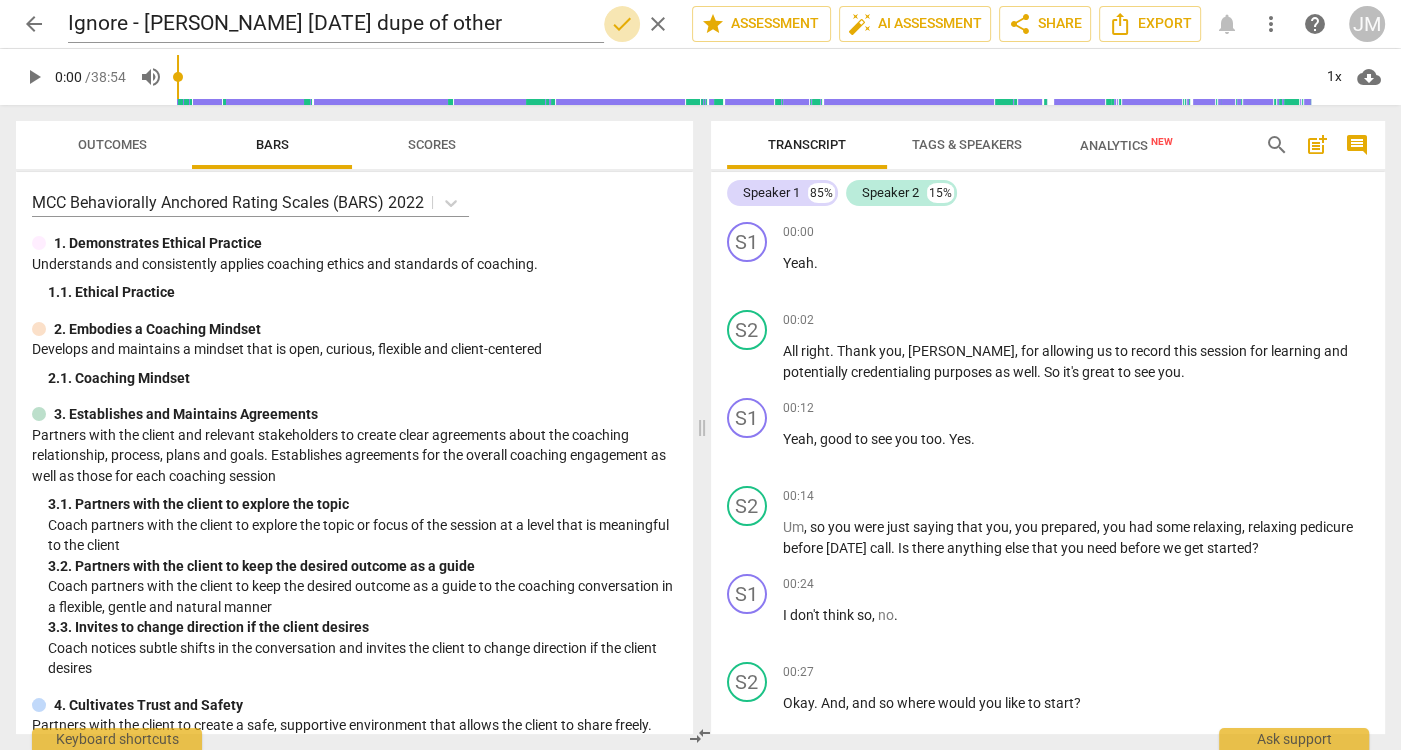 click on "done" at bounding box center (622, 24) 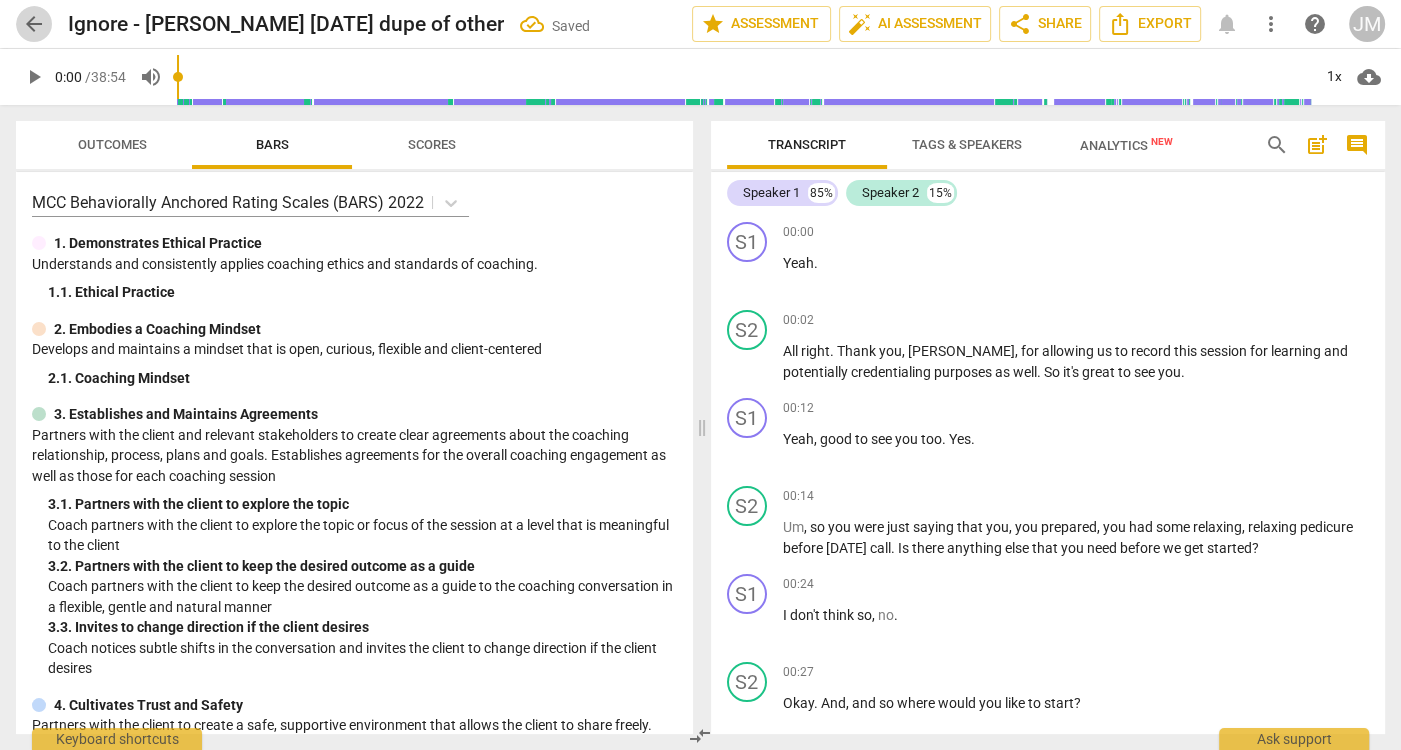 click on "arrow_back" at bounding box center (34, 24) 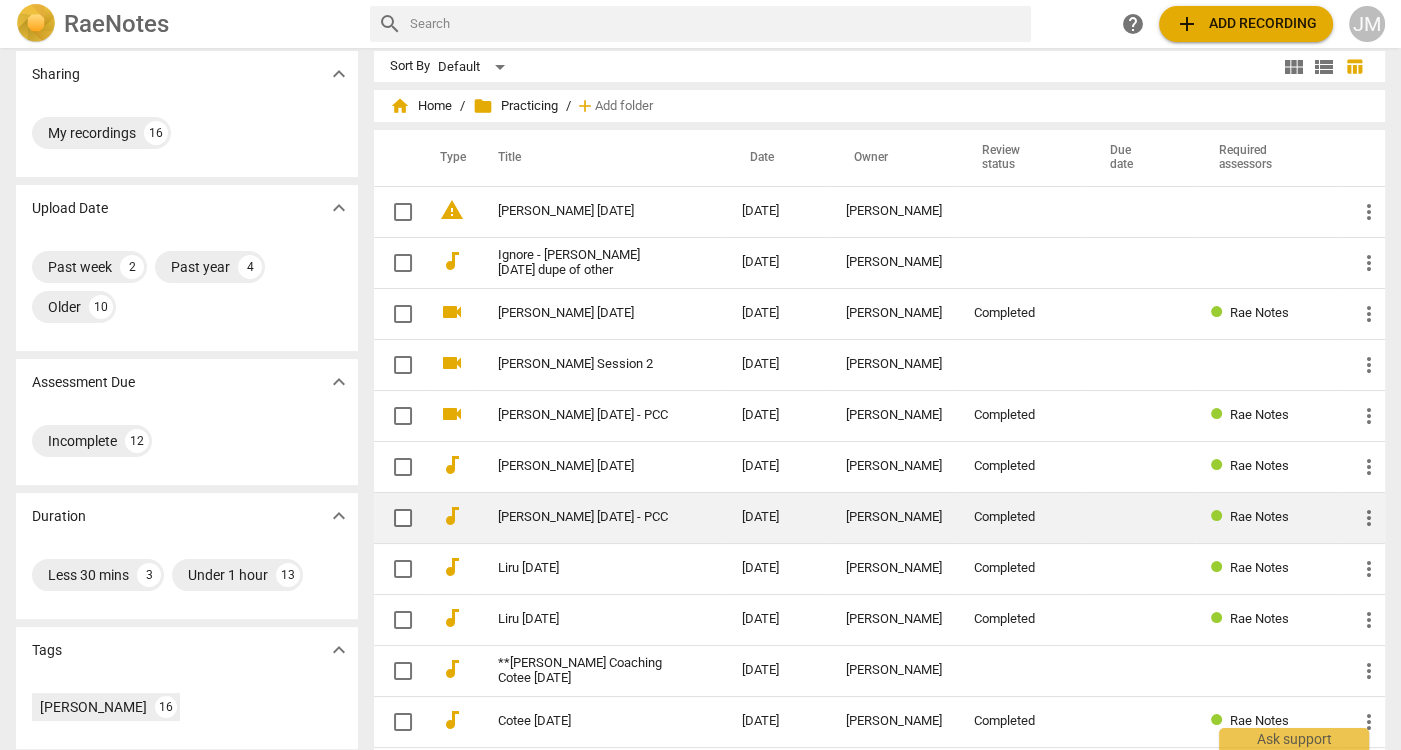 scroll, scrollTop: 0, scrollLeft: 0, axis: both 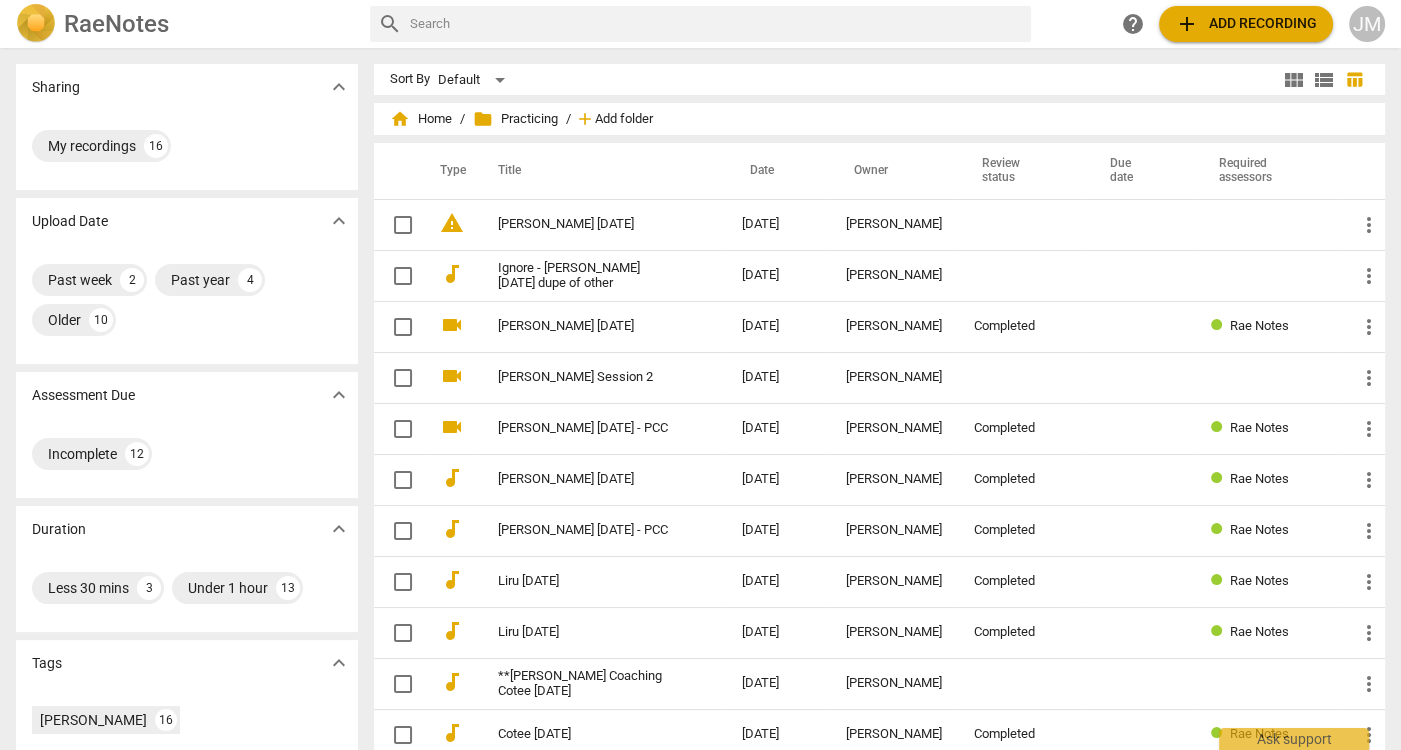click on "Add folder" at bounding box center [624, 119] 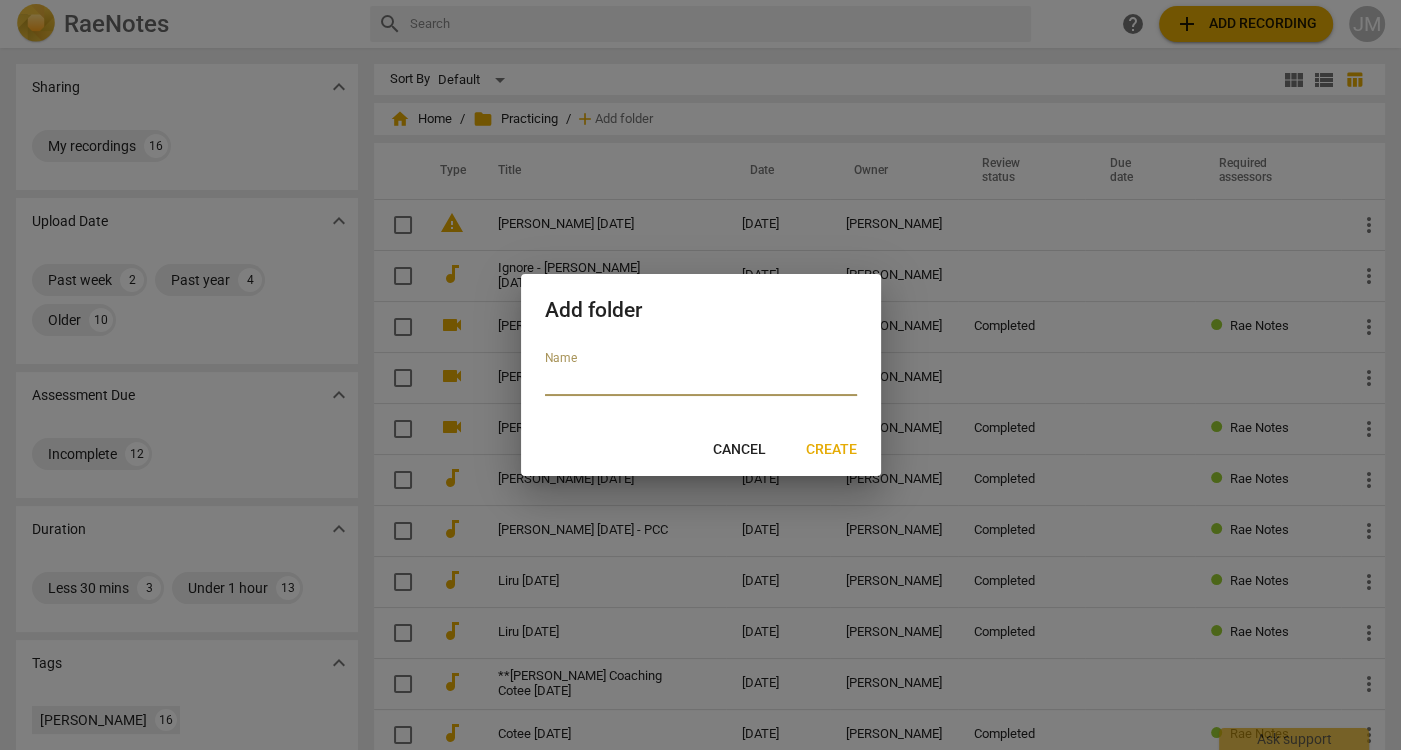 type on "L" 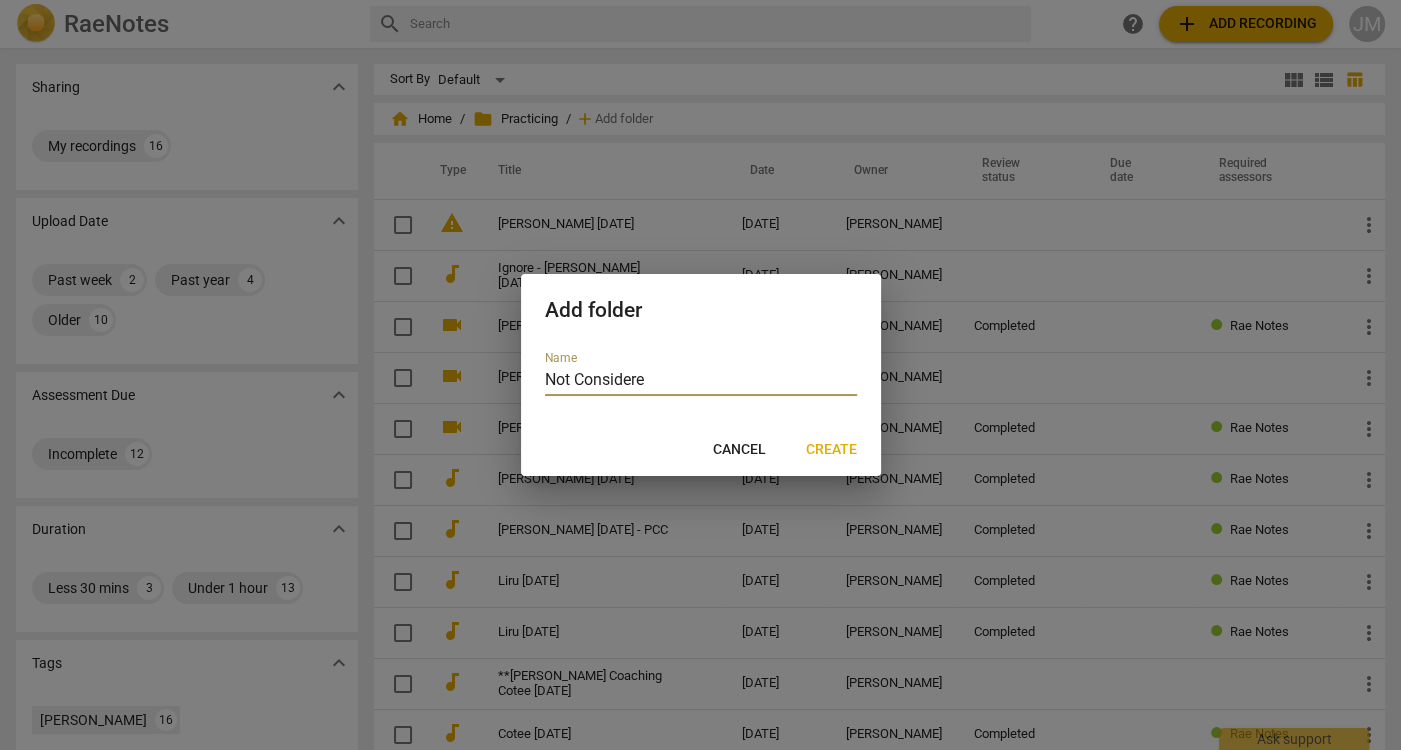 type on "Not Considered" 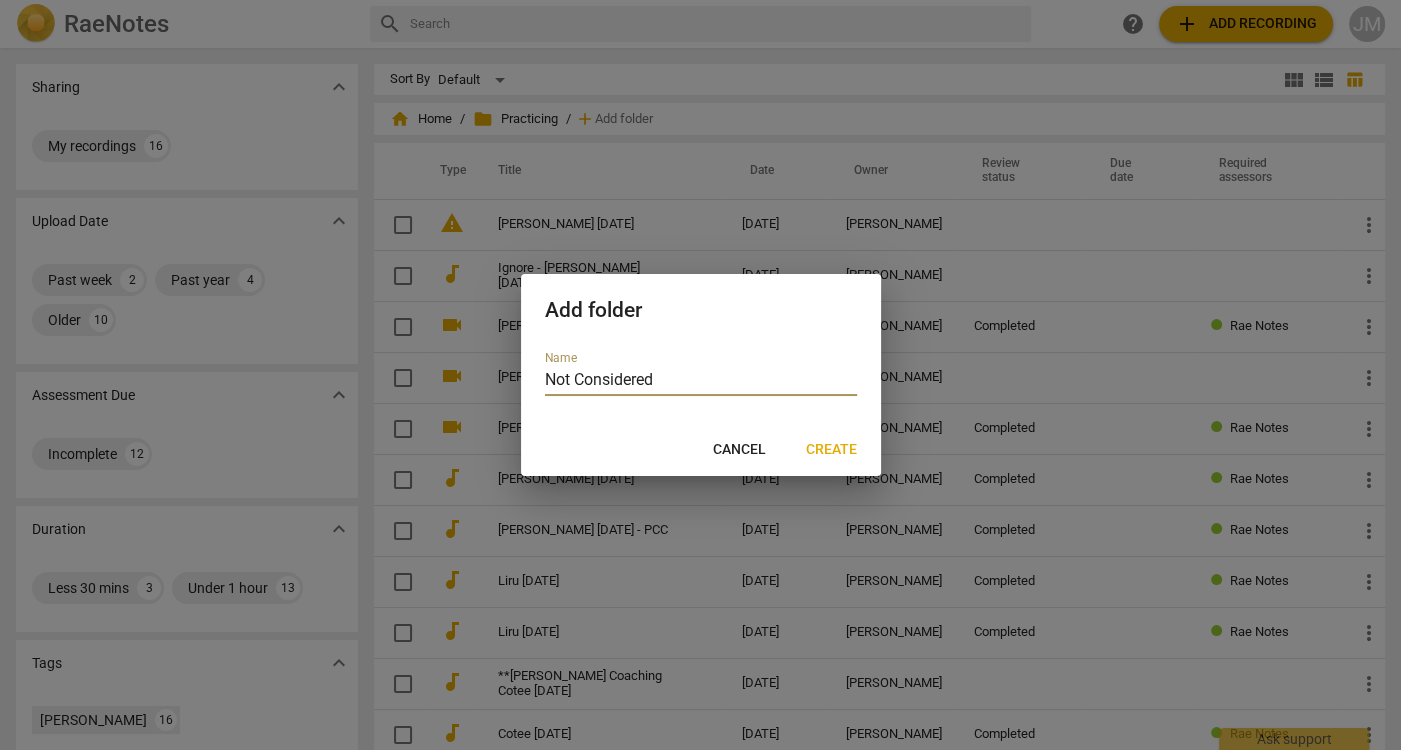 type 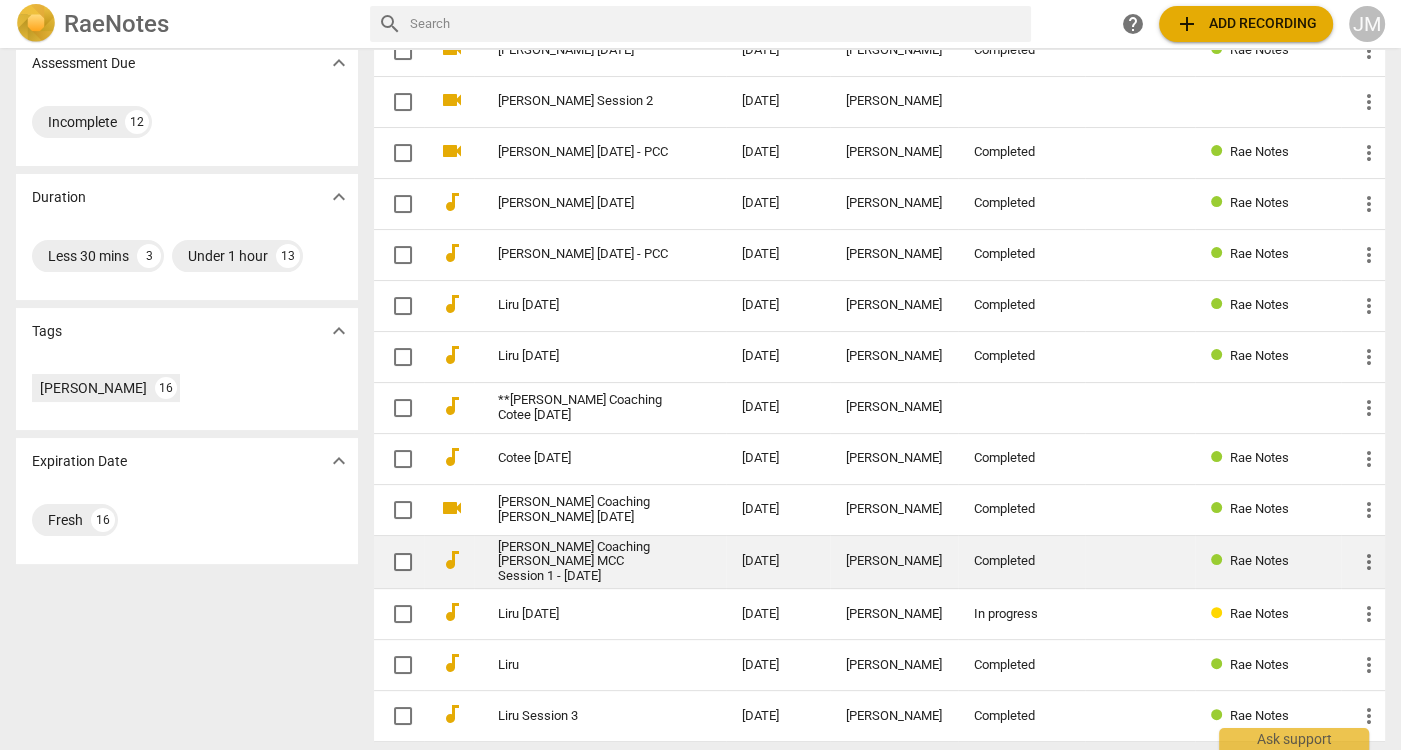 scroll, scrollTop: 336, scrollLeft: 0, axis: vertical 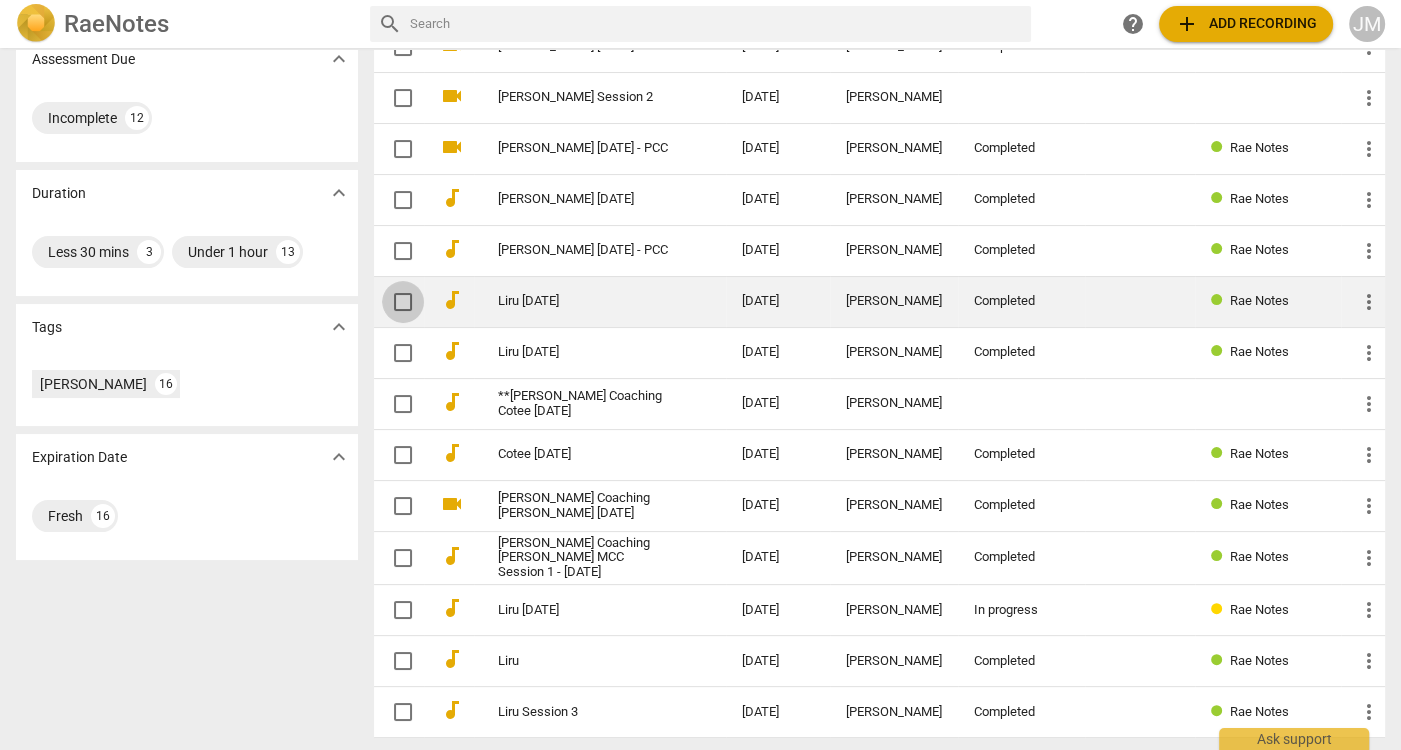 click at bounding box center [403, 302] 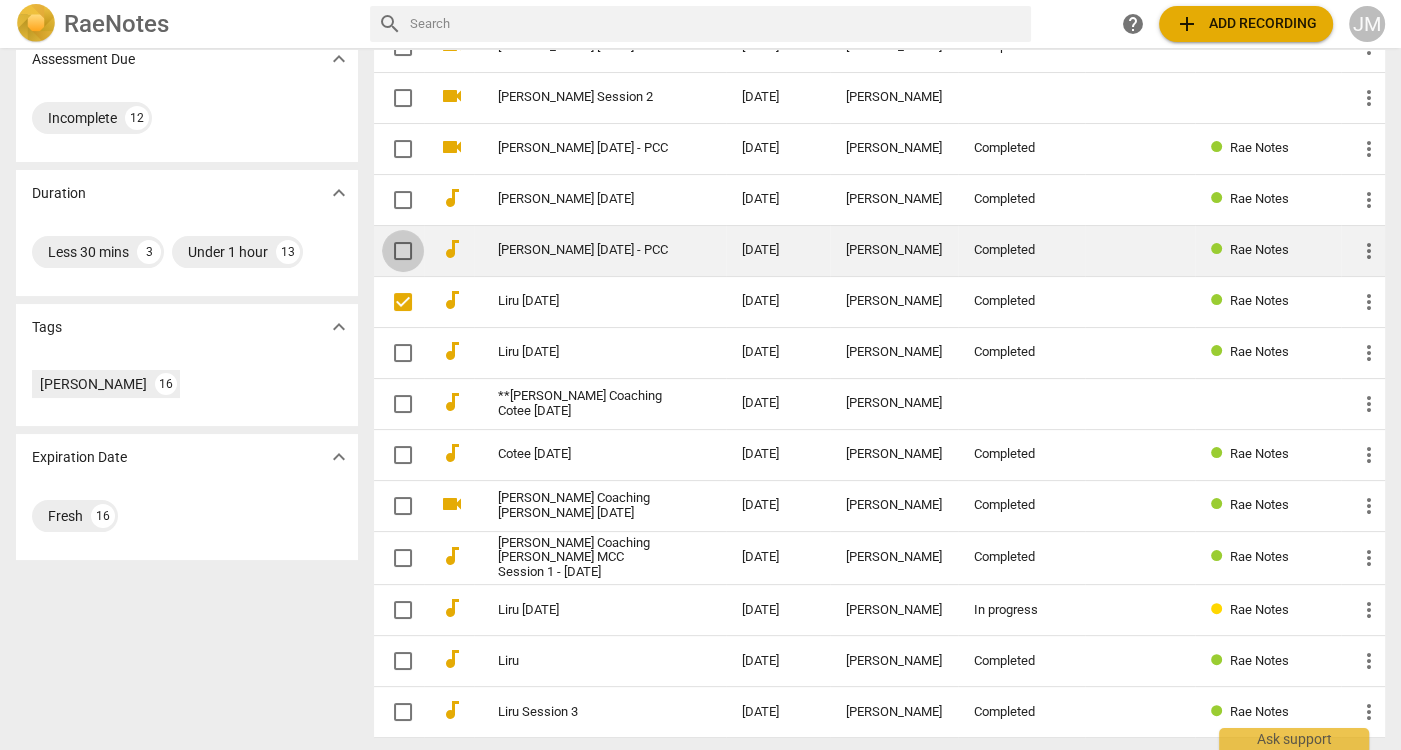 click at bounding box center (403, 251) 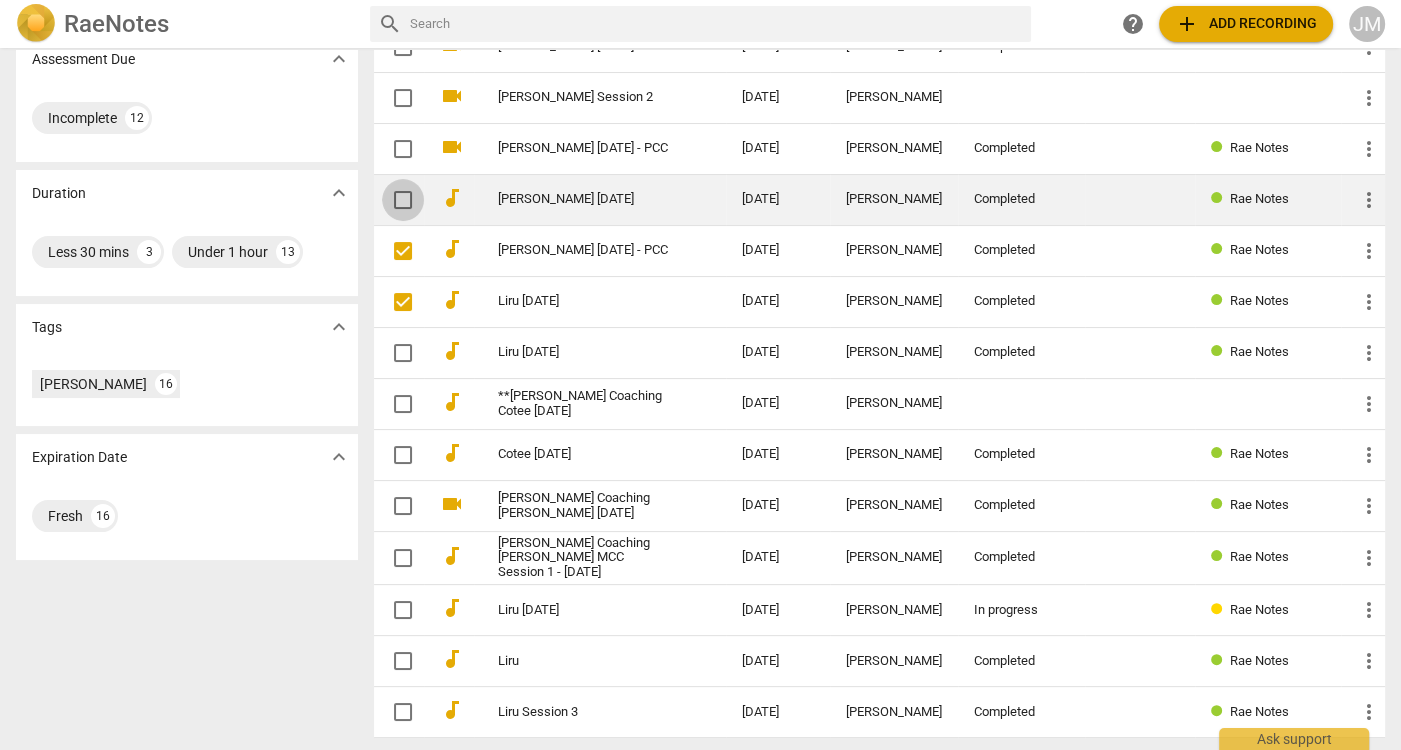 click at bounding box center [403, 200] 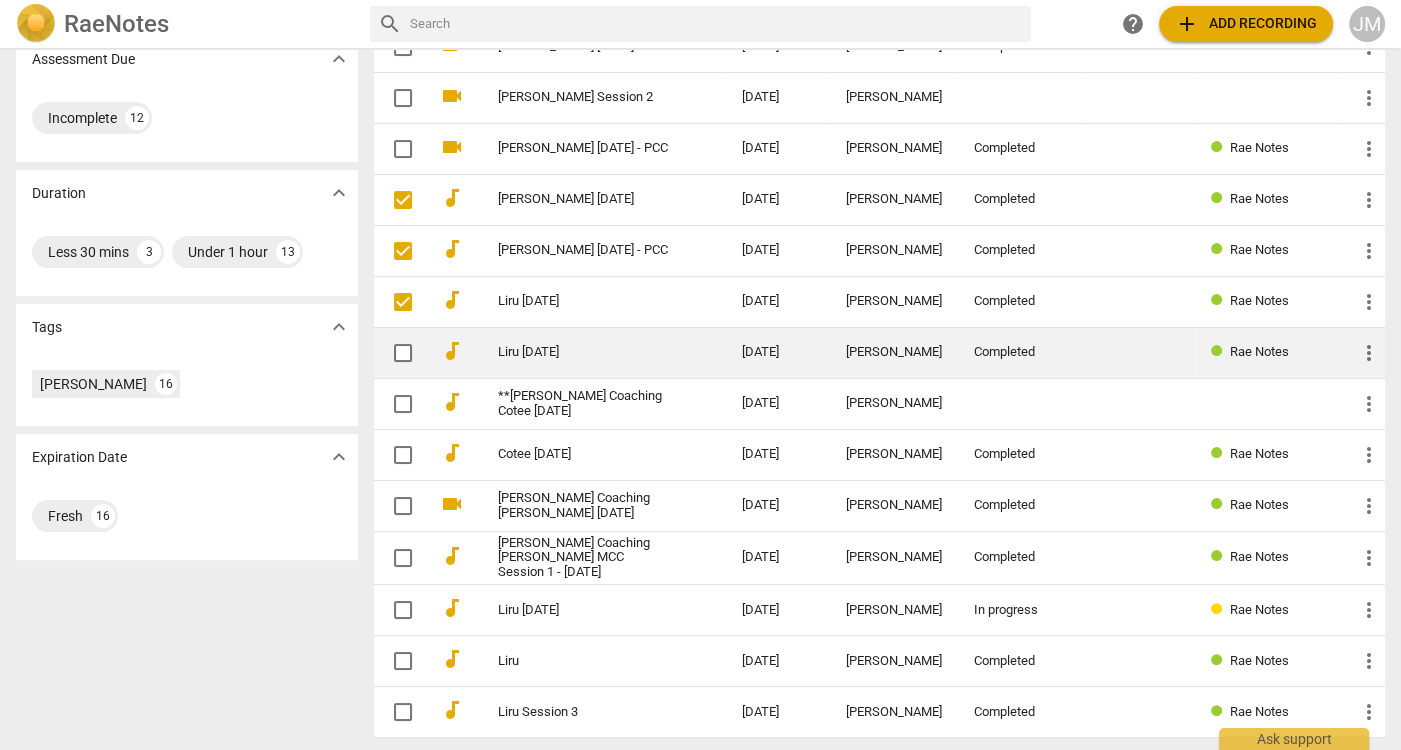 click at bounding box center (403, 353) 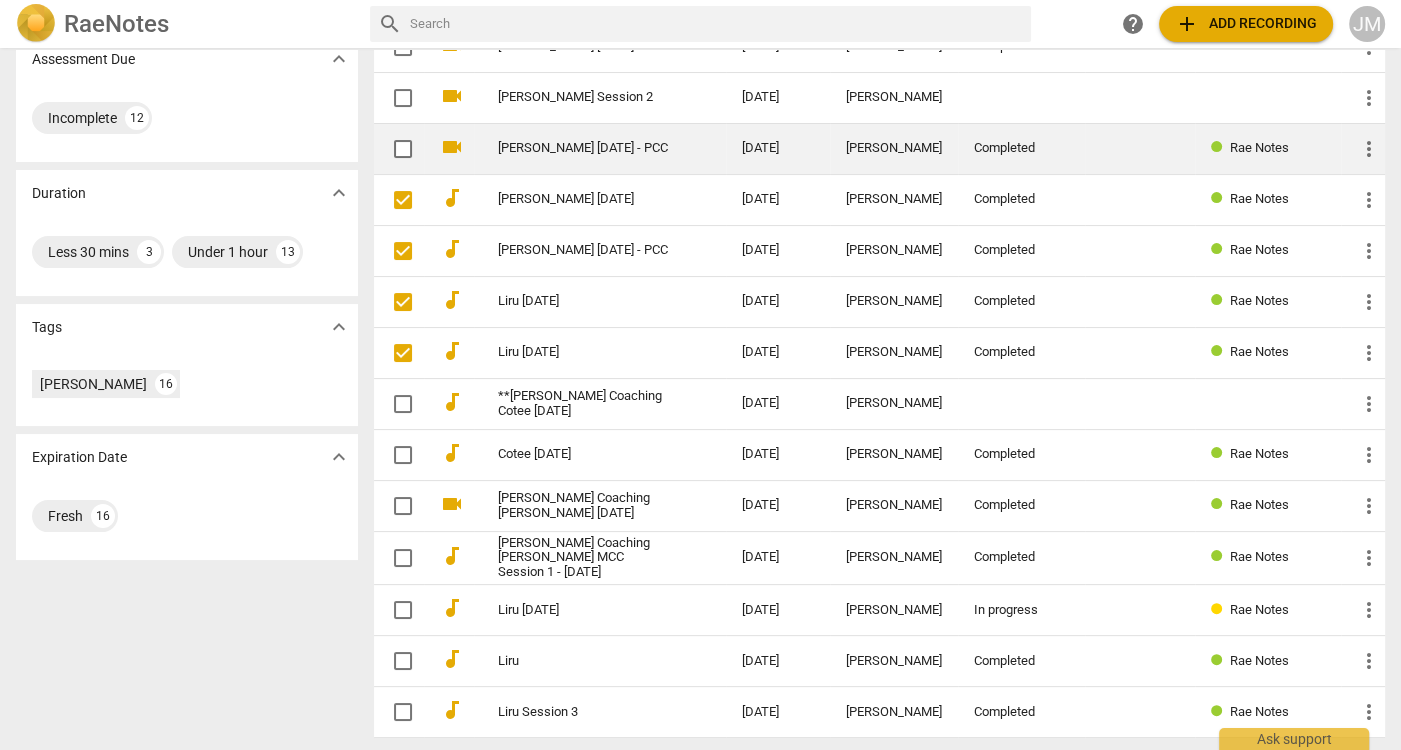 click at bounding box center [403, 149] 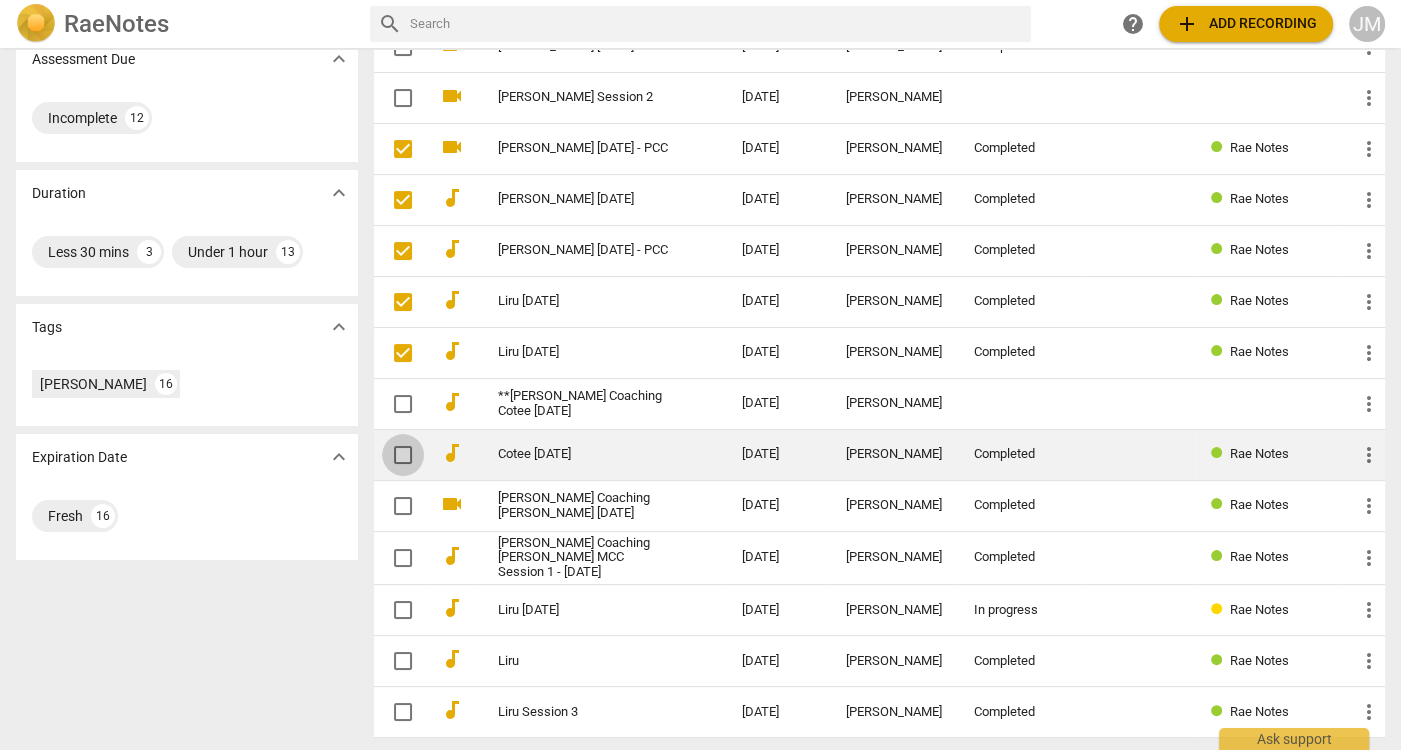 click at bounding box center [403, 455] 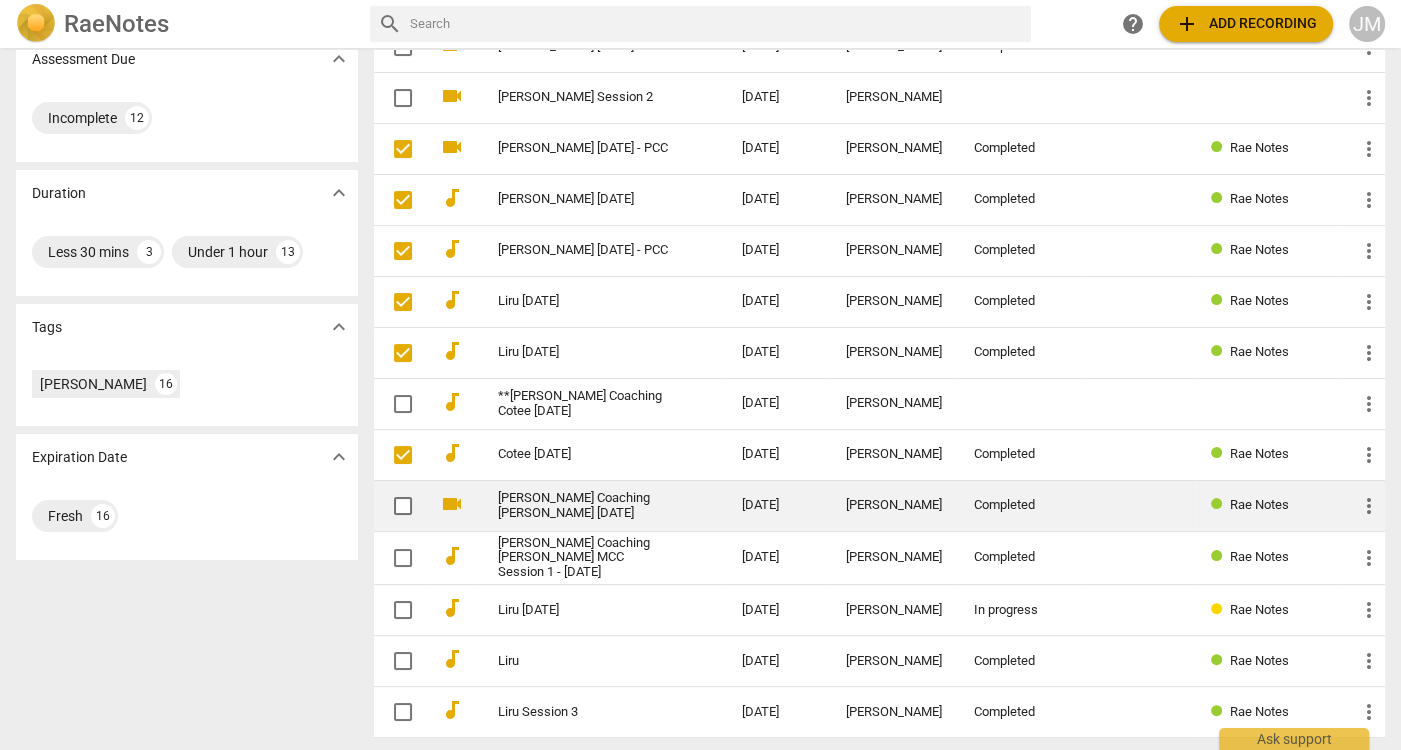 click at bounding box center (403, 506) 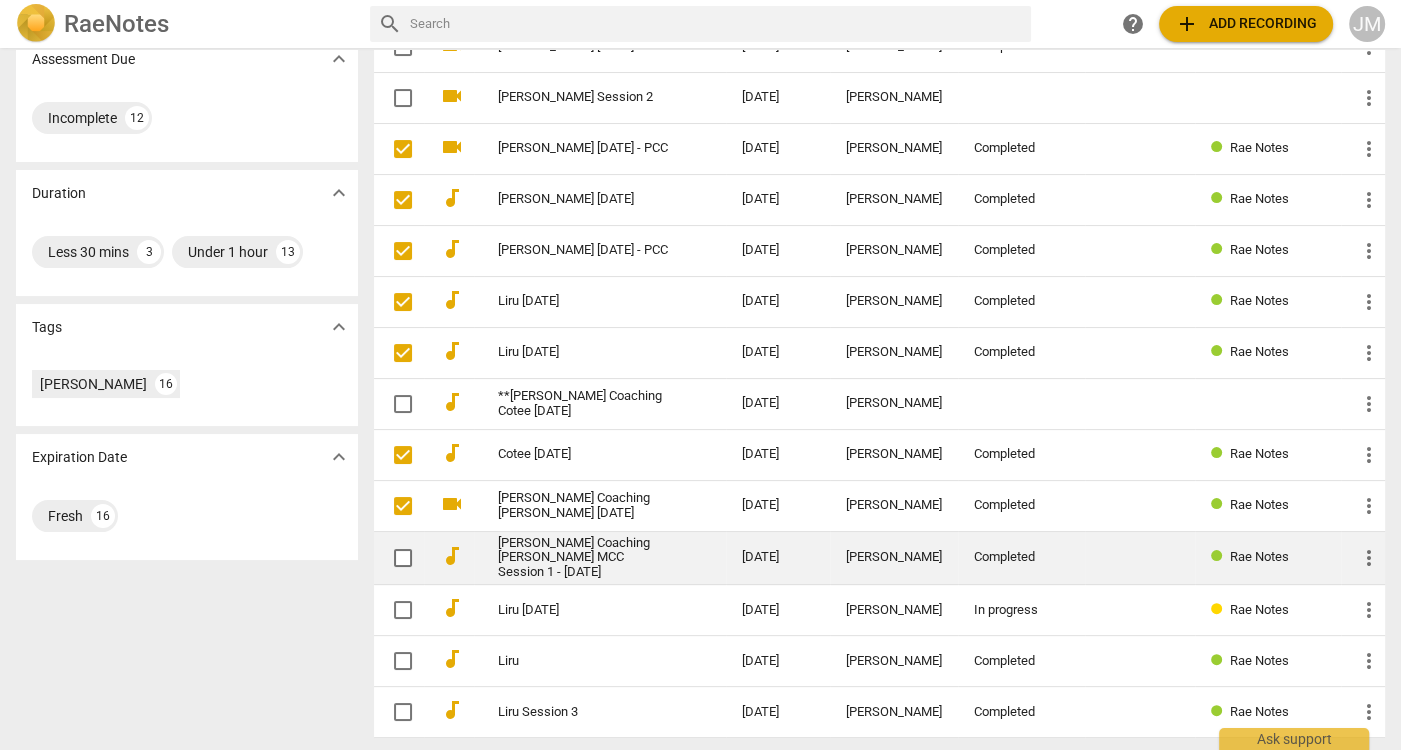 click at bounding box center (403, 558) 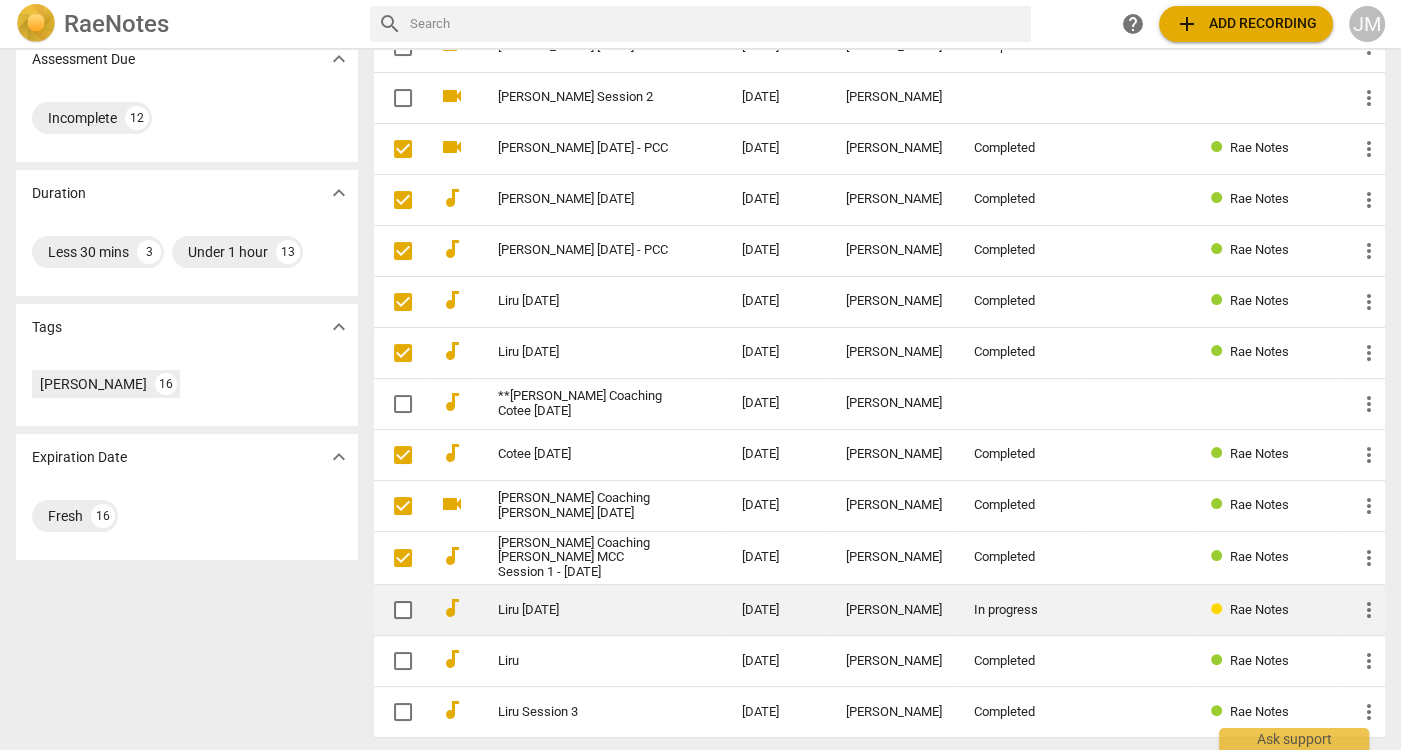 click at bounding box center [403, 610] 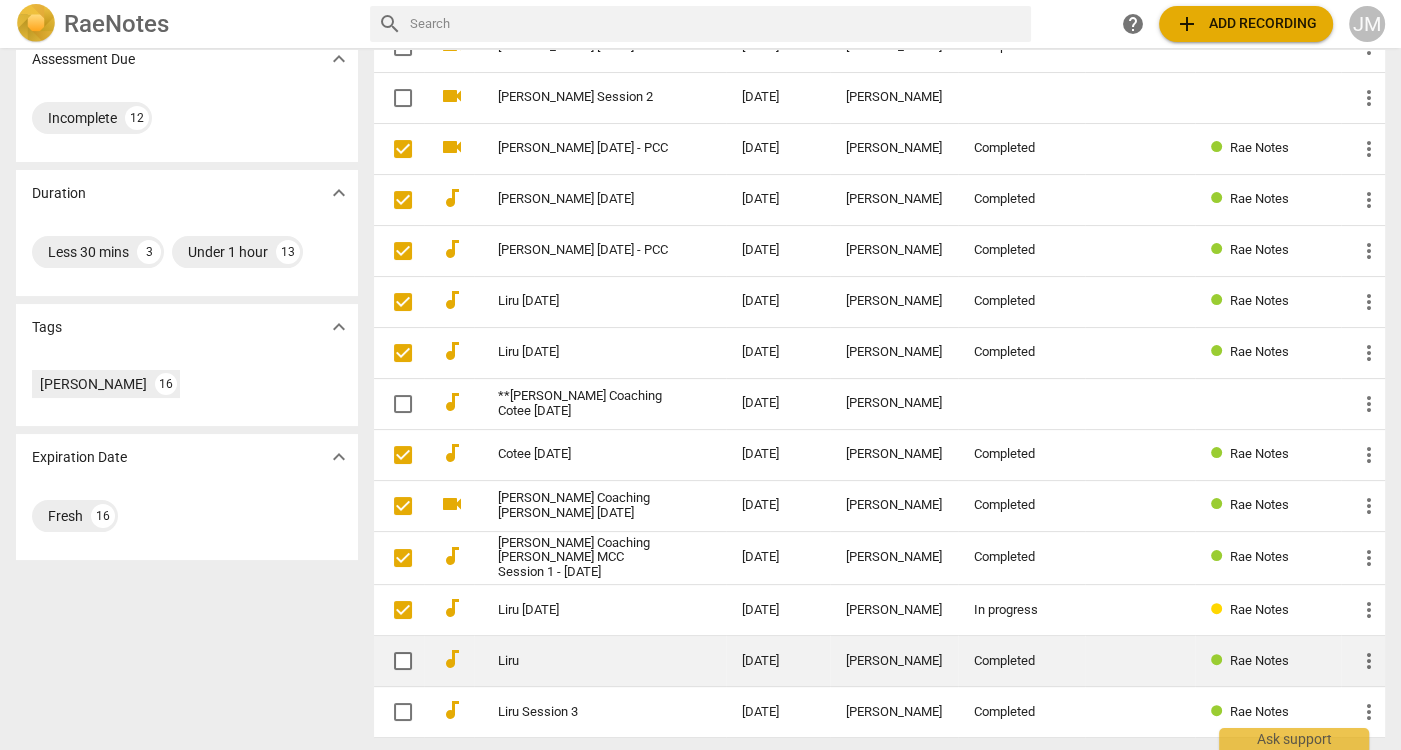 click at bounding box center (403, 661) 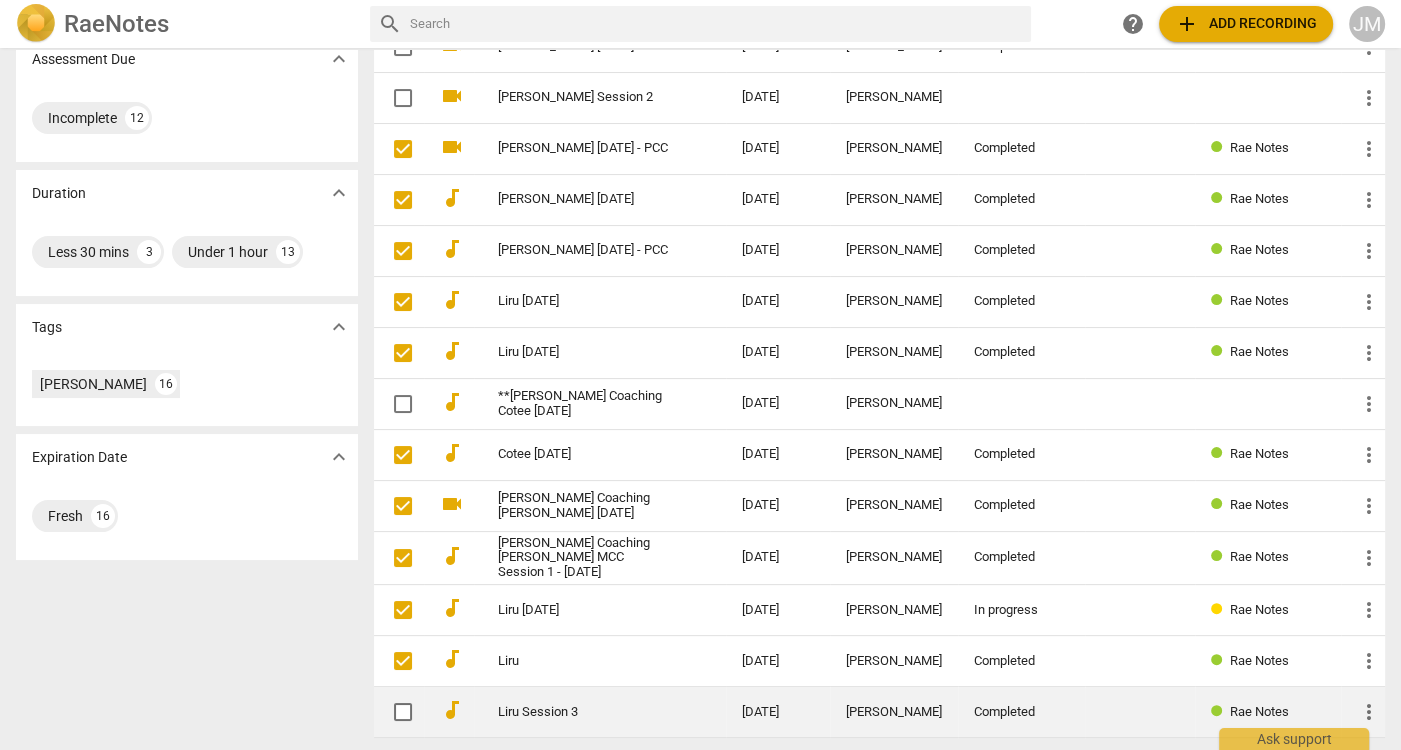 click at bounding box center (403, 712) 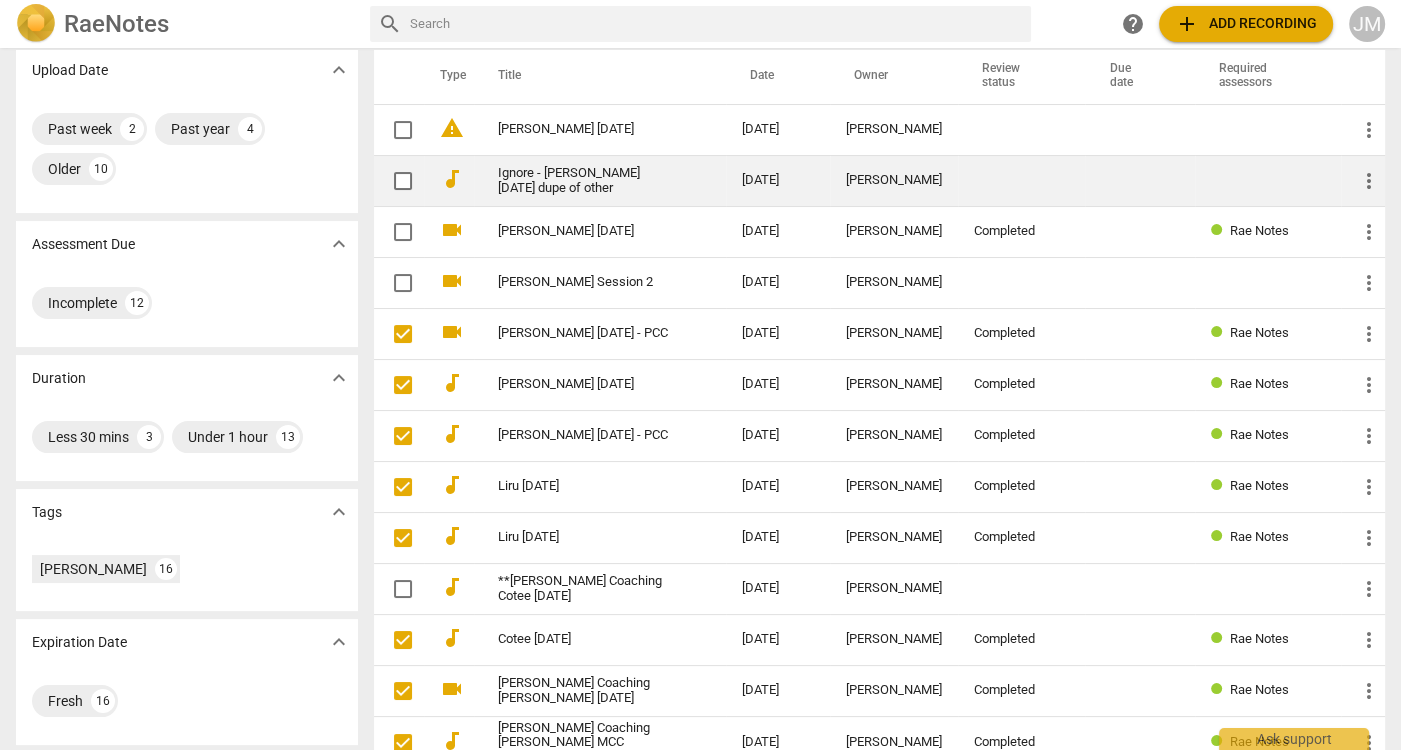 scroll, scrollTop: 0, scrollLeft: 0, axis: both 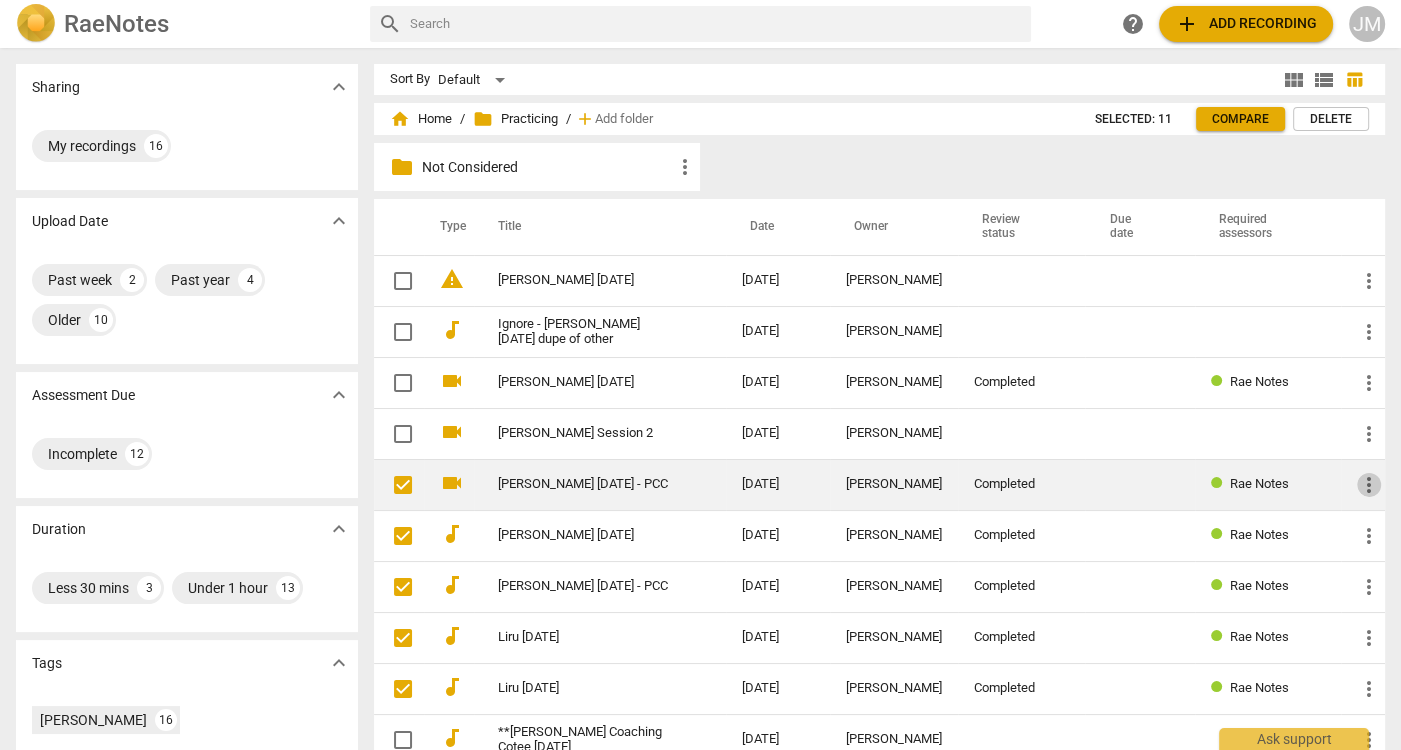click on "more_vert" at bounding box center [1369, 485] 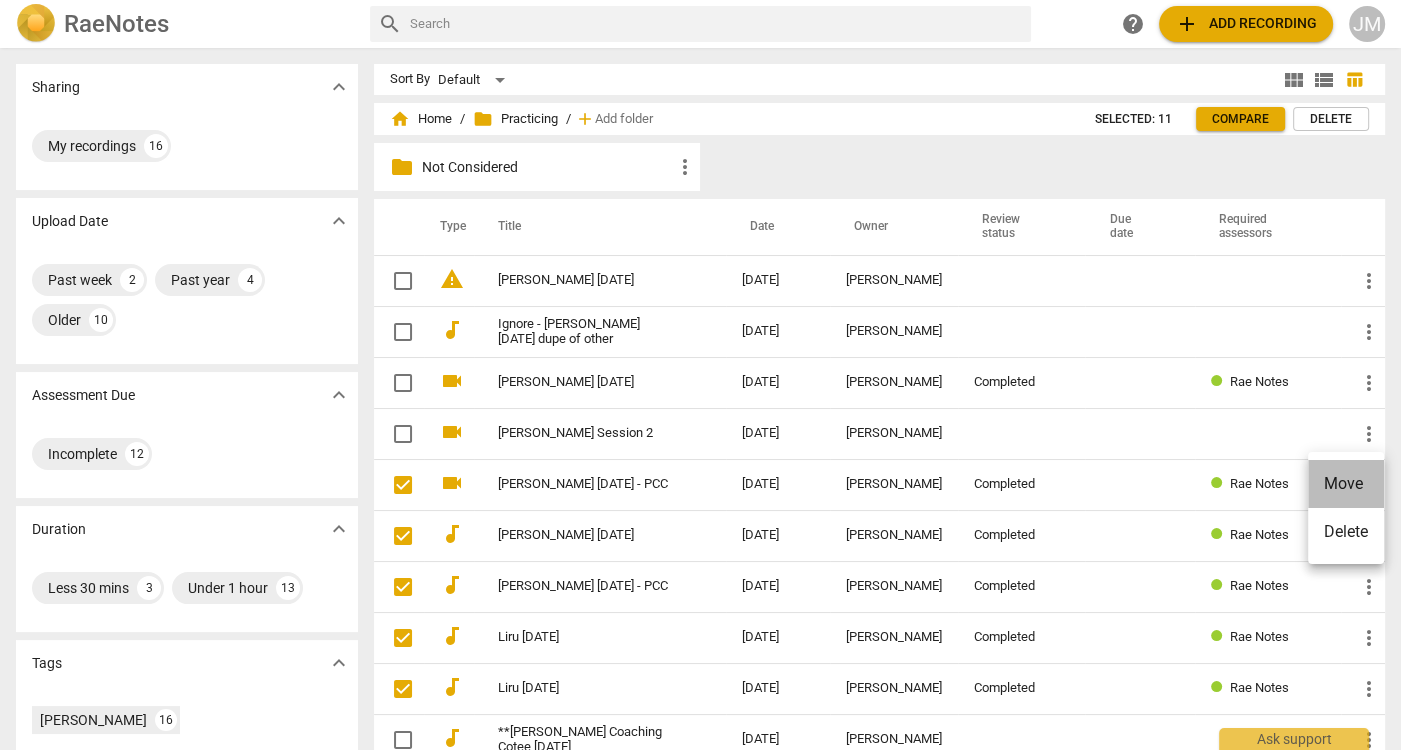 click on "Move" at bounding box center [1346, 484] 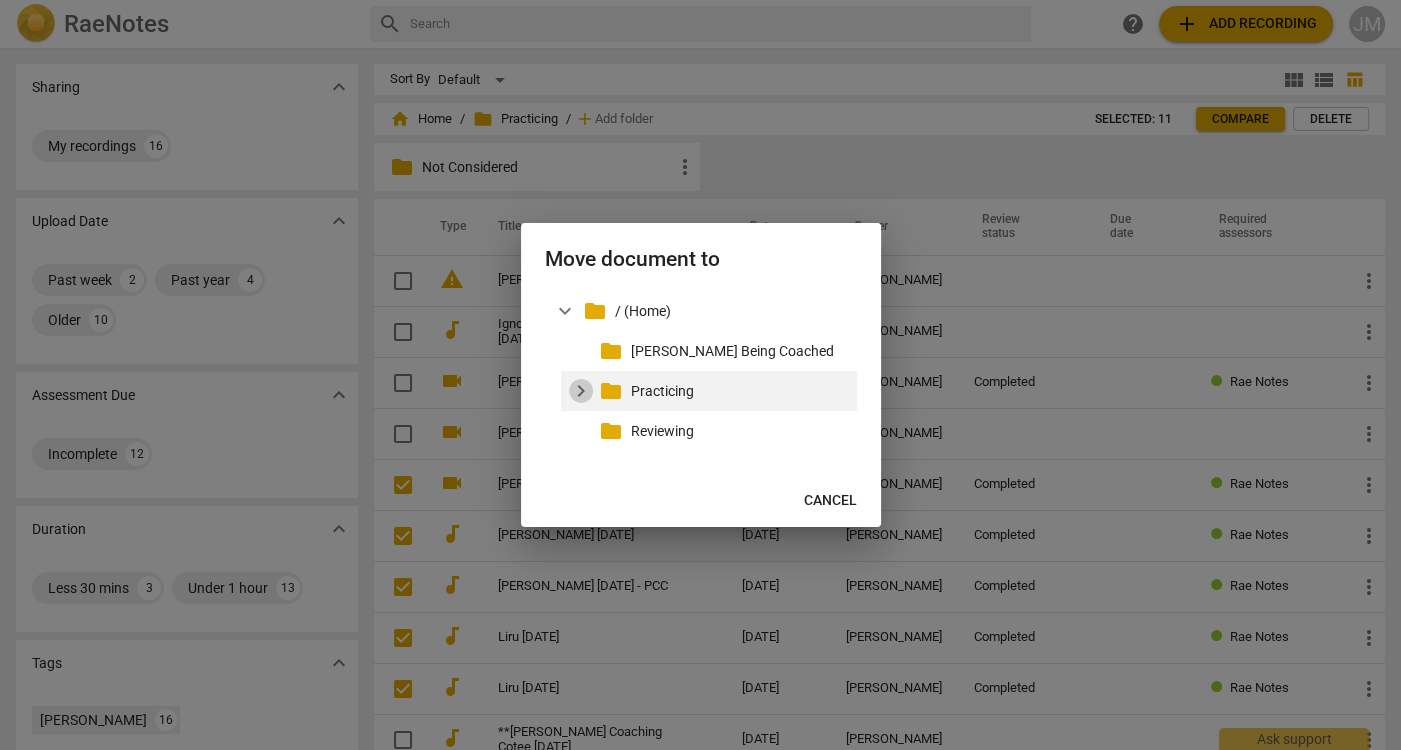 click on "expand_more" at bounding box center [581, 391] 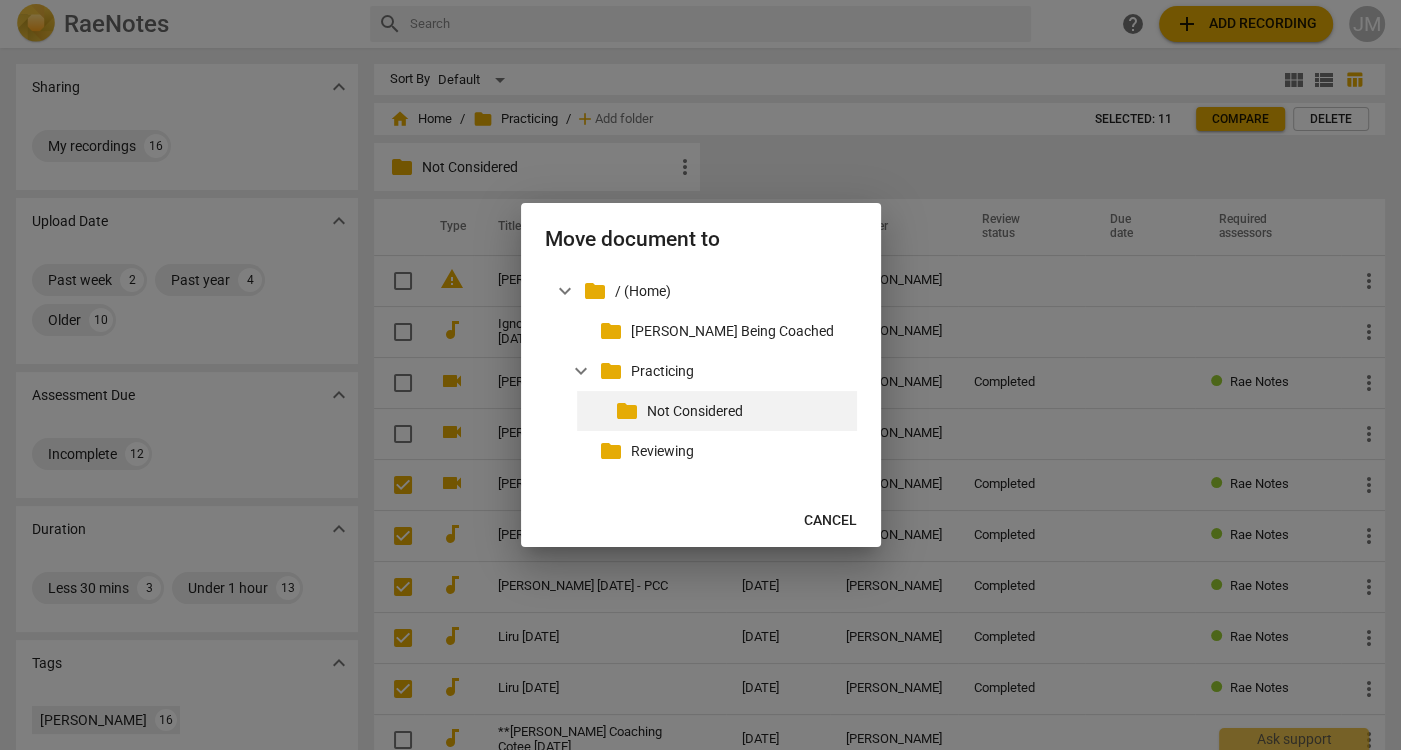 click on "Not Considered" at bounding box center (748, 411) 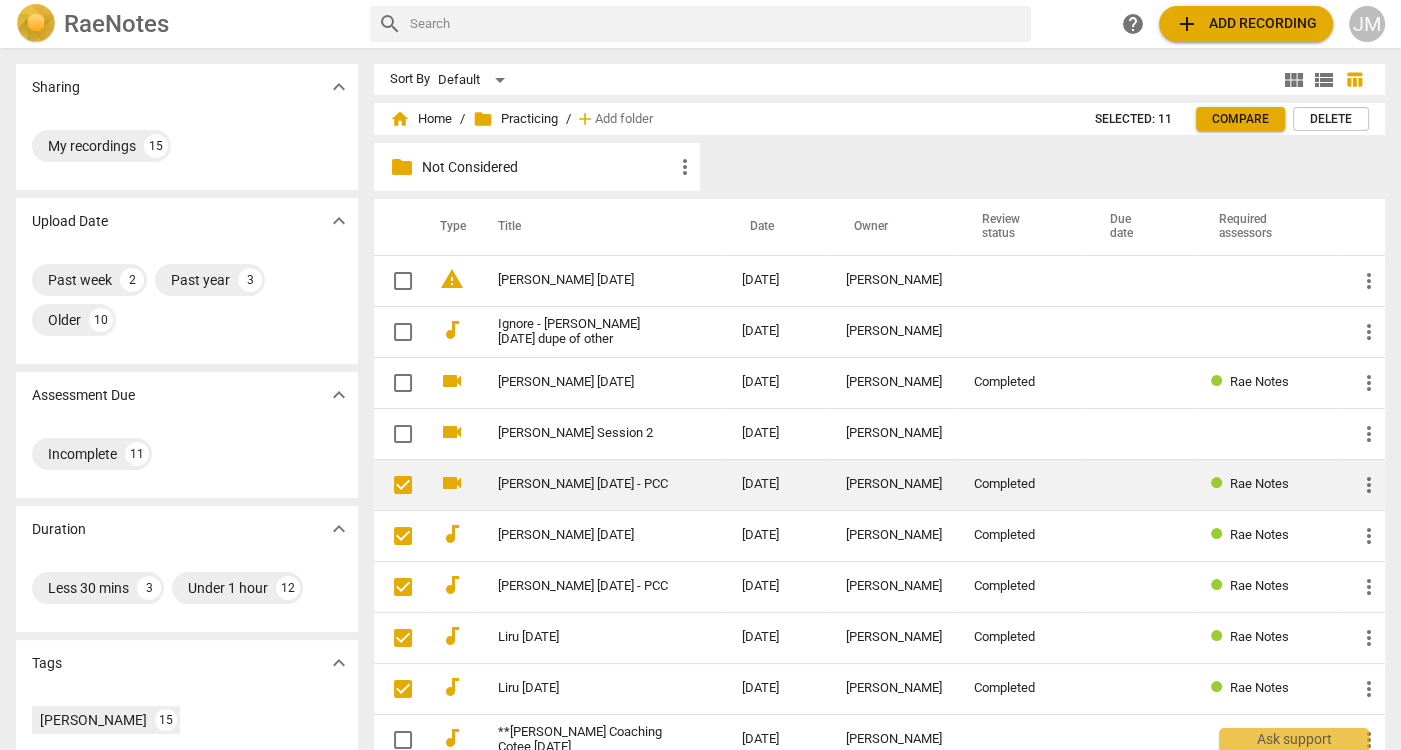 checkbox on "true" 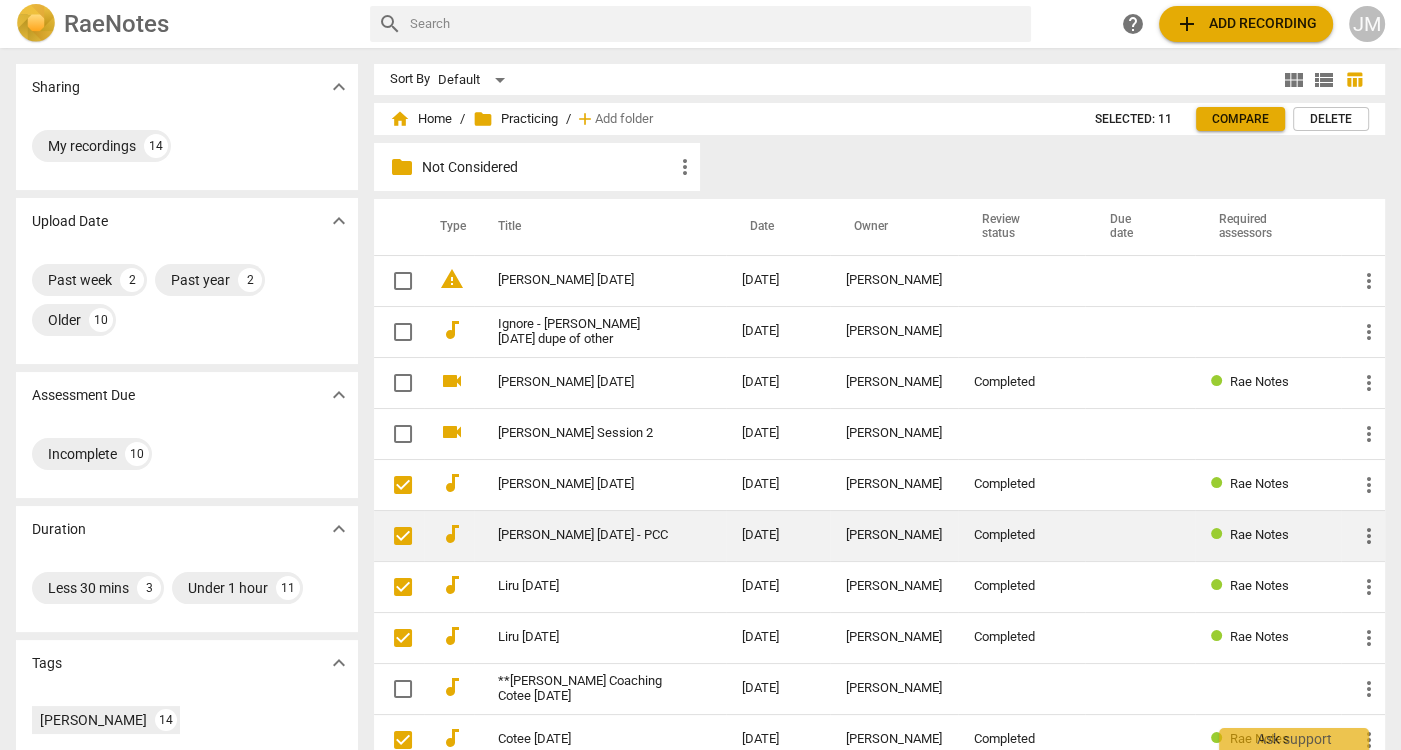 checkbox on "false" 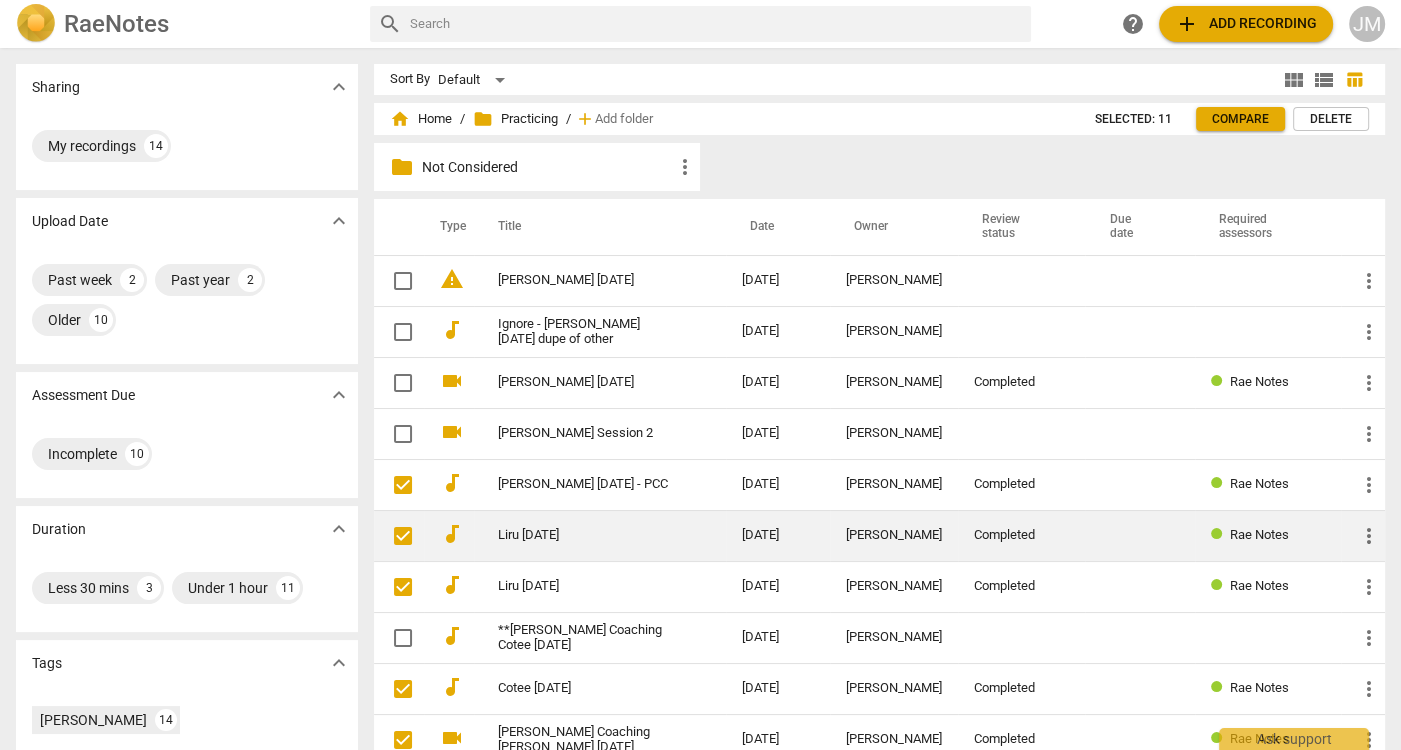 checkbox on "false" 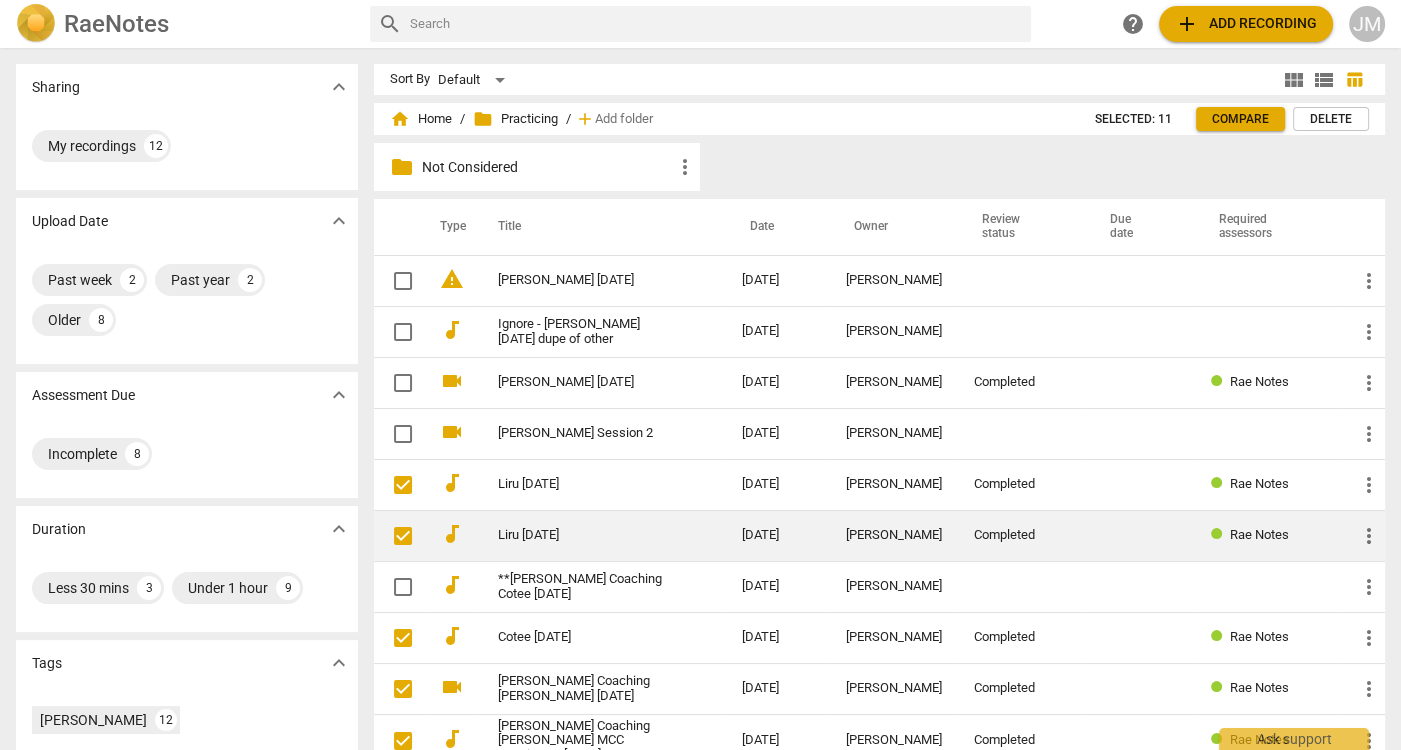 checkbox on "false" 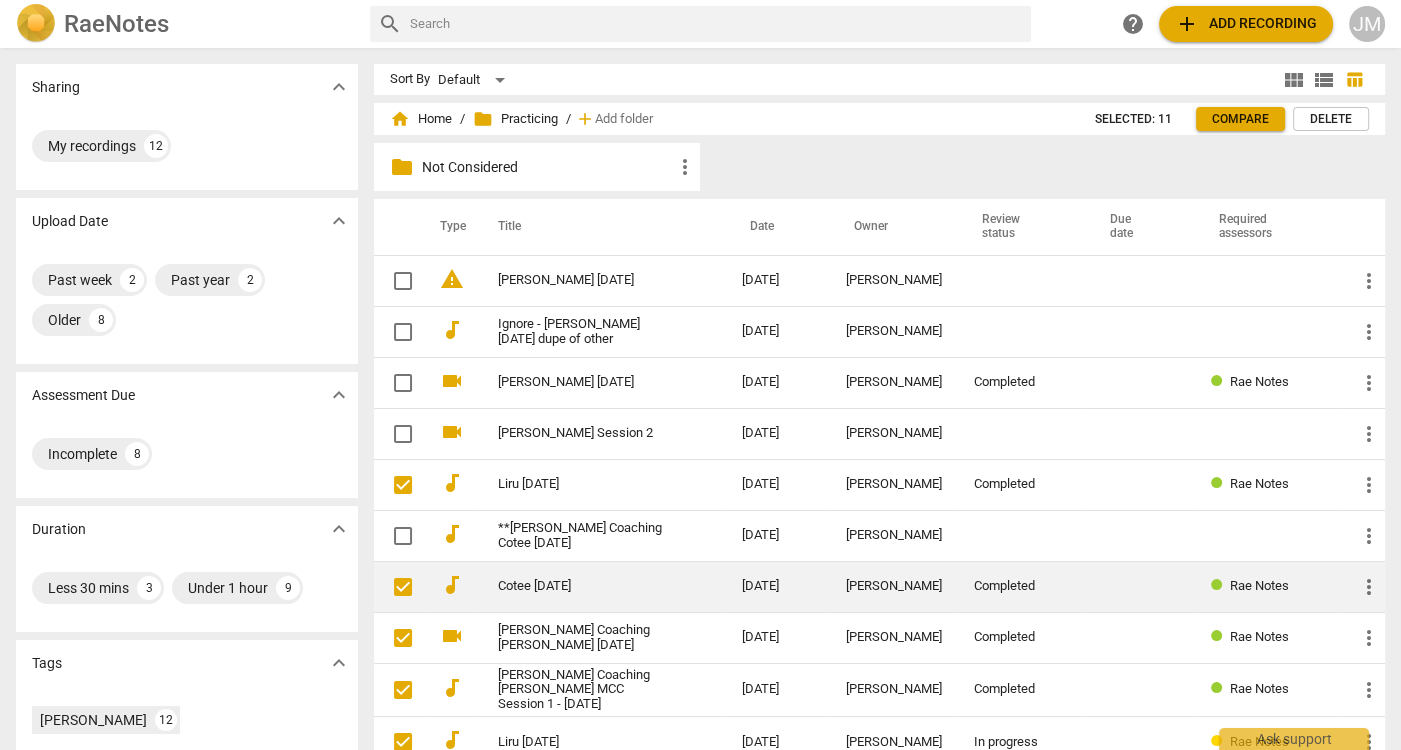 checkbox on "false" 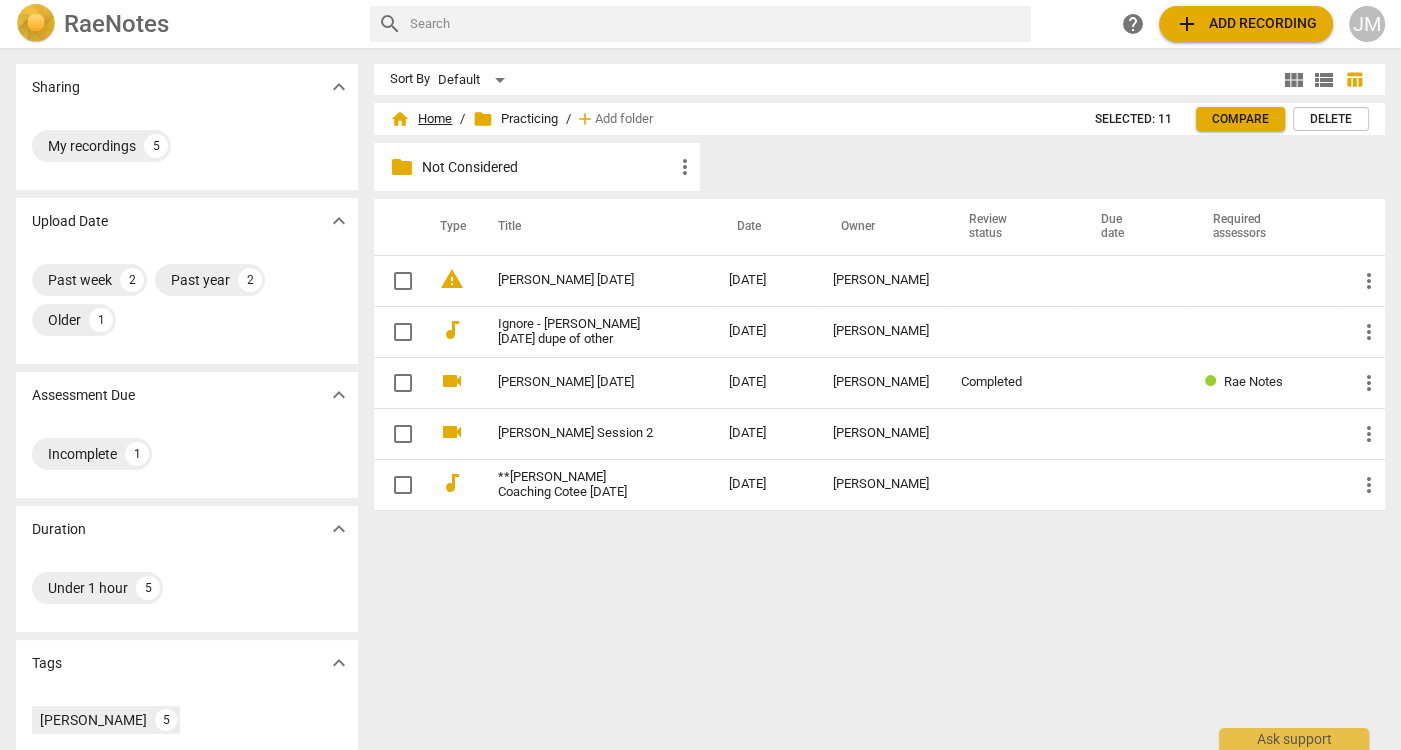 click on "home Home" at bounding box center (421, 119) 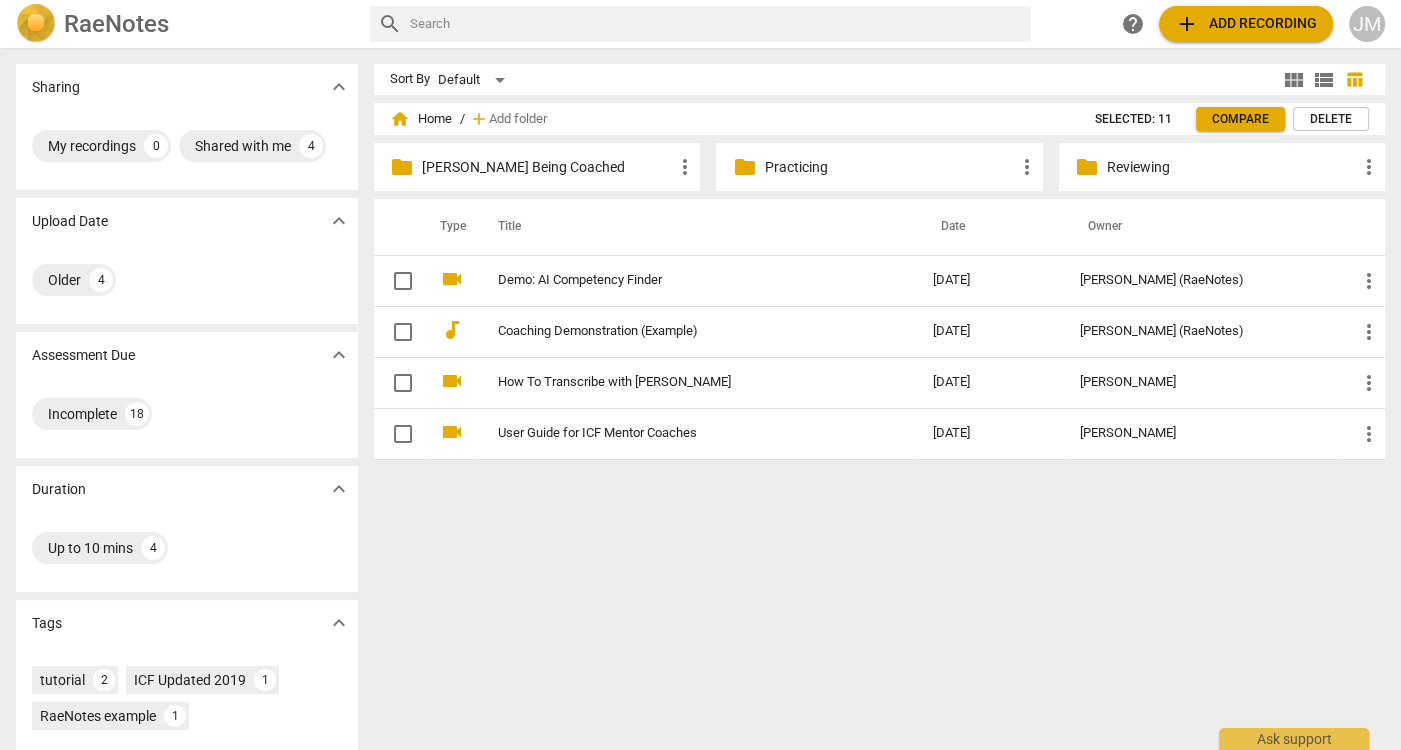 click on "Reviewing" at bounding box center [1232, 167] 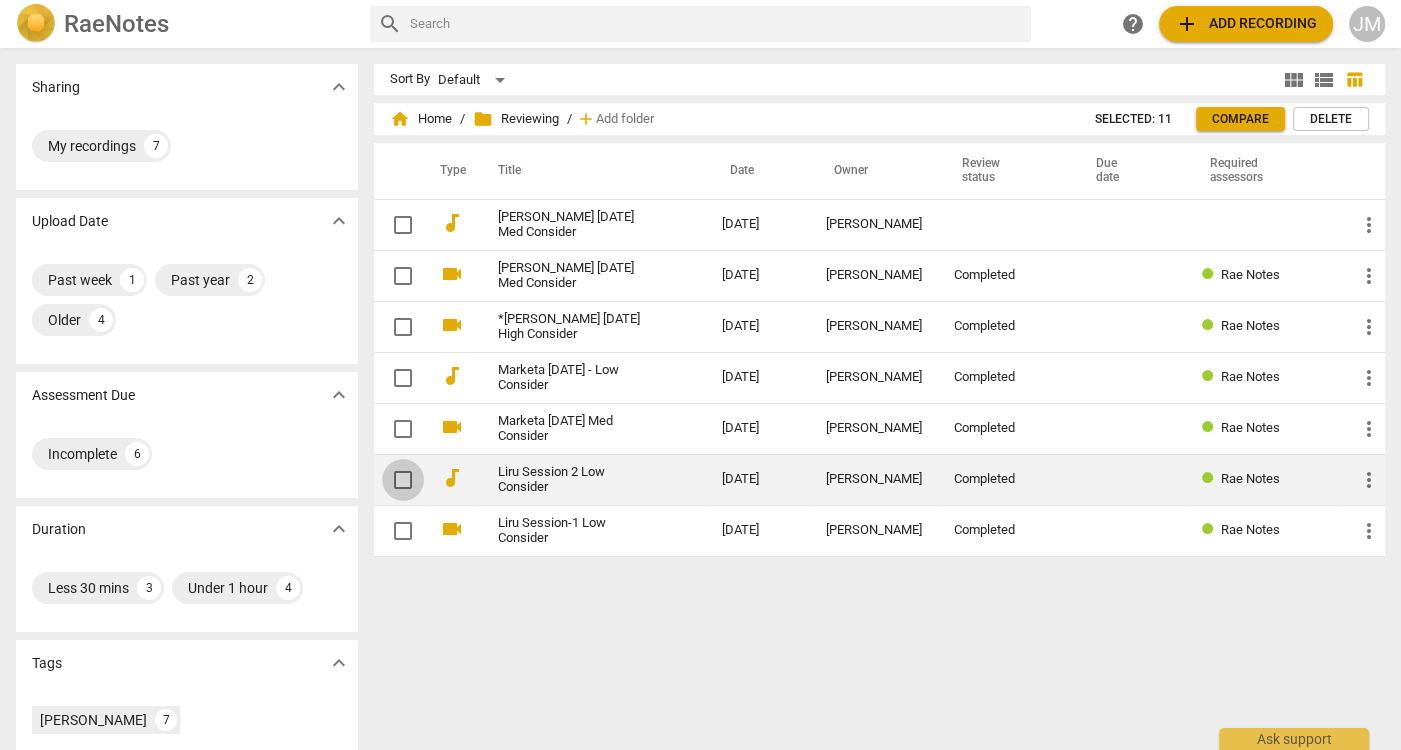 click at bounding box center (403, 480) 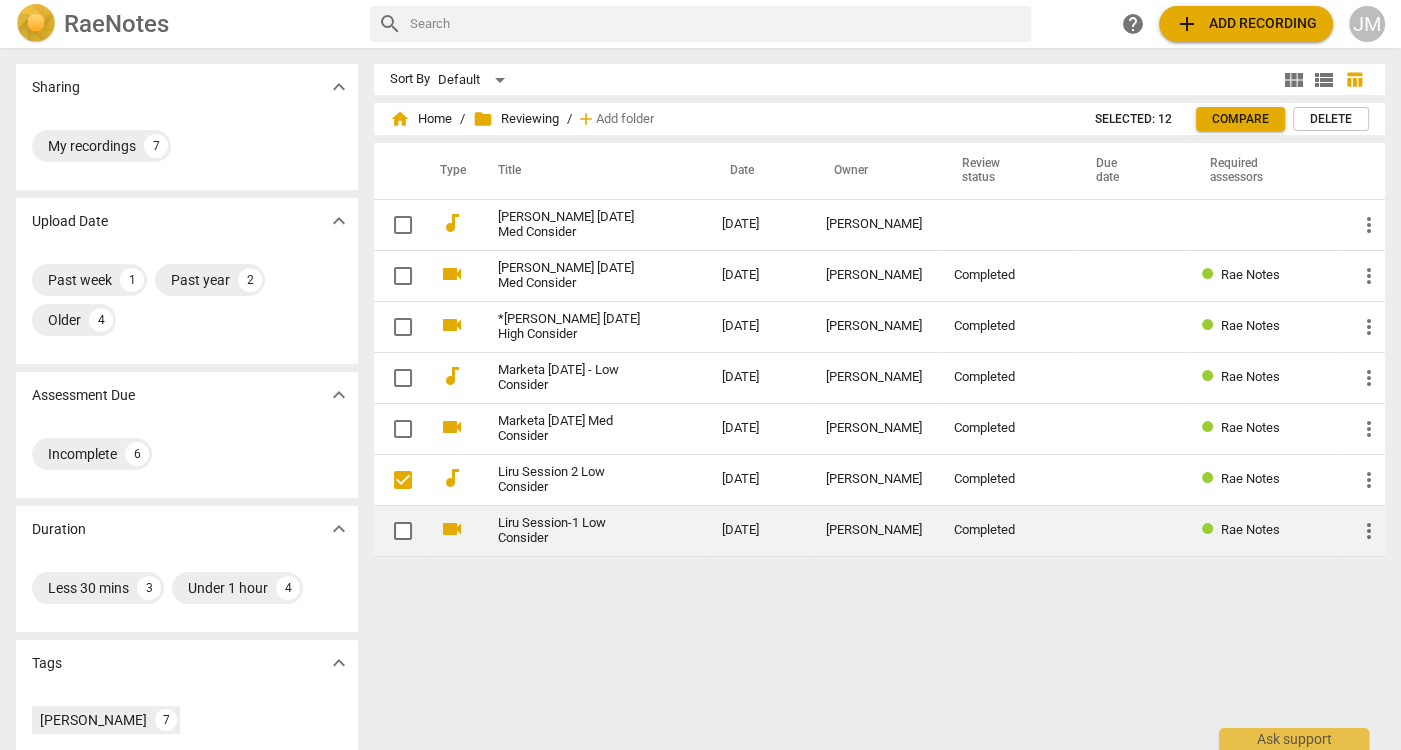 click at bounding box center [403, 531] 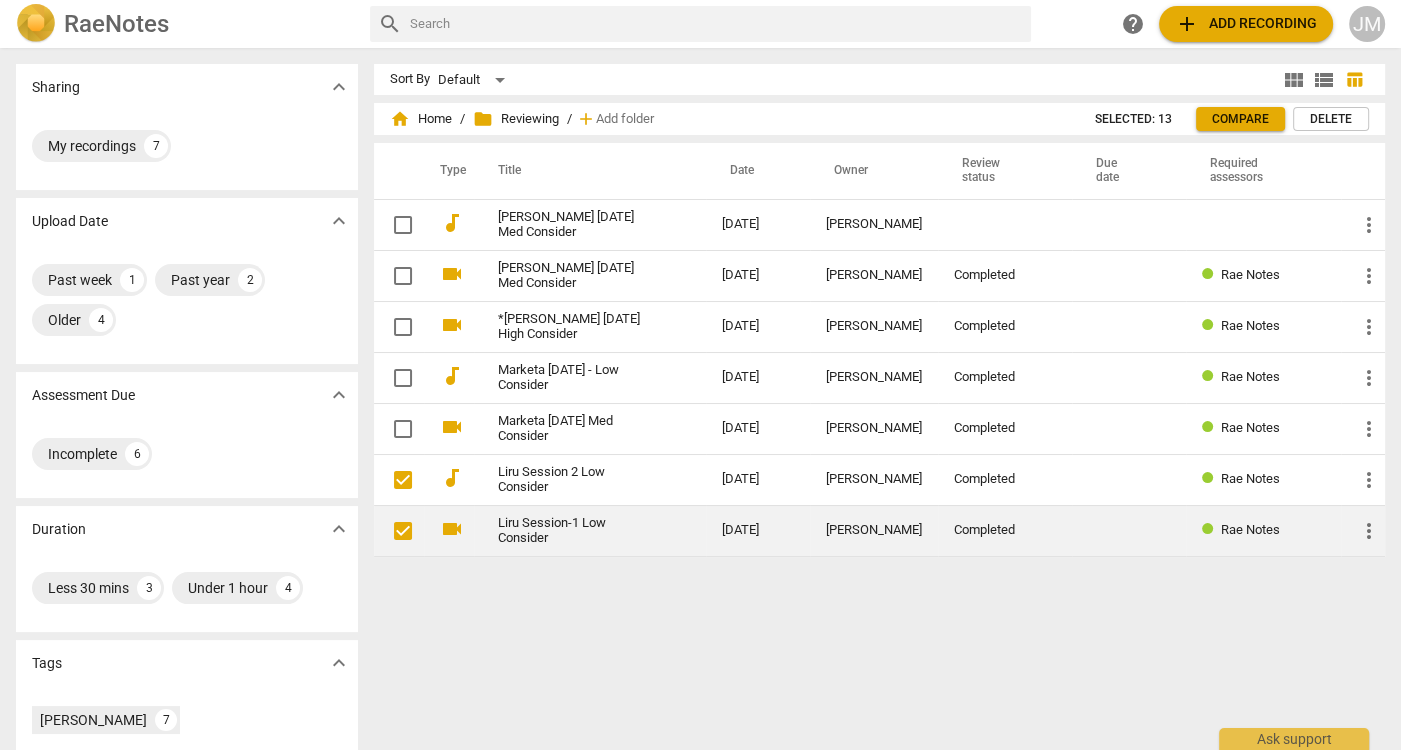 click at bounding box center (403, 531) 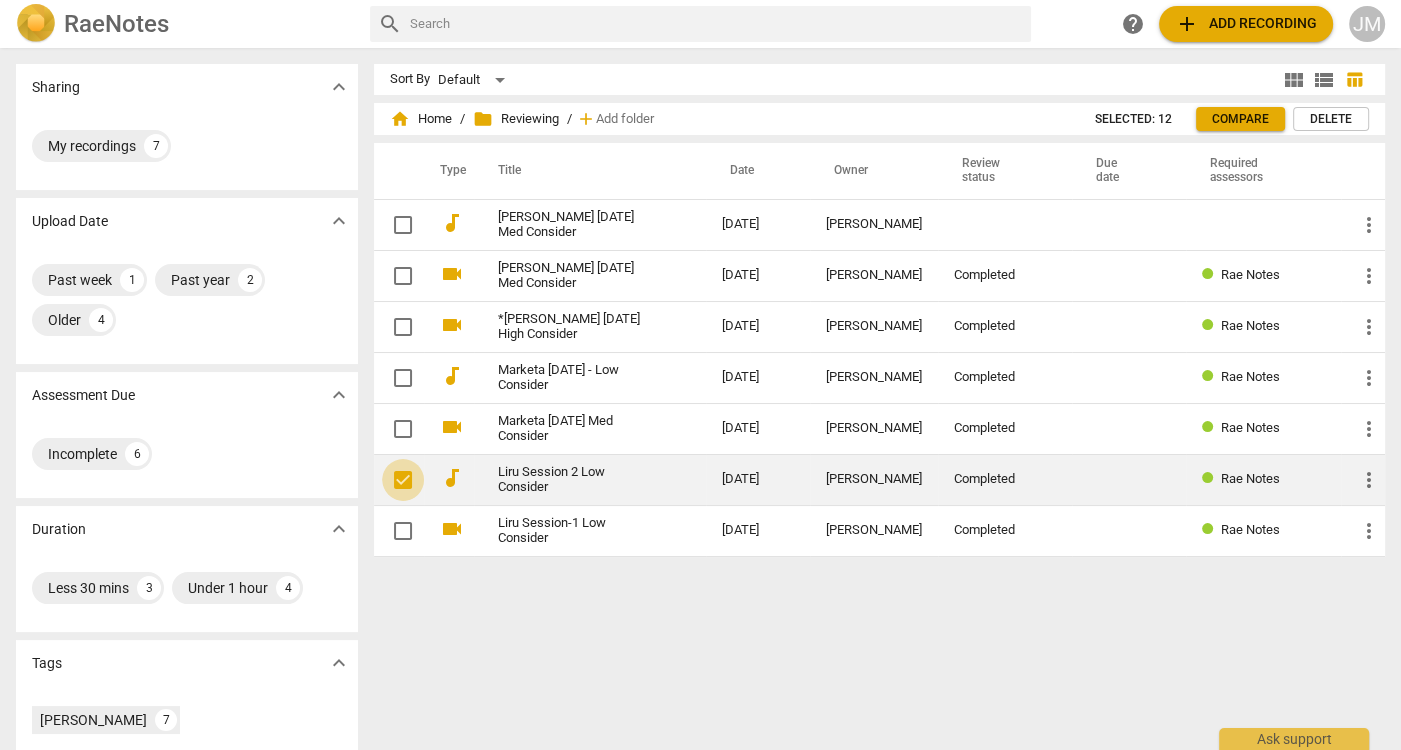 click at bounding box center (403, 480) 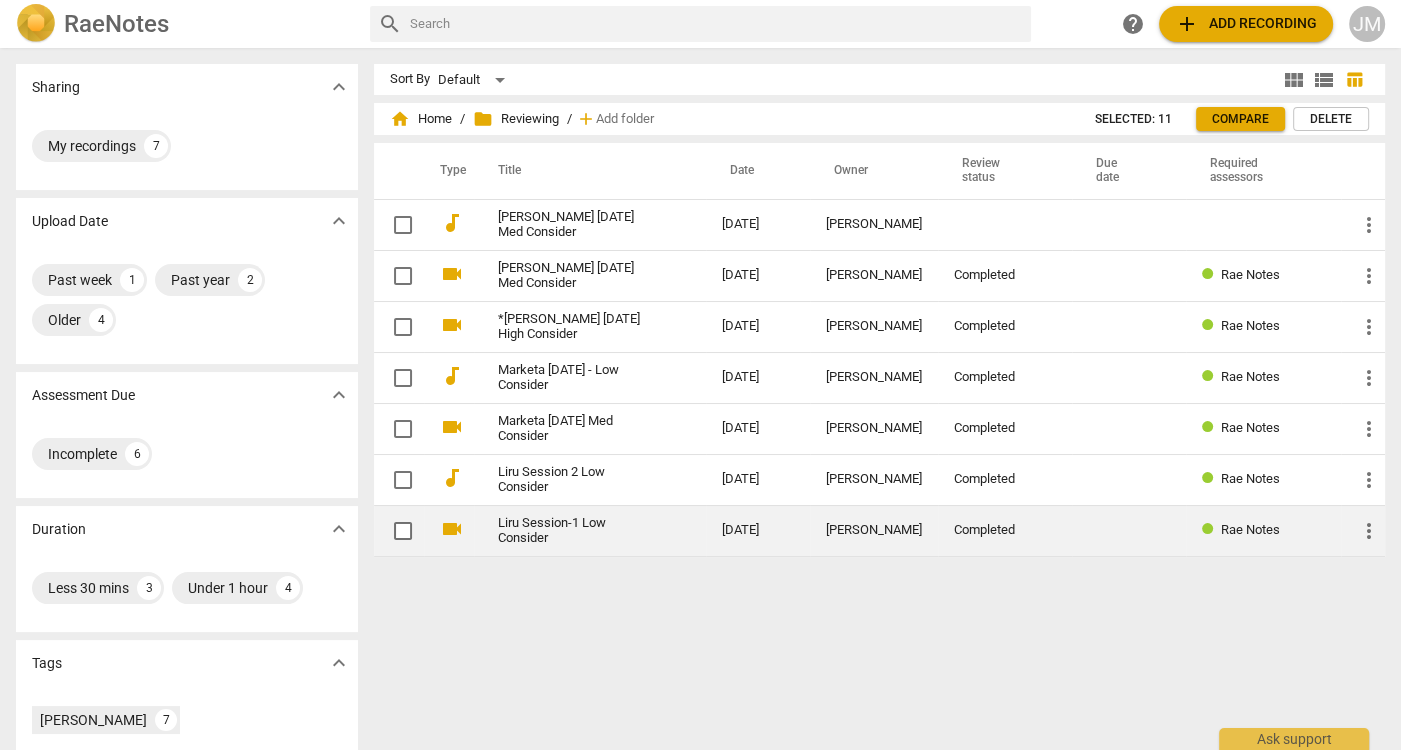 click on "more_vert" at bounding box center (1369, 531) 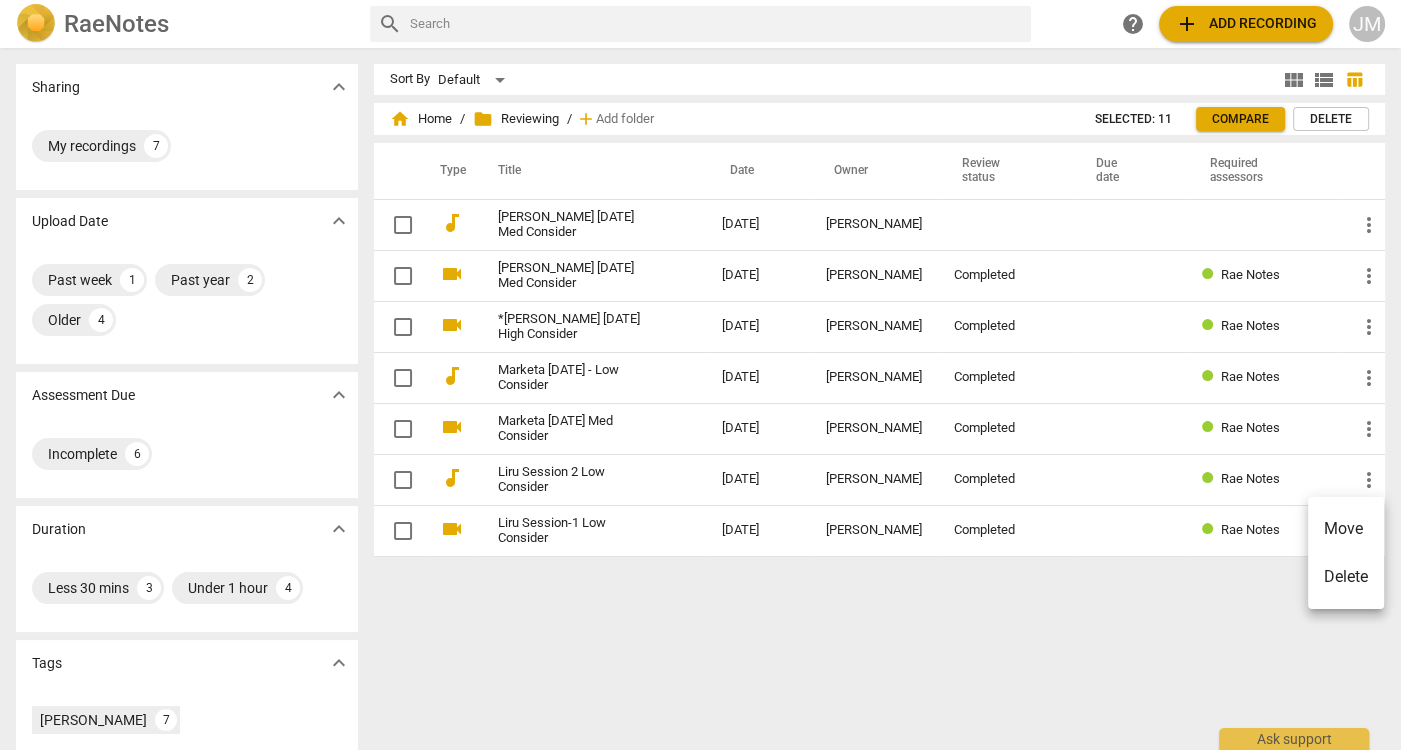 click on "Move" at bounding box center (1346, 529) 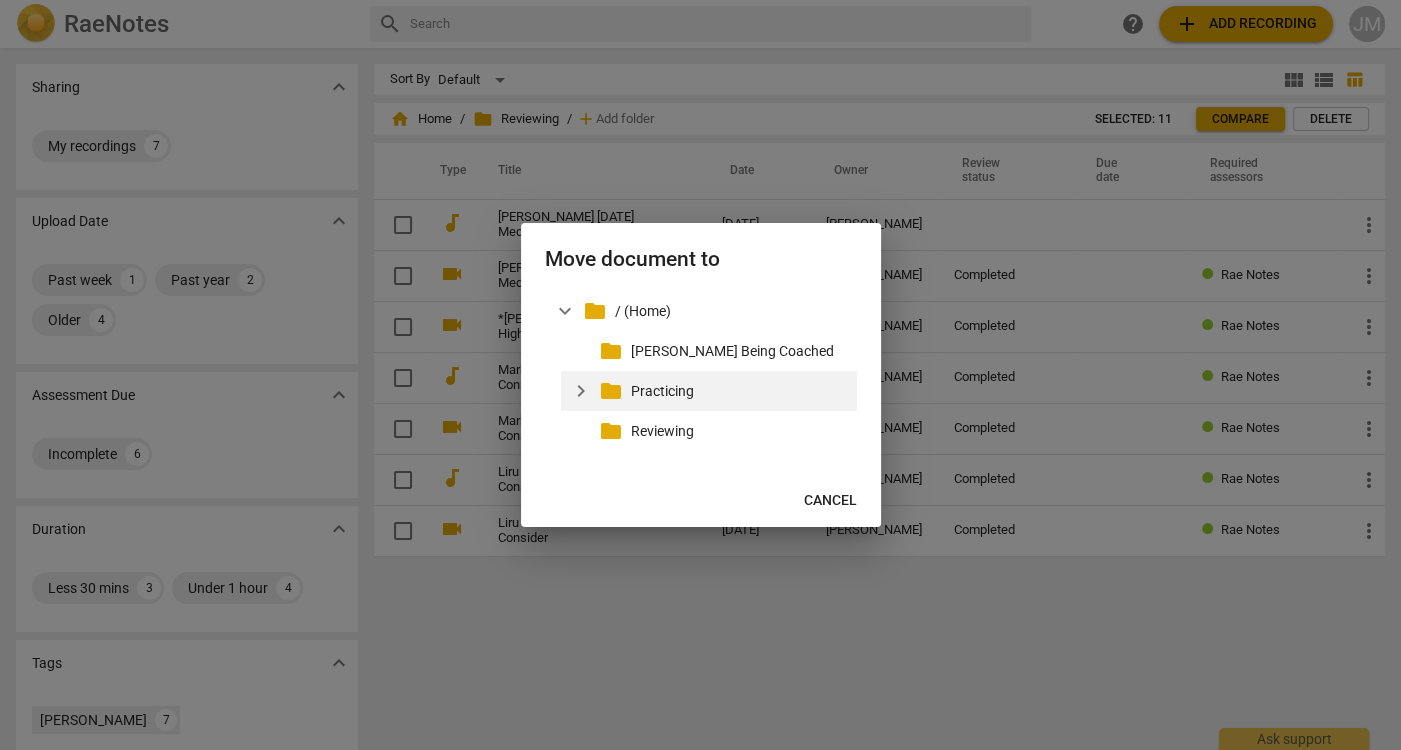 click on "Practicing" at bounding box center [740, 391] 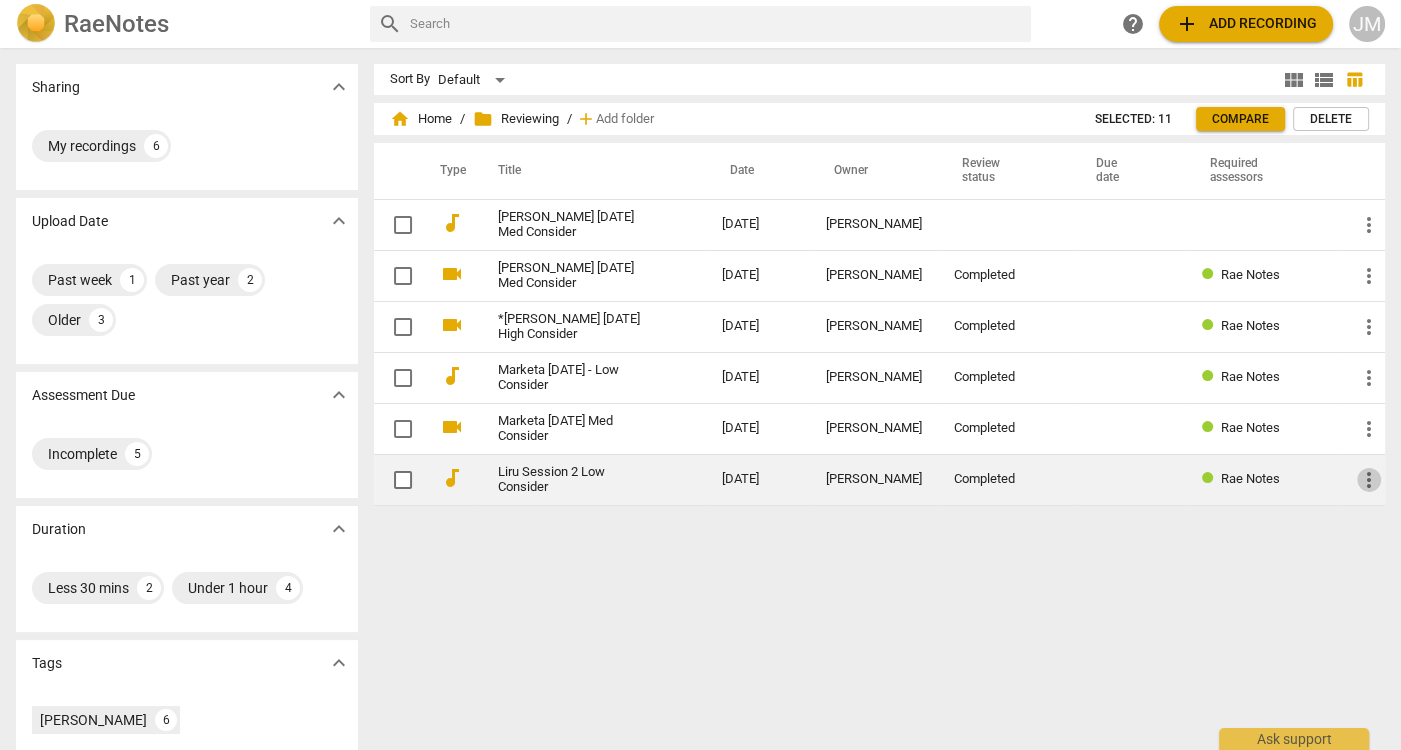 click on "more_vert" at bounding box center (1369, 480) 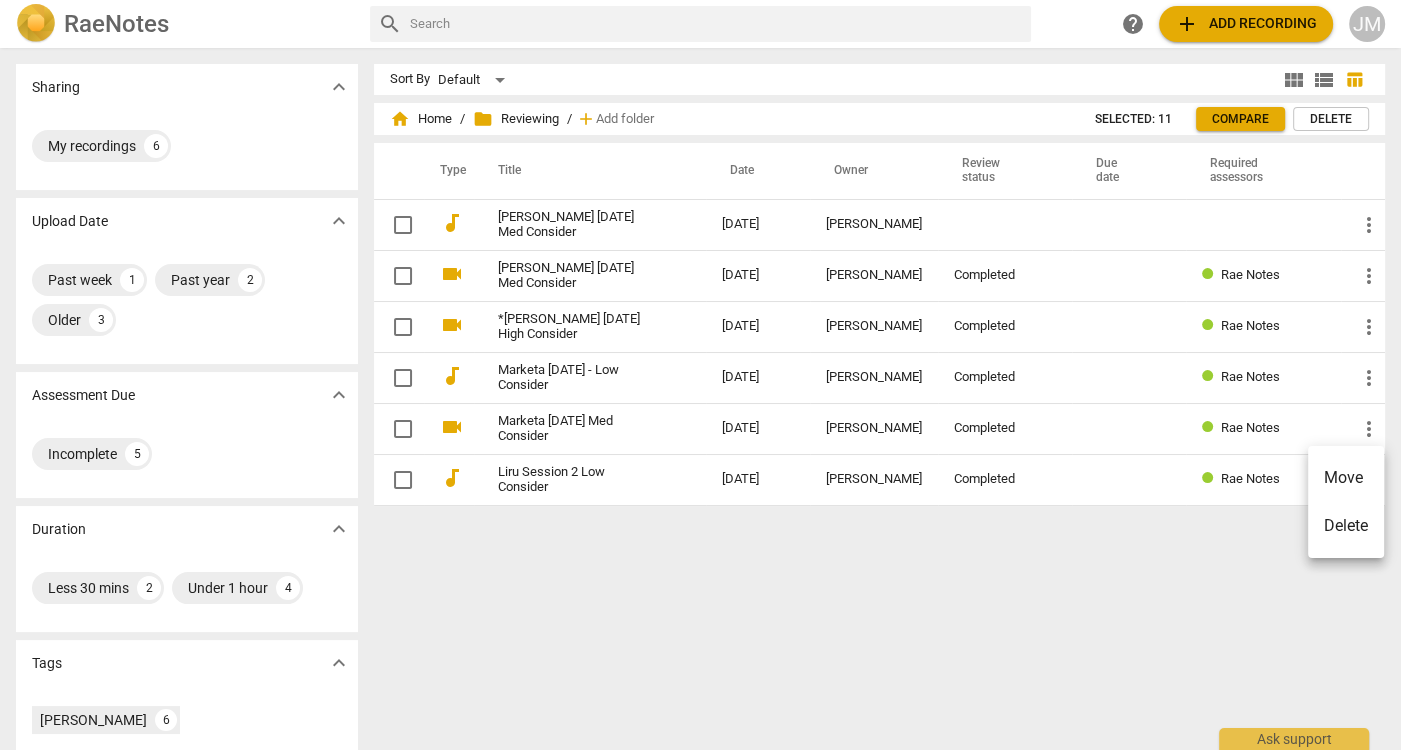 click on "Move" at bounding box center [1346, 478] 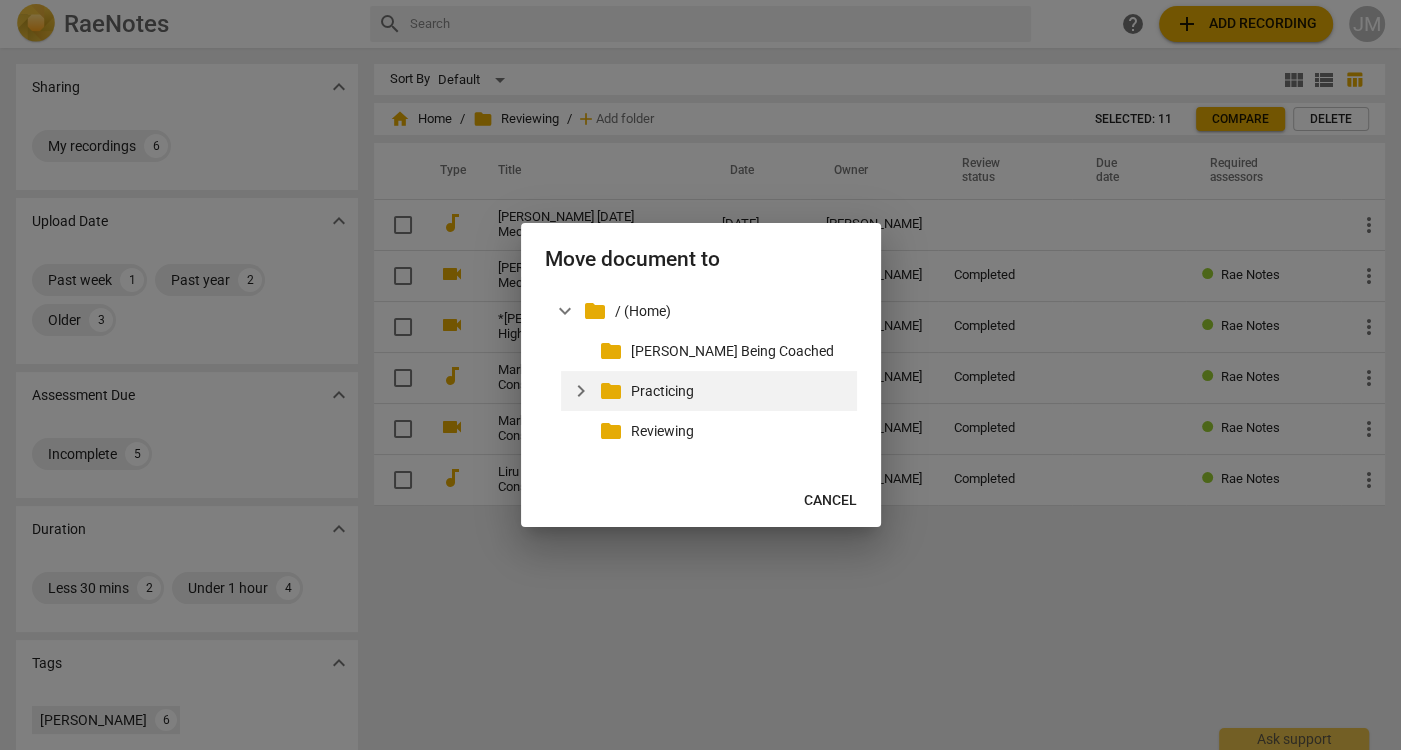 click on "Practicing" at bounding box center [740, 391] 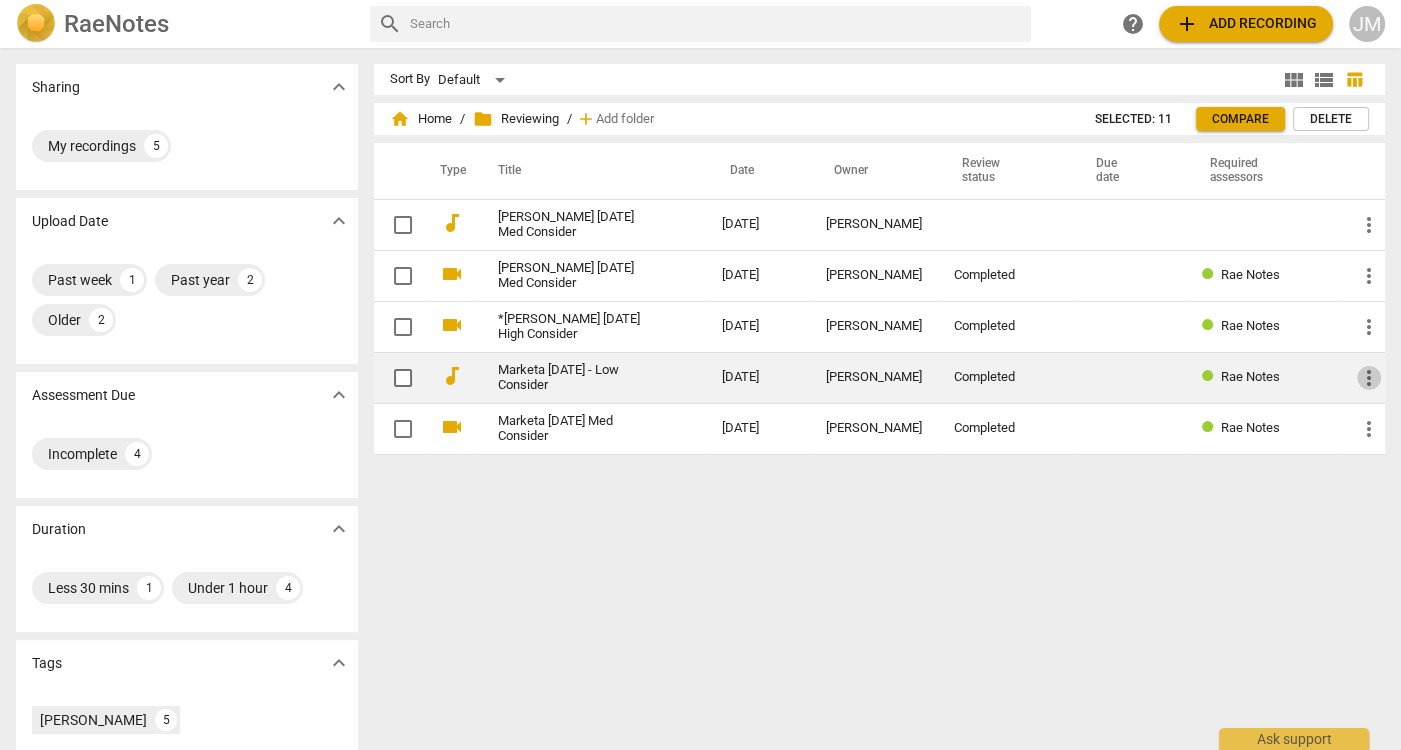 click on "more_vert" at bounding box center [1369, 378] 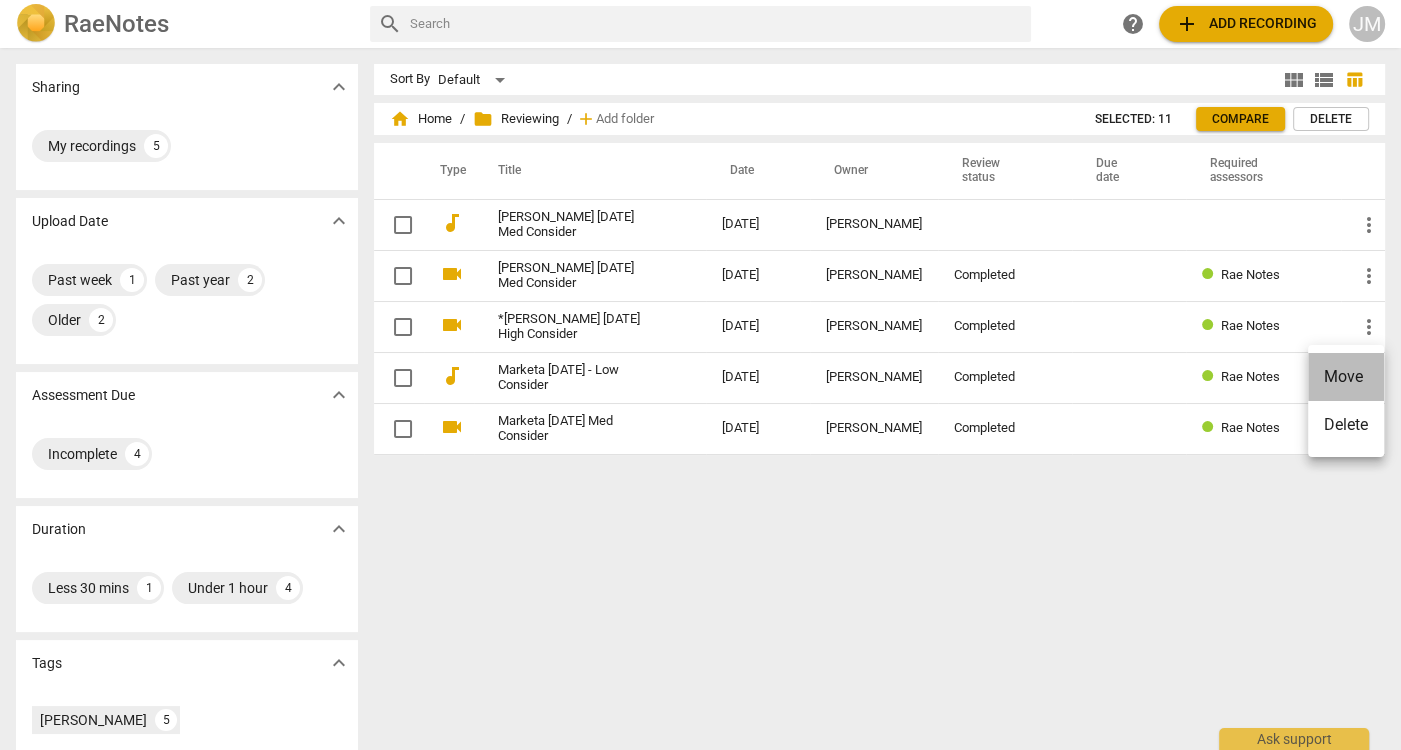 click on "Move" at bounding box center [1346, 377] 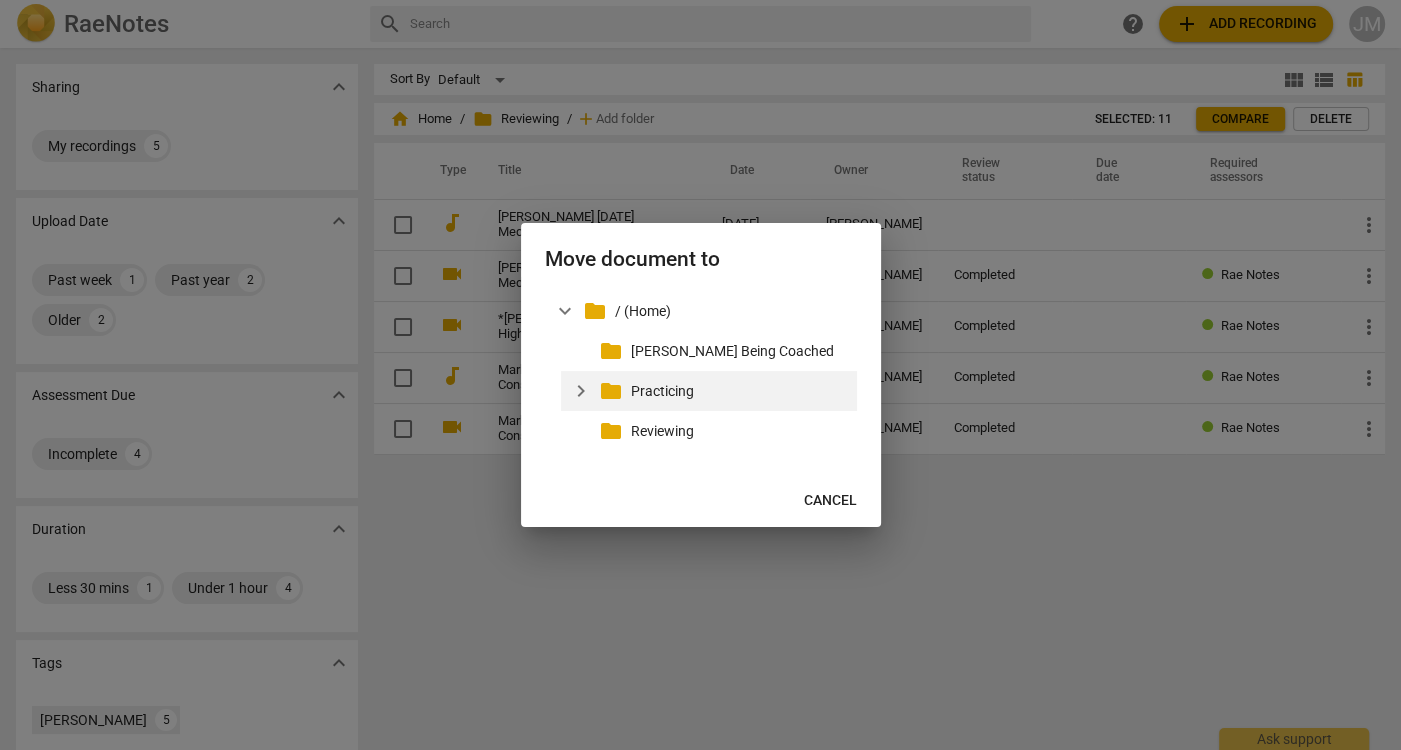 click on "Practicing" at bounding box center [740, 391] 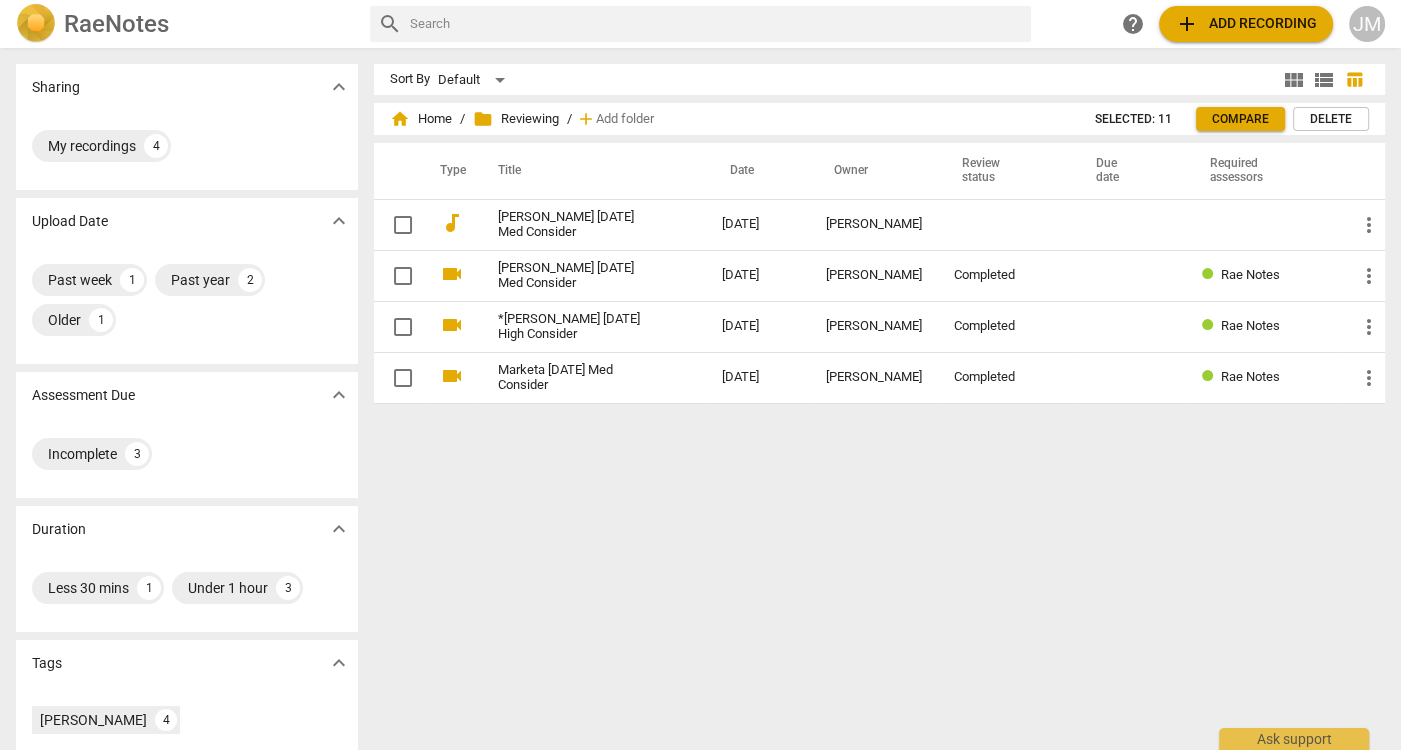 click on "Sort By Default view_module view_list table_chart home Home / folder Reviewing / add Add folder Selected: 11 Compare Delete Type Title Date Owner Review status Due date Required assessors audiotrack Mariana July 22 2025 Med Consider 2025-07-23 Jessica Manca more_vert videocam Taylor March 12 2025 Med Consider 2025-03-26 Jessica Manca Completed Rae Notes more_vert videocam *Mariana March 21 2025 High Consider 2025-03-26 Jessica Manca Completed Rae Notes more_vert videocam Marketa March 26 2024 Med Consider 2024-03-27 Jessica Manca Completed Rae Notes more_vert" at bounding box center [887, 399] 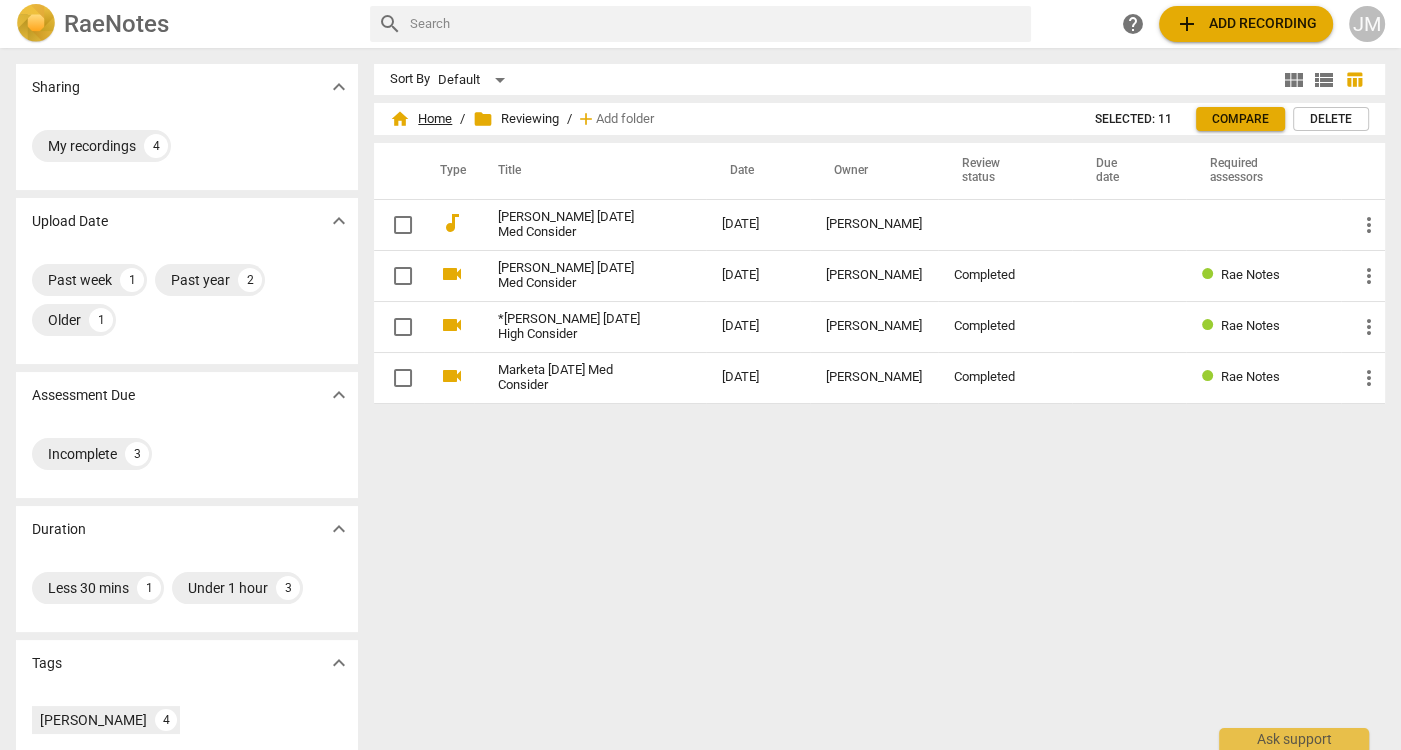 click on "home Home" at bounding box center [421, 119] 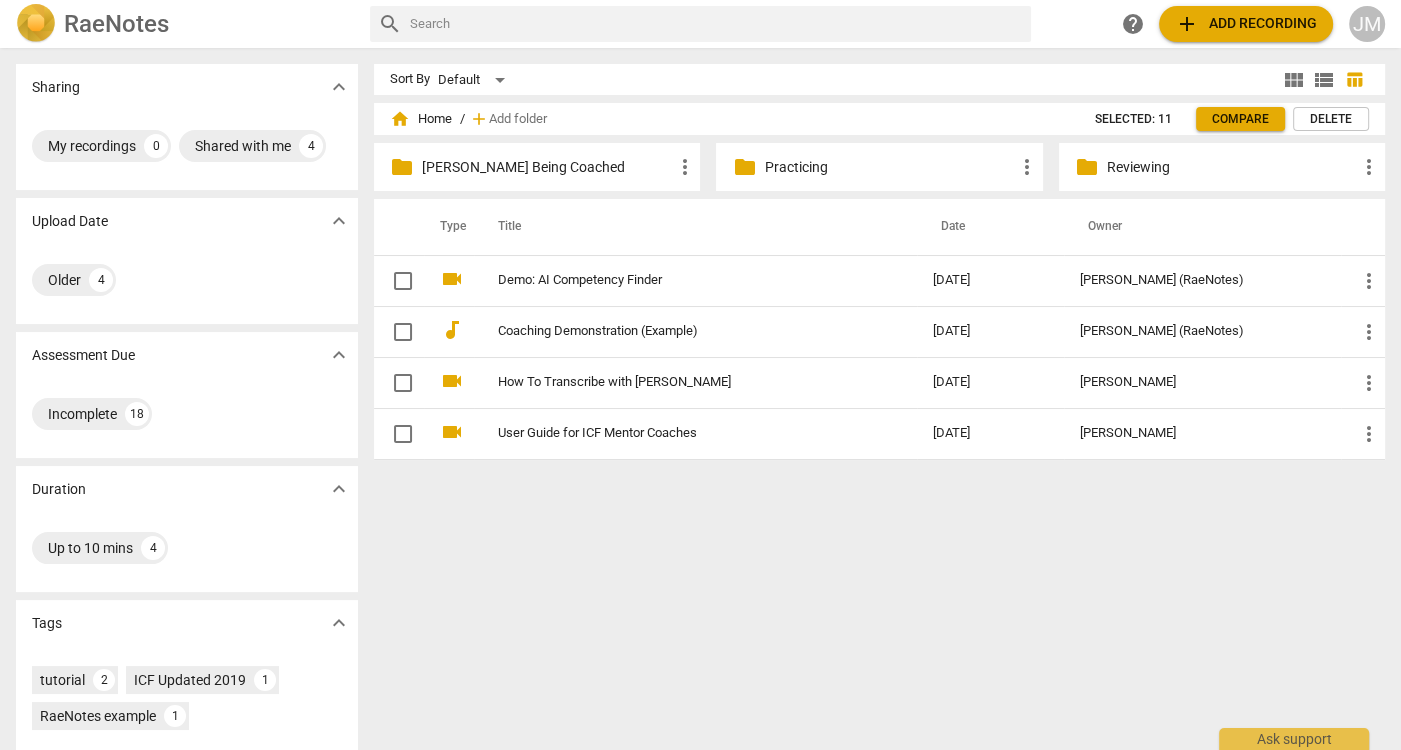 click on "Practicing" at bounding box center [889, 167] 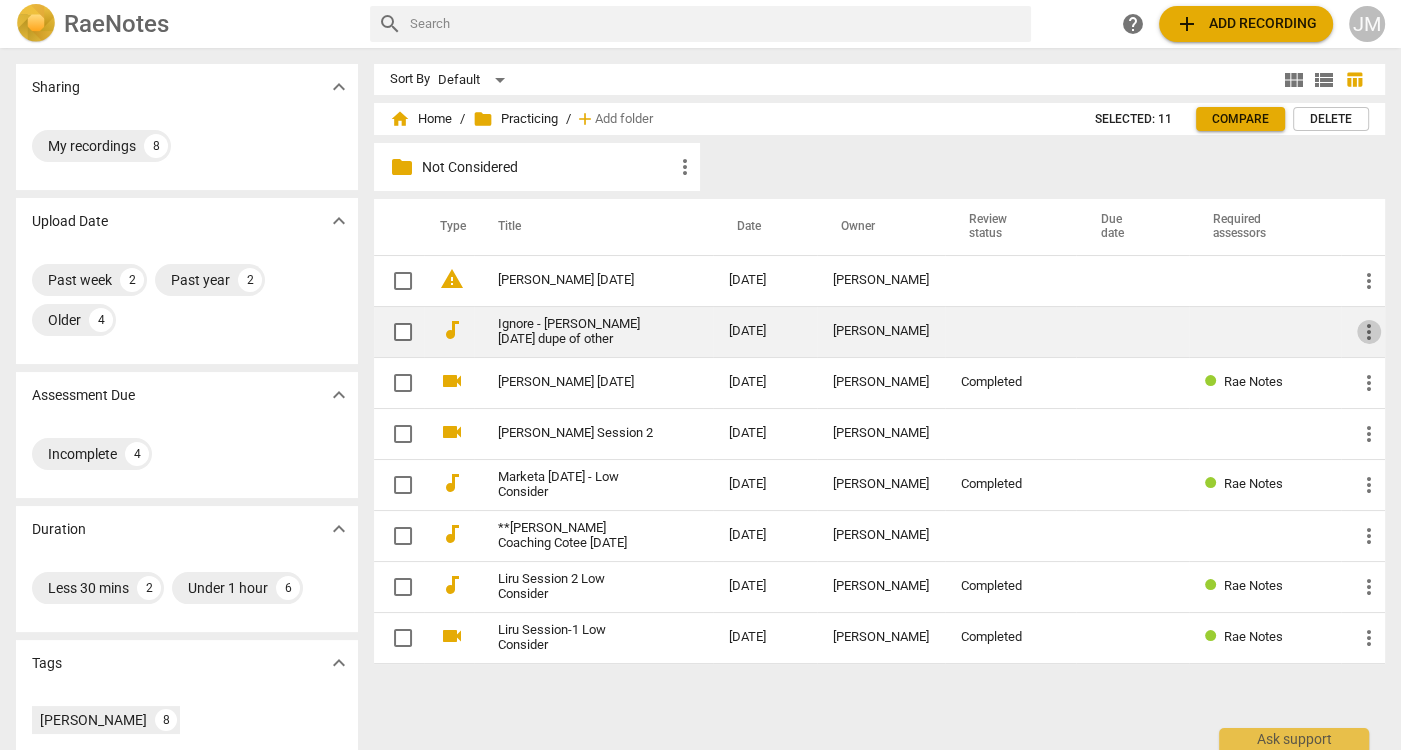 click on "more_vert" at bounding box center (1369, 332) 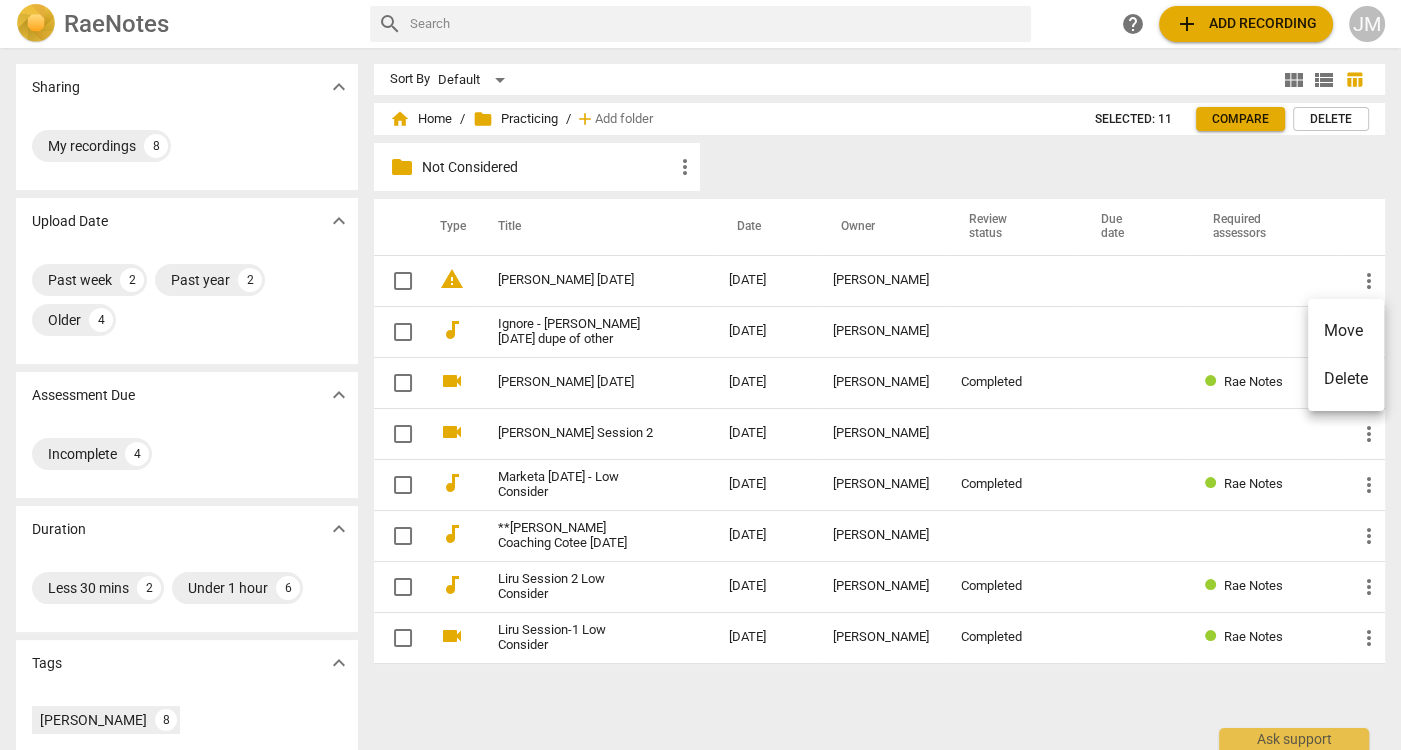 click at bounding box center (700, 375) 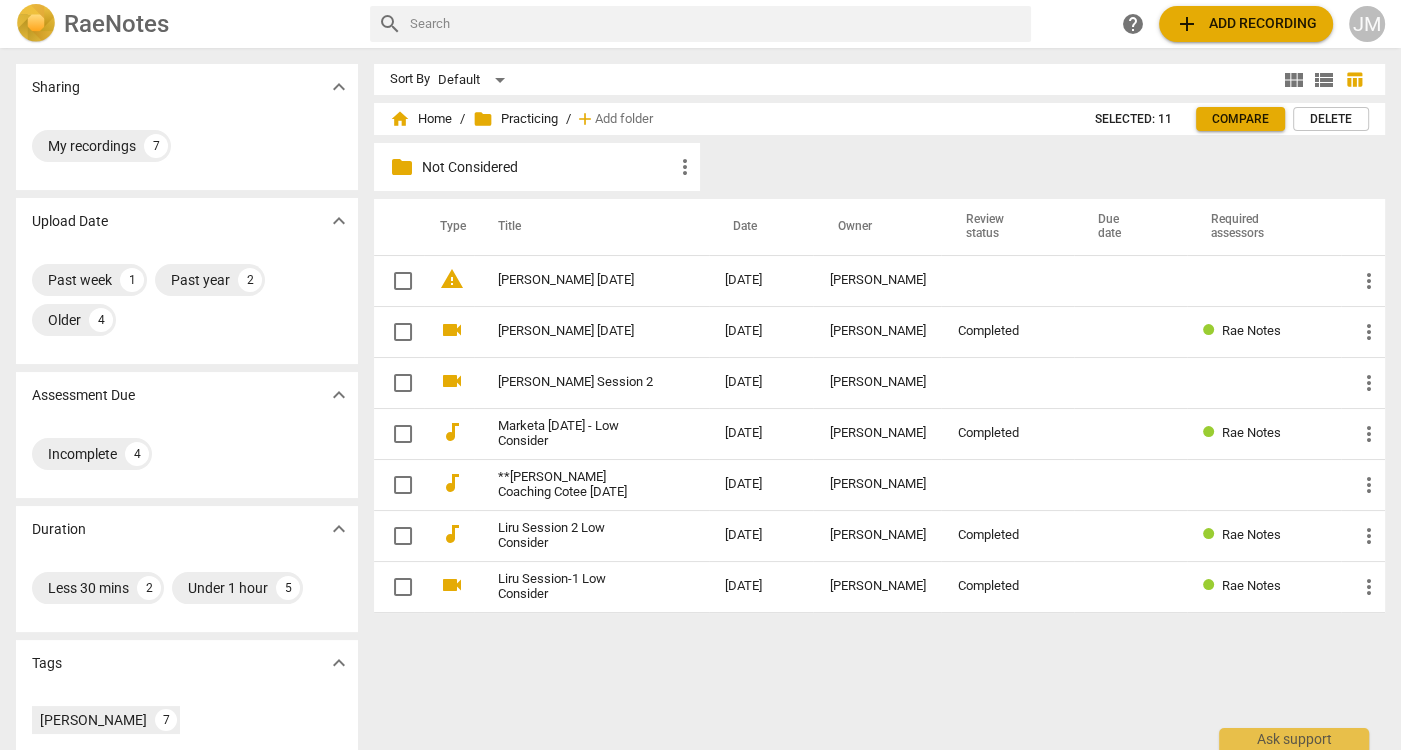 drag, startPoint x: 501, startPoint y: 330, endPoint x: 83, endPoint y: 0, distance: 532.5636 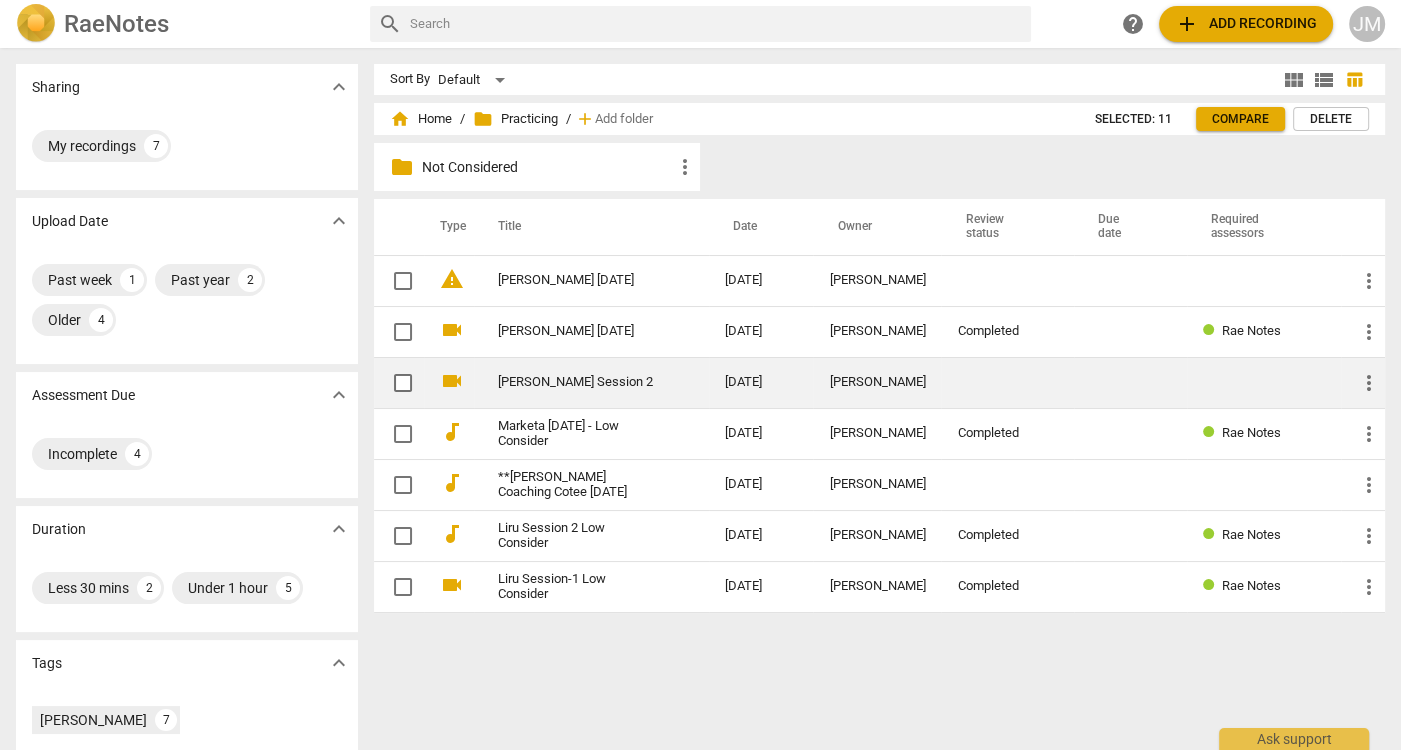 click on "[PERSON_NAME] Session 2" at bounding box center [575, 382] 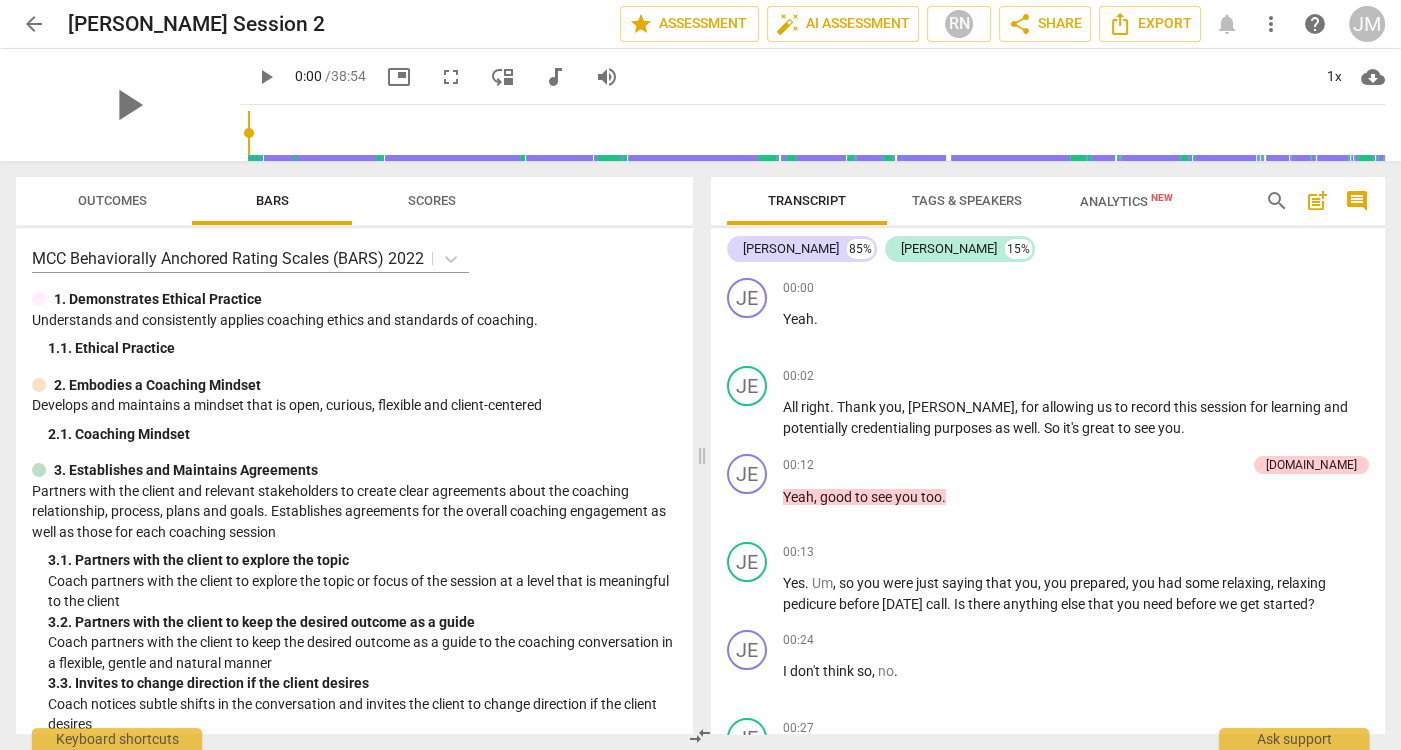 click on "post_add" at bounding box center (1317, 201) 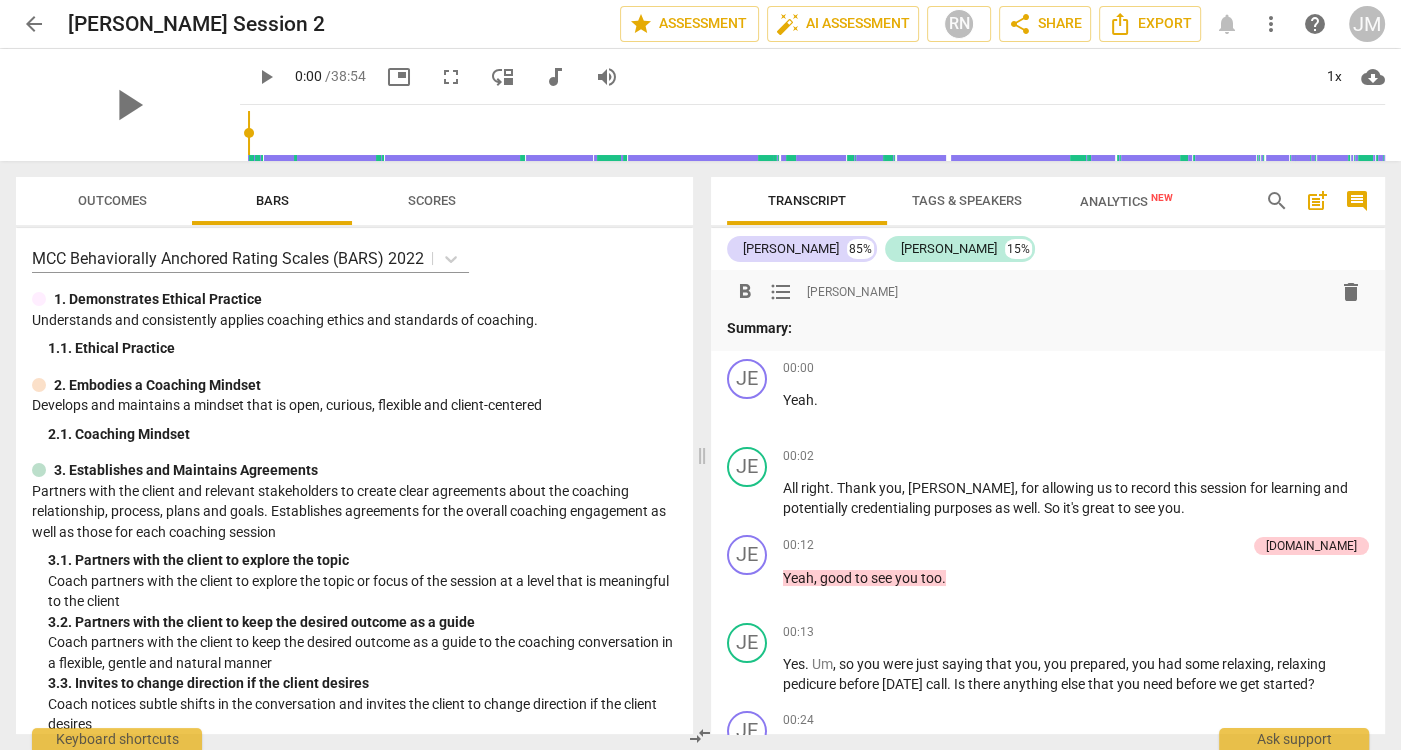 type 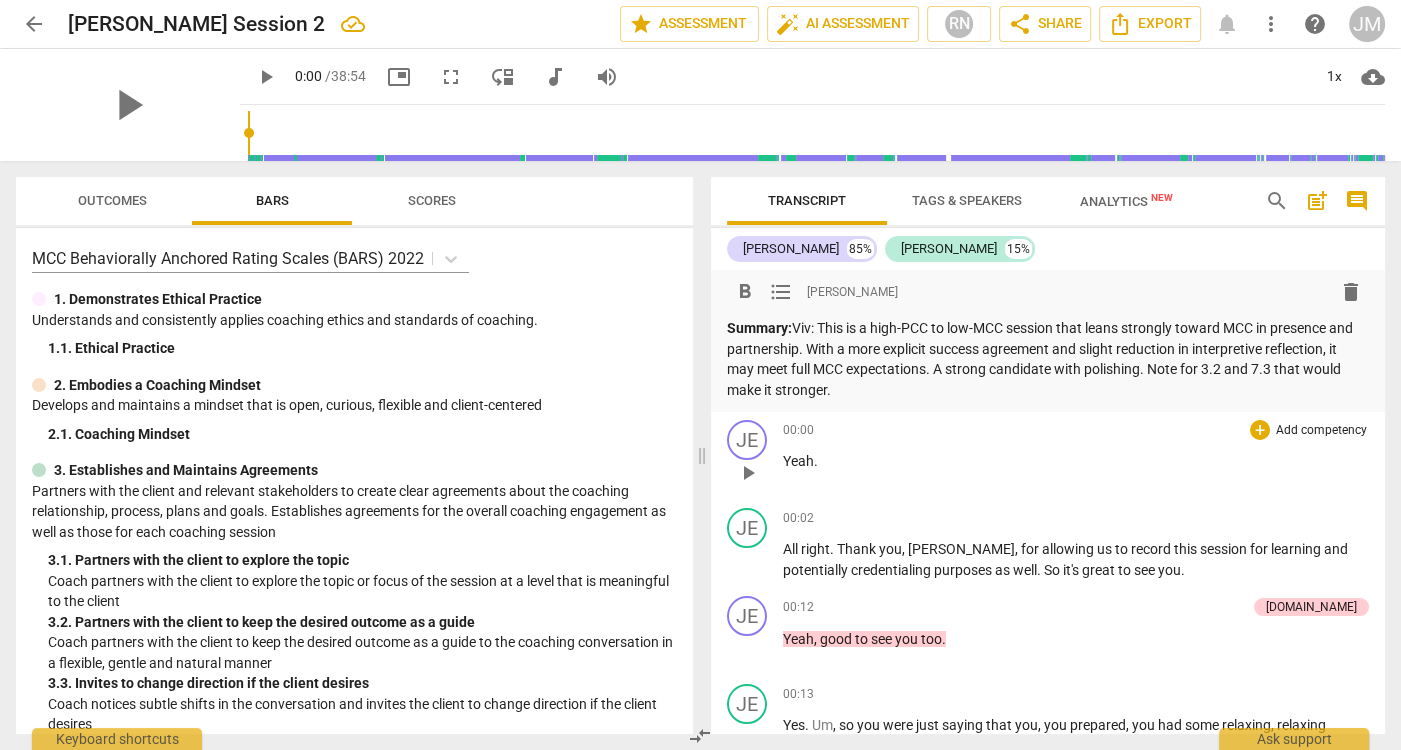 click on "00:00 + Add competency keyboard_arrow_right Yeah ." at bounding box center [1076, 456] 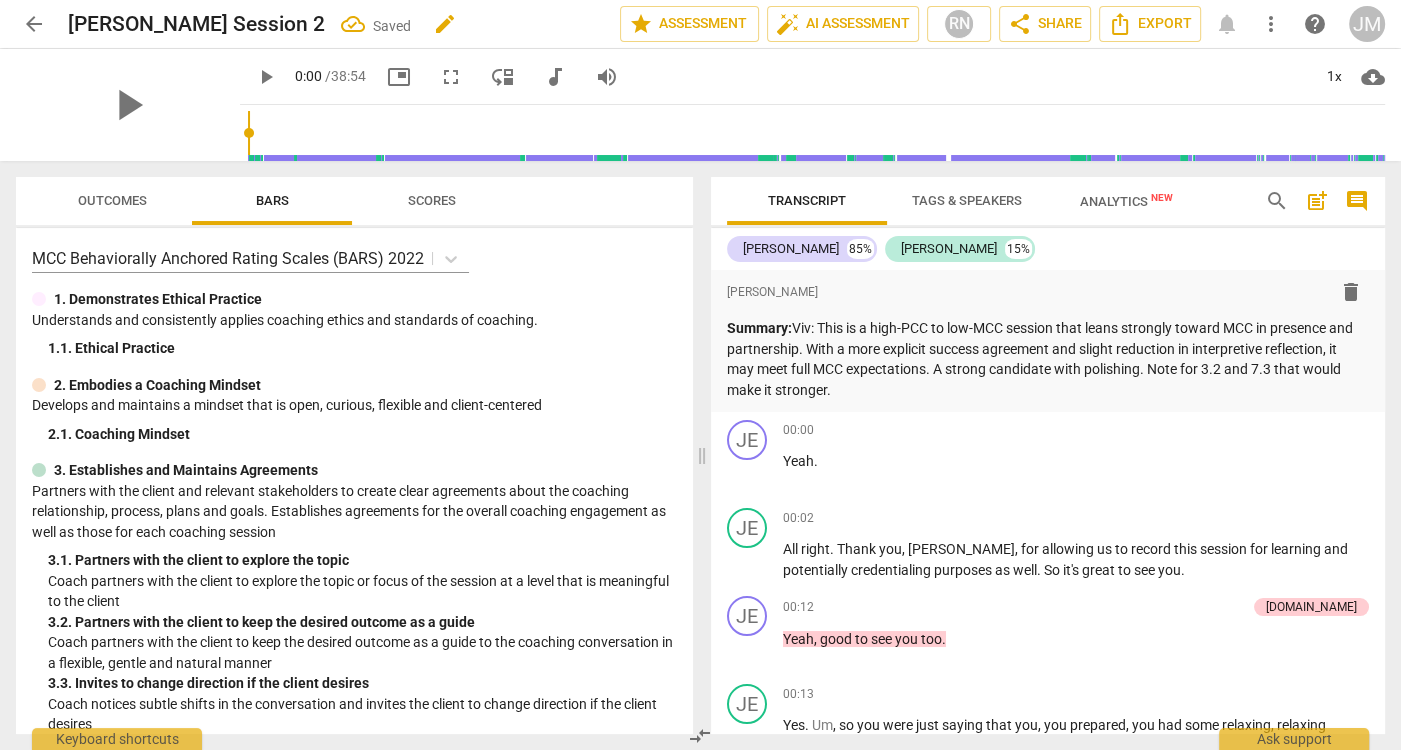 click on "edit" at bounding box center [445, 24] 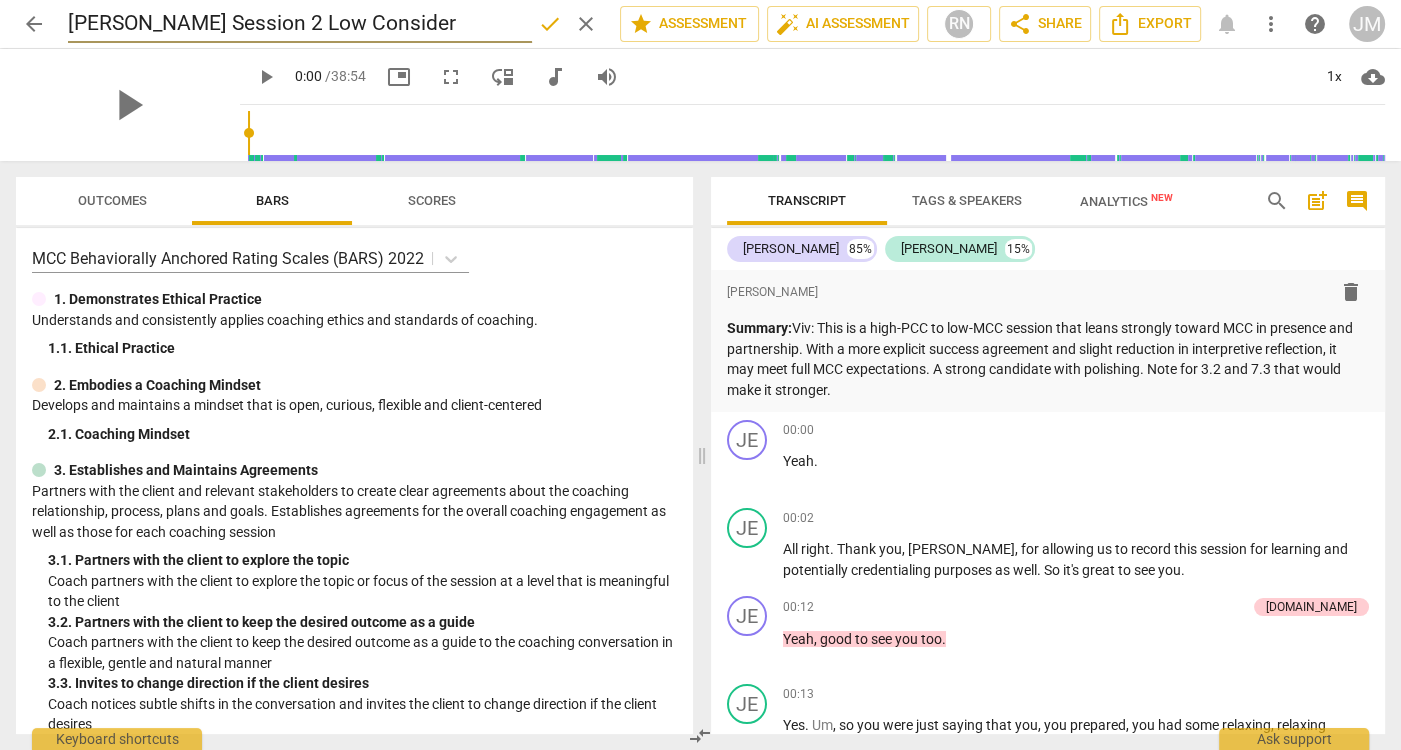 type on "Jennifer Session 2 Low Consider" 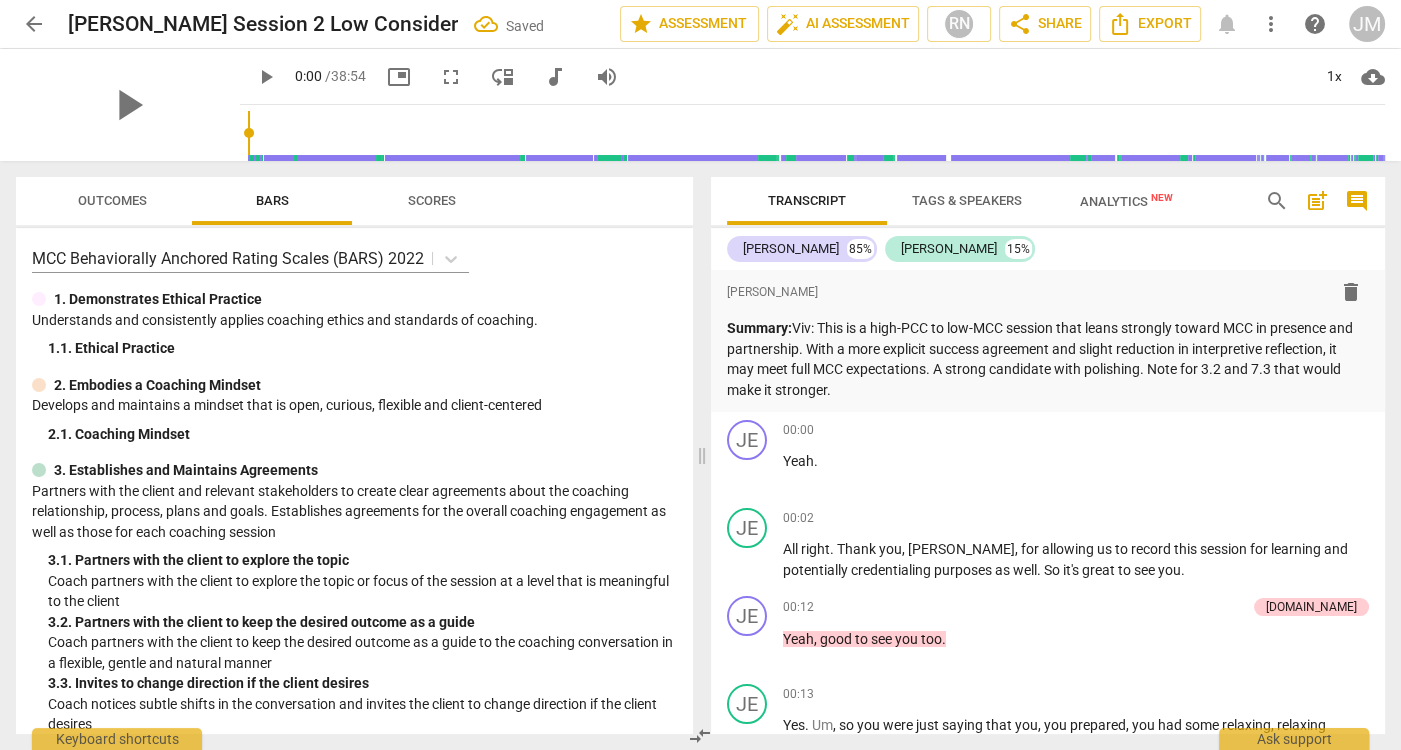 click on "arrow_back" at bounding box center [34, 24] 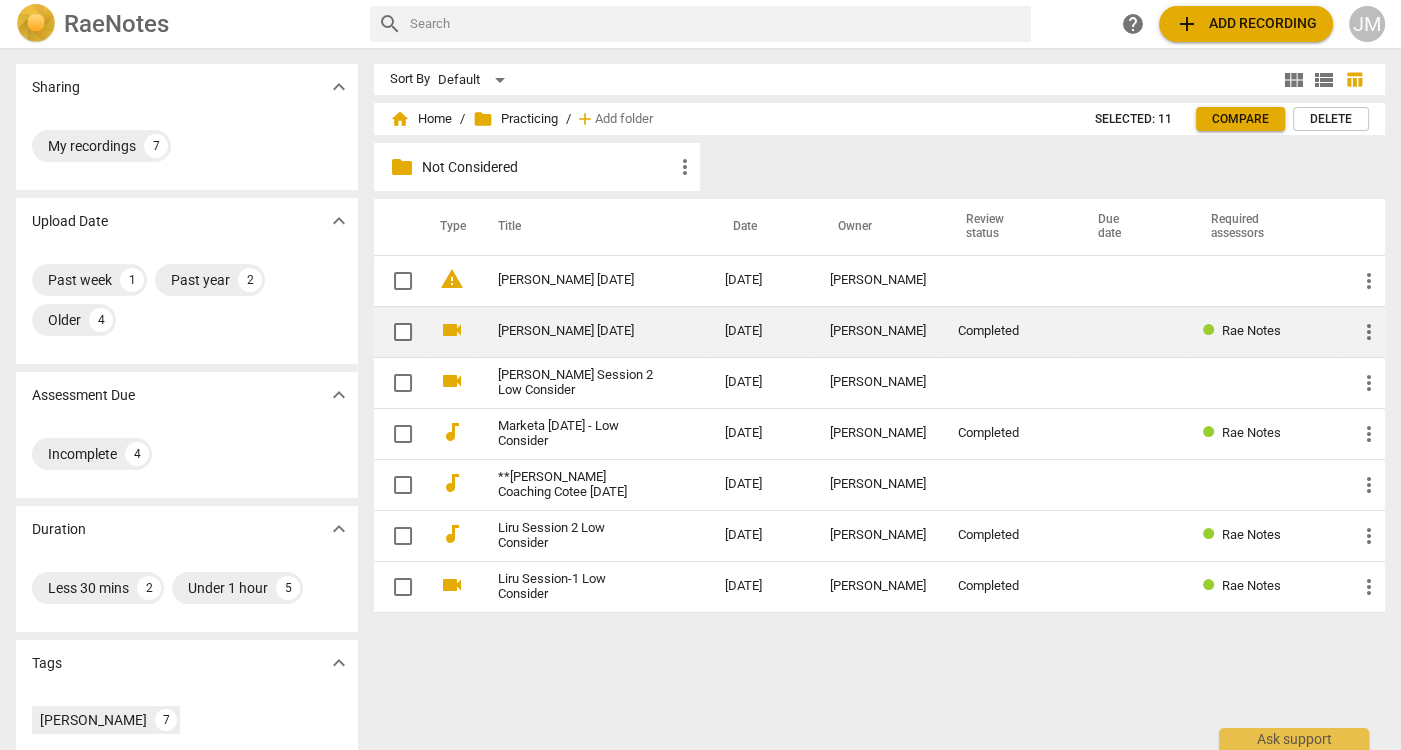 click on "[PERSON_NAME] [DATE]" at bounding box center (575, 331) 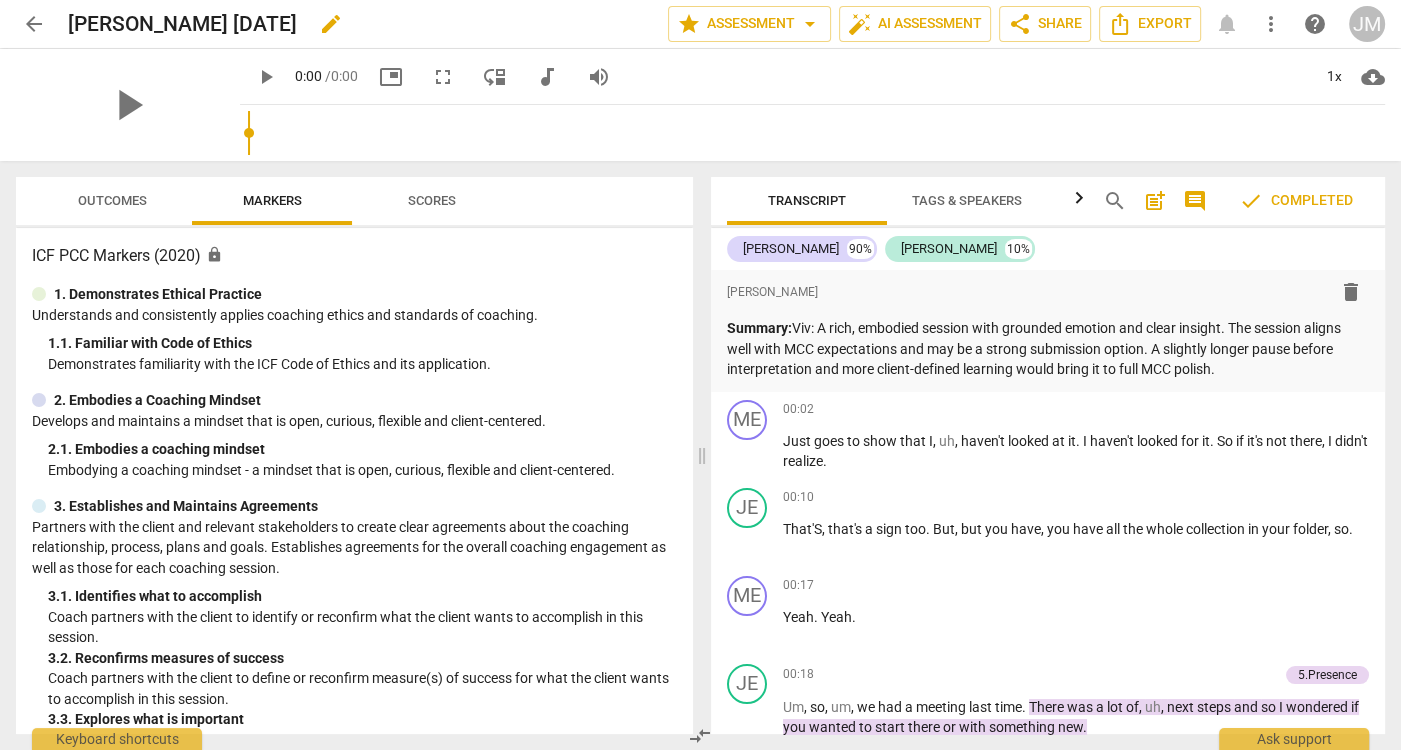 click on "[PERSON_NAME] [DATE]" at bounding box center [182, 24] 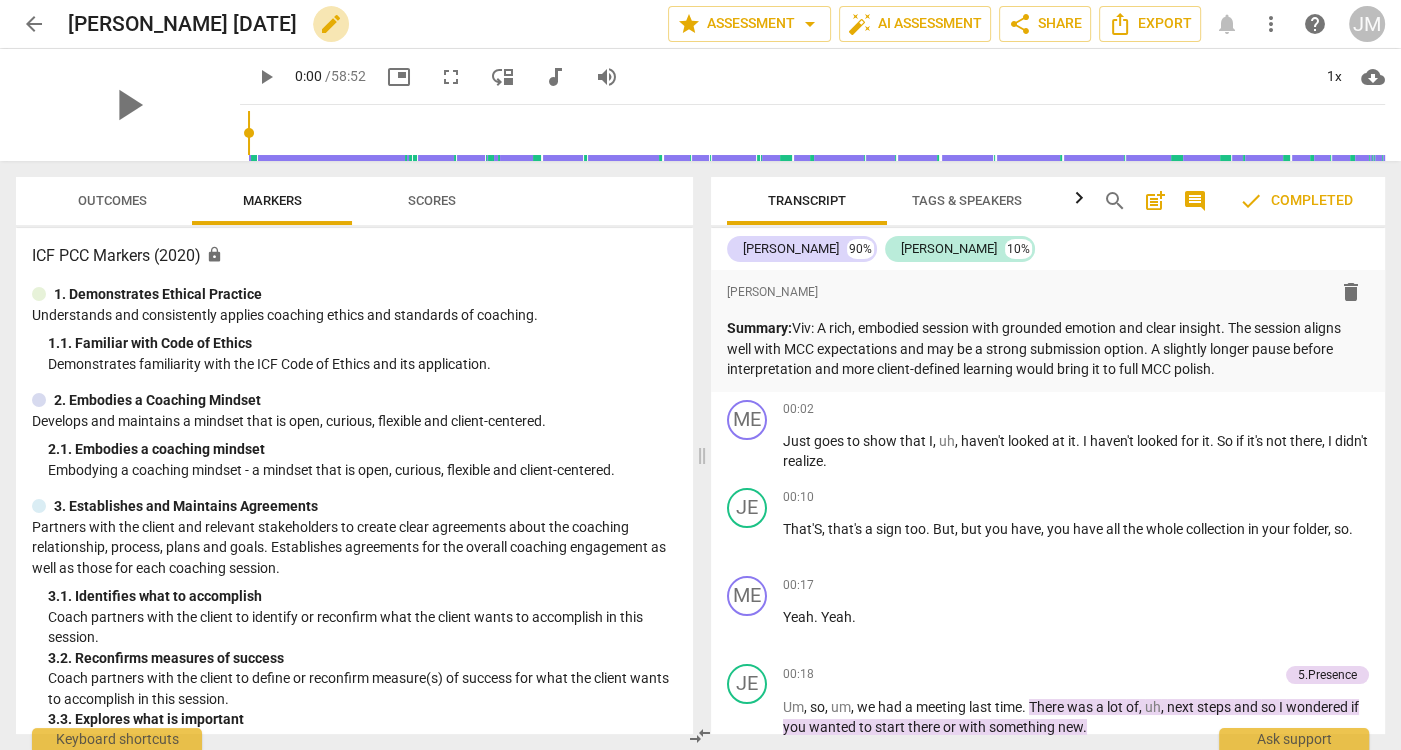 click on "edit" at bounding box center (331, 24) 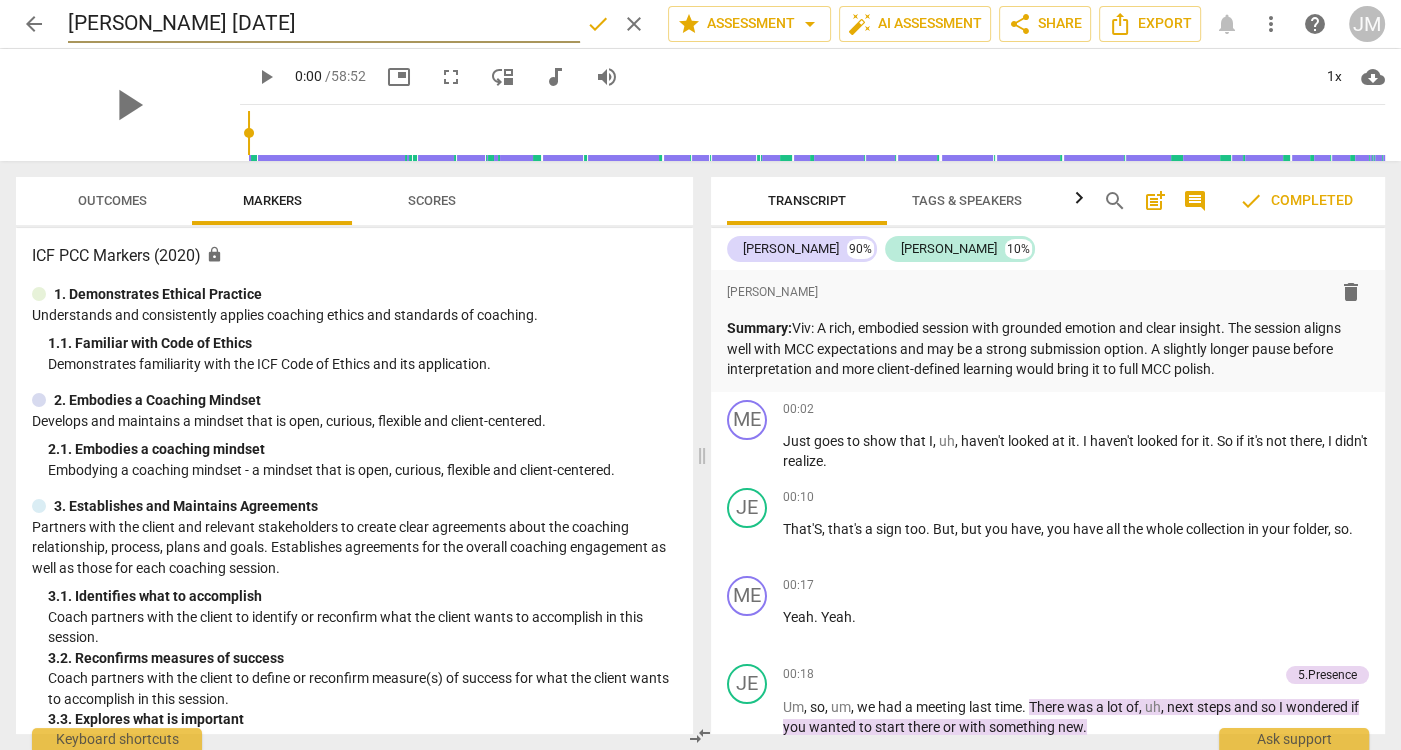 drag, startPoint x: 210, startPoint y: 19, endPoint x: 226, endPoint y: 22, distance: 16.27882 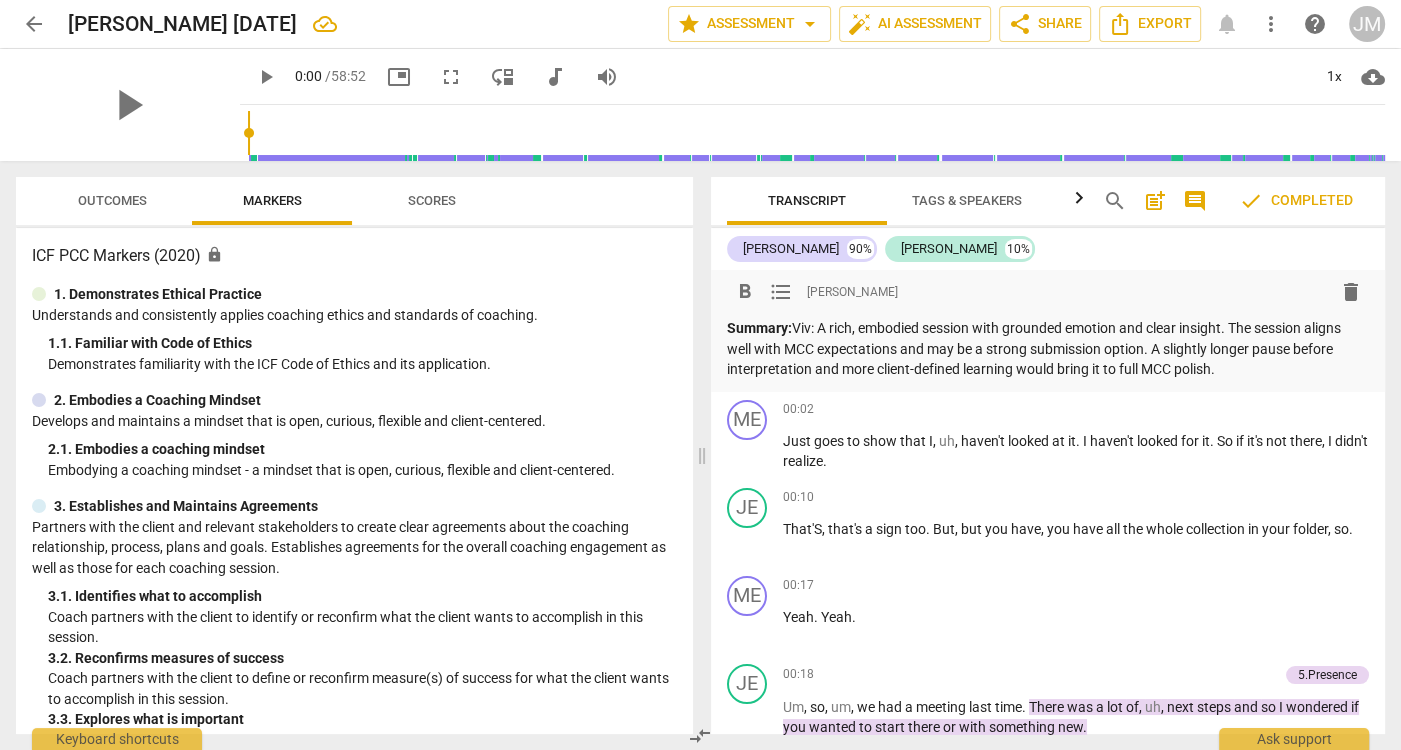 click on "Summary:   Viv: A rich, embodied session with grounded emotion and clear insight. The session aligns well with MCC expectations and may be a strong submission option. A slightly longer pause before interpretation and more client-defined learning would bring it to full MCC polish." at bounding box center [1048, 349] 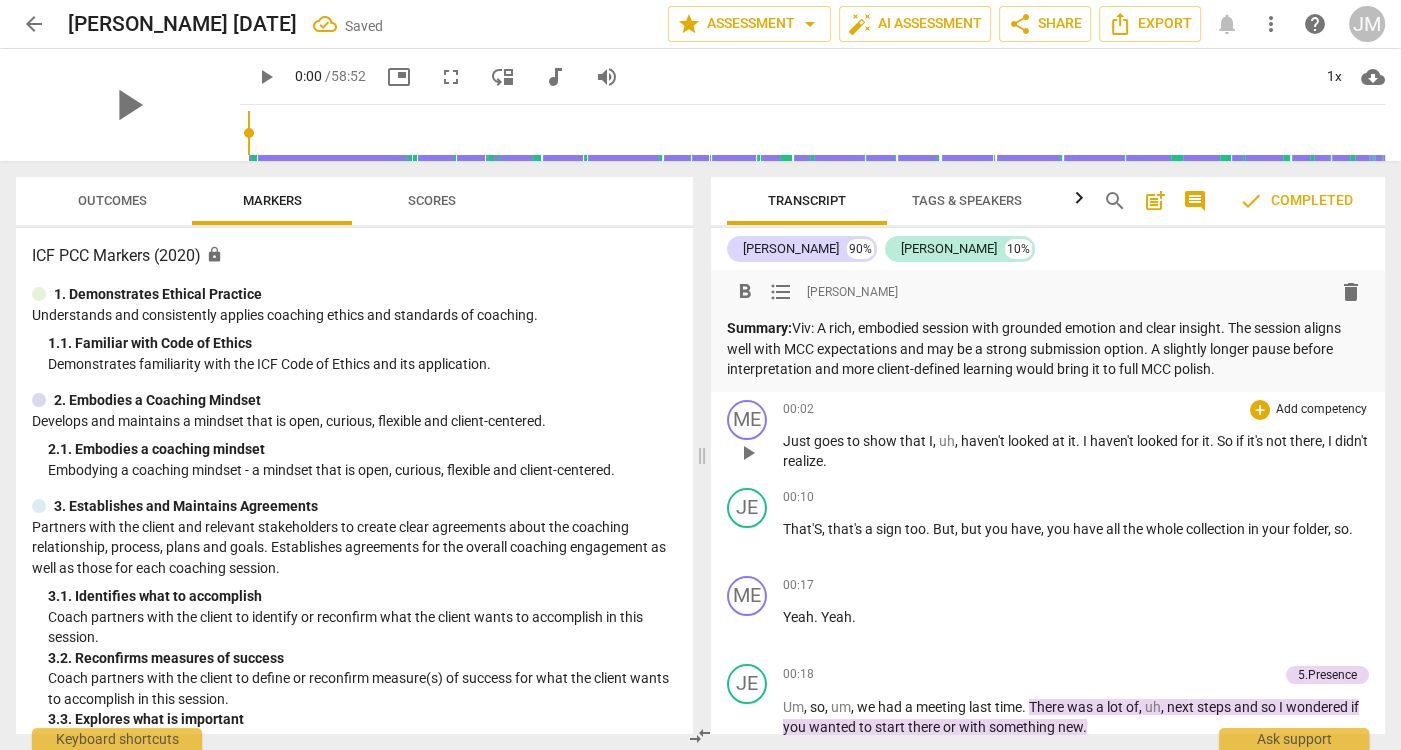 click on "Just   goes   to   show   that   I ,   uh ,   haven't   looked   at   it .   I   haven't   looked   for   it .   So   if   it's   not   there ,   I   didn't   realize ." at bounding box center [1076, 451] 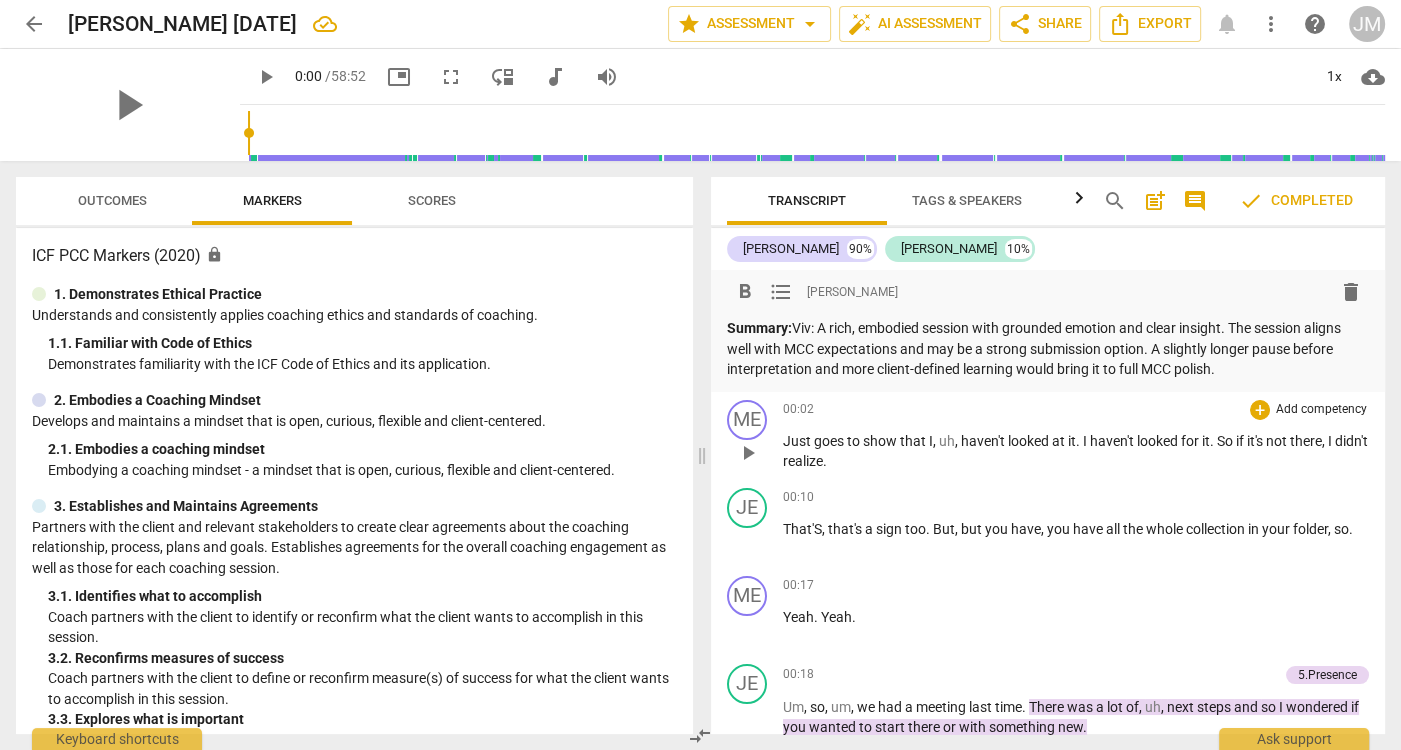 click on "Summary:   Viv: A rich, embodied session with grounded emotion and clear insight. The session aligns well with MCC expectations and may be a strong submission option. A slightly longer pause before interpretation and more client-defined learning would bring it to full MCC polish." at bounding box center (1048, 349) 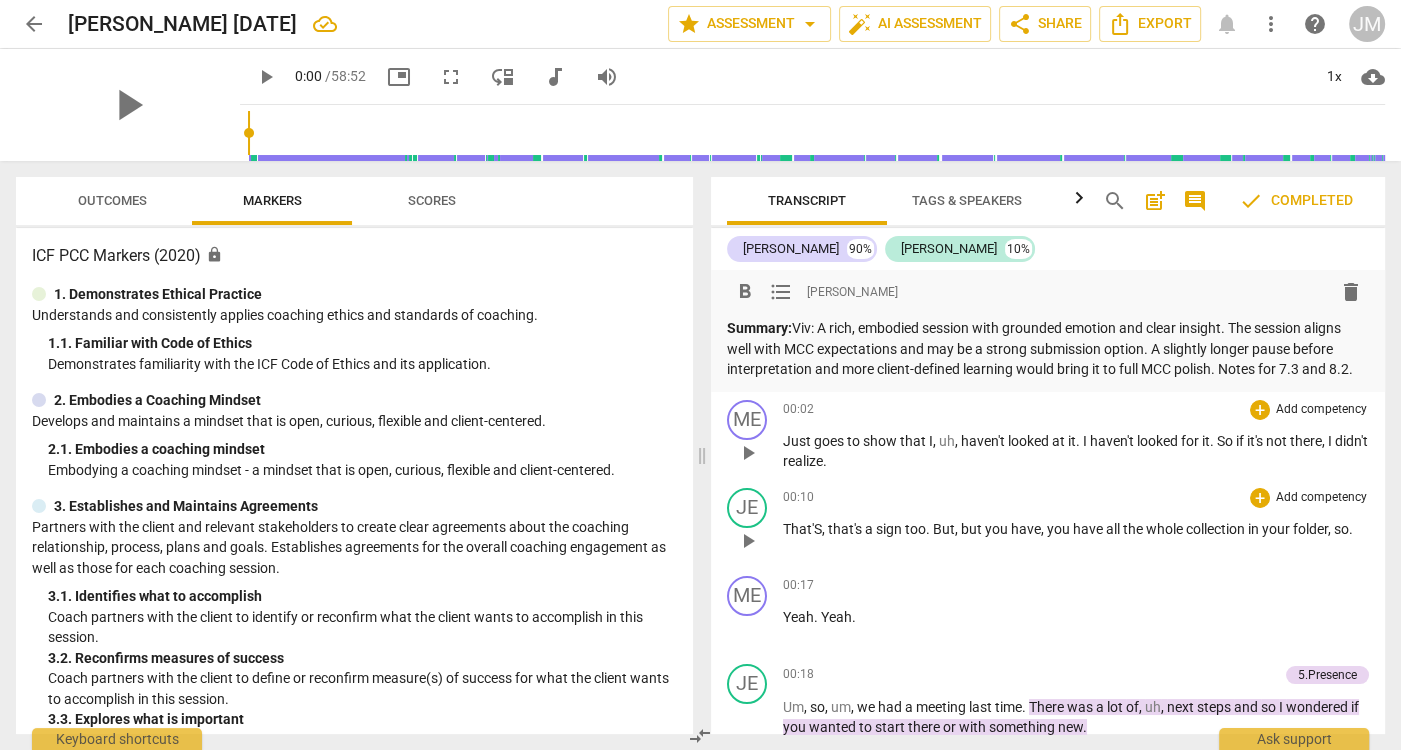 click on "00:10 + Add competency keyboard_arrow_right" at bounding box center (1076, 498) 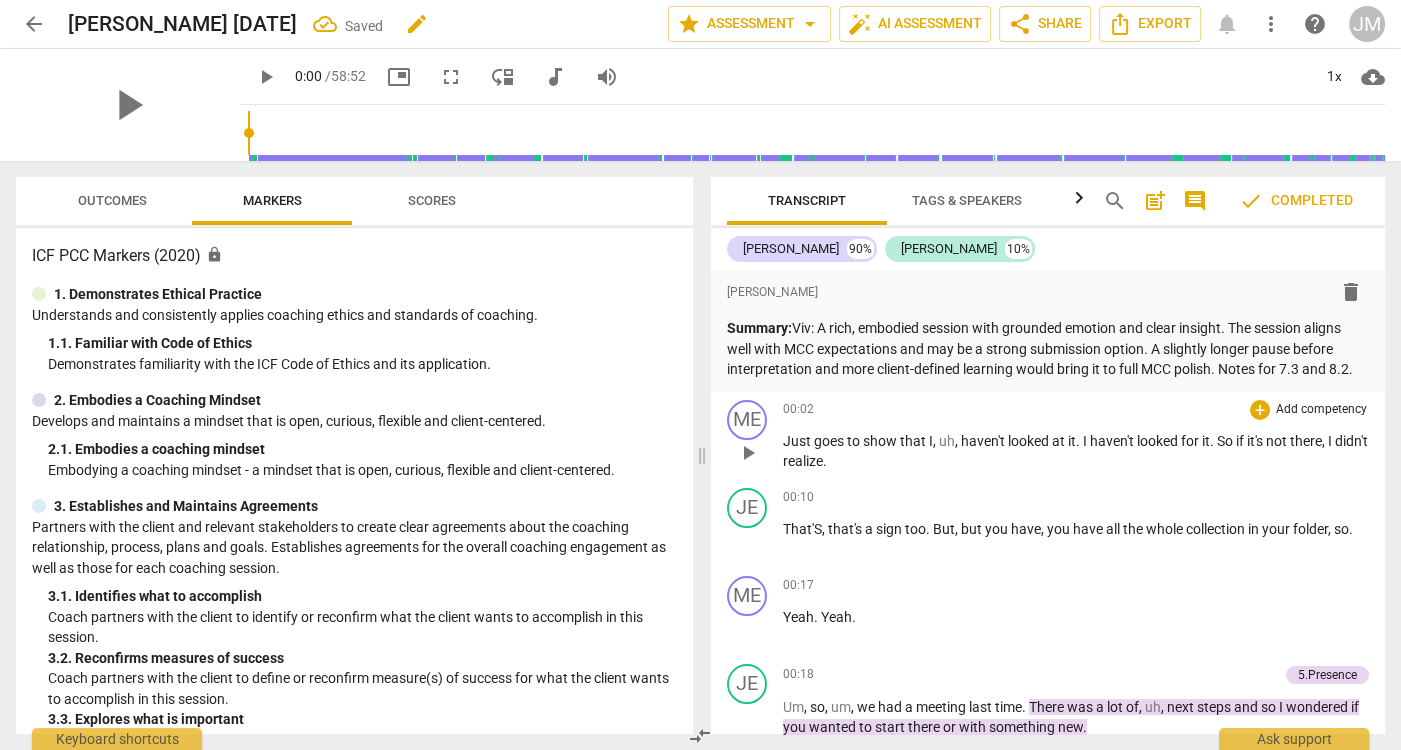 click on "edit" at bounding box center [417, 24] 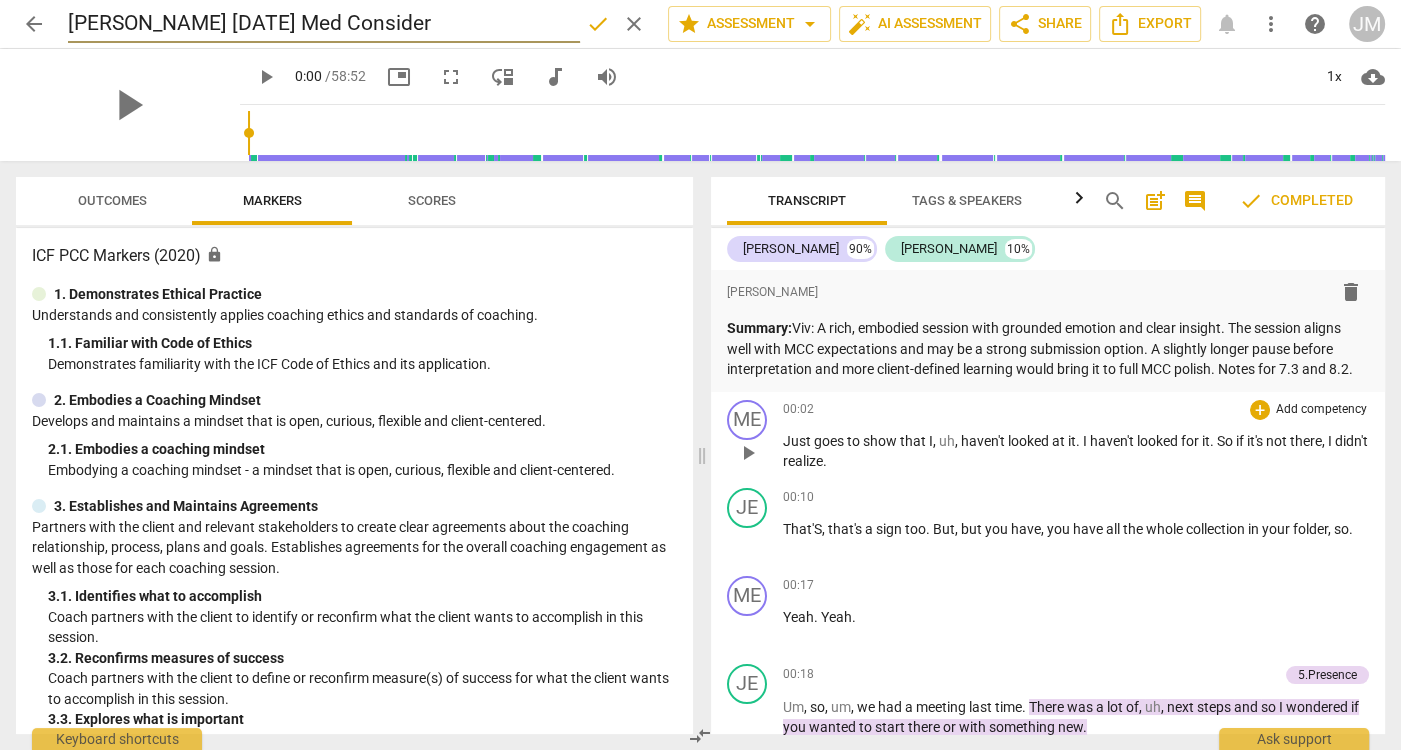 type on "Melinda March 25 2025 Med Consider" 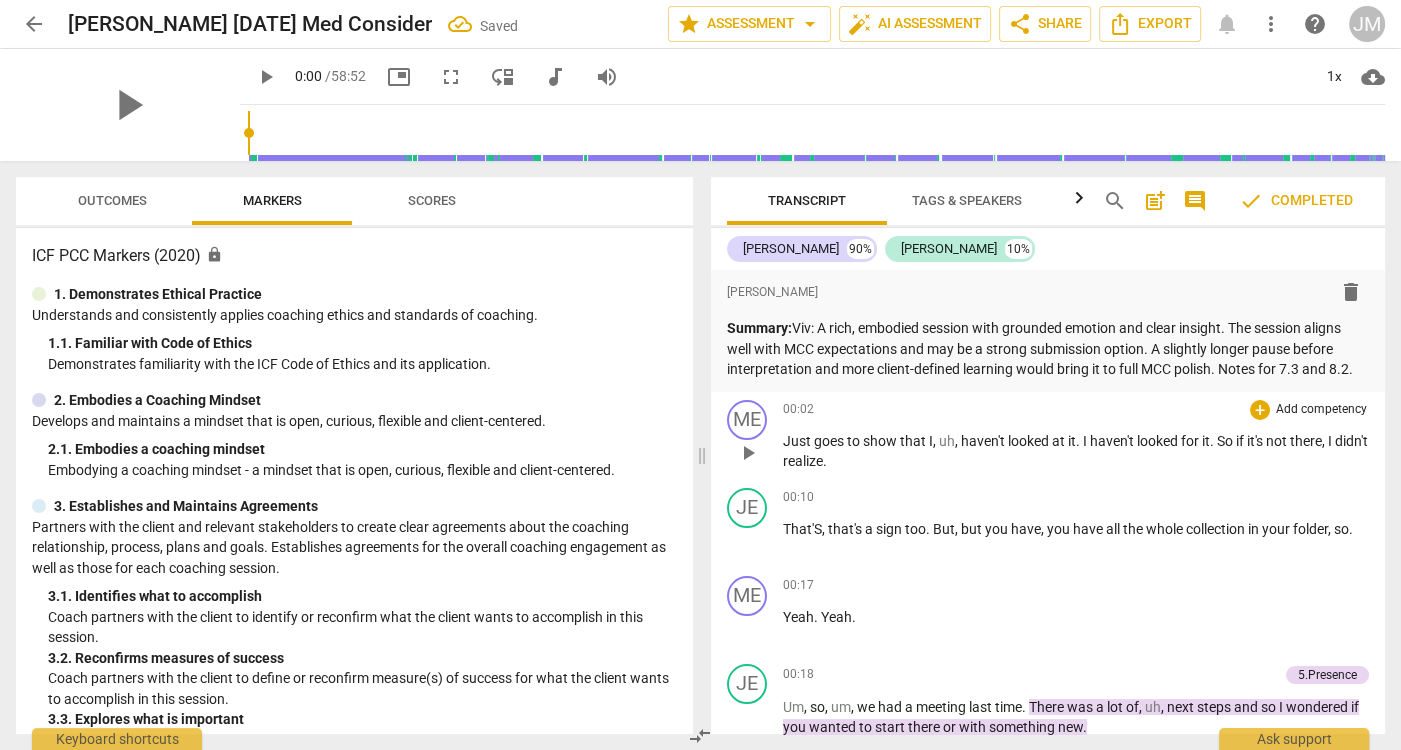 click on "arrow_back" at bounding box center [34, 24] 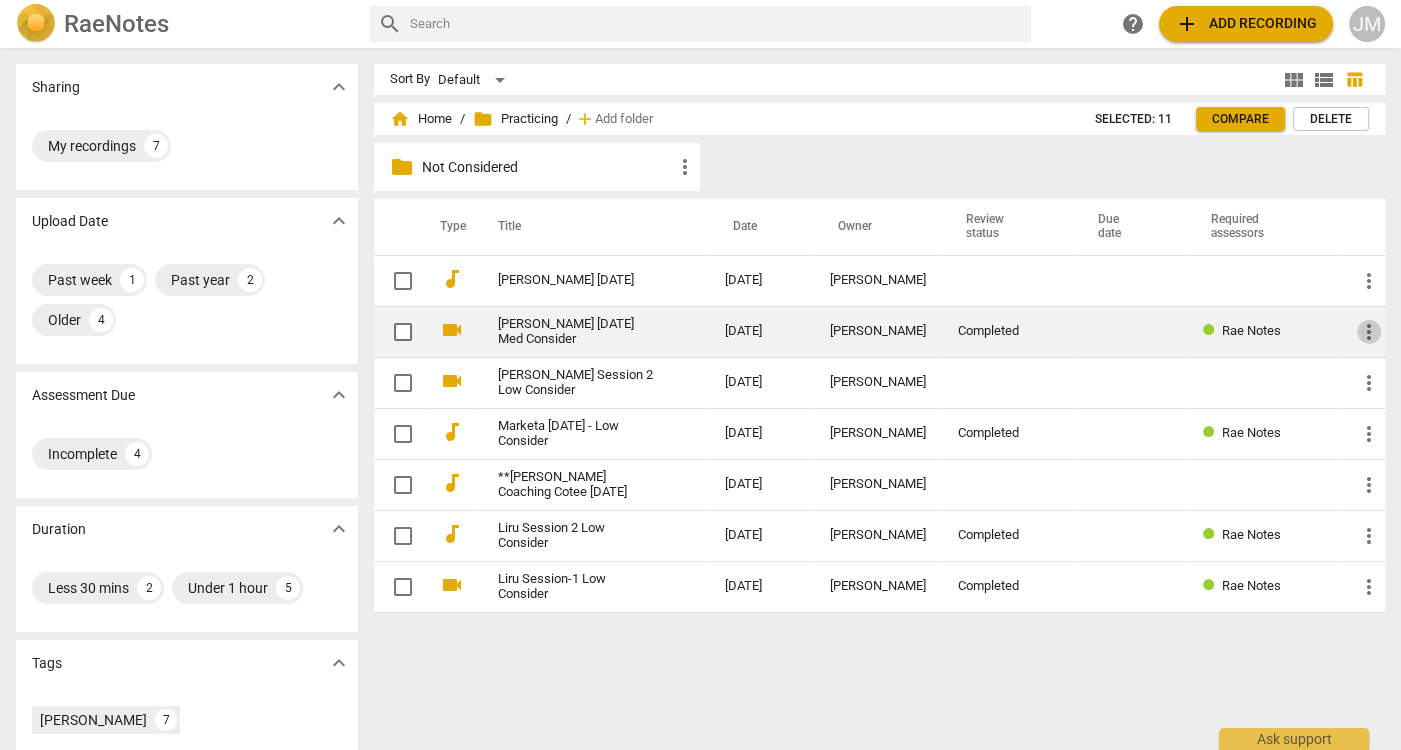 click on "more_vert" at bounding box center (1369, 332) 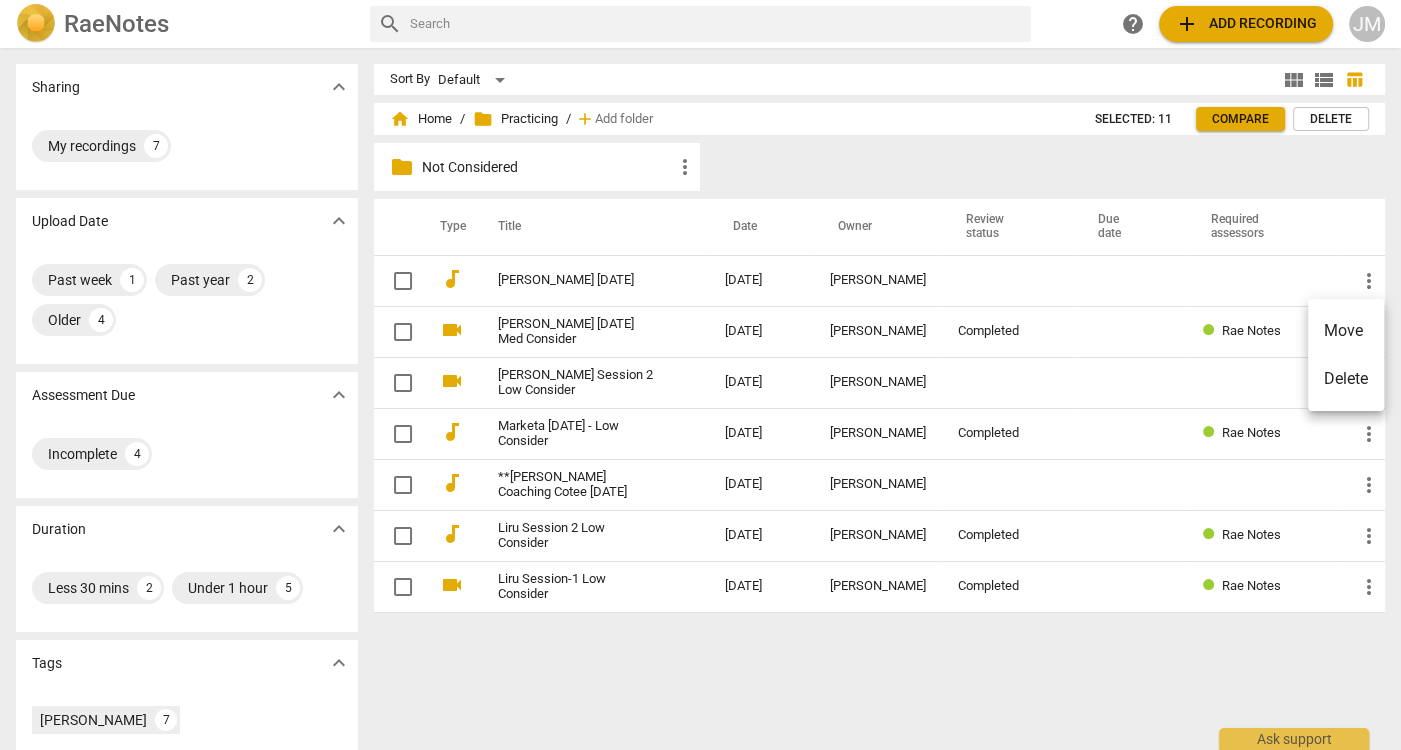 click on "Move" at bounding box center (1346, 331) 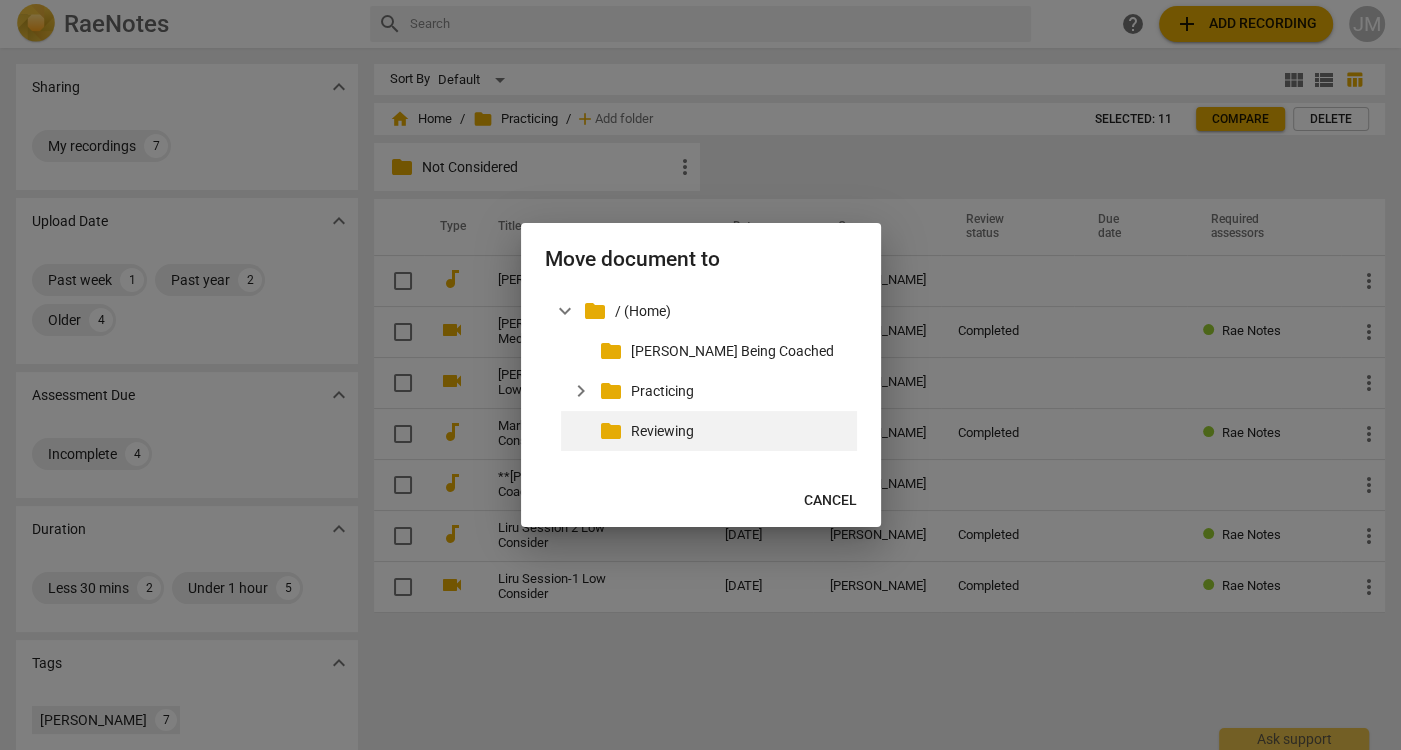 click on "Reviewing" at bounding box center [740, 431] 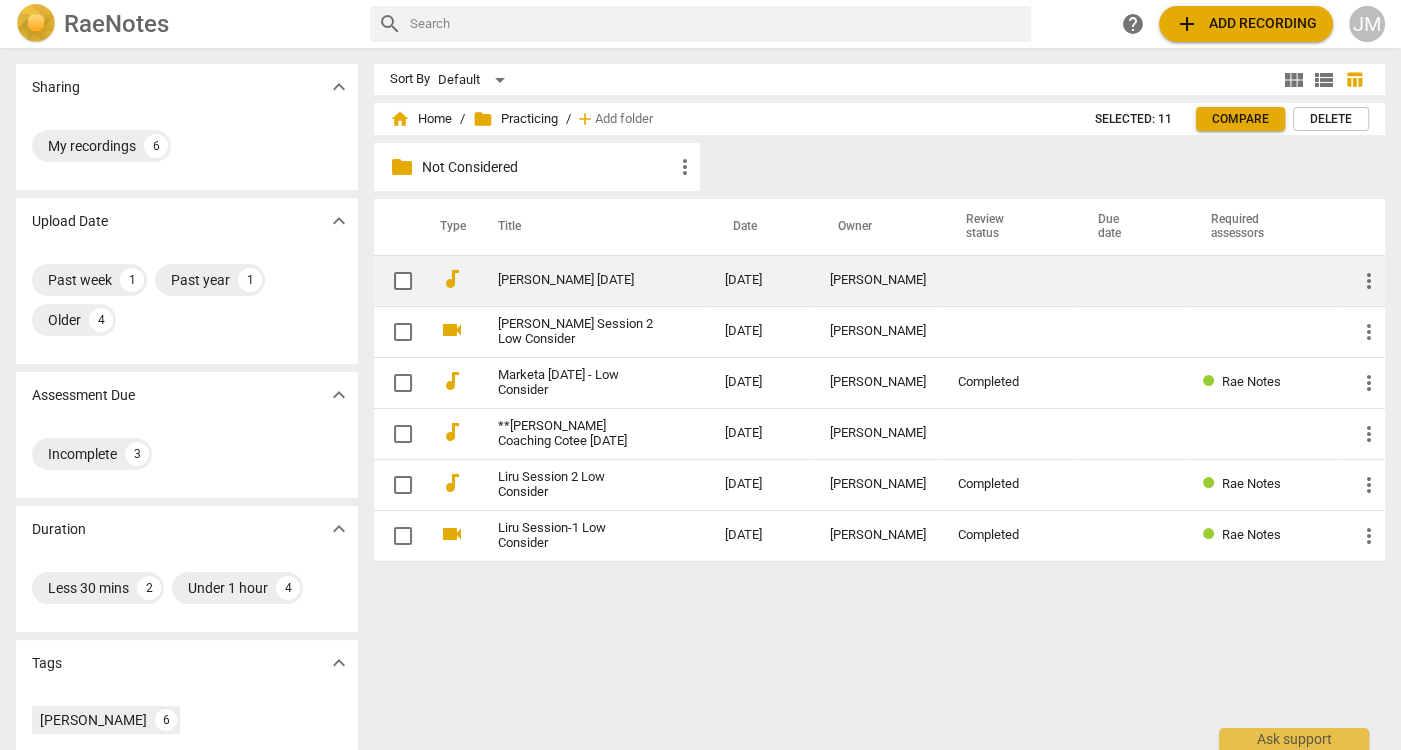 click on "[PERSON_NAME] [DATE]" at bounding box center [575, 280] 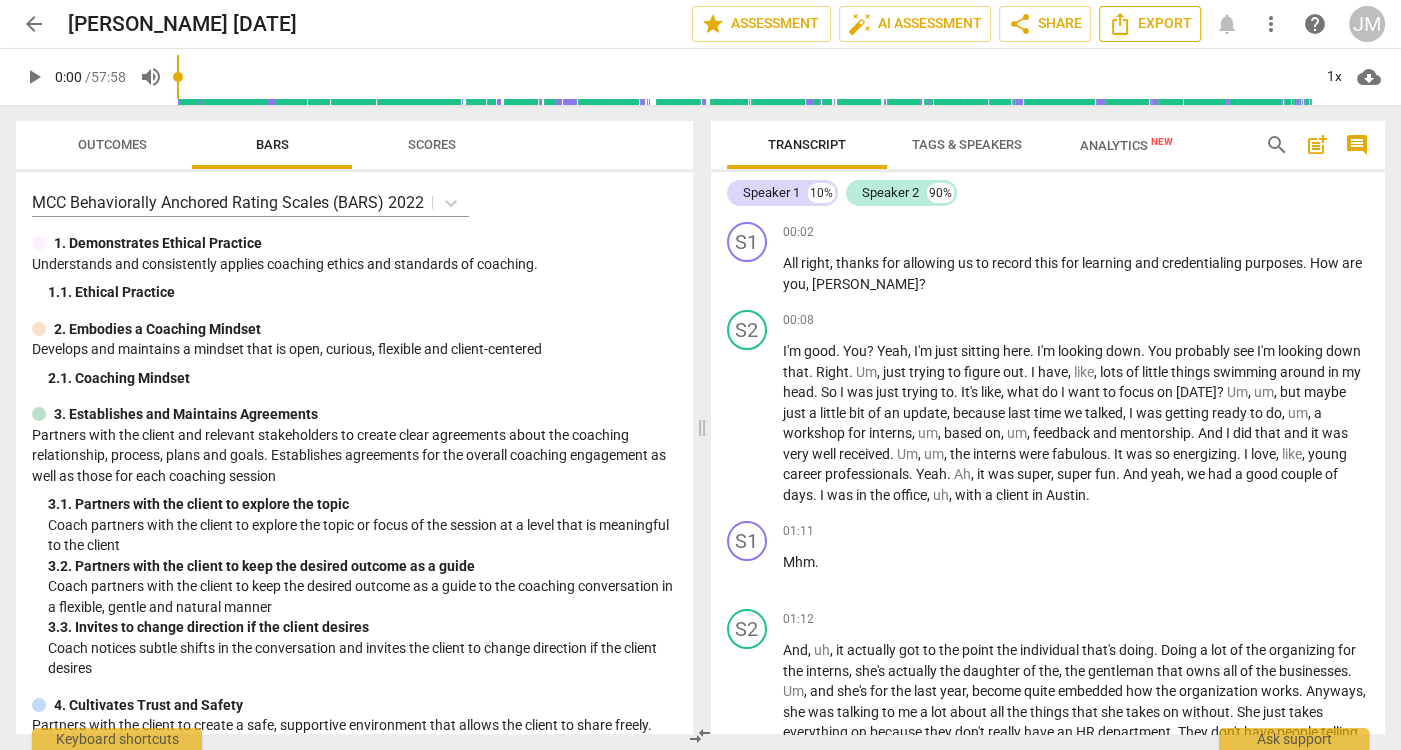 click on "Export" at bounding box center [1150, 24] 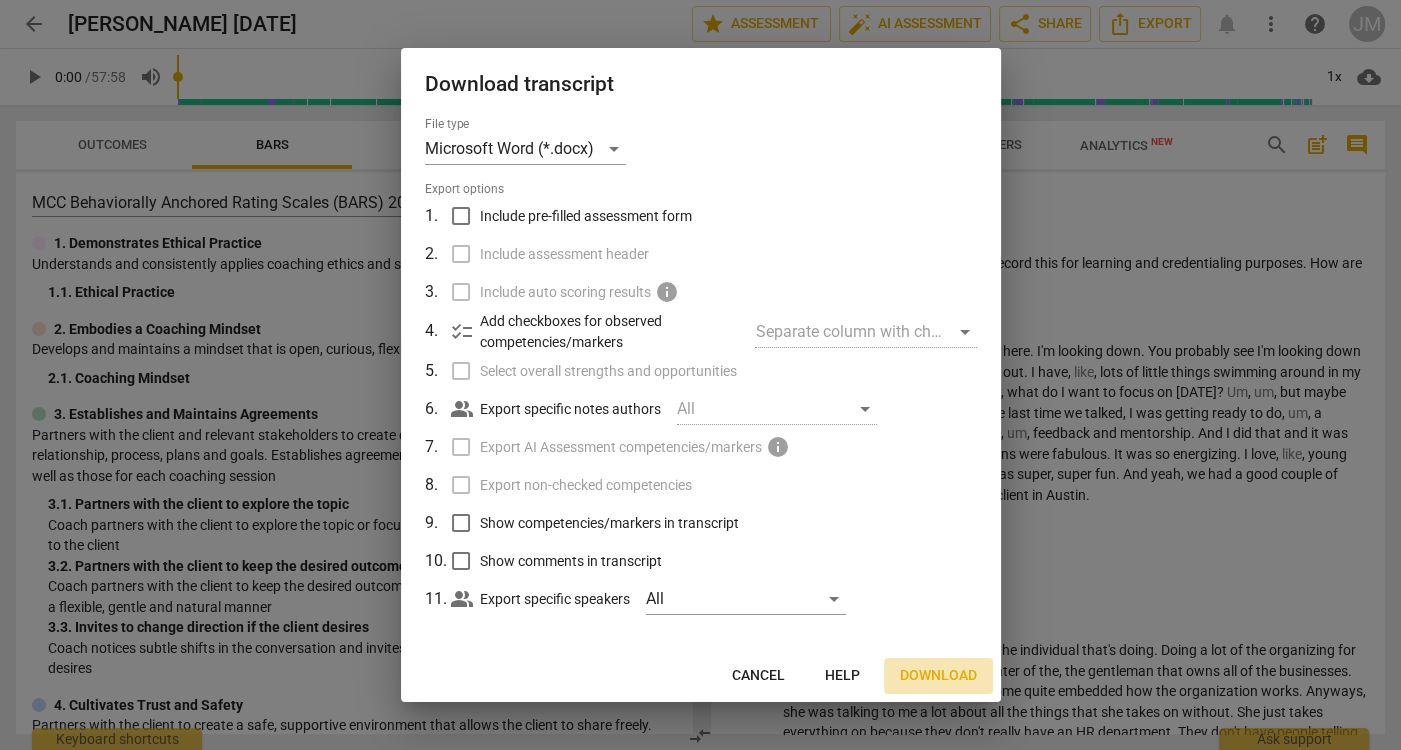click on "Download" at bounding box center [938, 676] 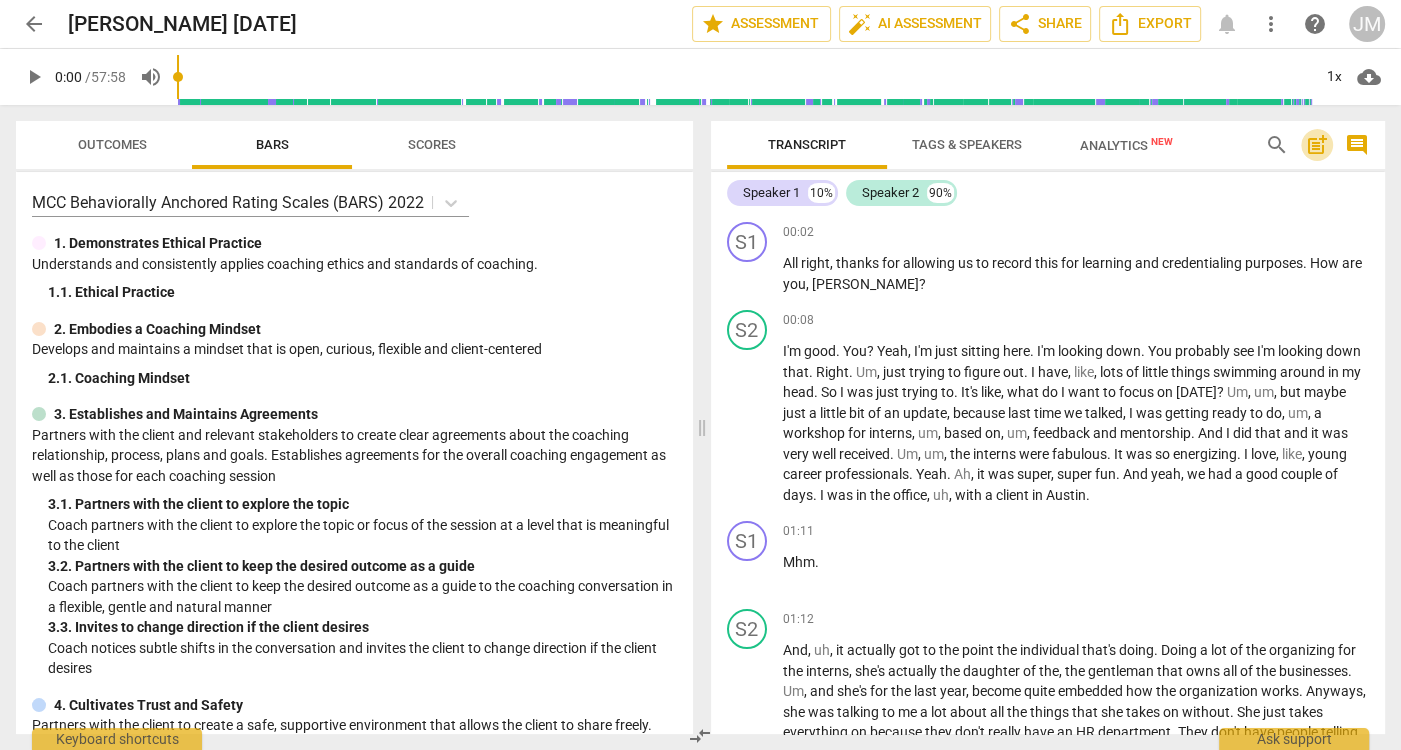 drag, startPoint x: 1312, startPoint y: 144, endPoint x: 1281, endPoint y: 179, distance: 46.75468 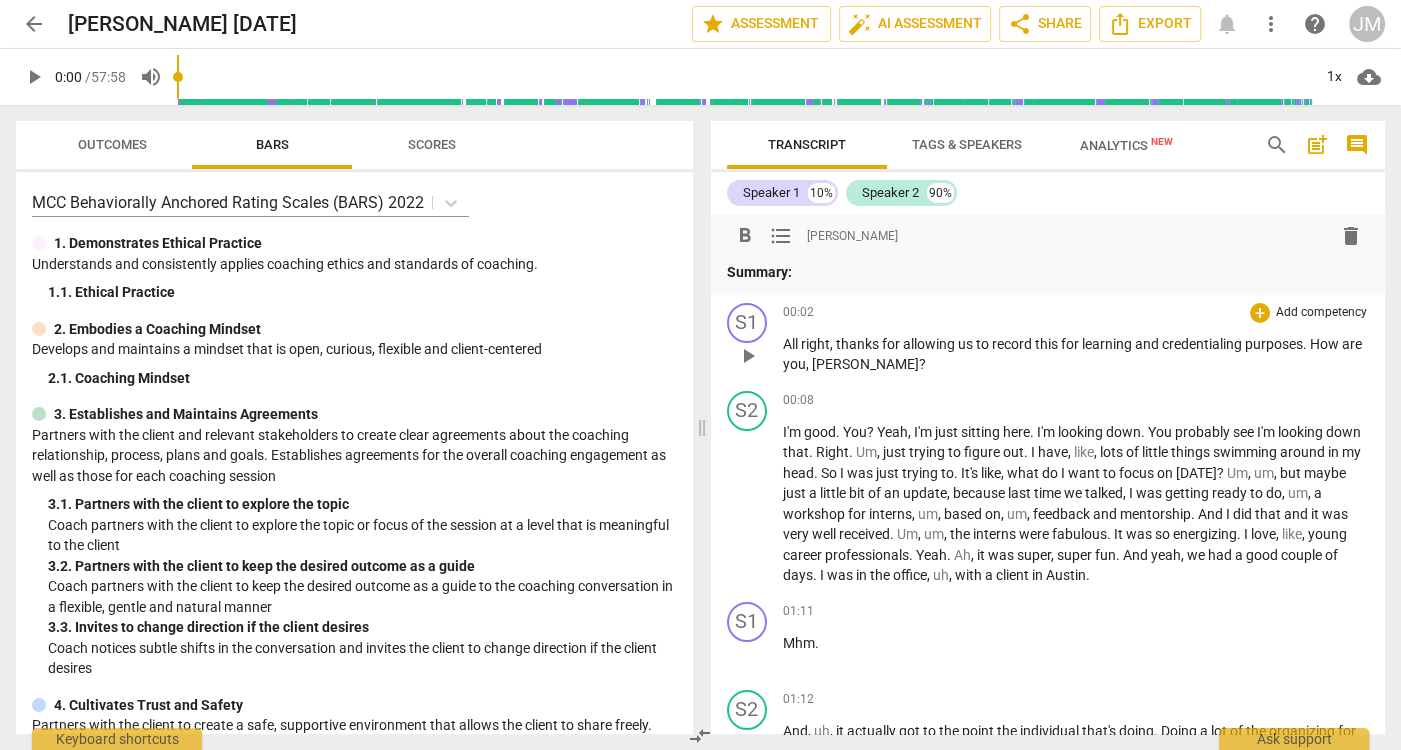 type 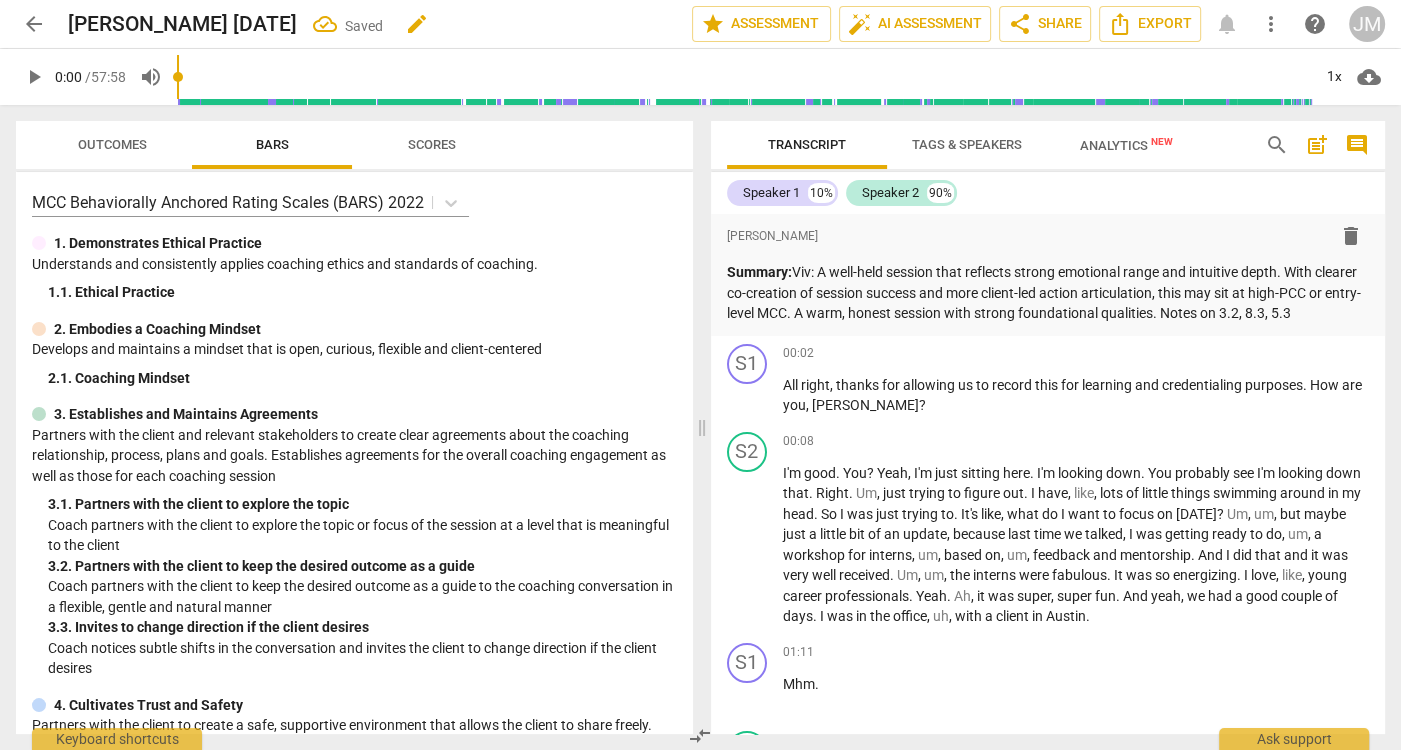 click on "edit" at bounding box center [417, 24] 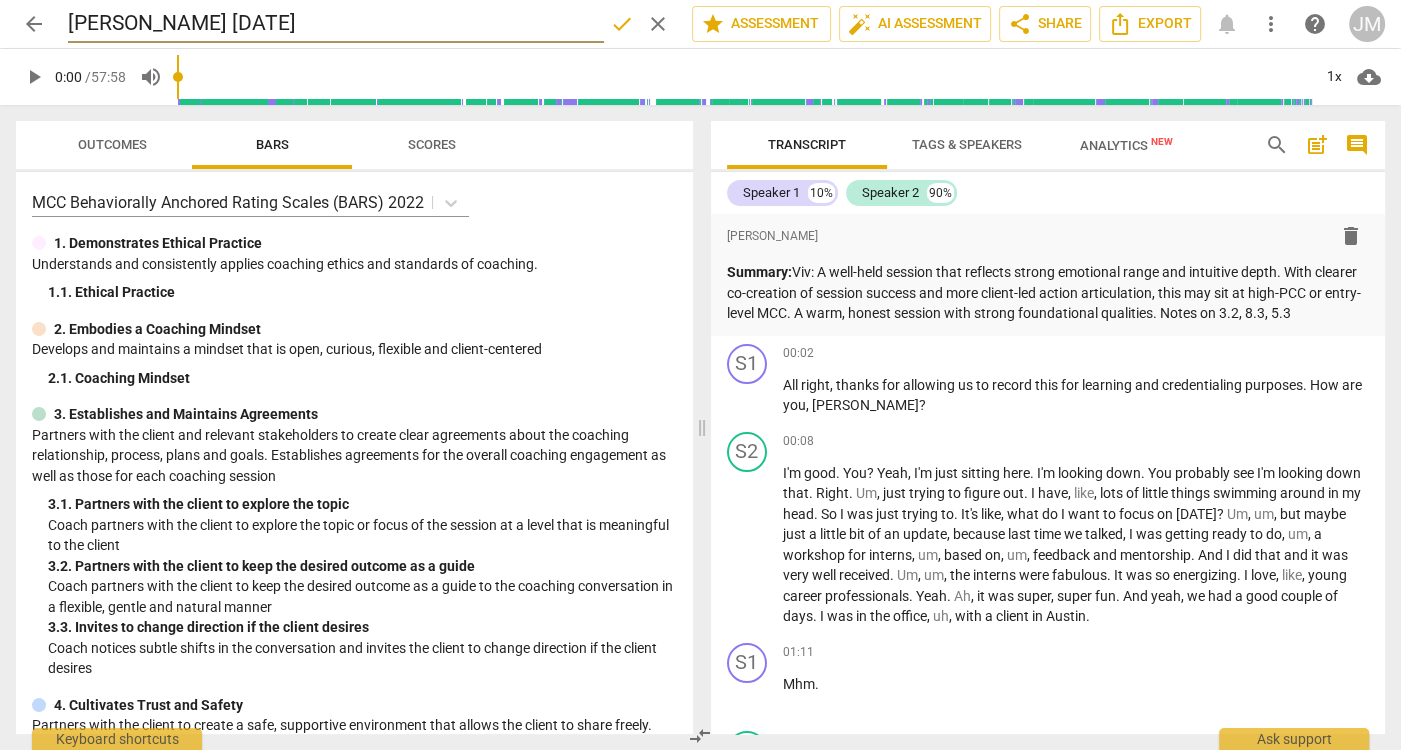 click on "[PERSON_NAME] [DATE]" at bounding box center [336, 24] 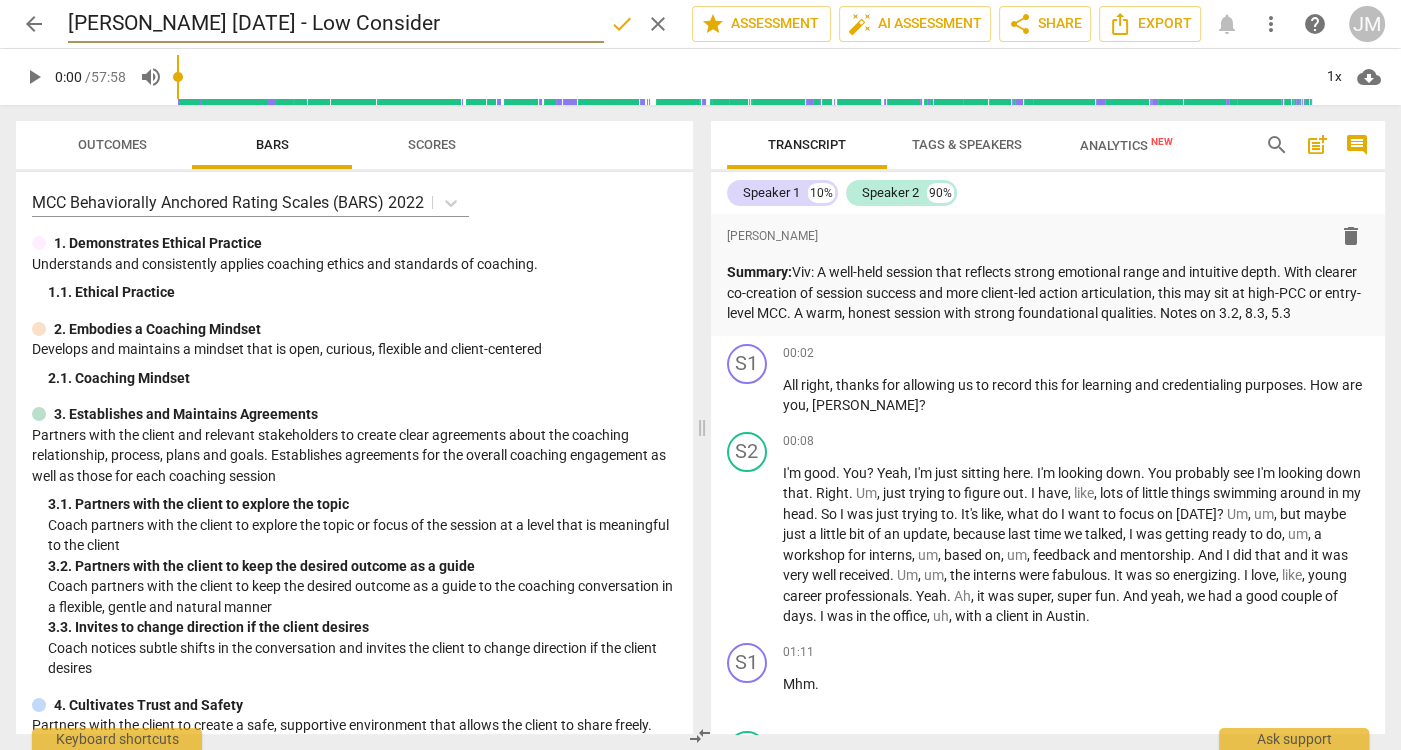 type on "Melinda July 3 2025 - Low Consider" 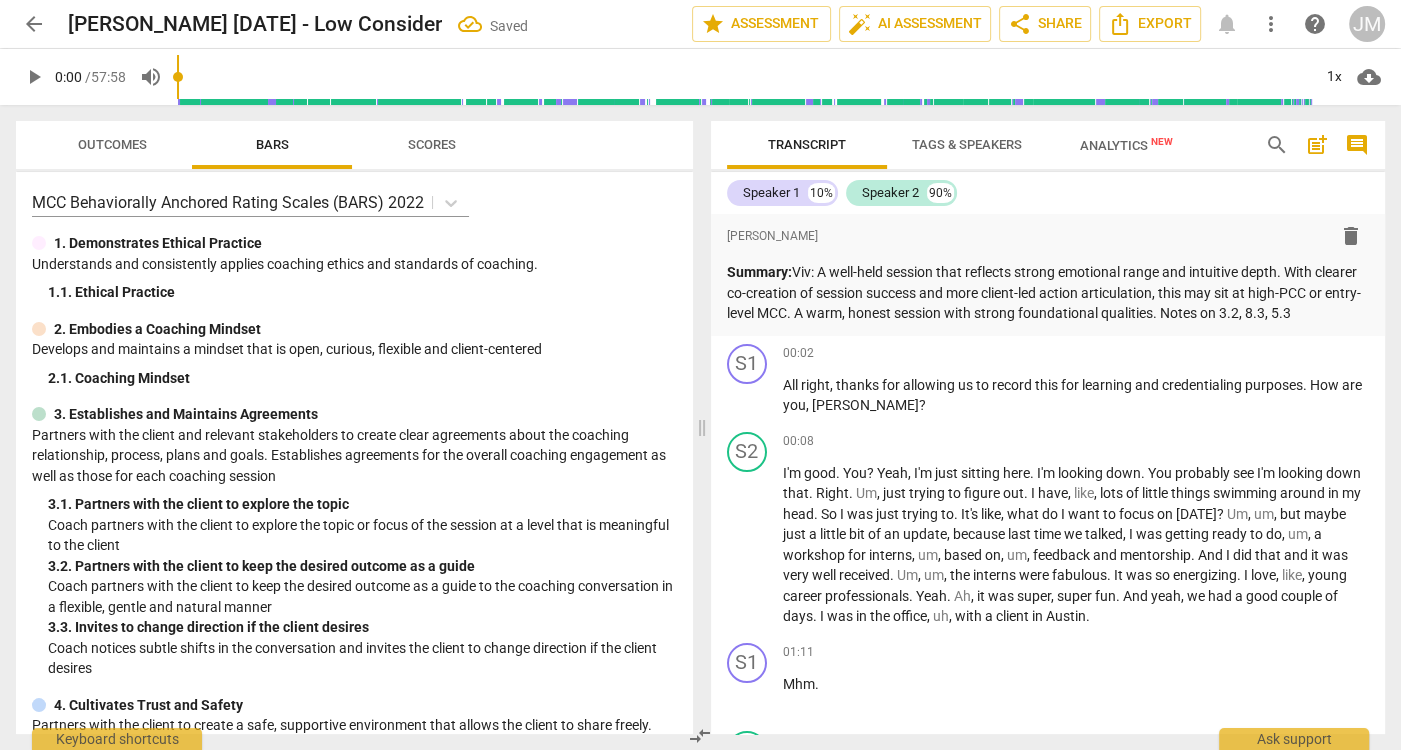 click on "arrow_back" at bounding box center (34, 24) 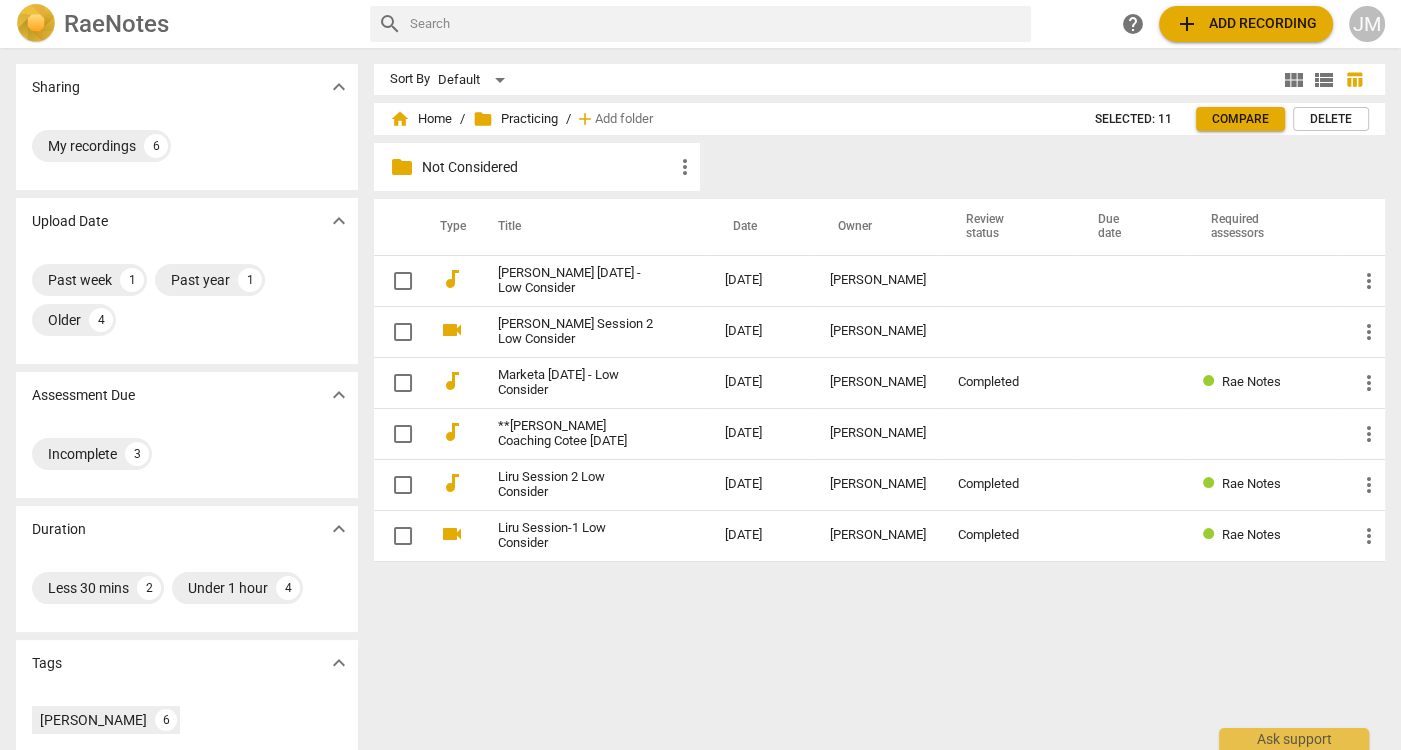 click on "folder Practicing" at bounding box center [515, 119] 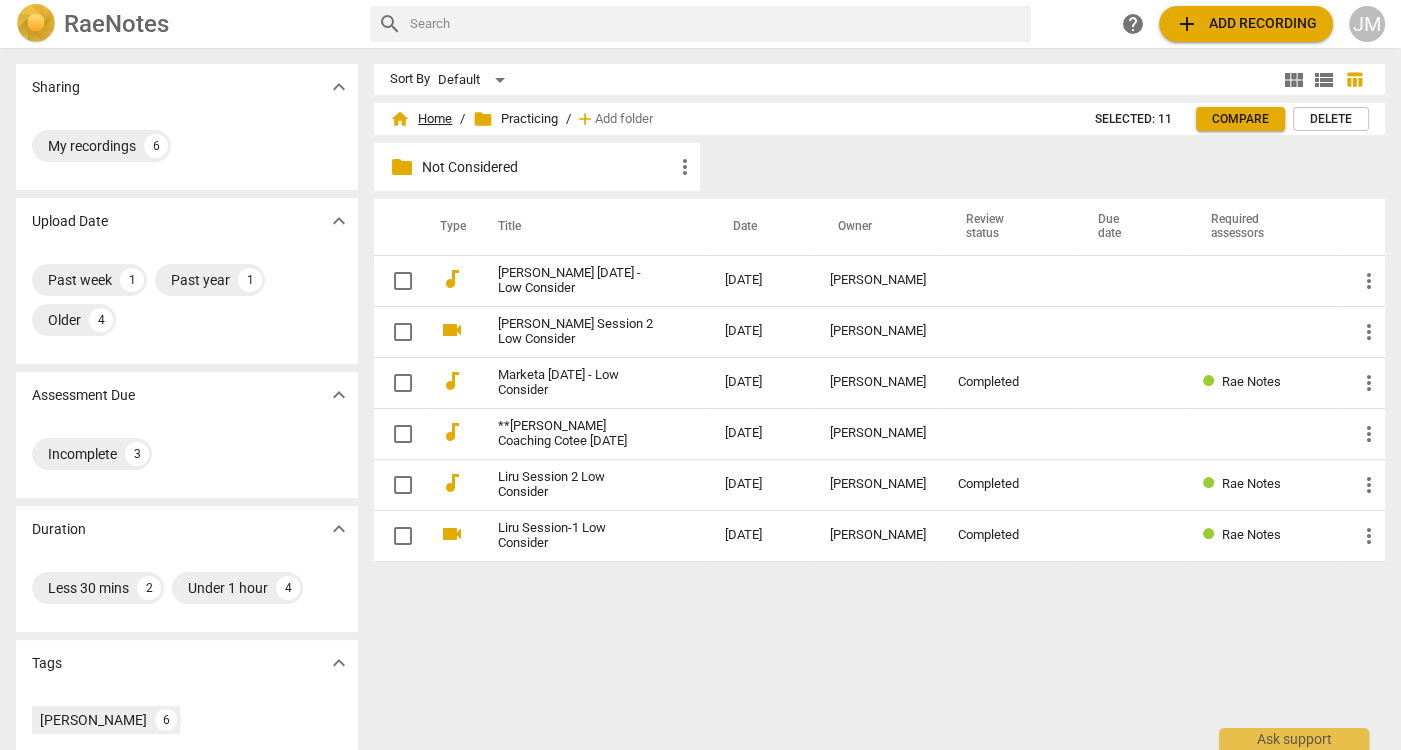 click on "home Home" at bounding box center (421, 119) 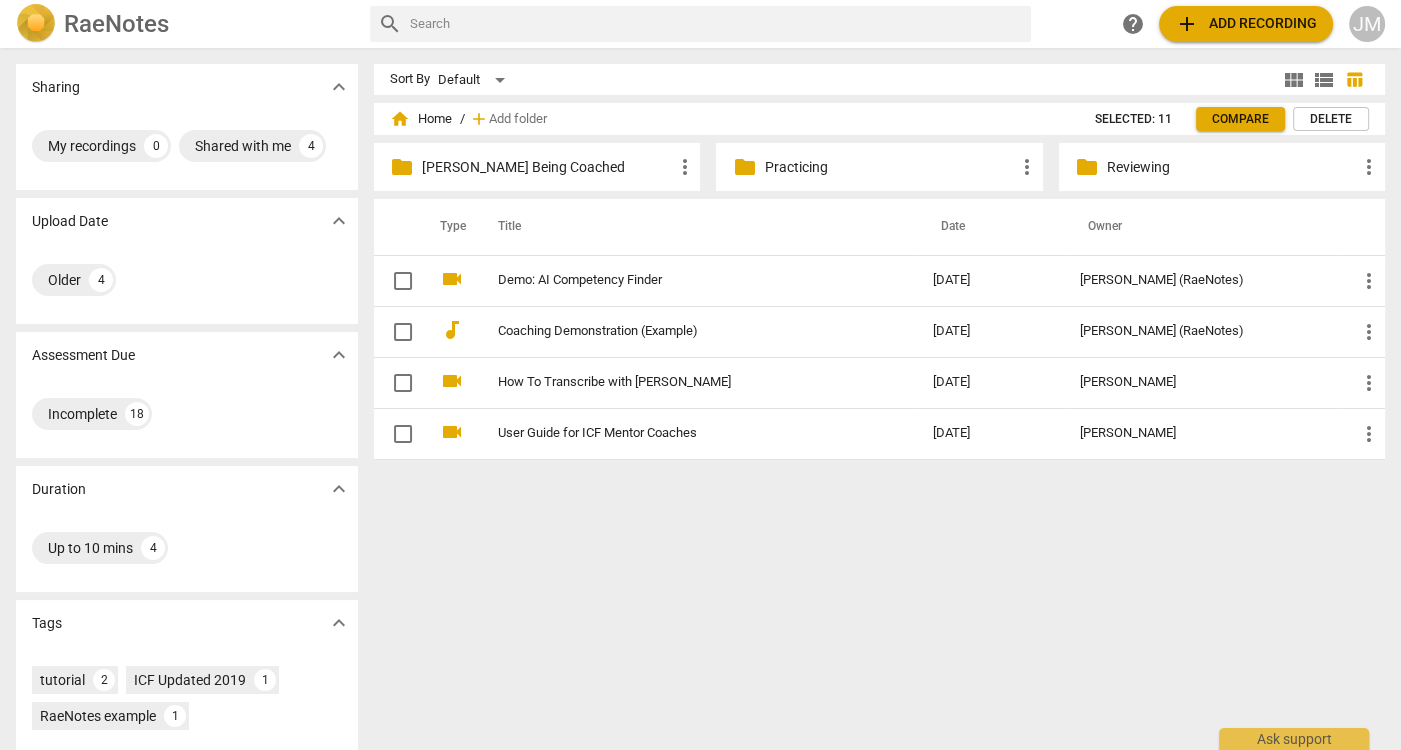 click on "Reviewing" at bounding box center (1232, 167) 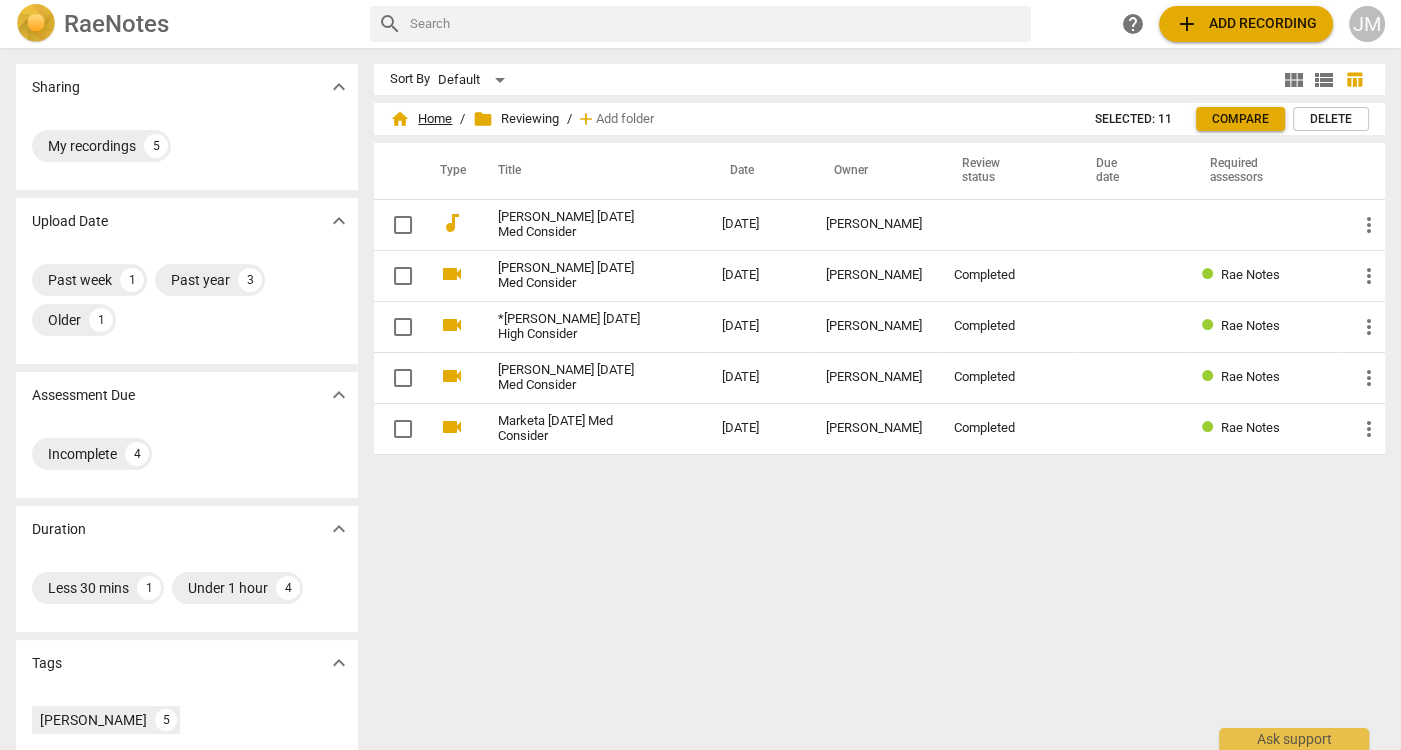 click on "home Home" at bounding box center [421, 119] 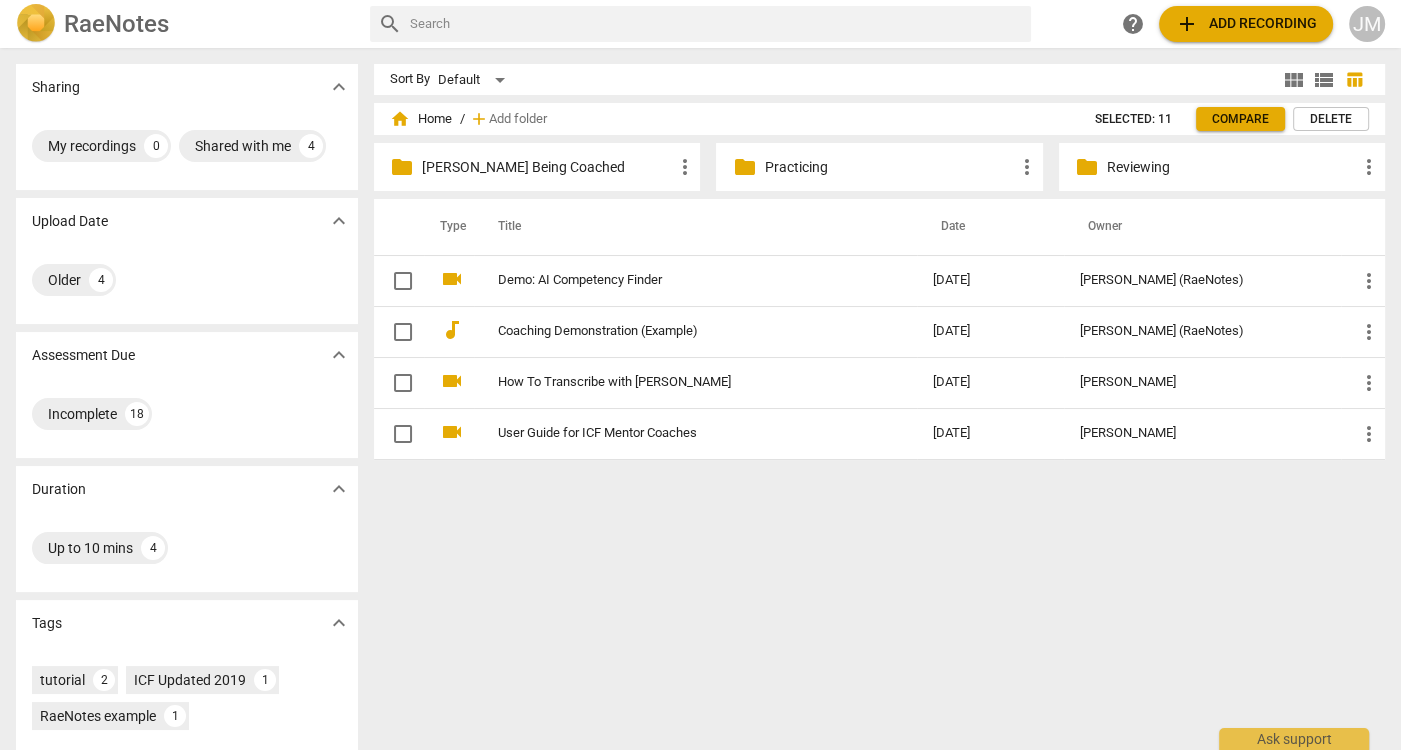 click on "Practicing" at bounding box center (889, 167) 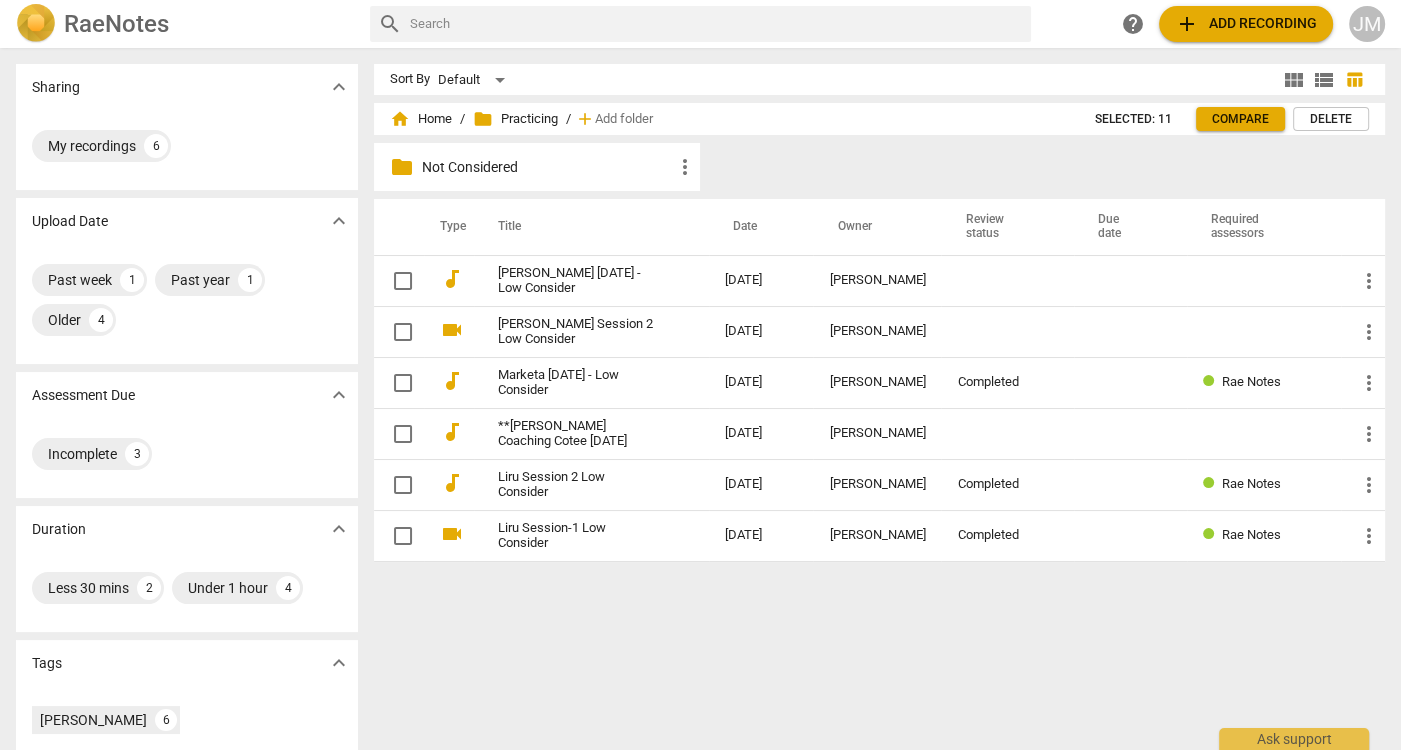 click on "folder Not Considered more_vert" at bounding box center [537, 167] 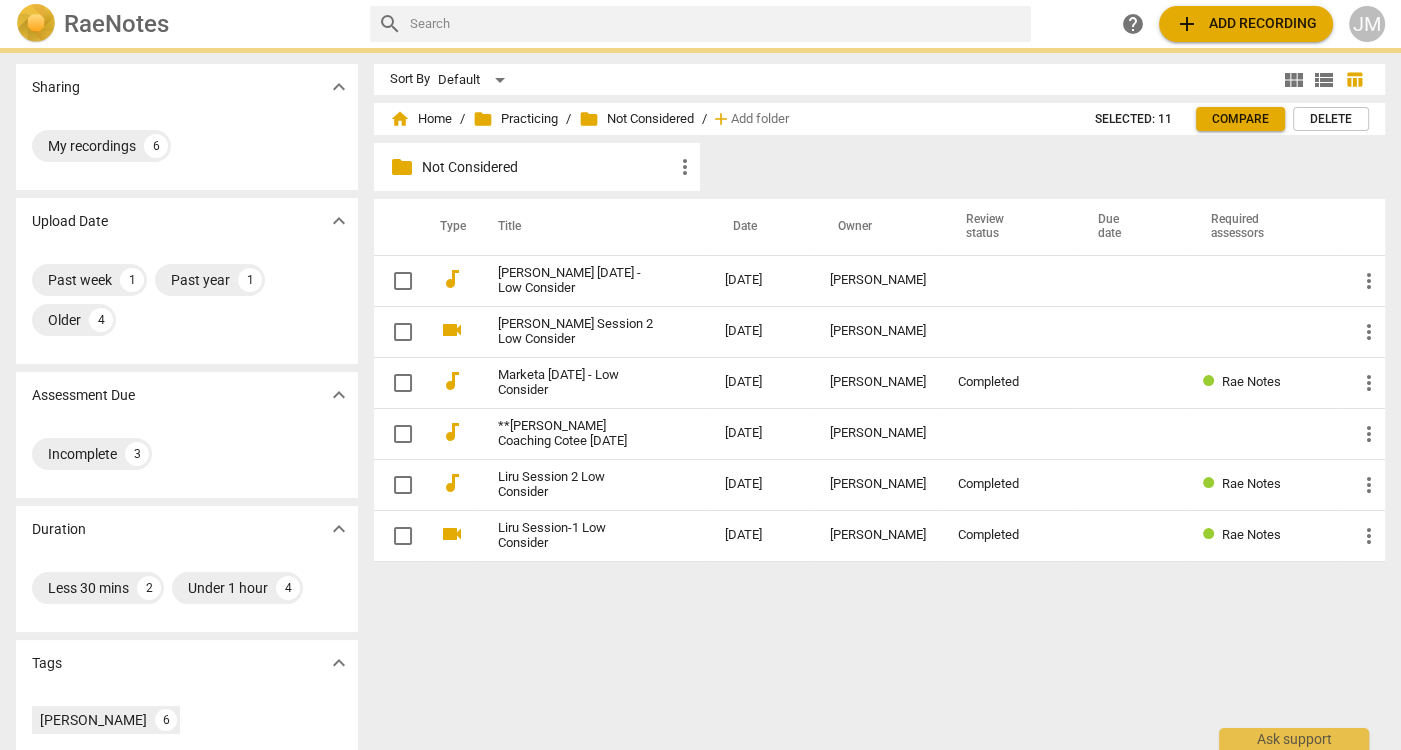 checkbox on "true" 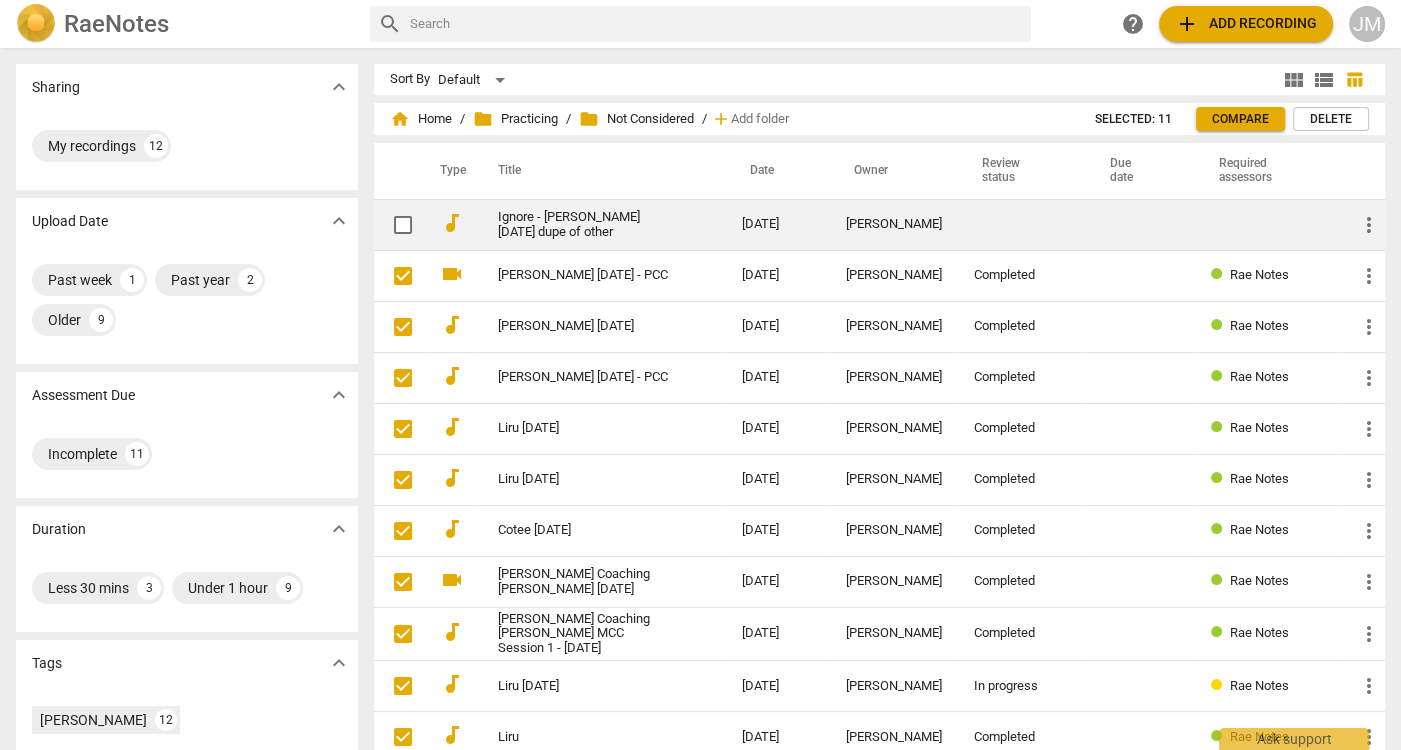 click at bounding box center (403, 225) 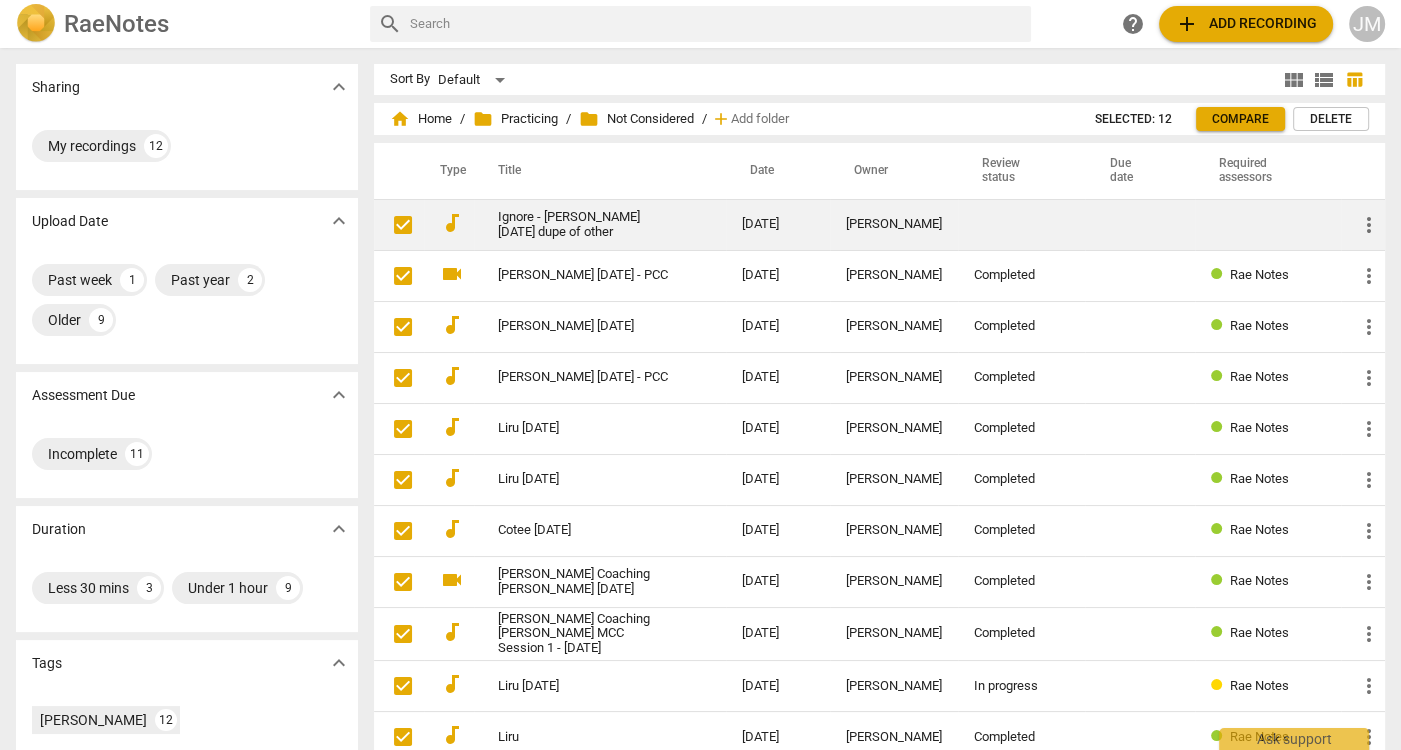 click at bounding box center (403, 225) 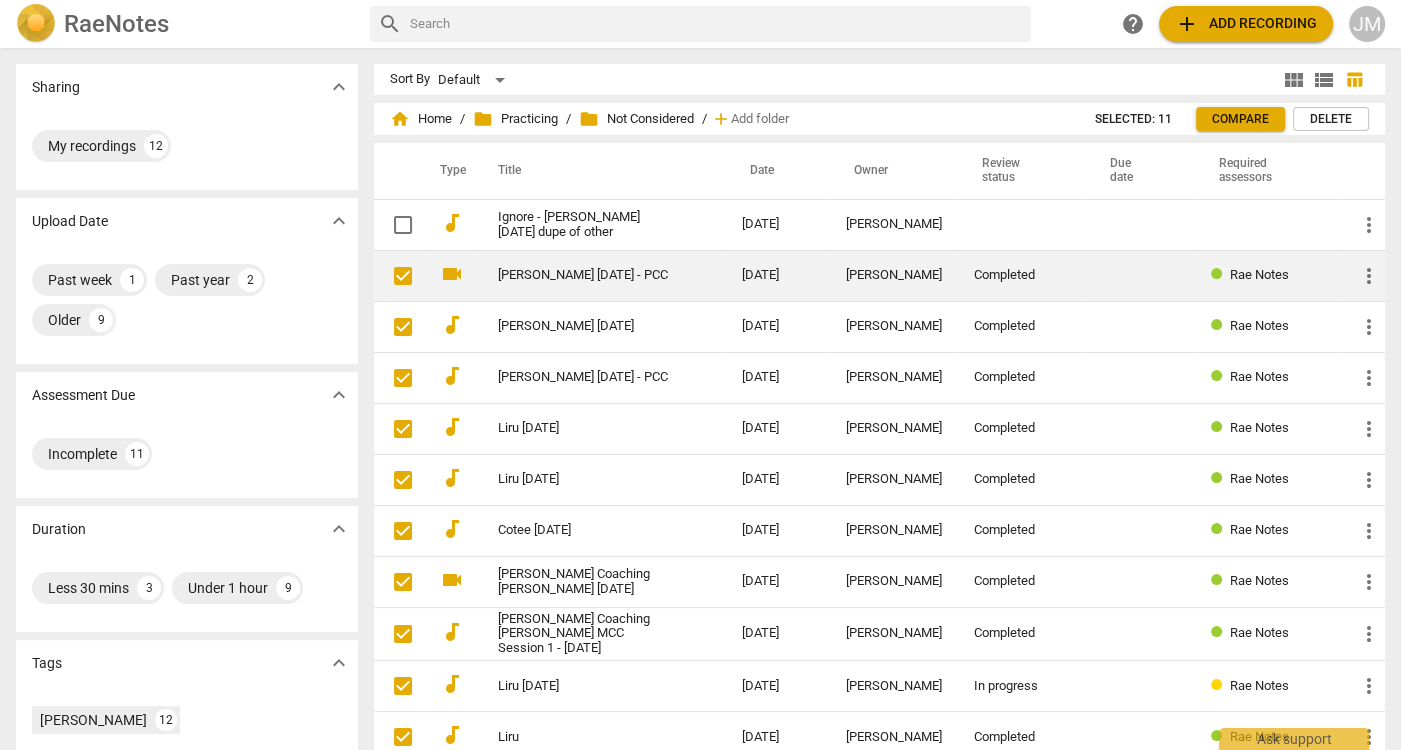 click at bounding box center (403, 276) 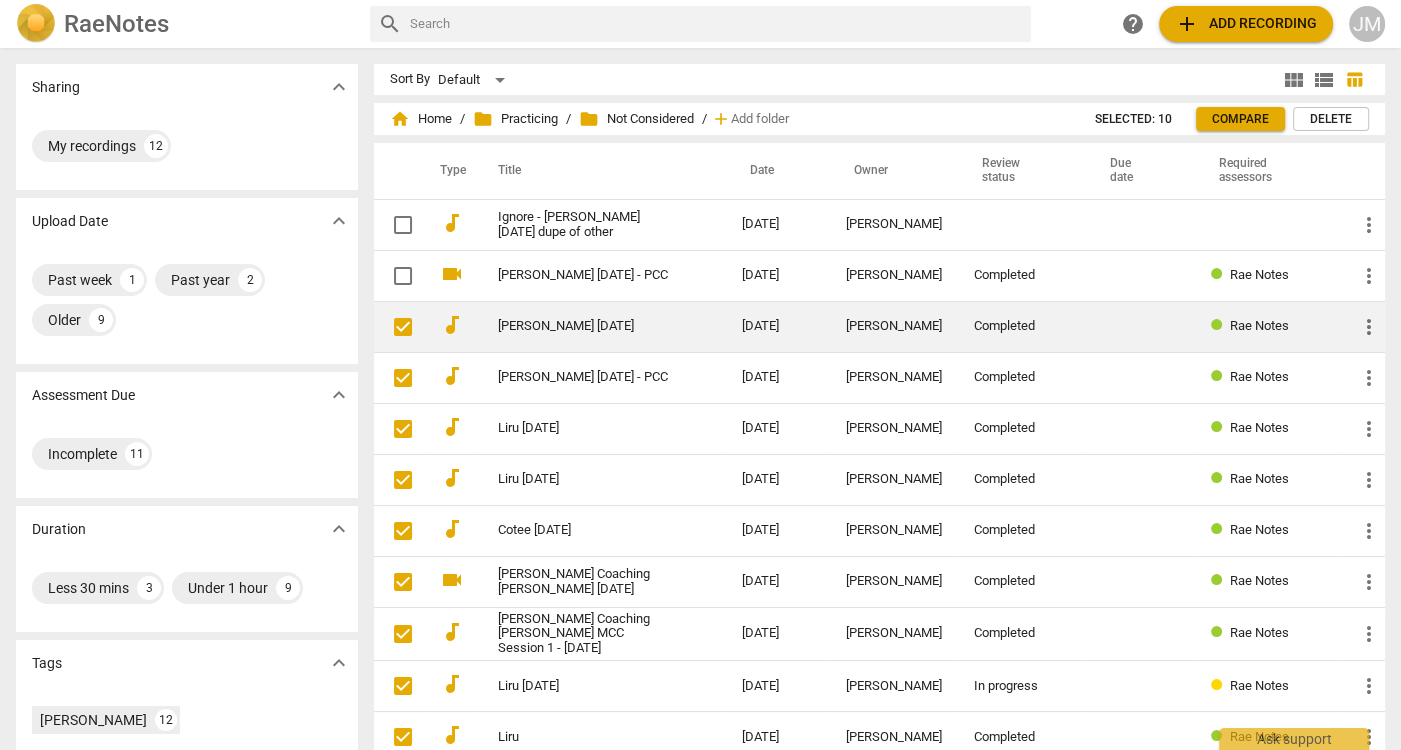 click at bounding box center (403, 327) 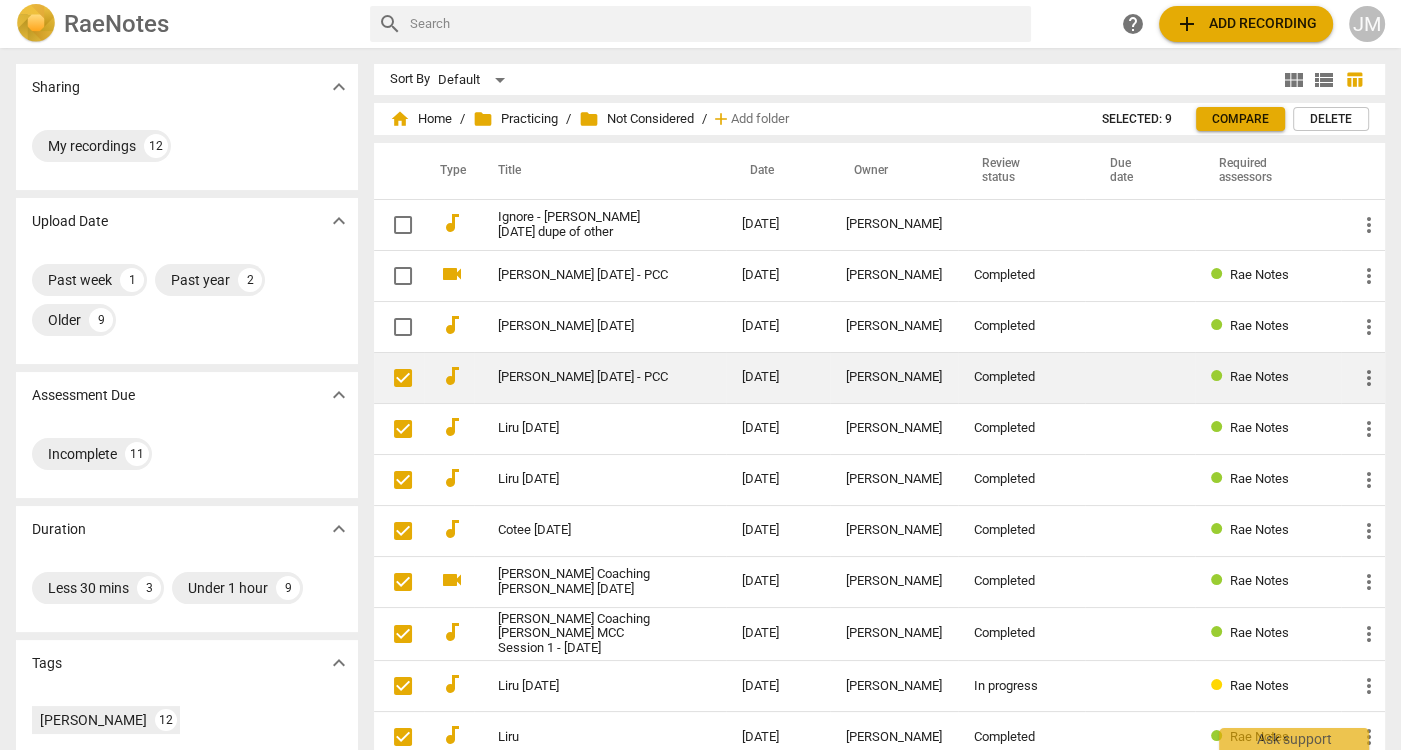 click at bounding box center [403, 378] 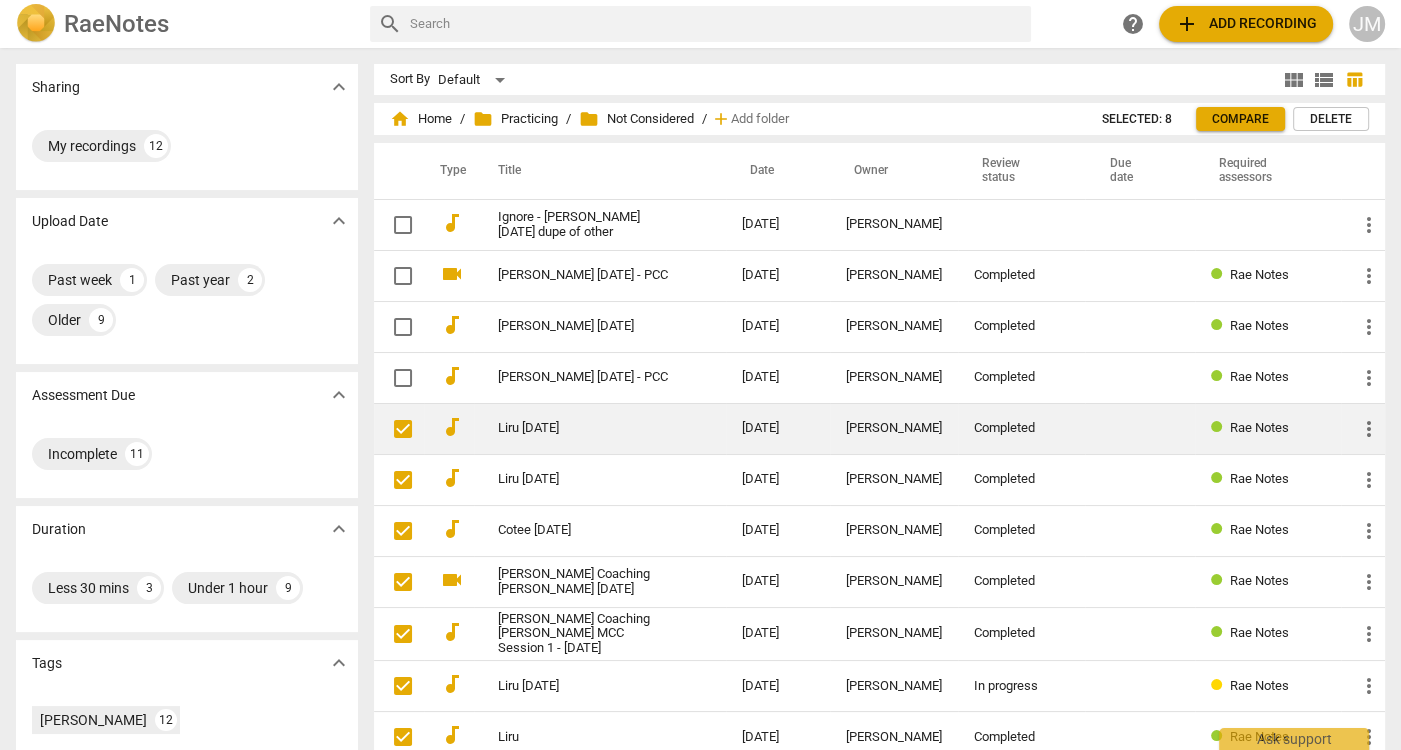 click at bounding box center [403, 429] 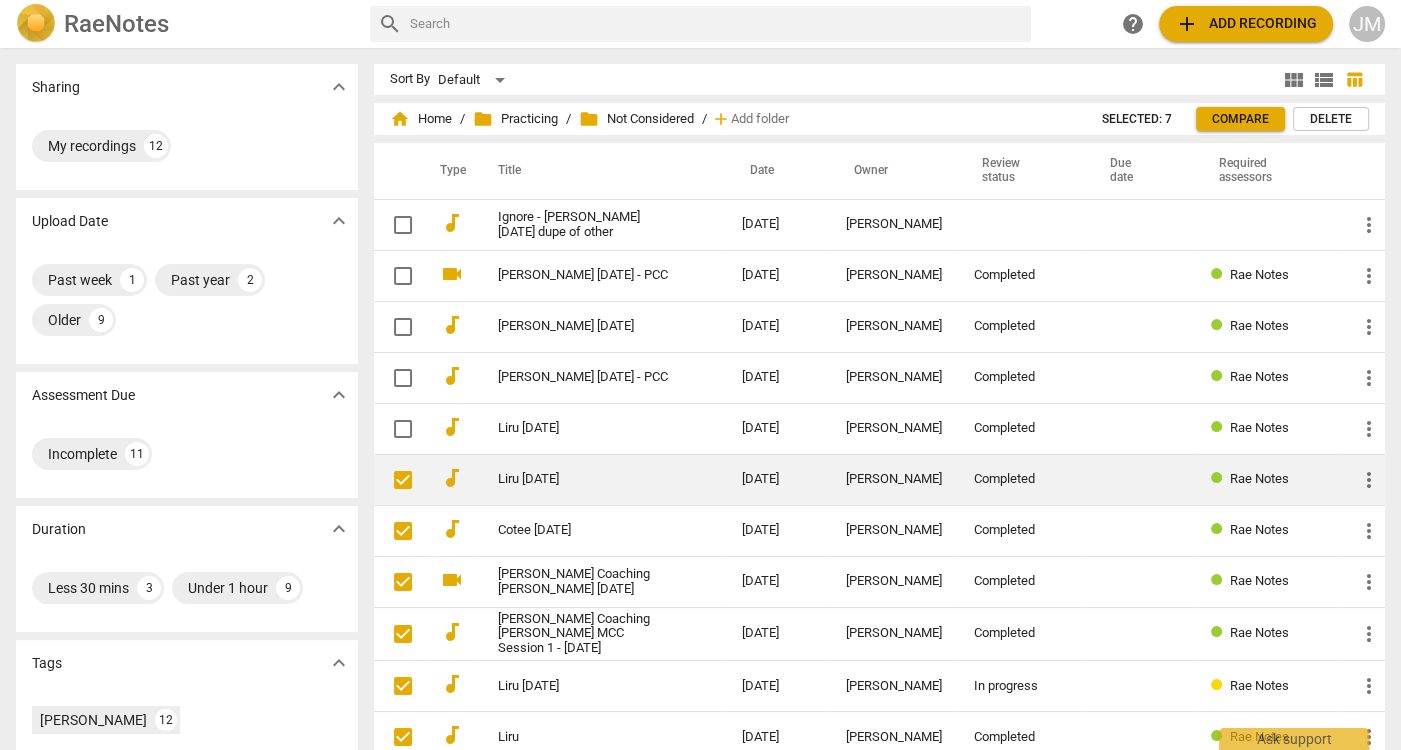 click at bounding box center (403, 480) 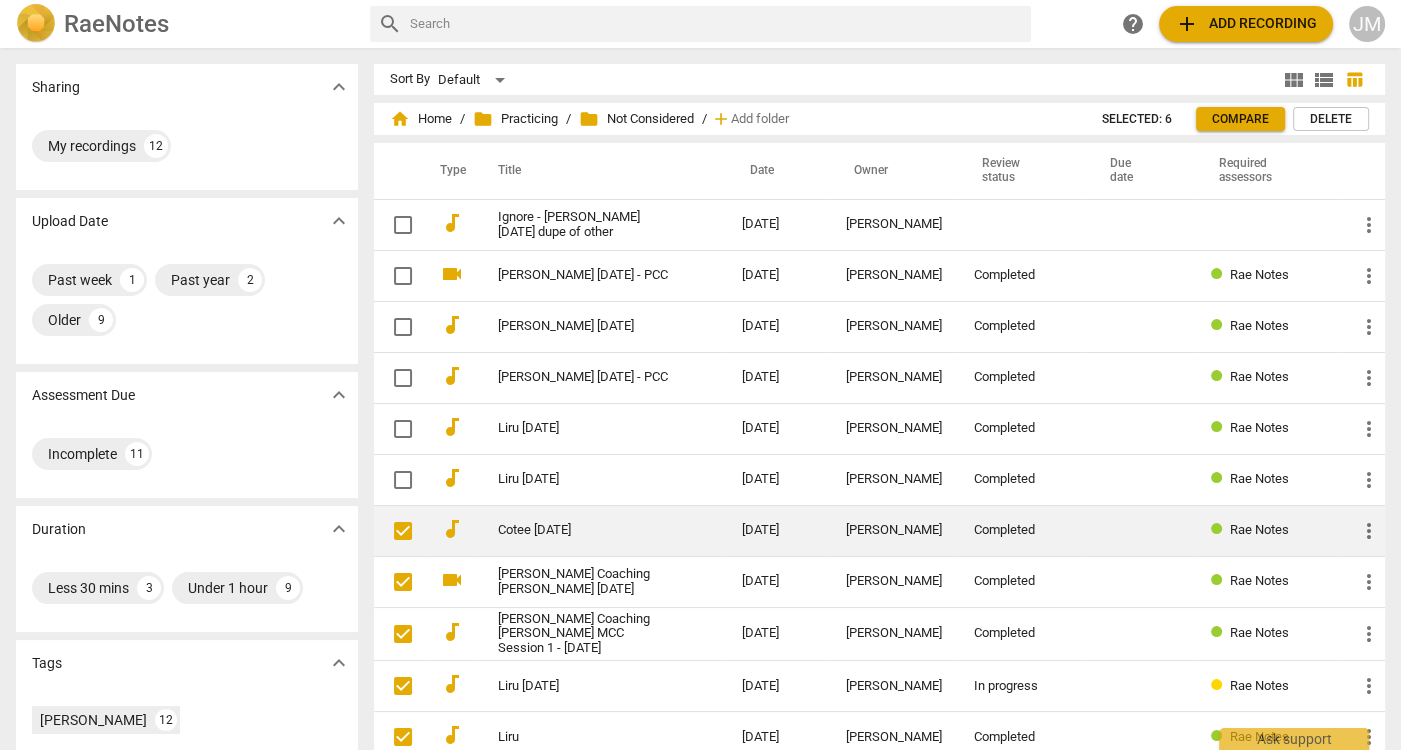 click at bounding box center [403, 531] 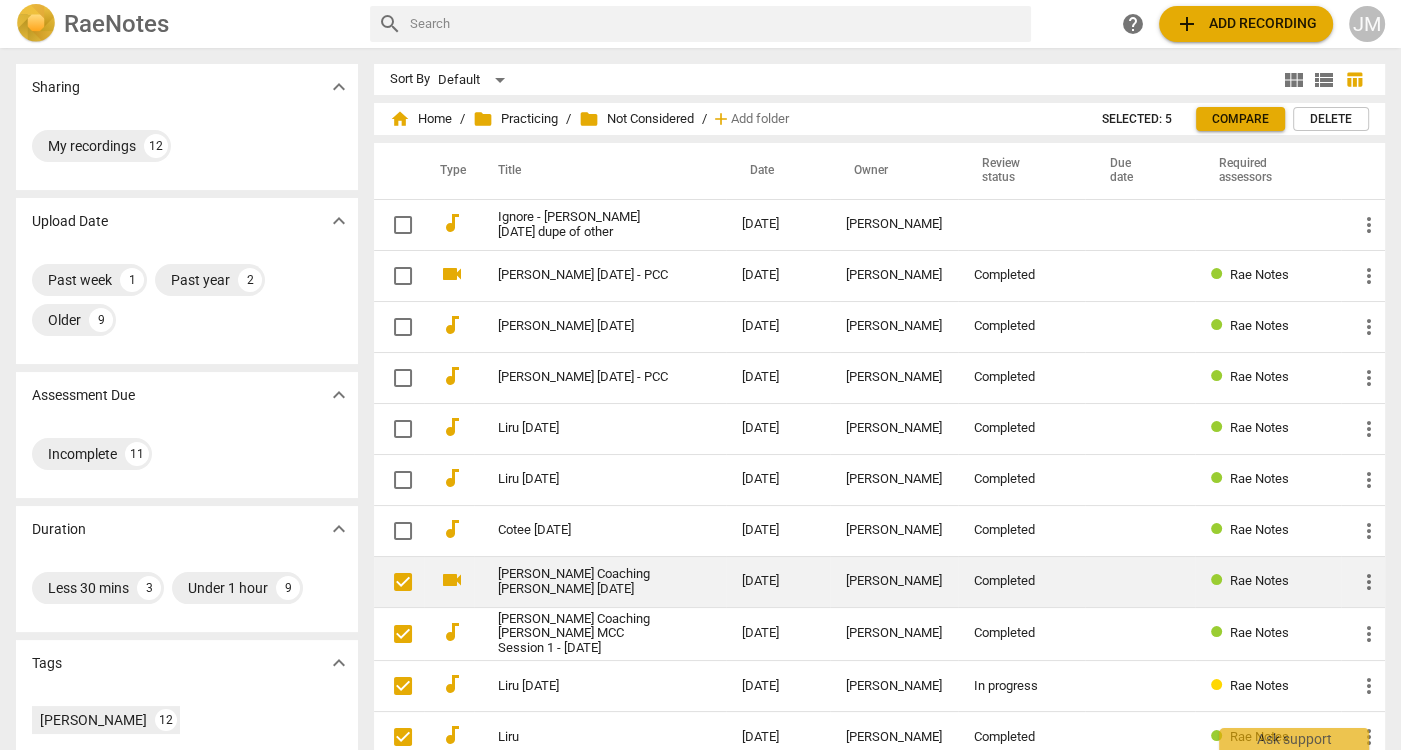 drag, startPoint x: 399, startPoint y: 573, endPoint x: 402, endPoint y: 585, distance: 12.369317 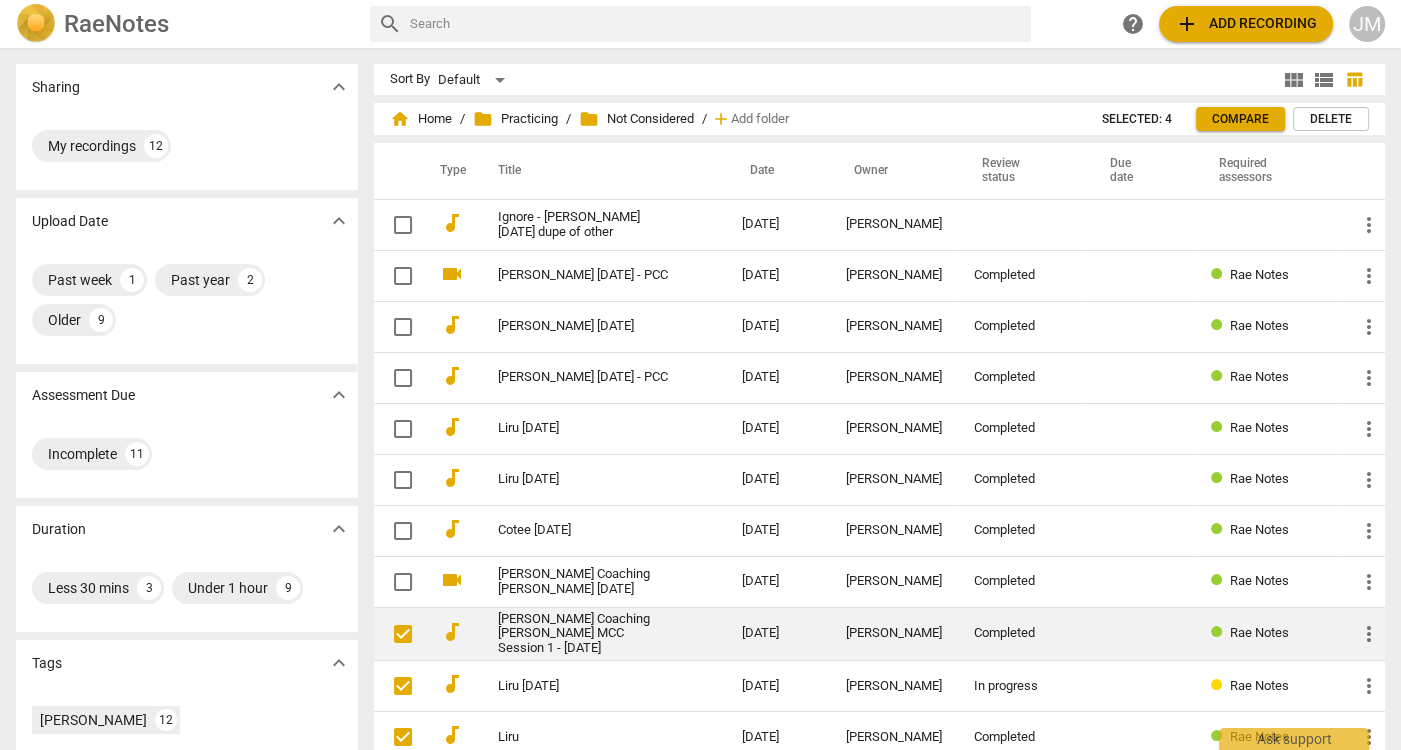 drag, startPoint x: 402, startPoint y: 638, endPoint x: 398, endPoint y: 654, distance: 16.492422 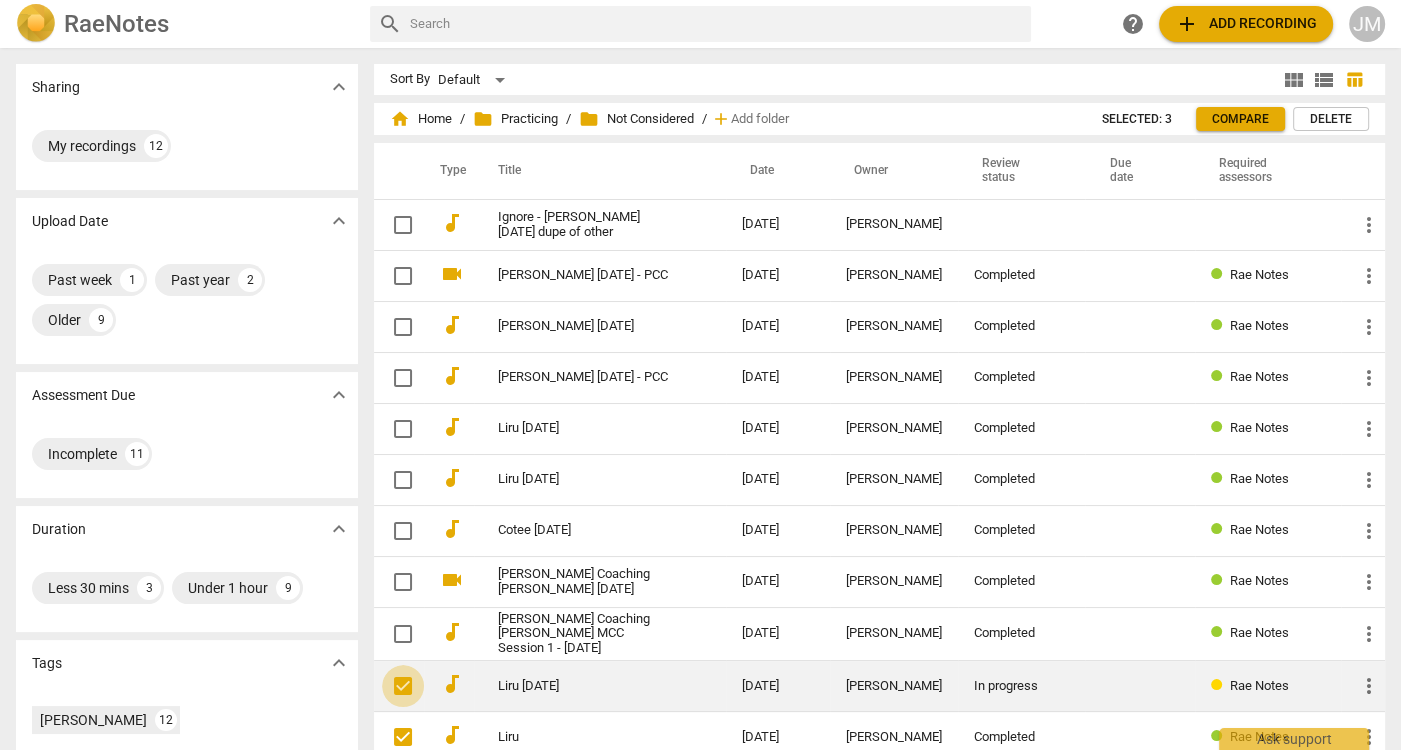 click at bounding box center (403, 686) 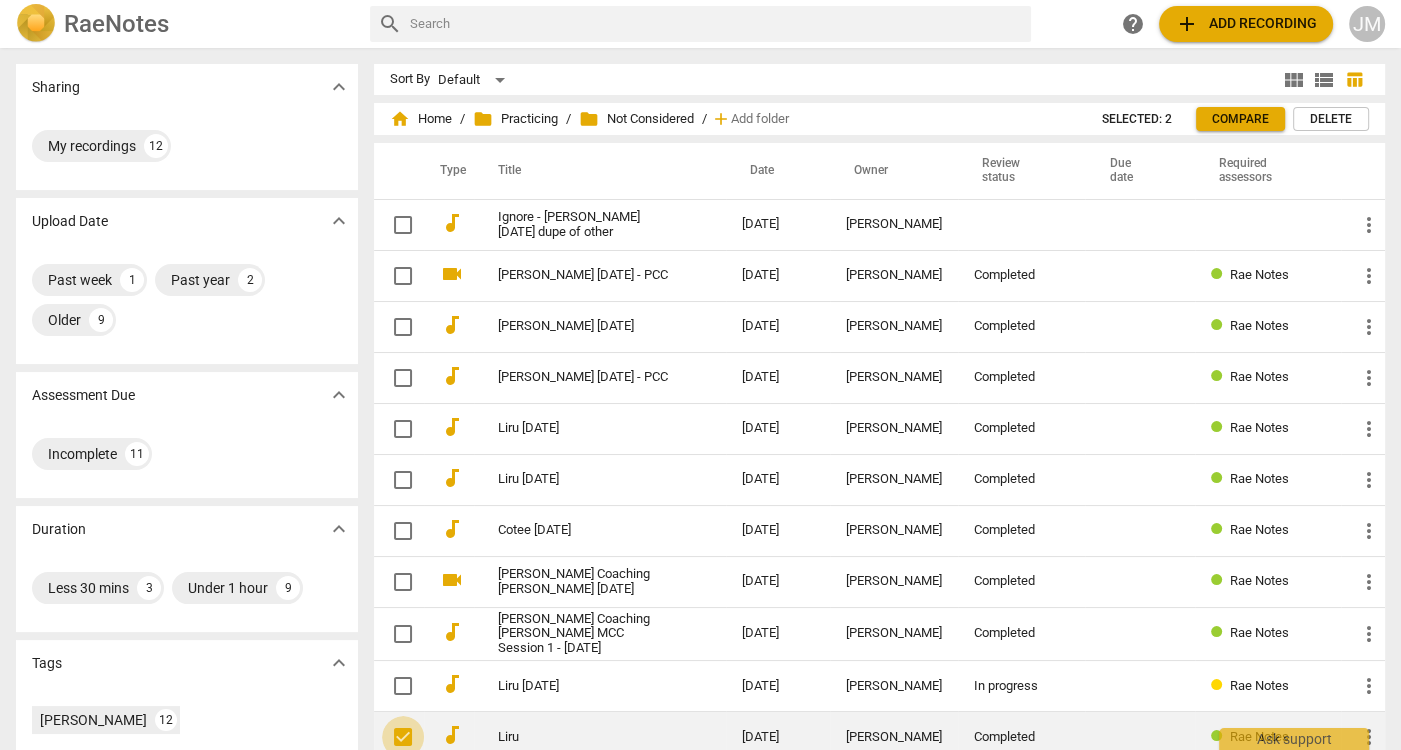 click at bounding box center [403, 737] 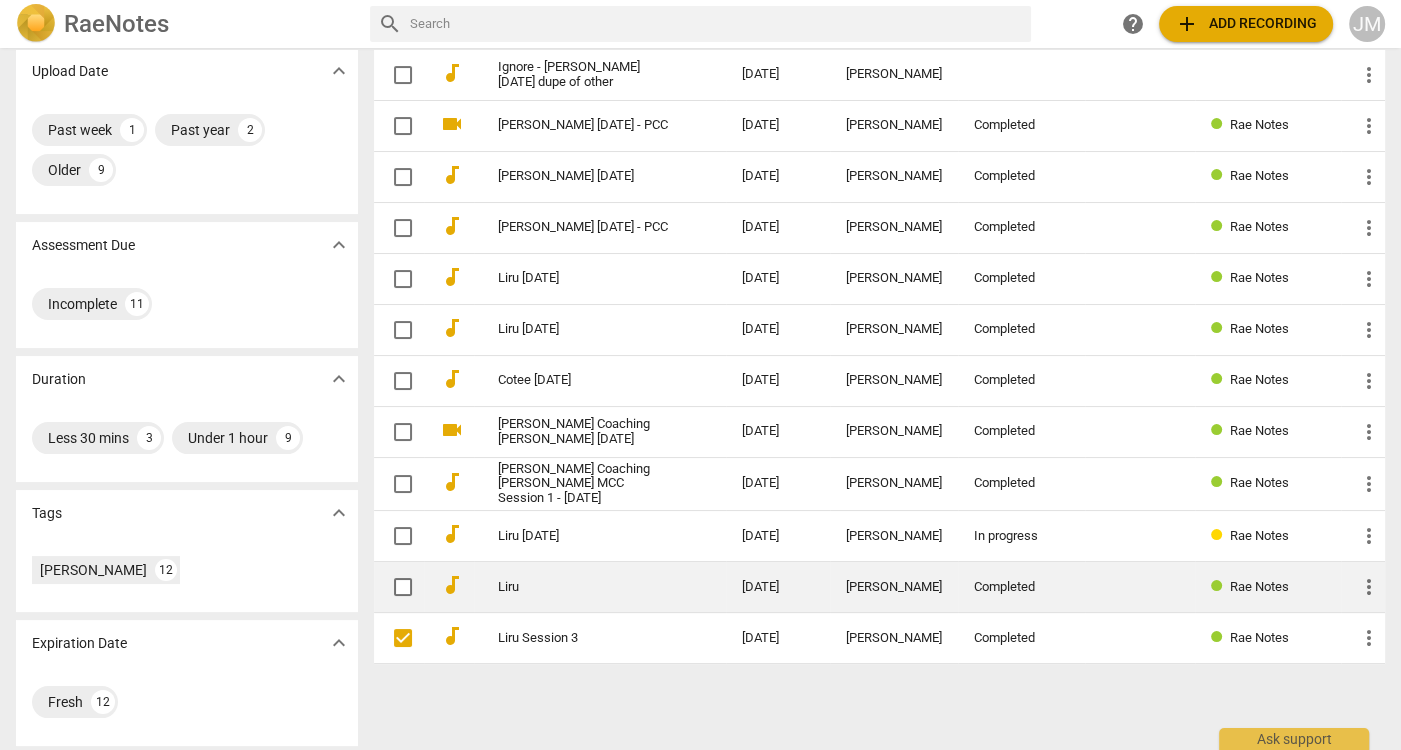 scroll, scrollTop: 153, scrollLeft: 0, axis: vertical 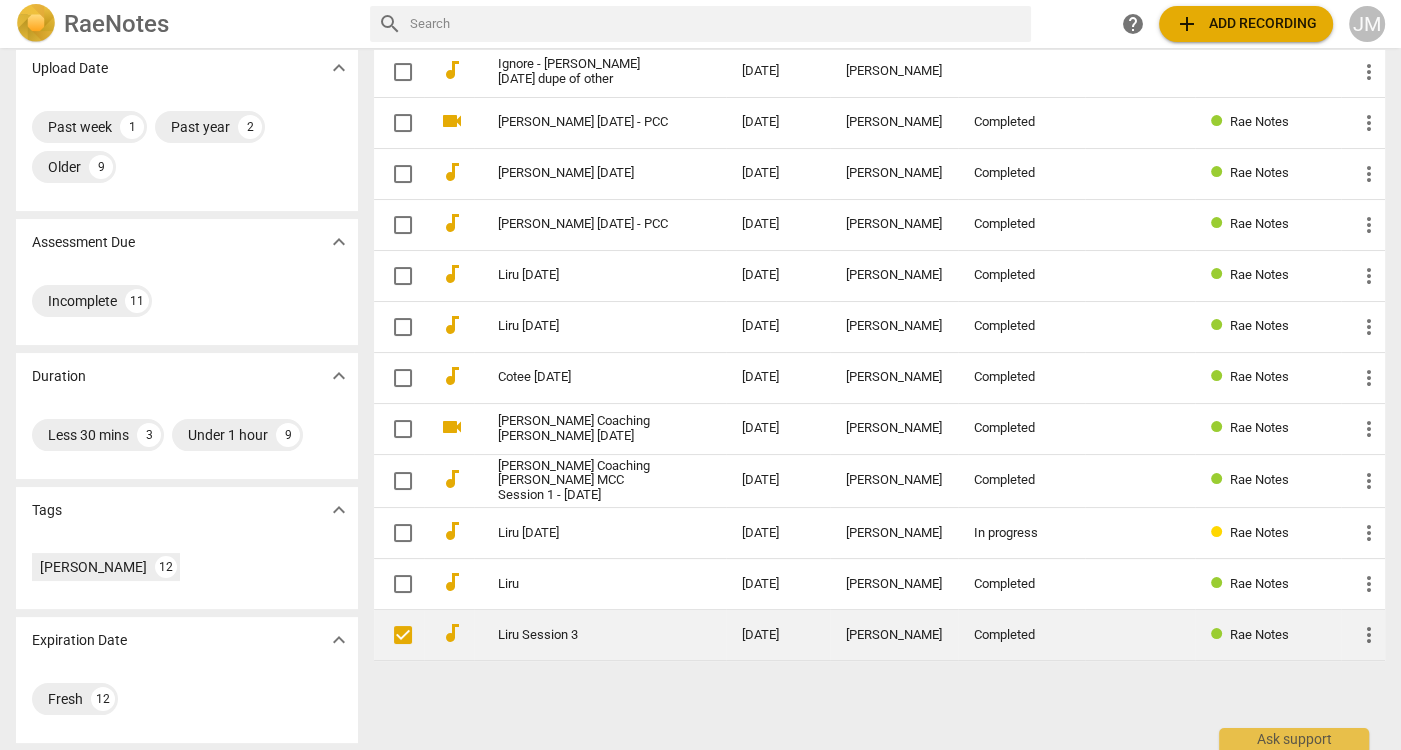 click at bounding box center [403, 635] 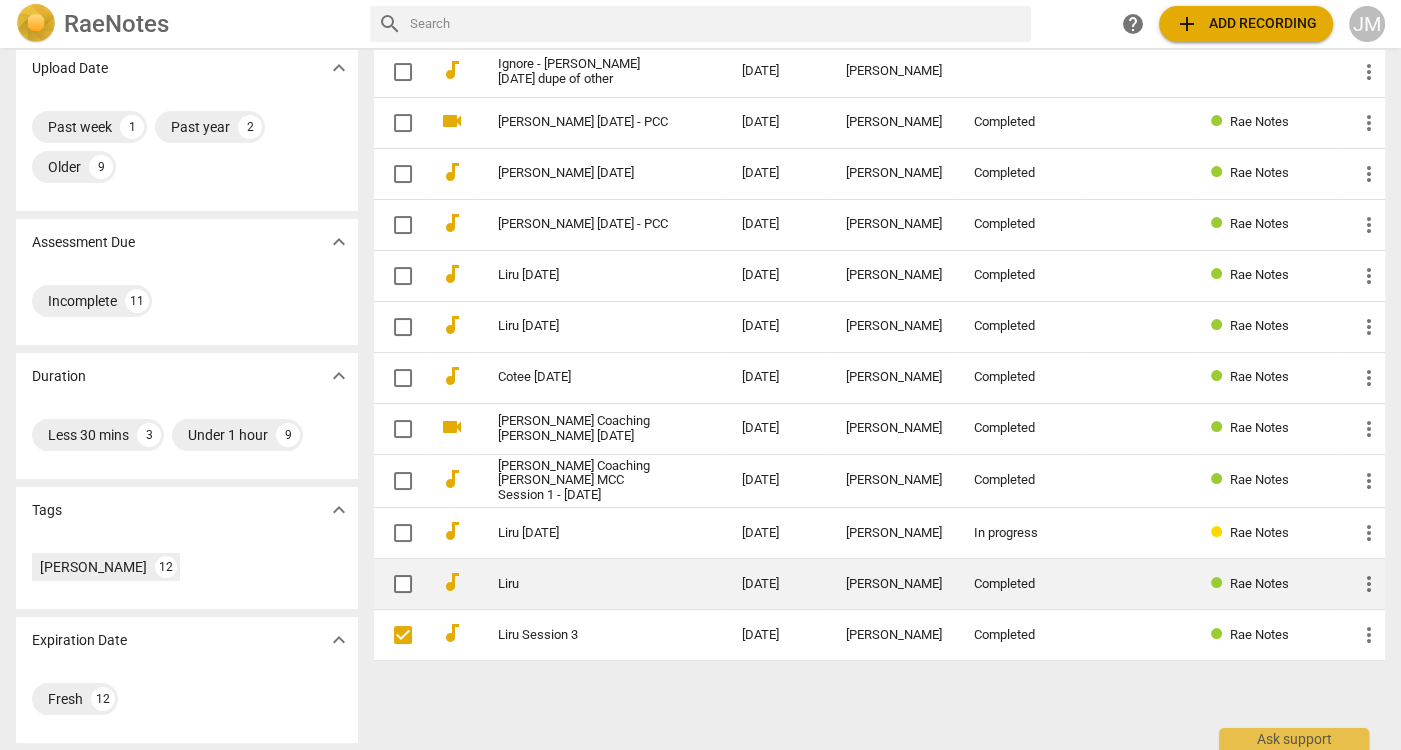 checkbox on "true" 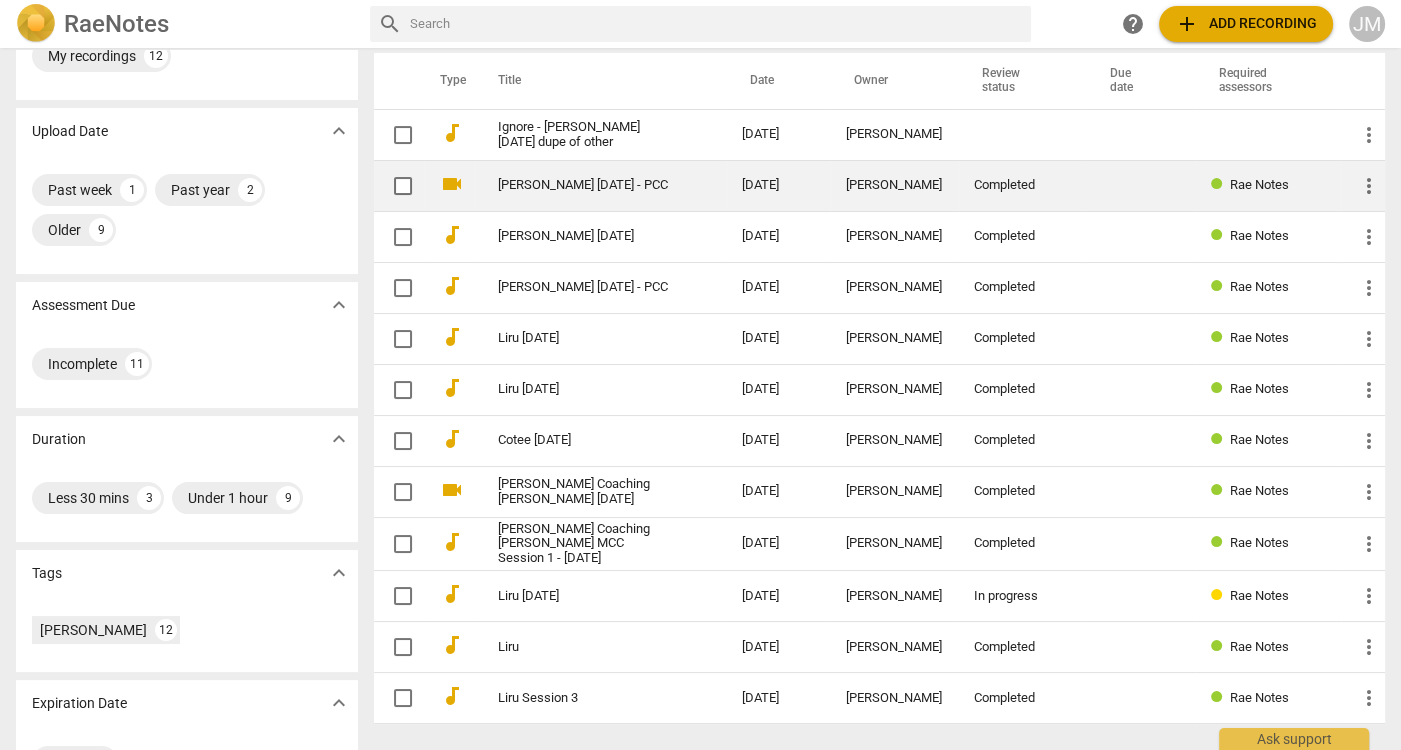 scroll, scrollTop: 0, scrollLeft: 0, axis: both 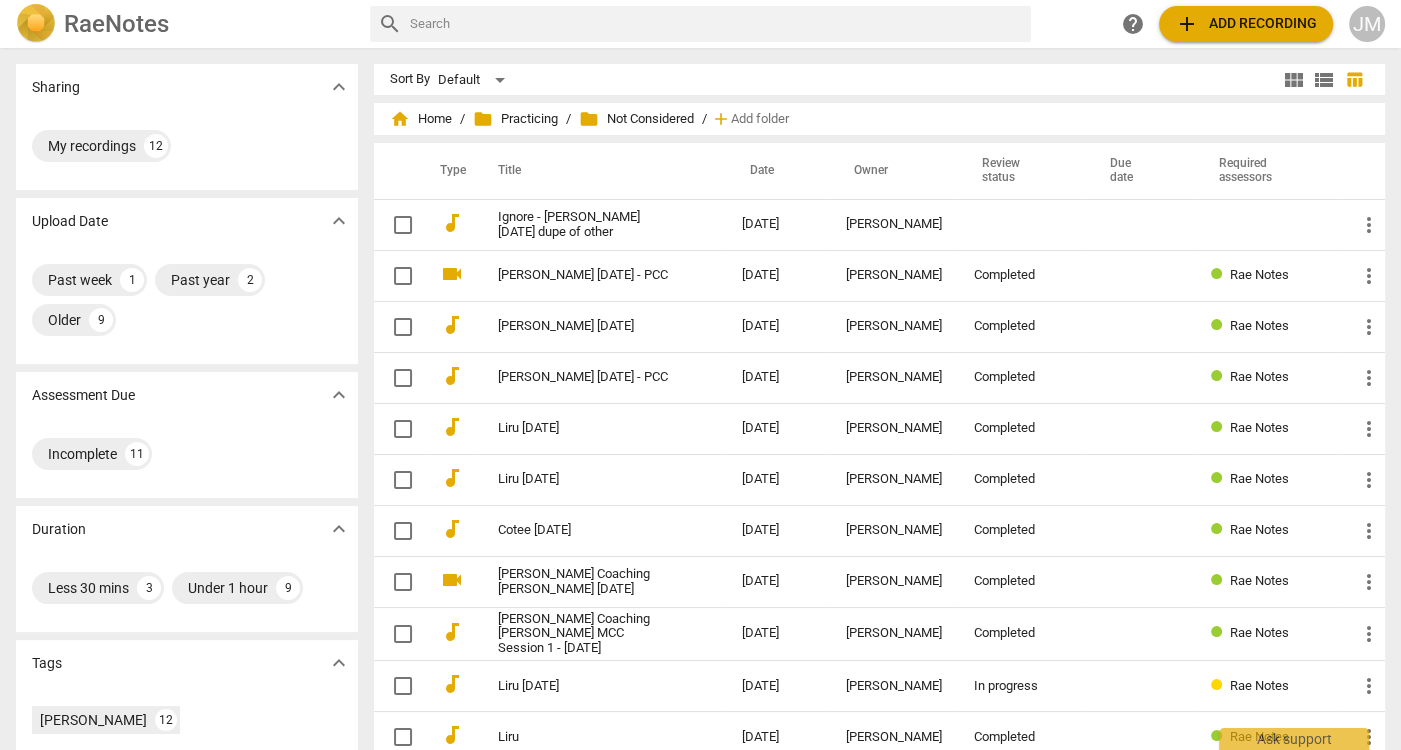 click on "Date" at bounding box center [778, 171] 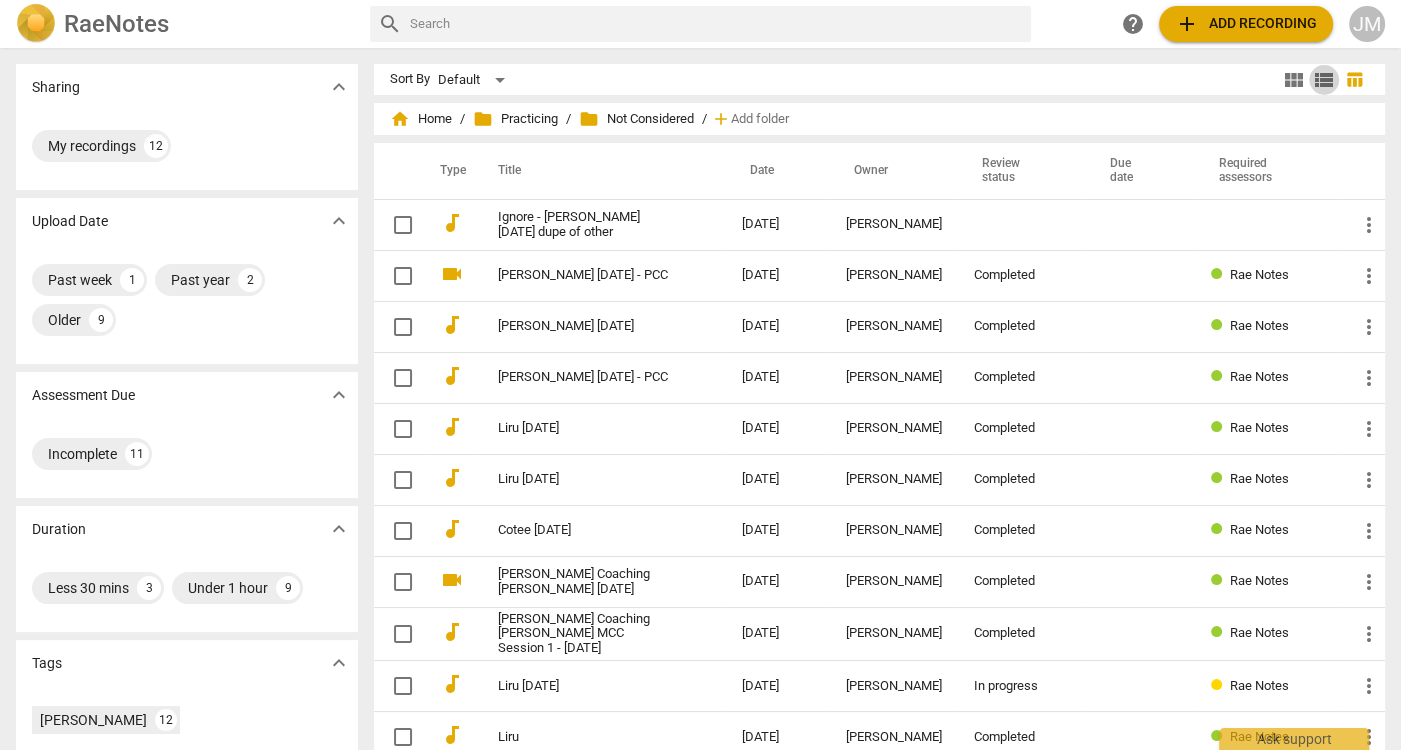 click on "view_list" at bounding box center (1324, 80) 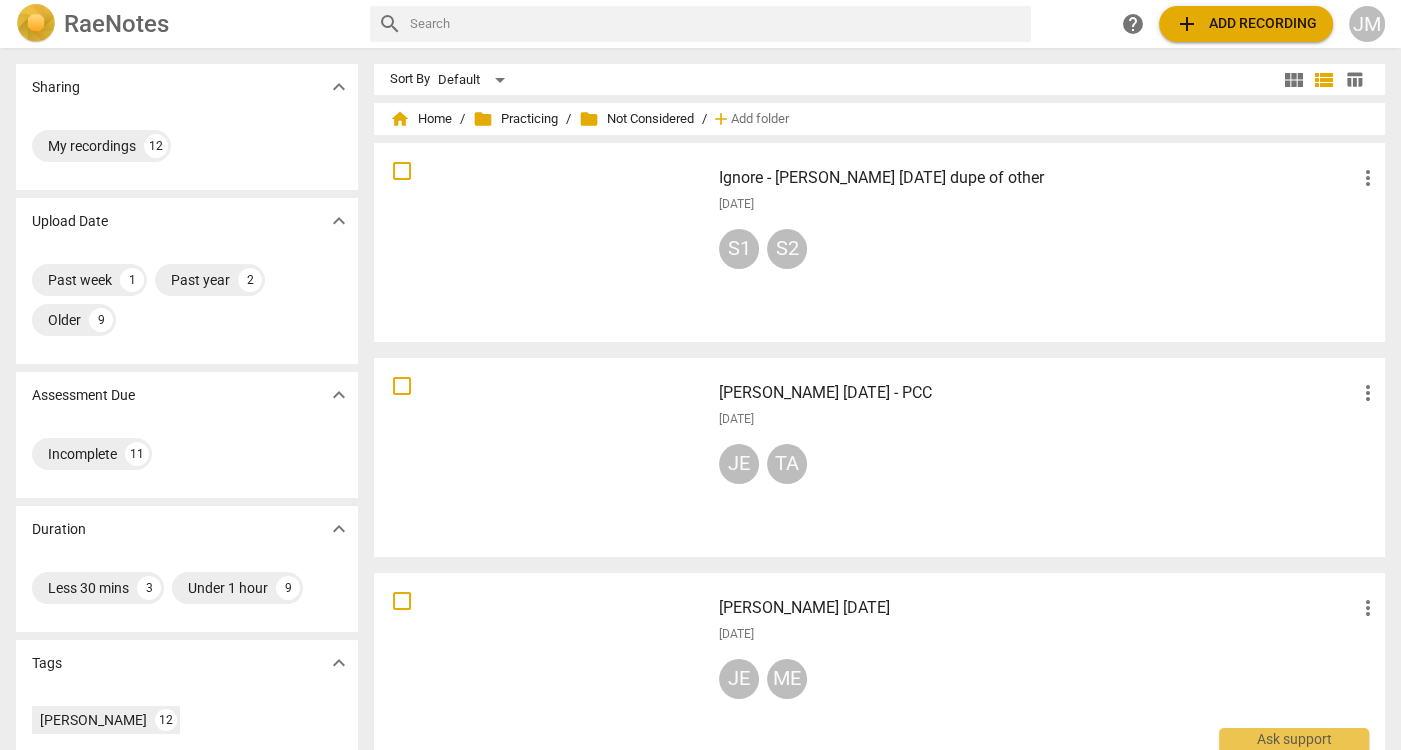 click on "view_module" at bounding box center (1294, 80) 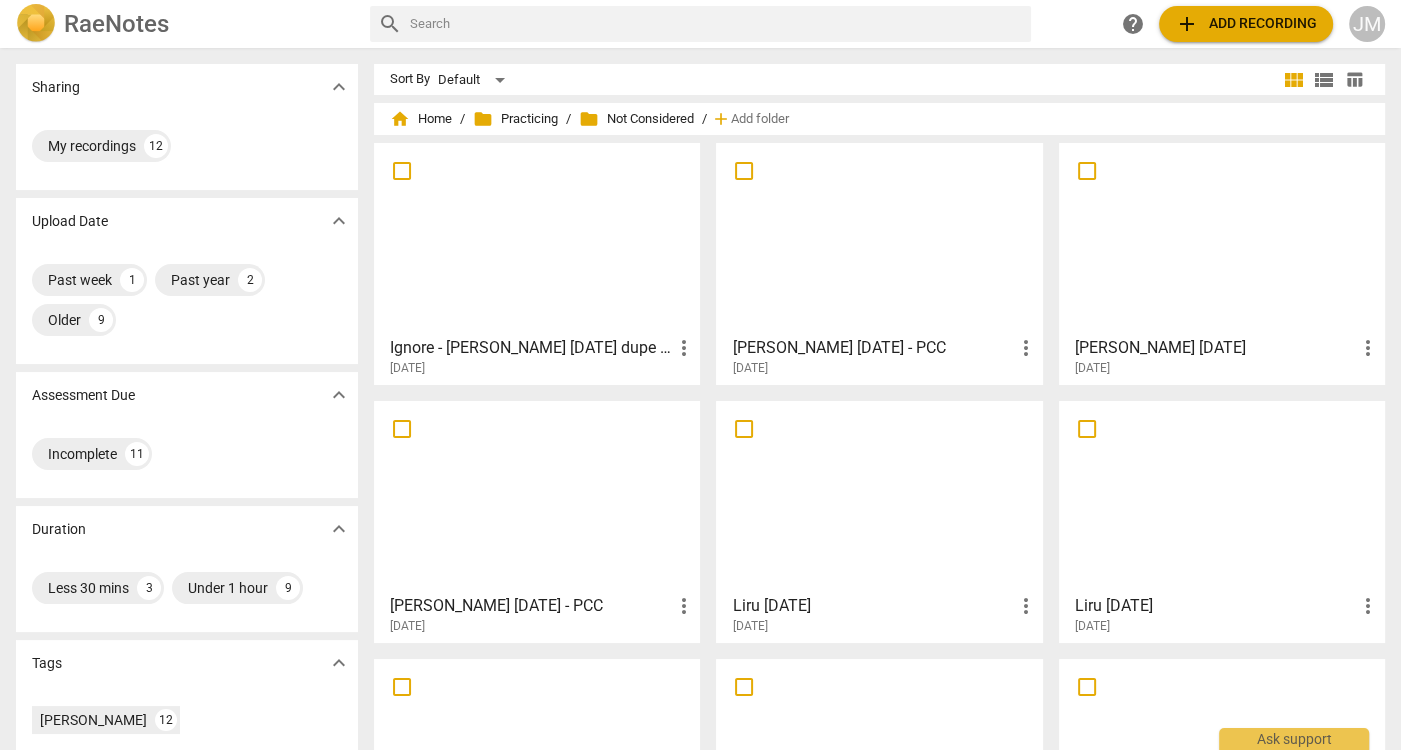 click on "table_chart" at bounding box center [1354, 79] 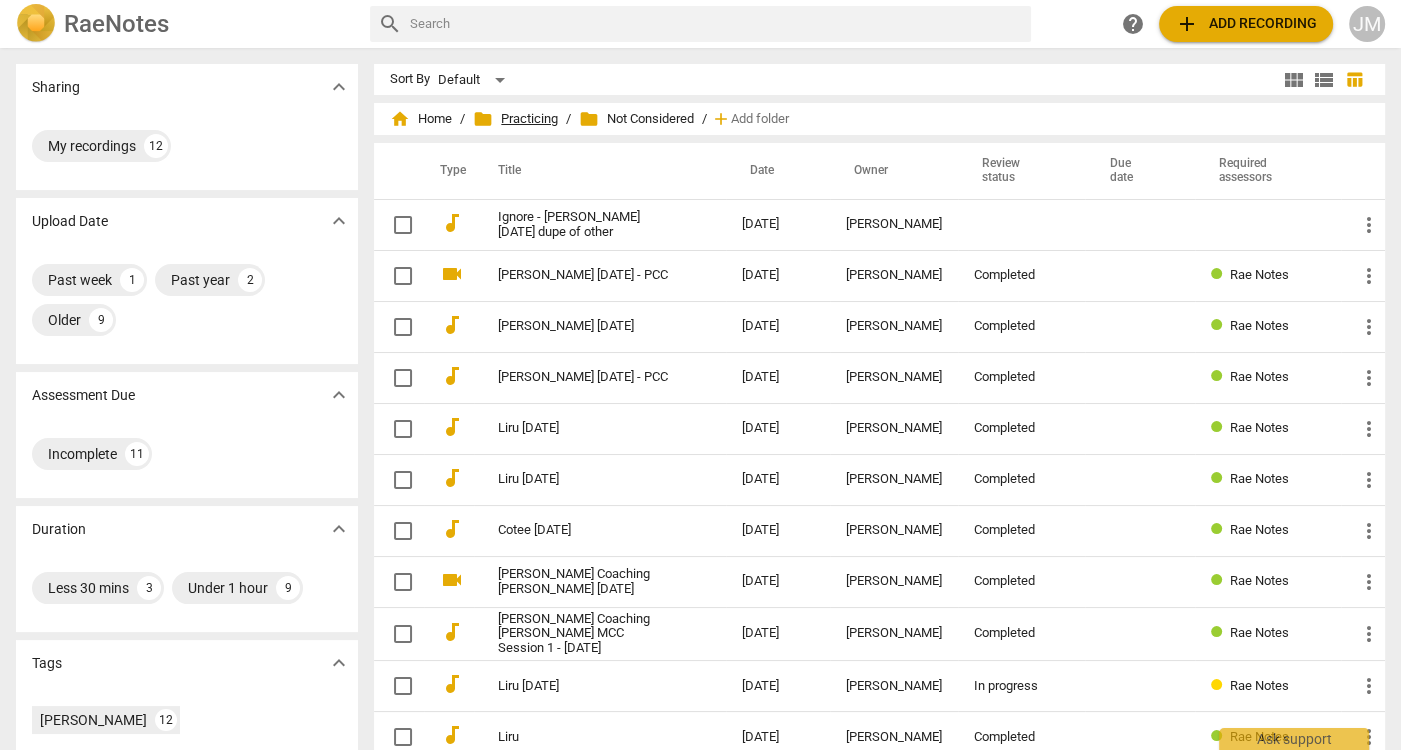 click on "folder Practicing" at bounding box center [515, 119] 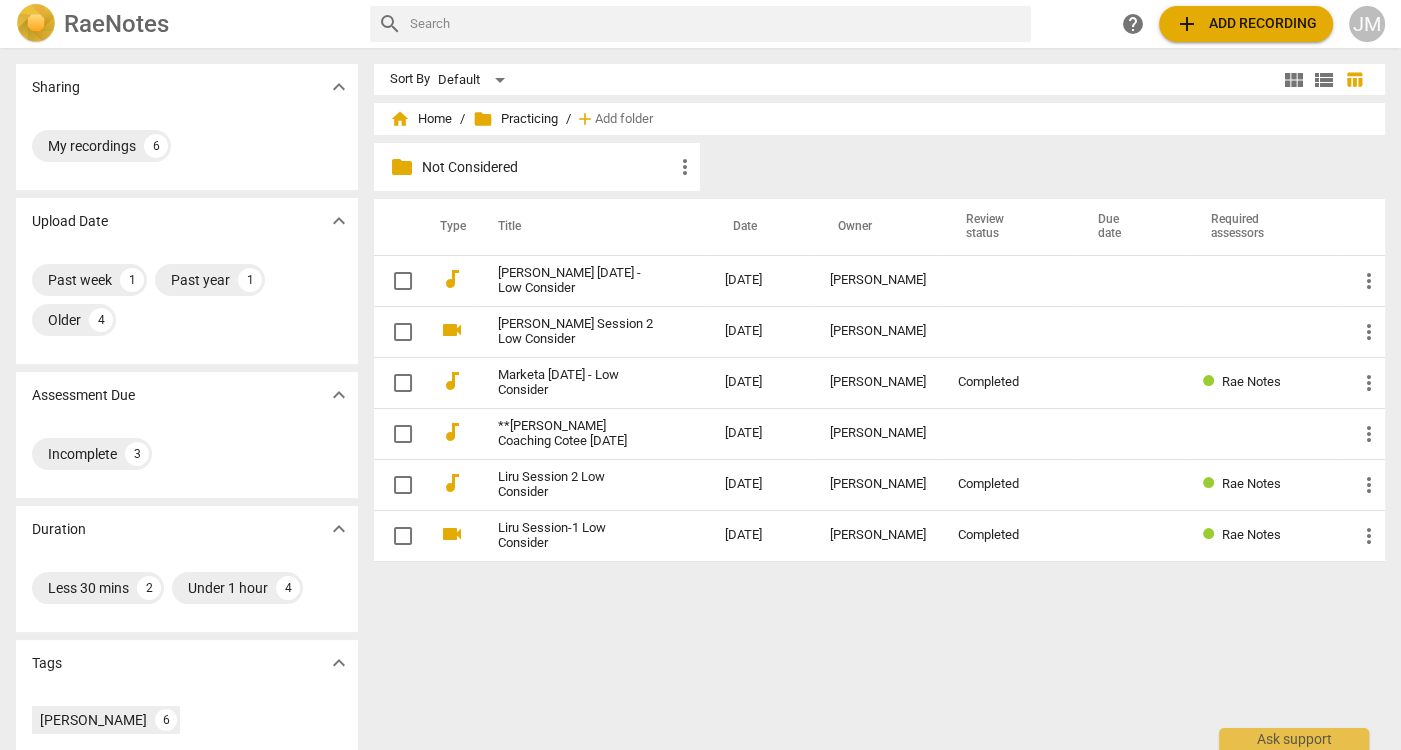 click on "add   Add recording" at bounding box center (1246, 24) 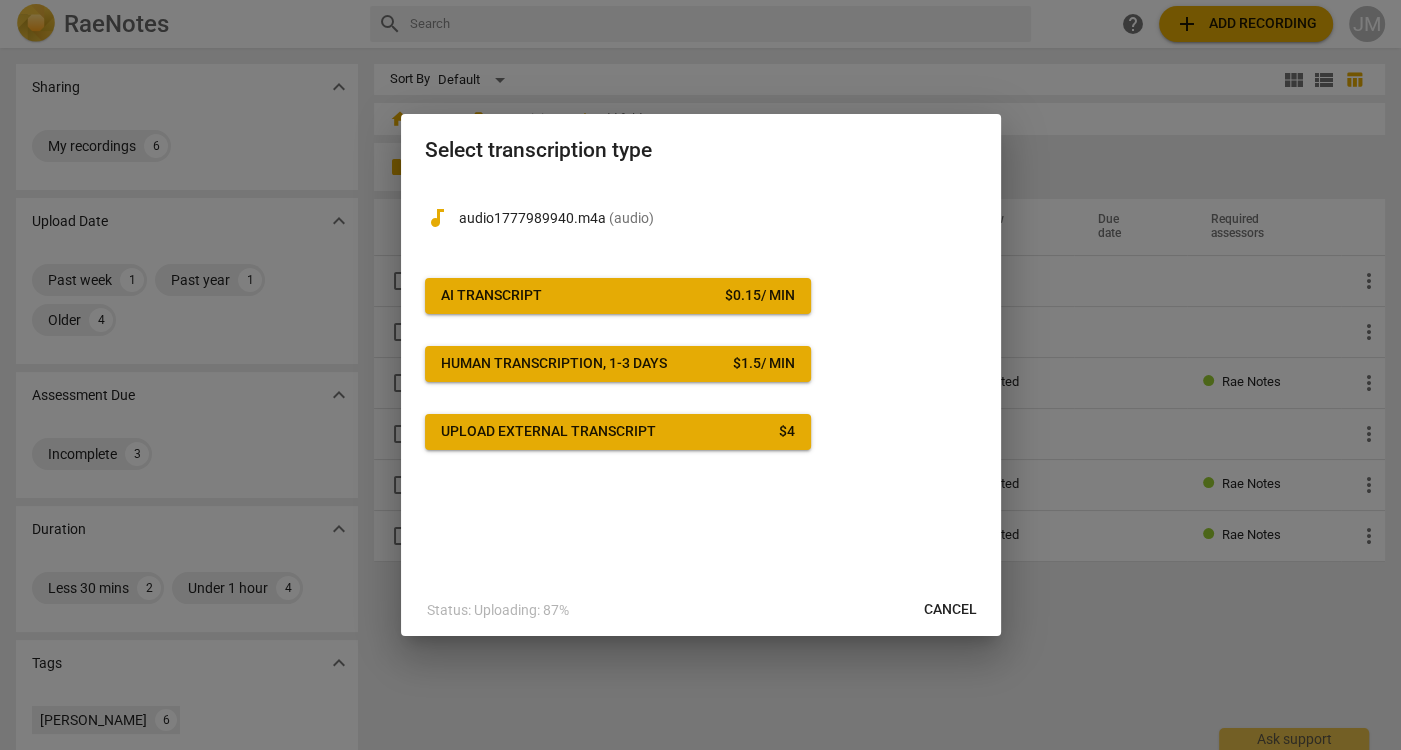 click on "AI Transcript $ 0.15  / min" at bounding box center [618, 296] 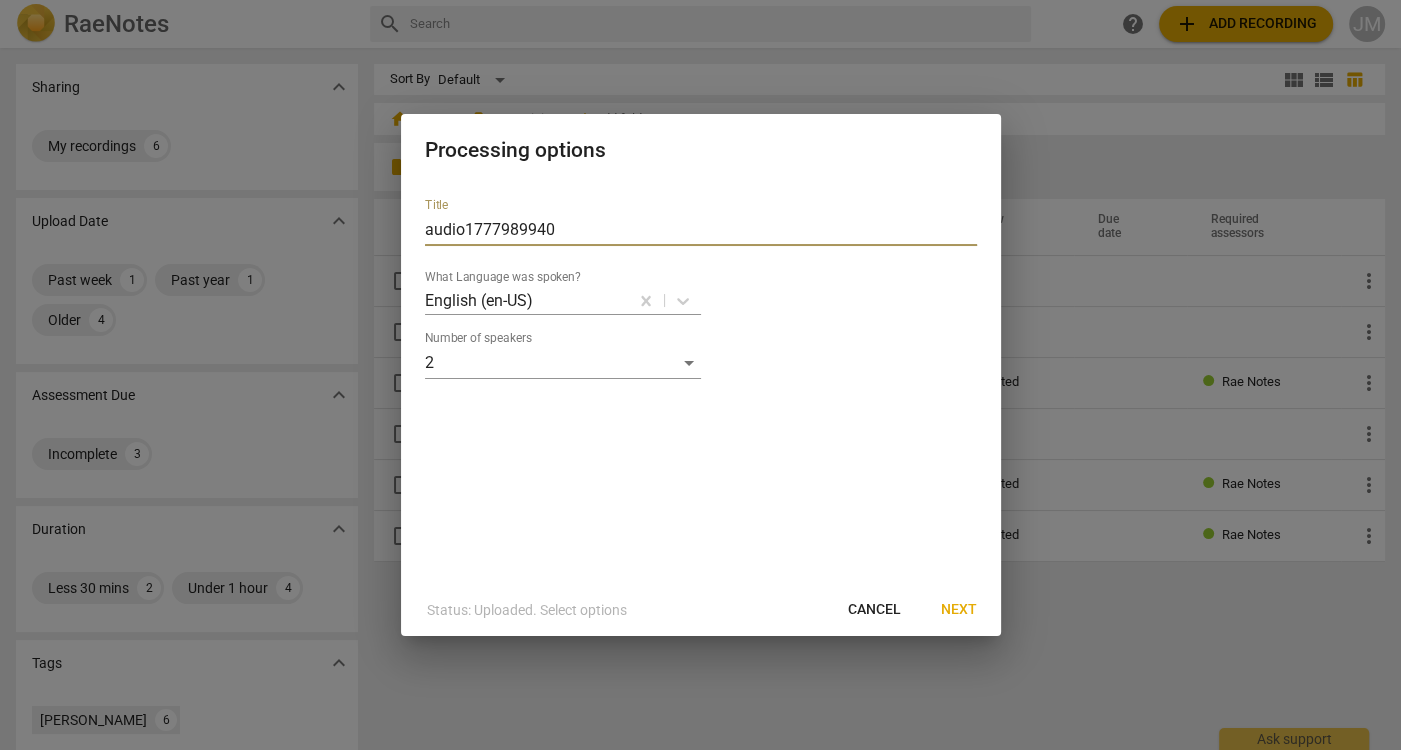 drag, startPoint x: 531, startPoint y: 192, endPoint x: 517, endPoint y: 177, distance: 20.518284 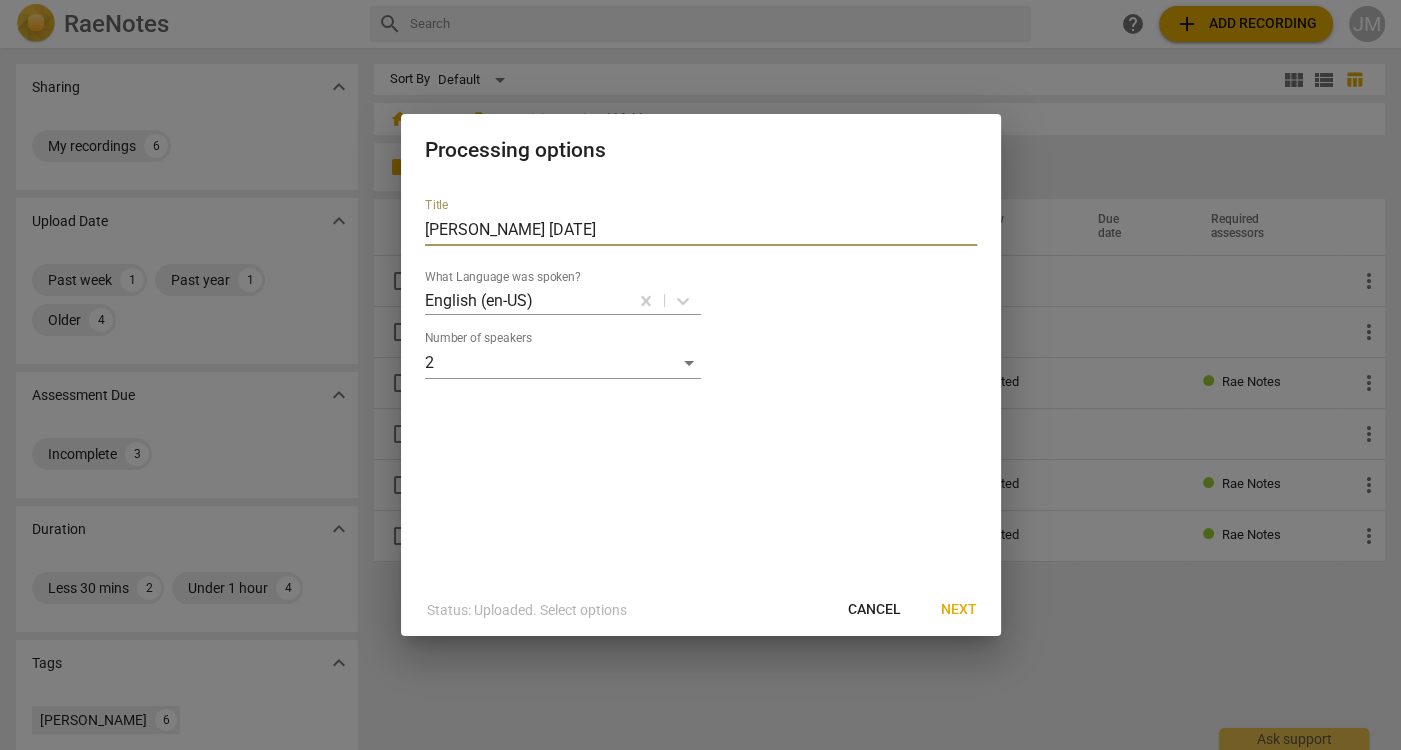type on "Mariana July 21 2025" 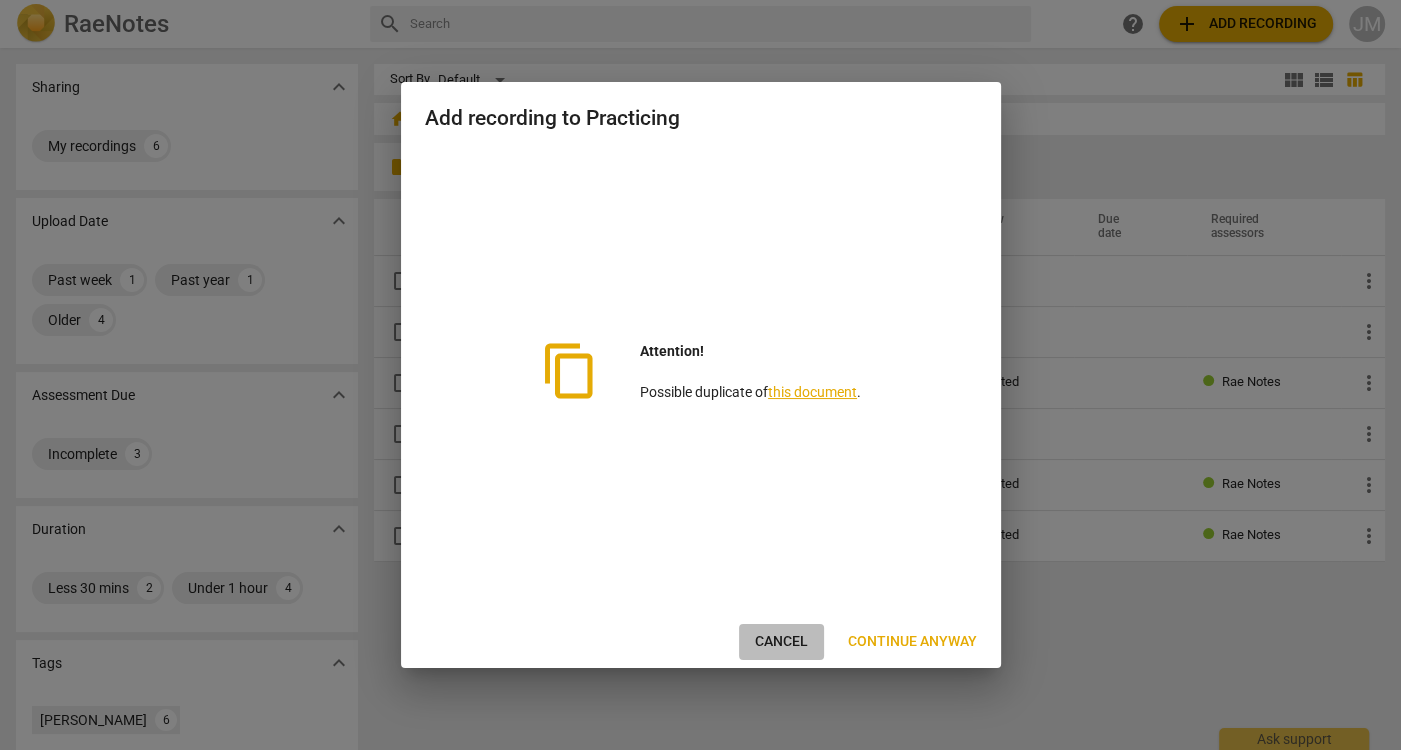 click on "Cancel" at bounding box center (781, 642) 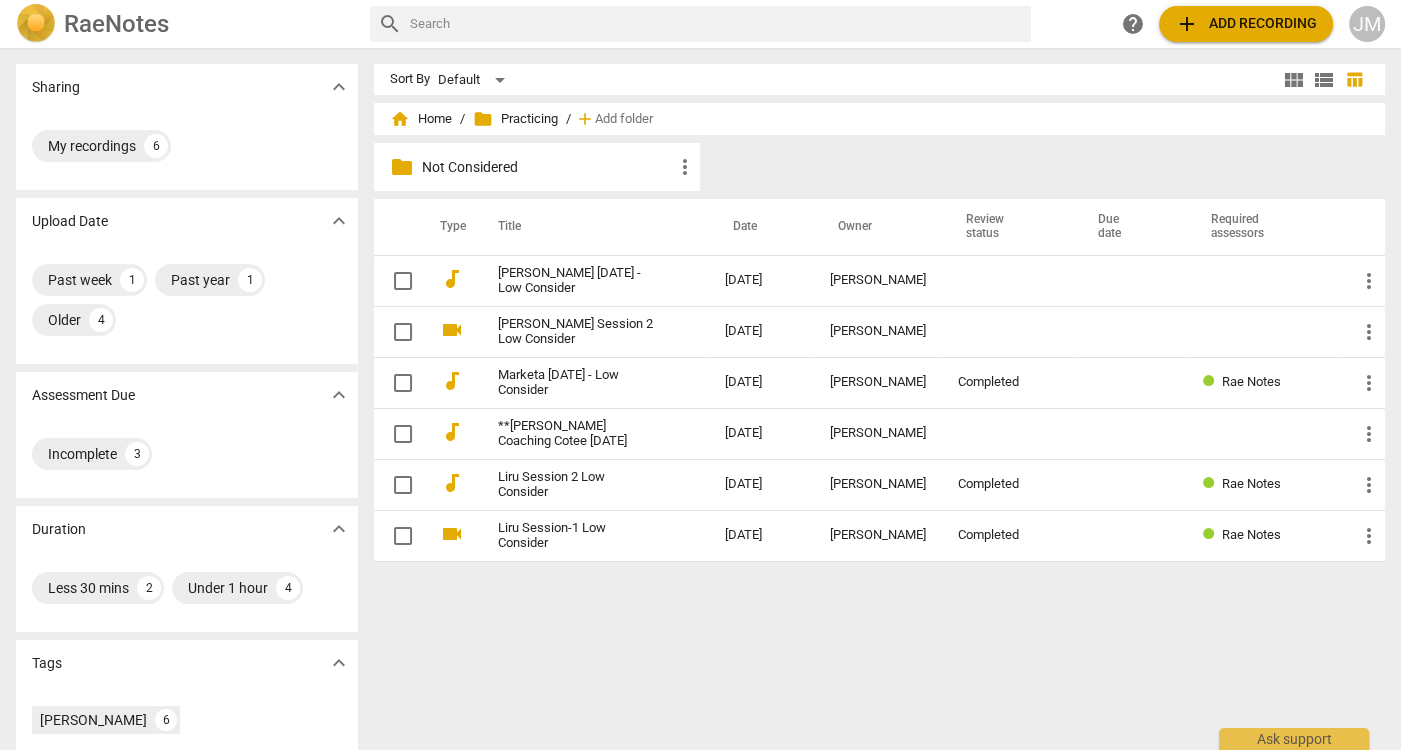click at bounding box center (716, 24) 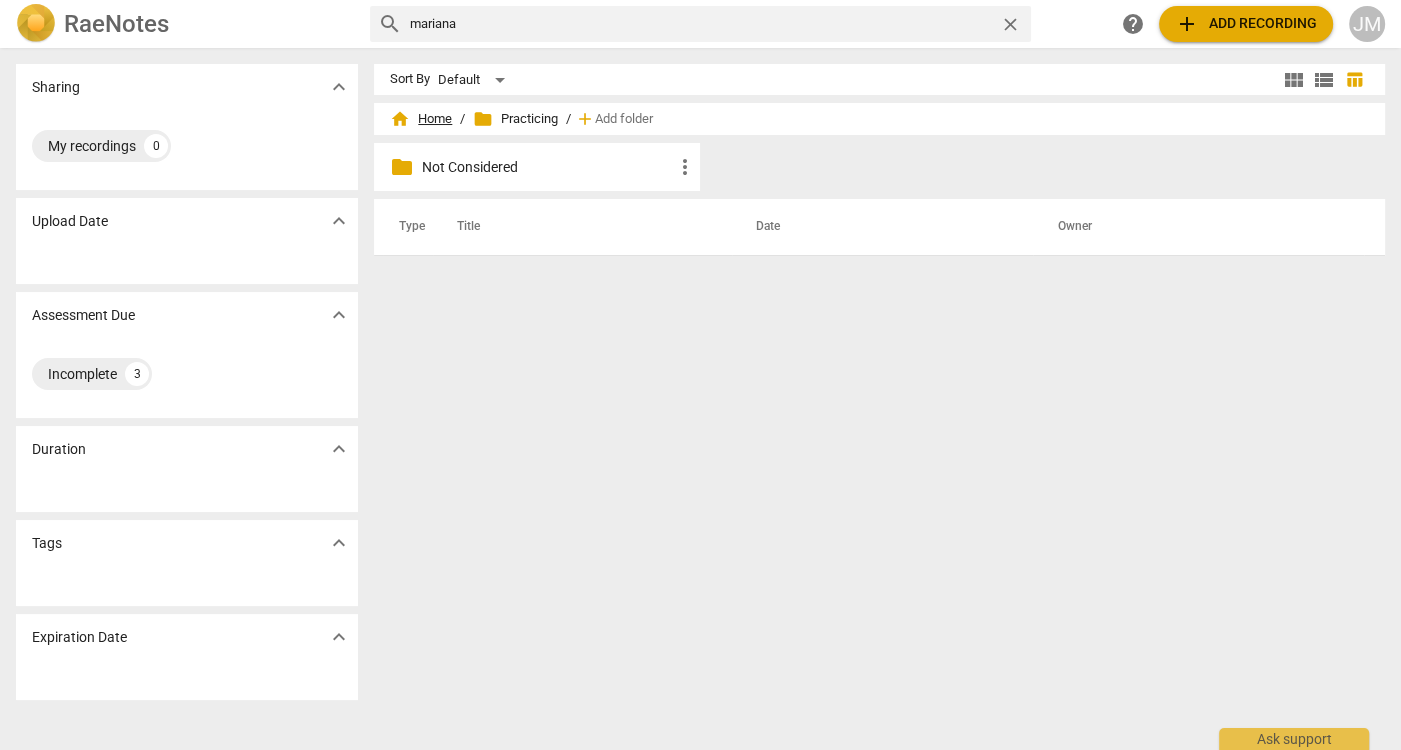 click on "home Home" at bounding box center [421, 119] 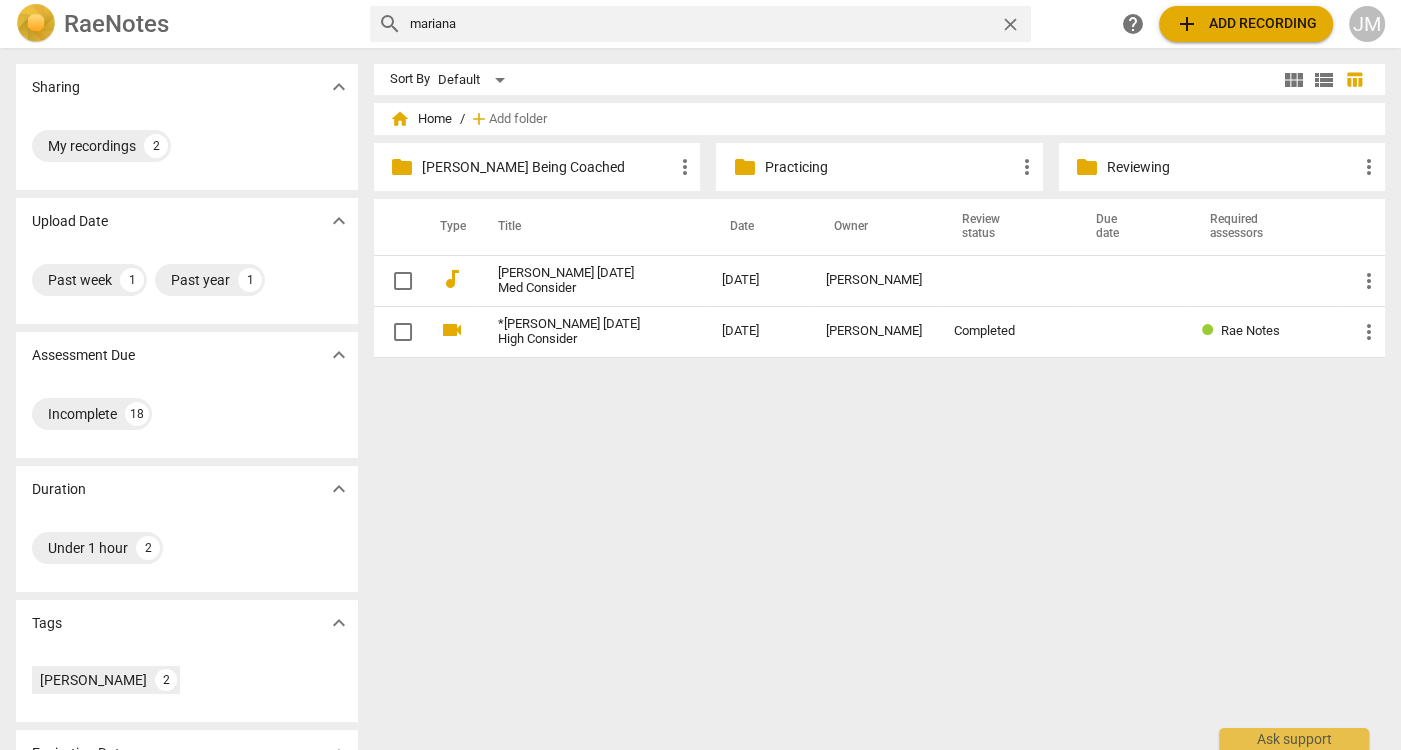 click on "mariana" at bounding box center (701, 24) 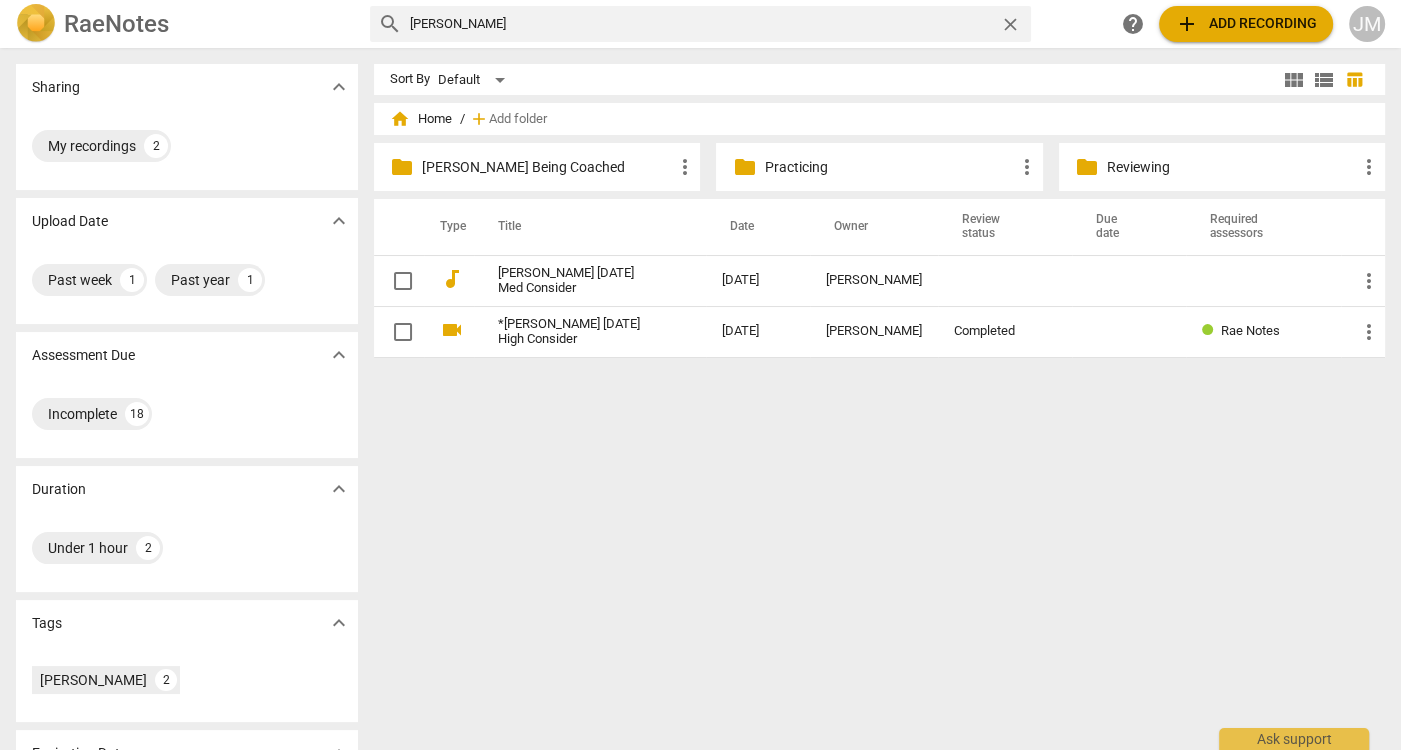 type on "taylor" 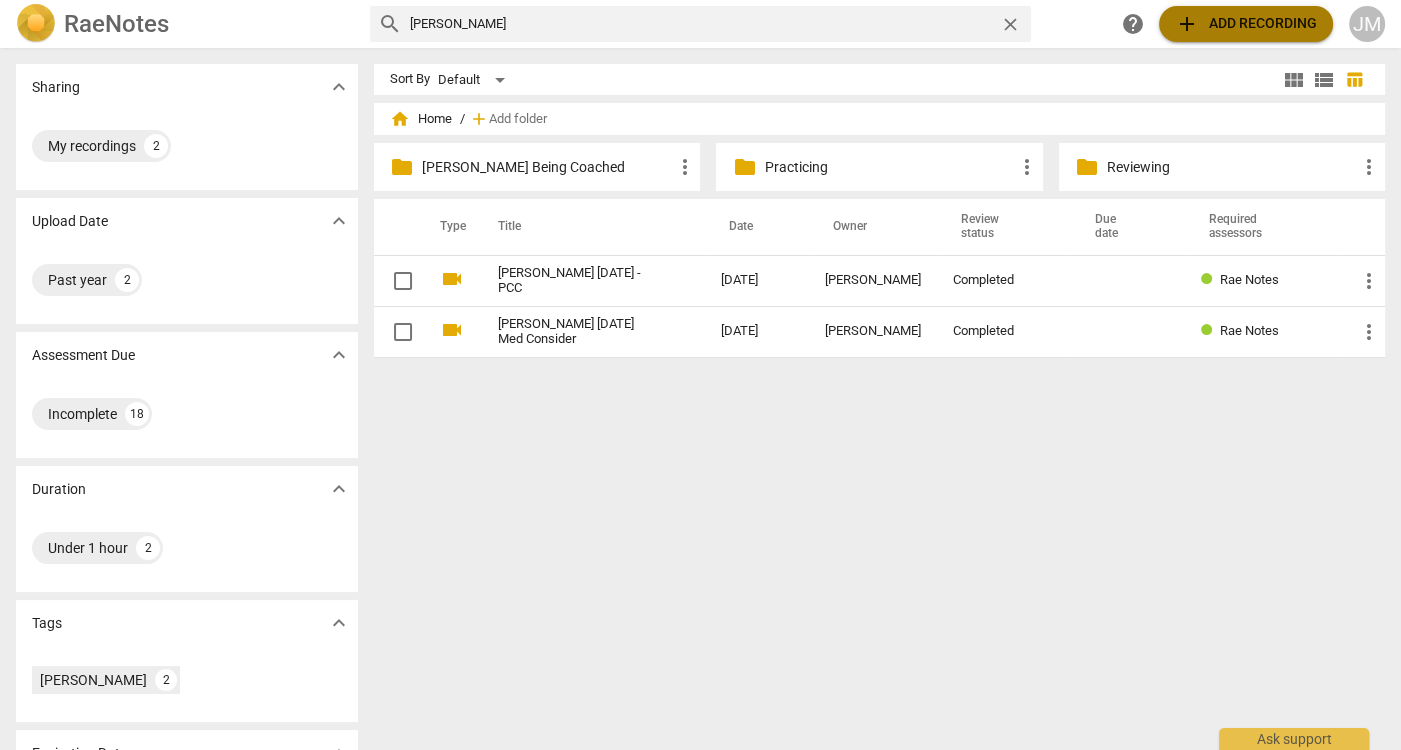 click on "add   Add recording" at bounding box center (1246, 24) 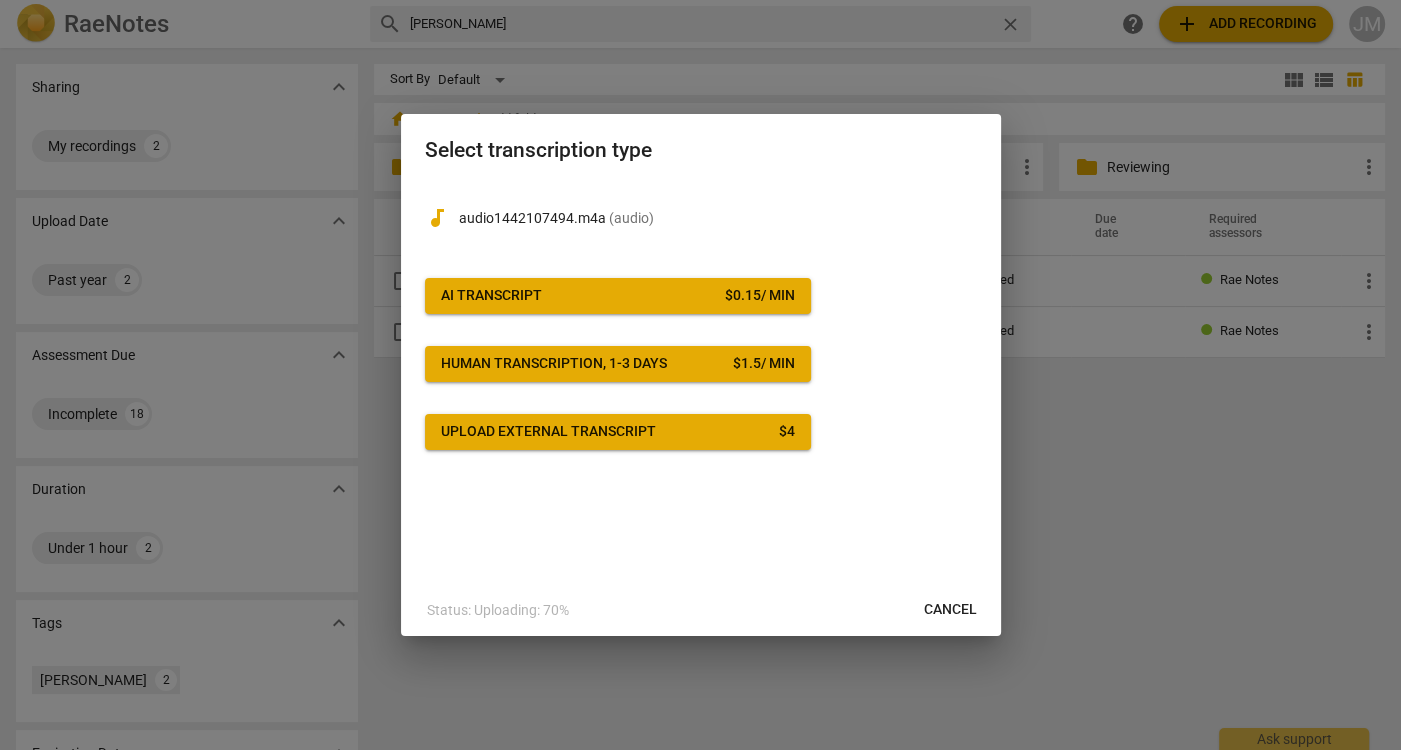 click on "AI Transcript" at bounding box center [491, 296] 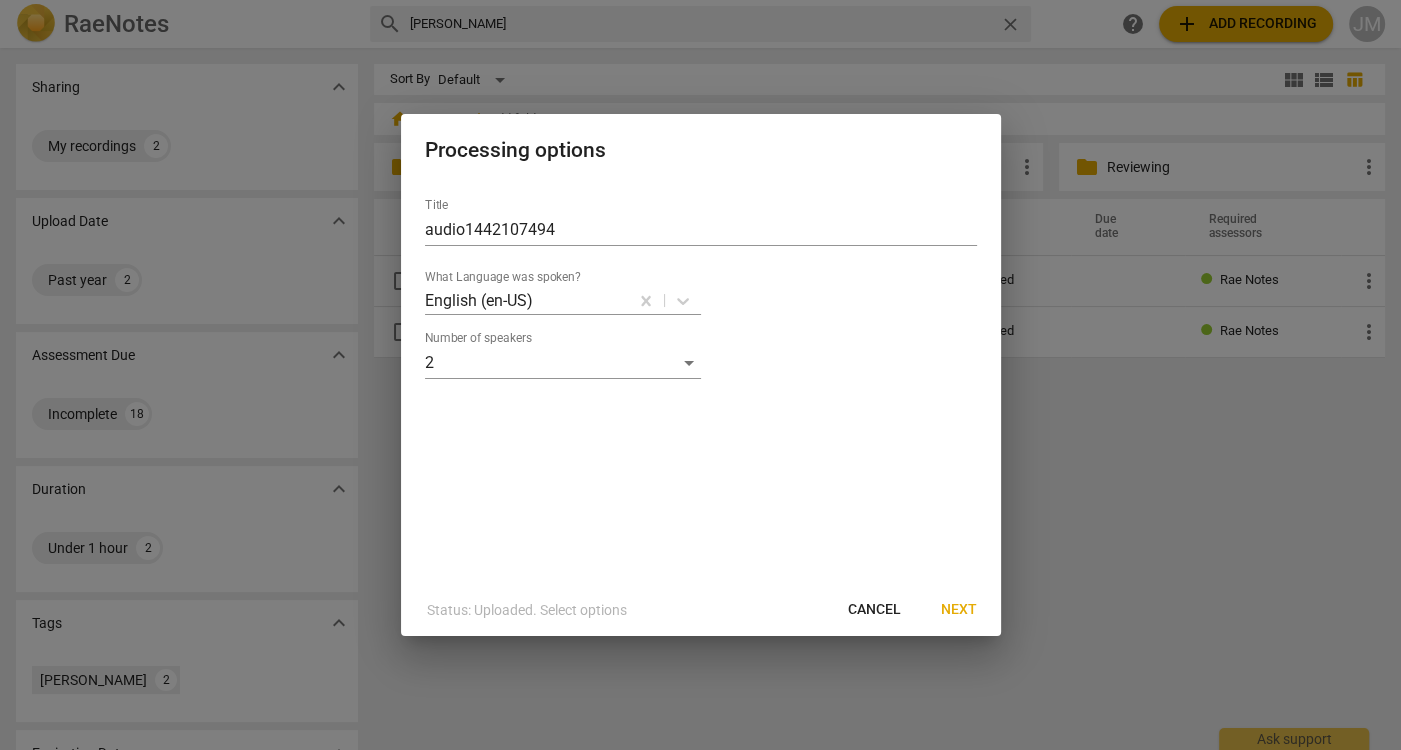 drag, startPoint x: 568, startPoint y: 236, endPoint x: 556, endPoint y: 199, distance: 38.8973 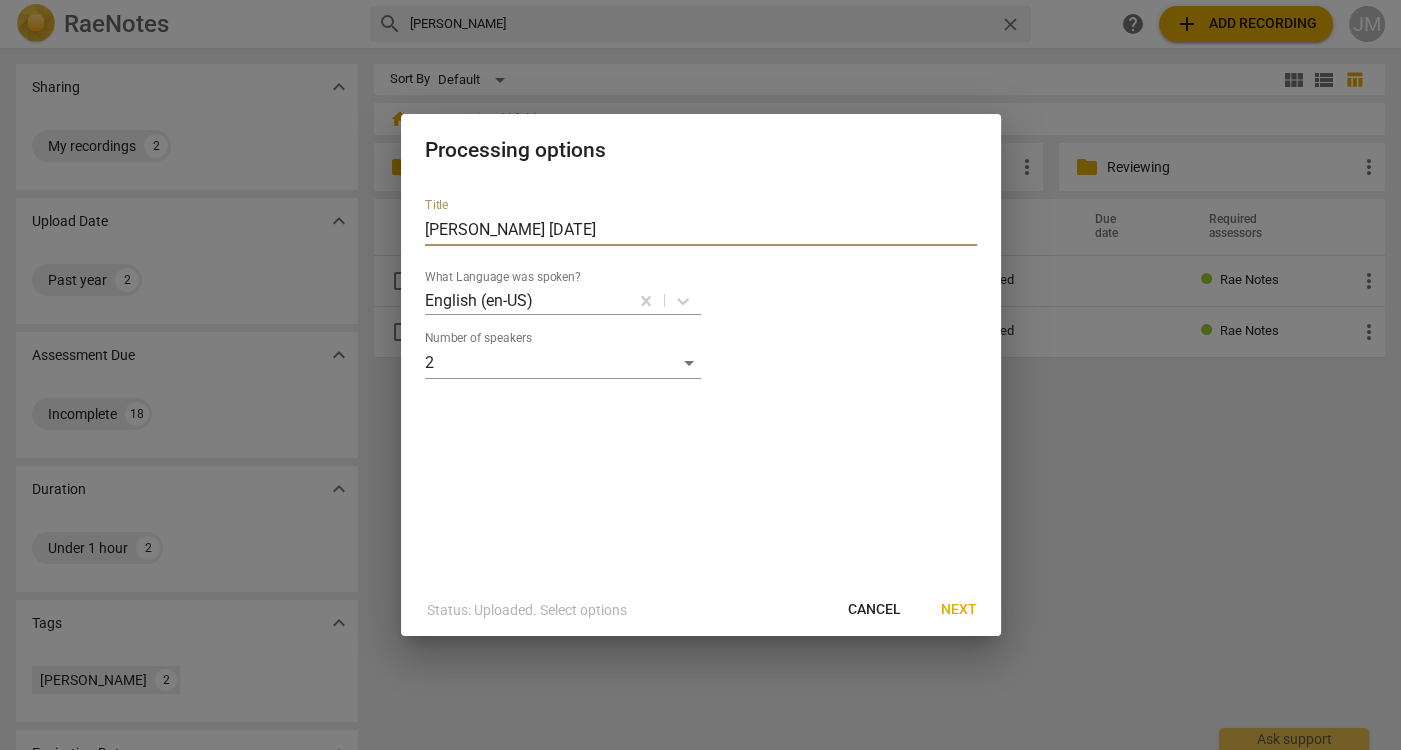 type on "Taylor July 3" 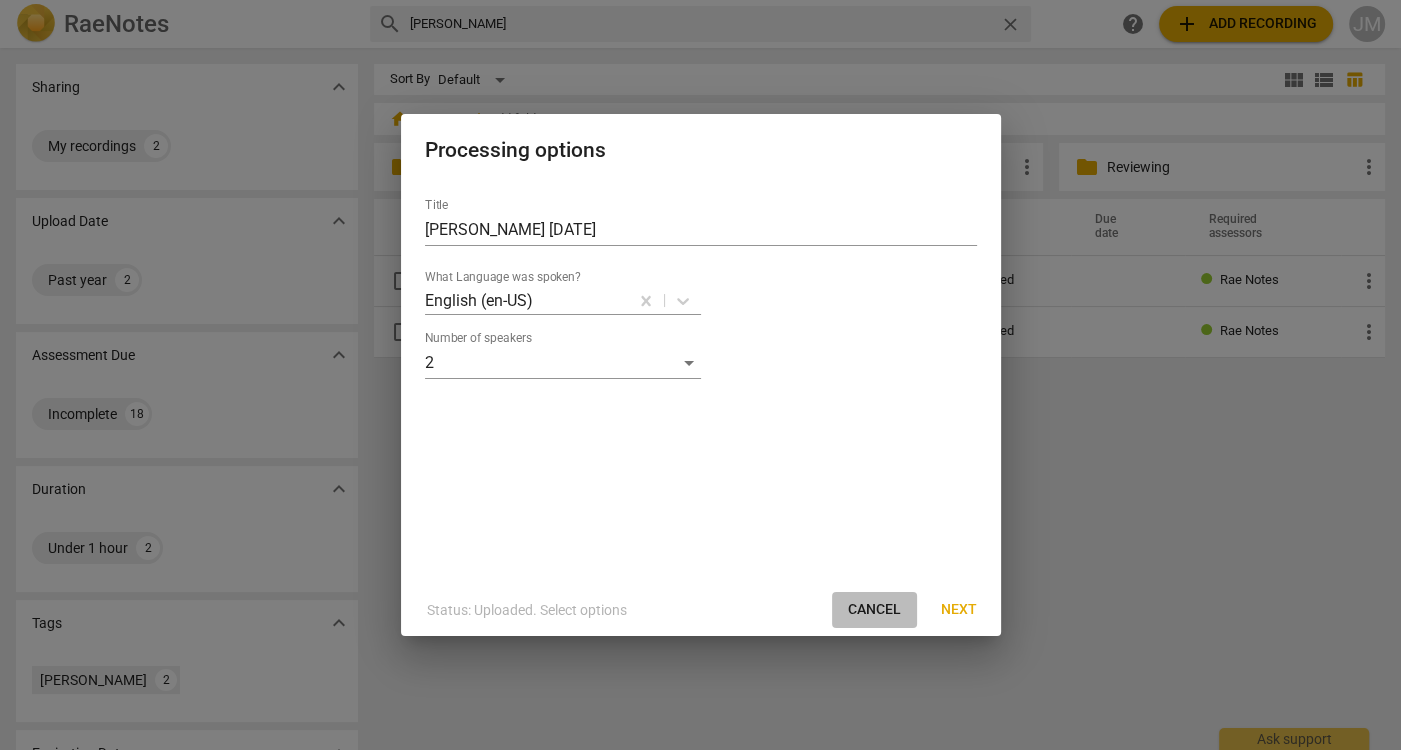 click on "Cancel" at bounding box center (874, 610) 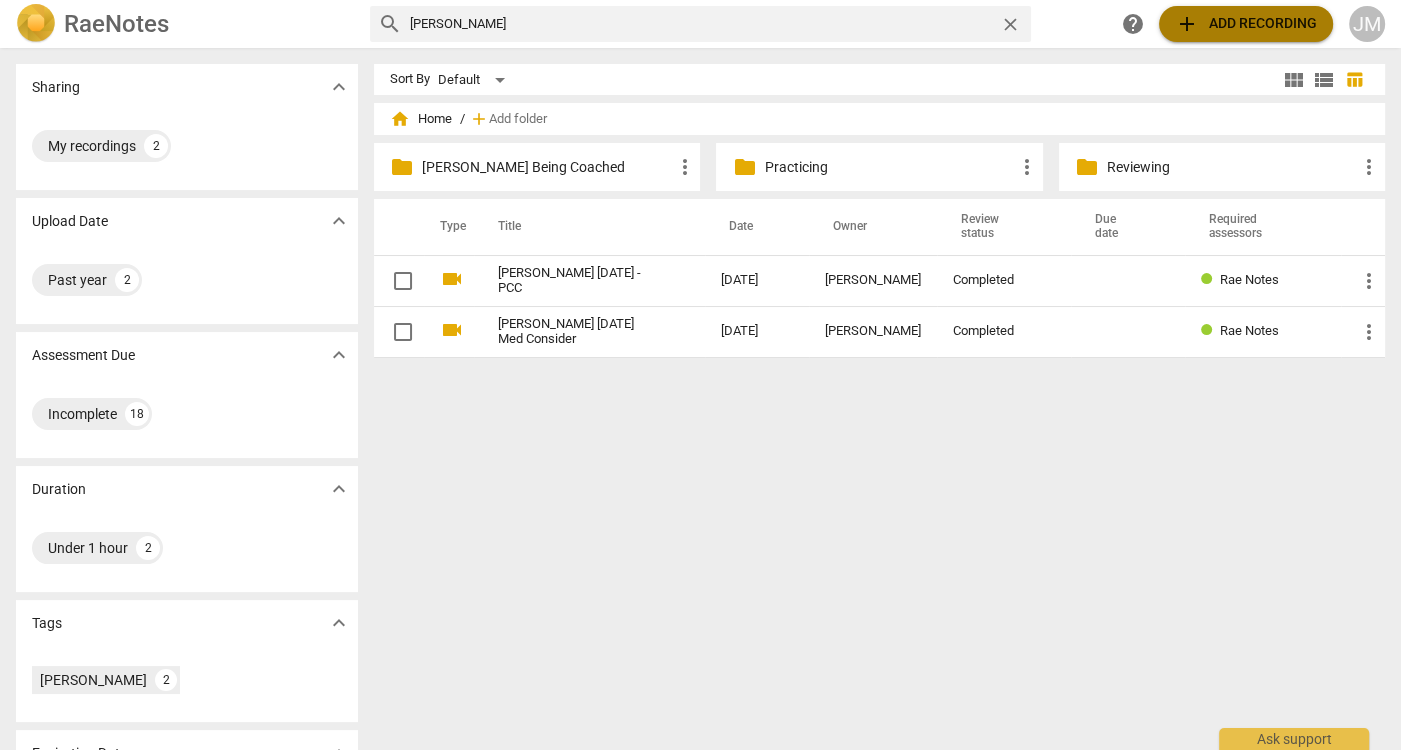 click on "add" at bounding box center [1187, 24] 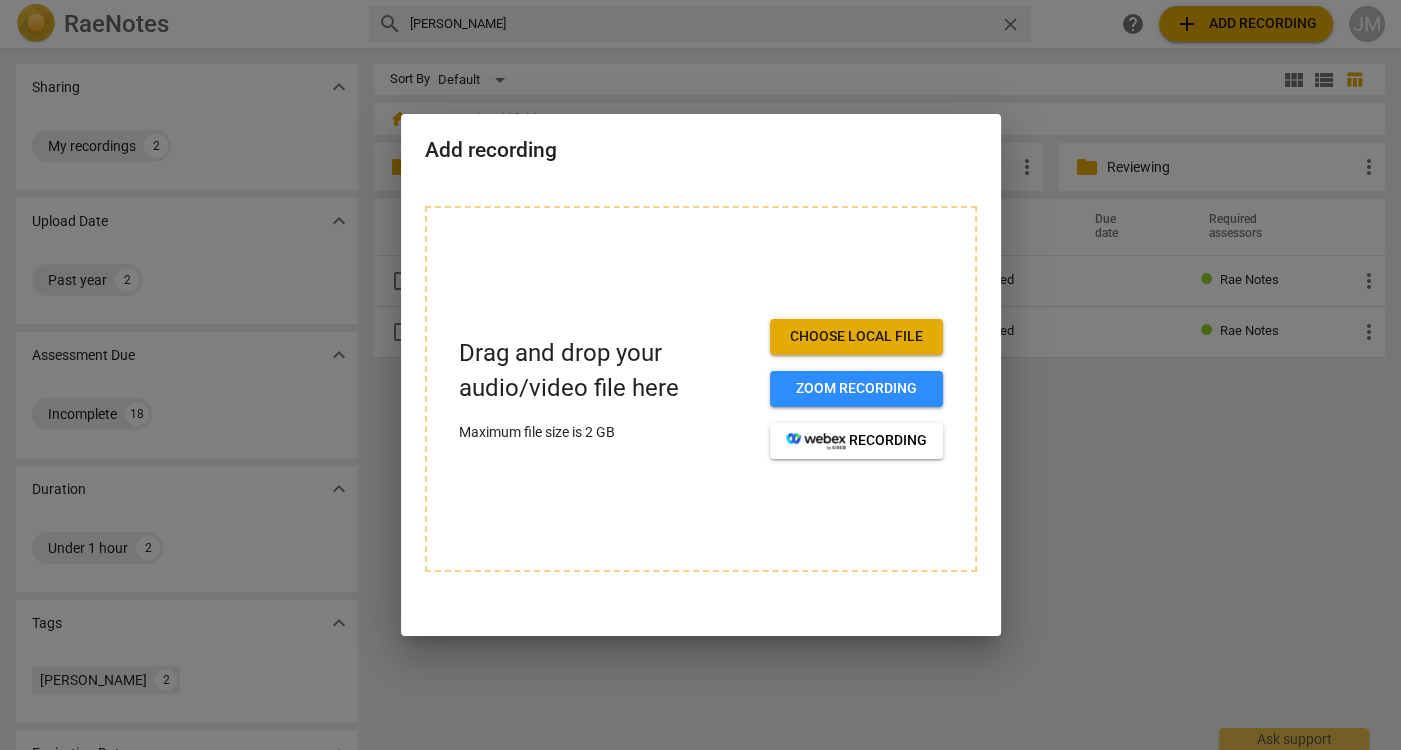 click on "Choose local file" at bounding box center (856, 337) 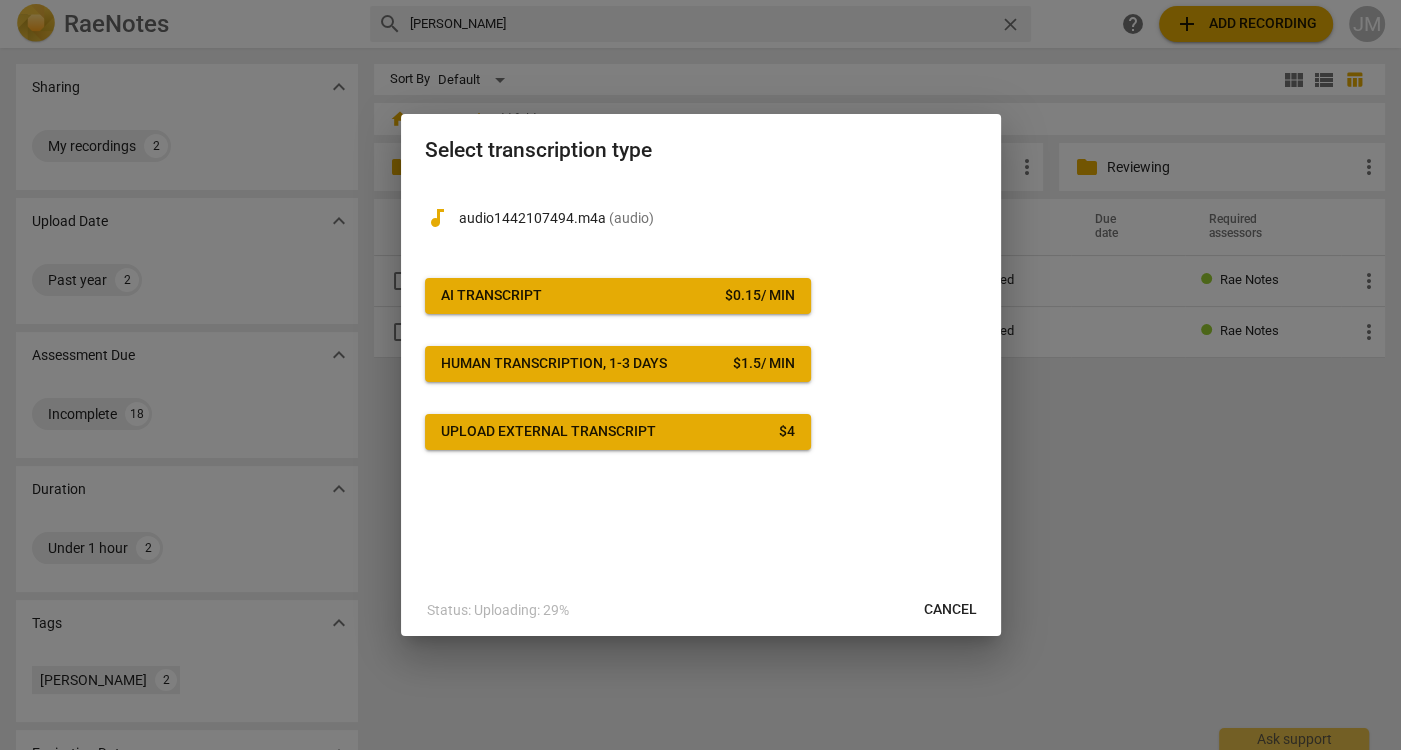 click on "AI Transcript $ 0.15  / min" at bounding box center (618, 296) 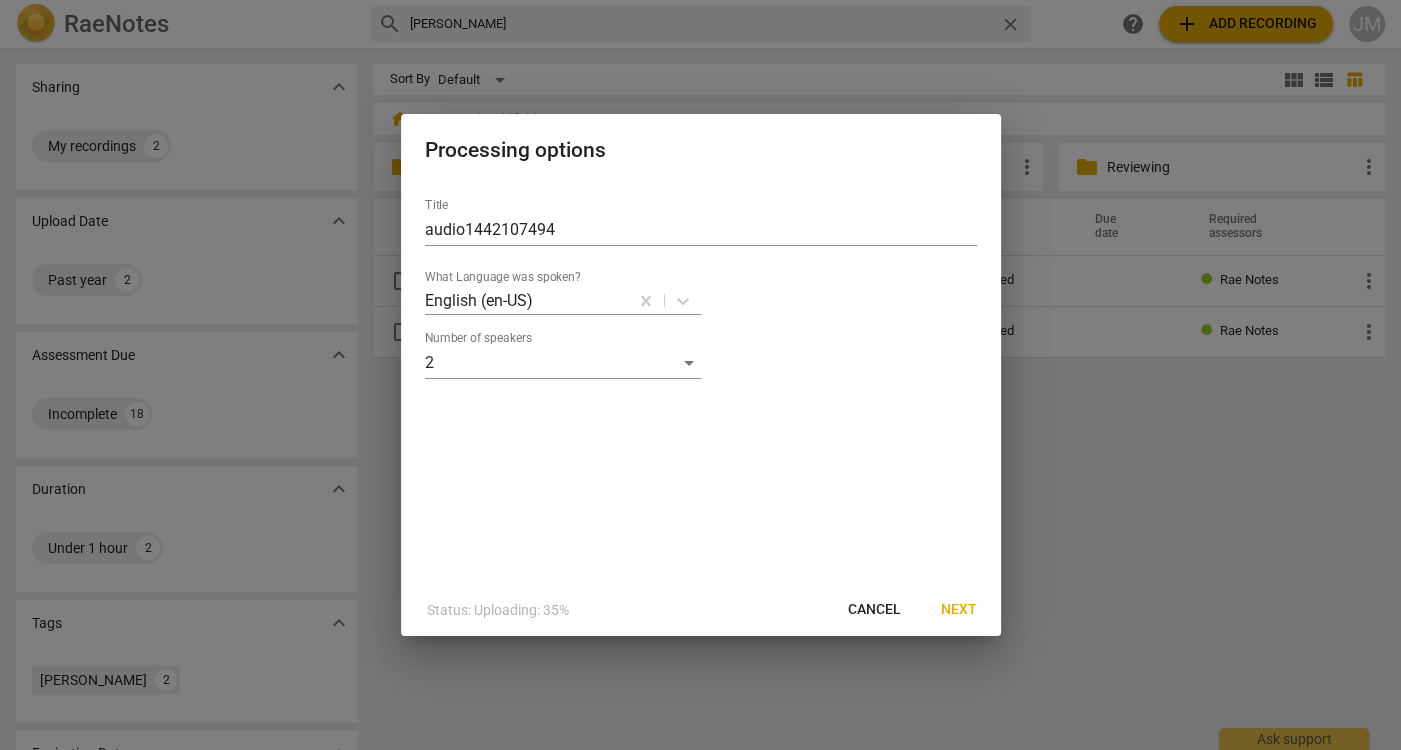 drag, startPoint x: 561, startPoint y: 223, endPoint x: 560, endPoint y: 207, distance: 16.03122 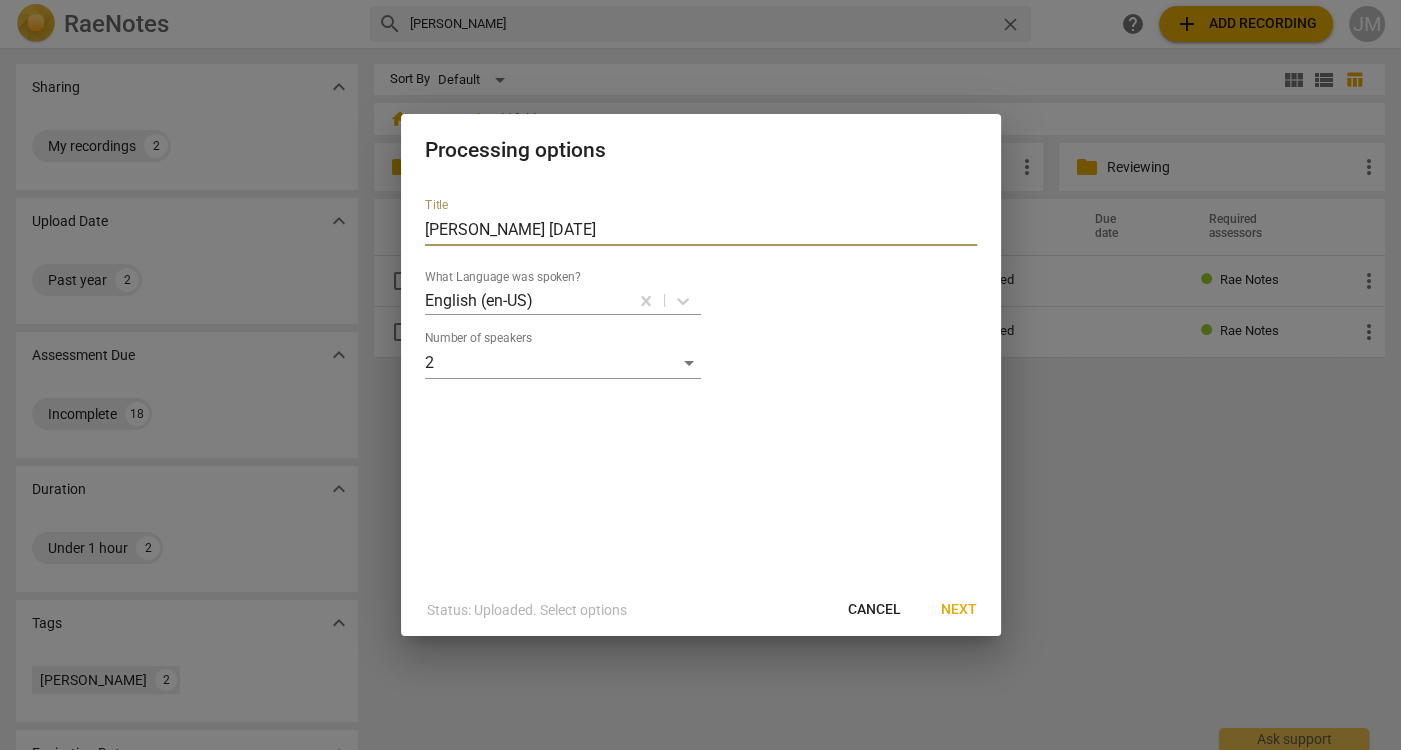 type on "Taylor July 3 2025" 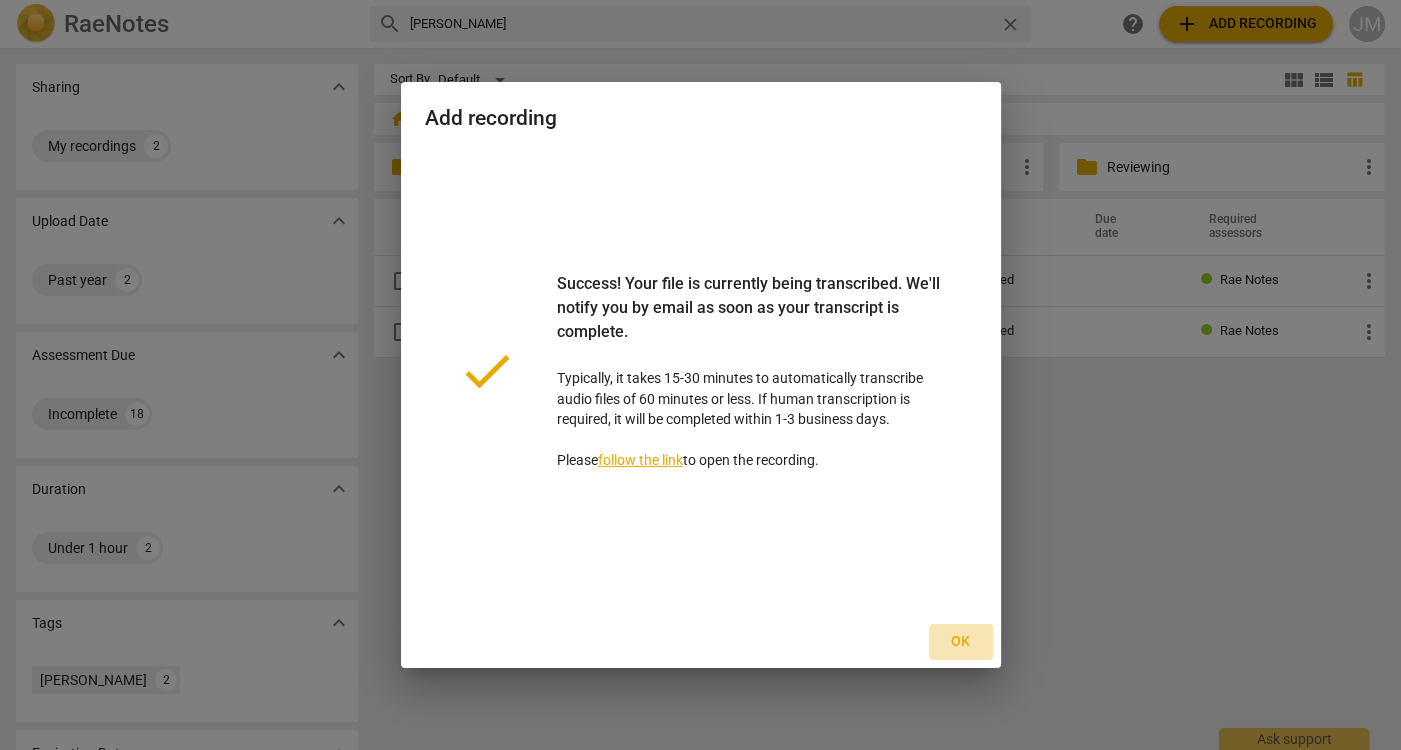 click on "Ok" at bounding box center [961, 642] 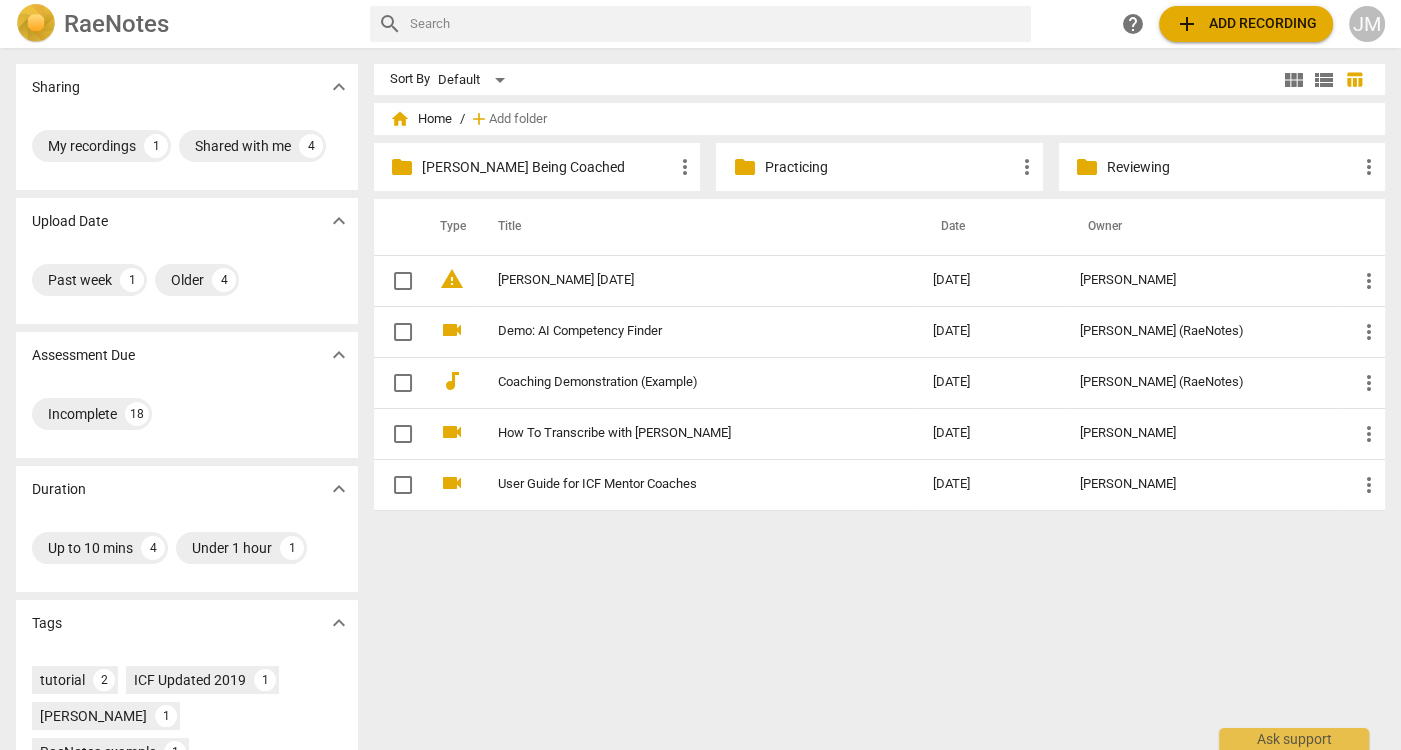 click on "folder" at bounding box center [1087, 167] 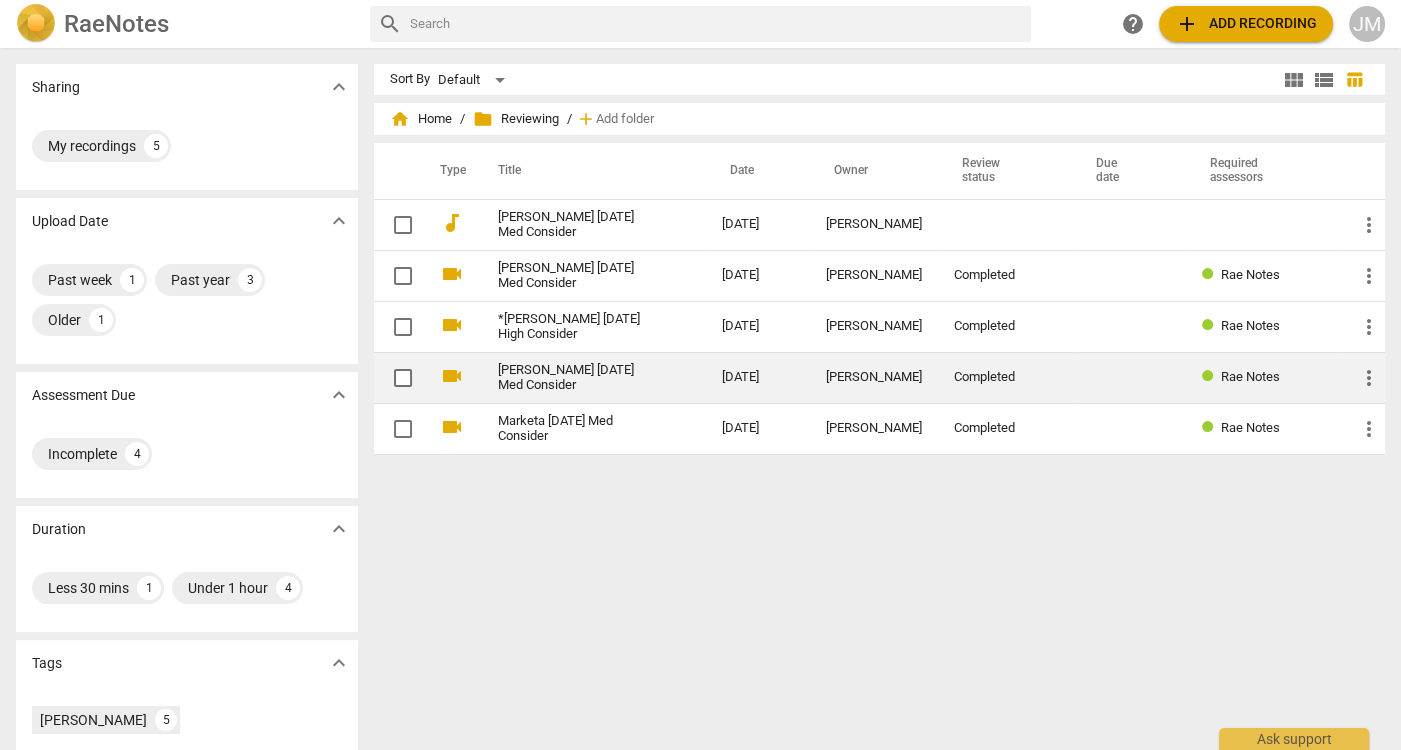 click on "Melinda March 25 2025 Med Consider" at bounding box center [574, 378] 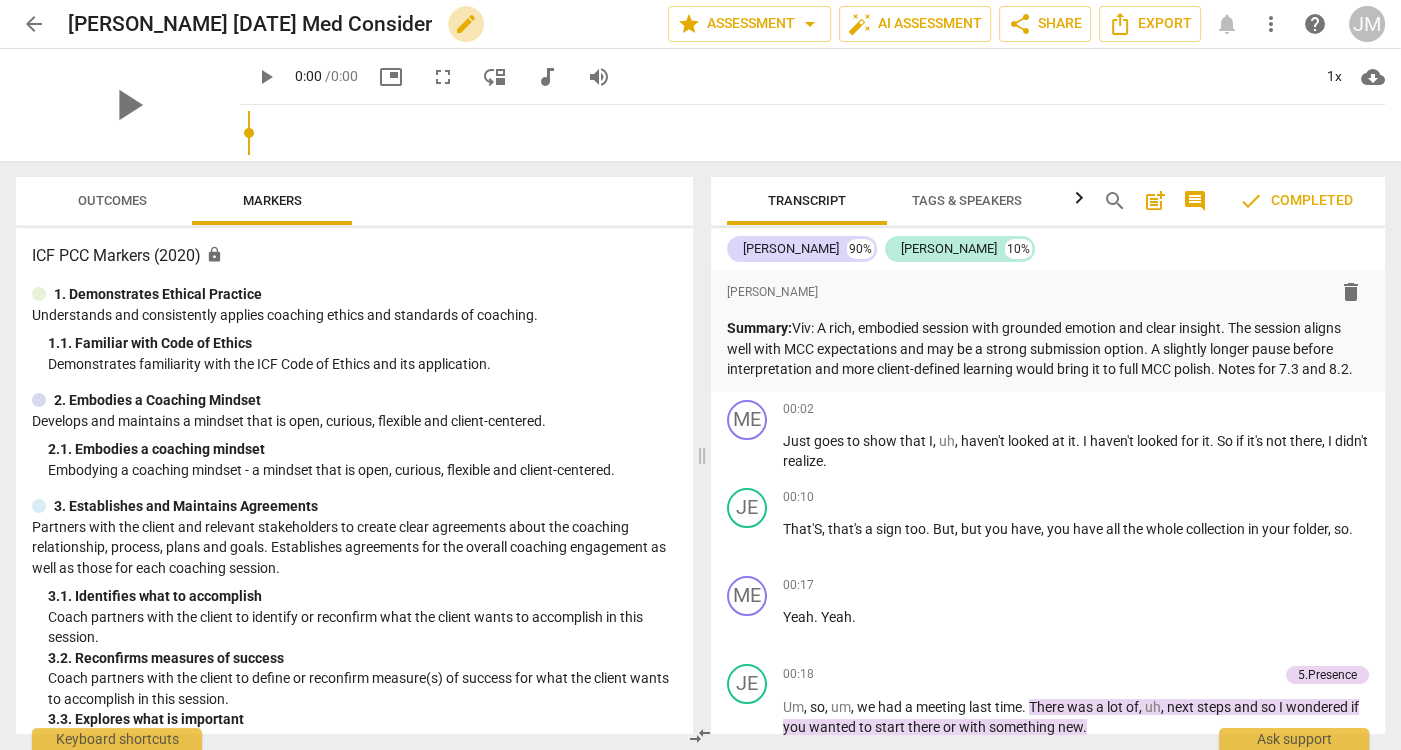 click on "edit" at bounding box center (466, 24) 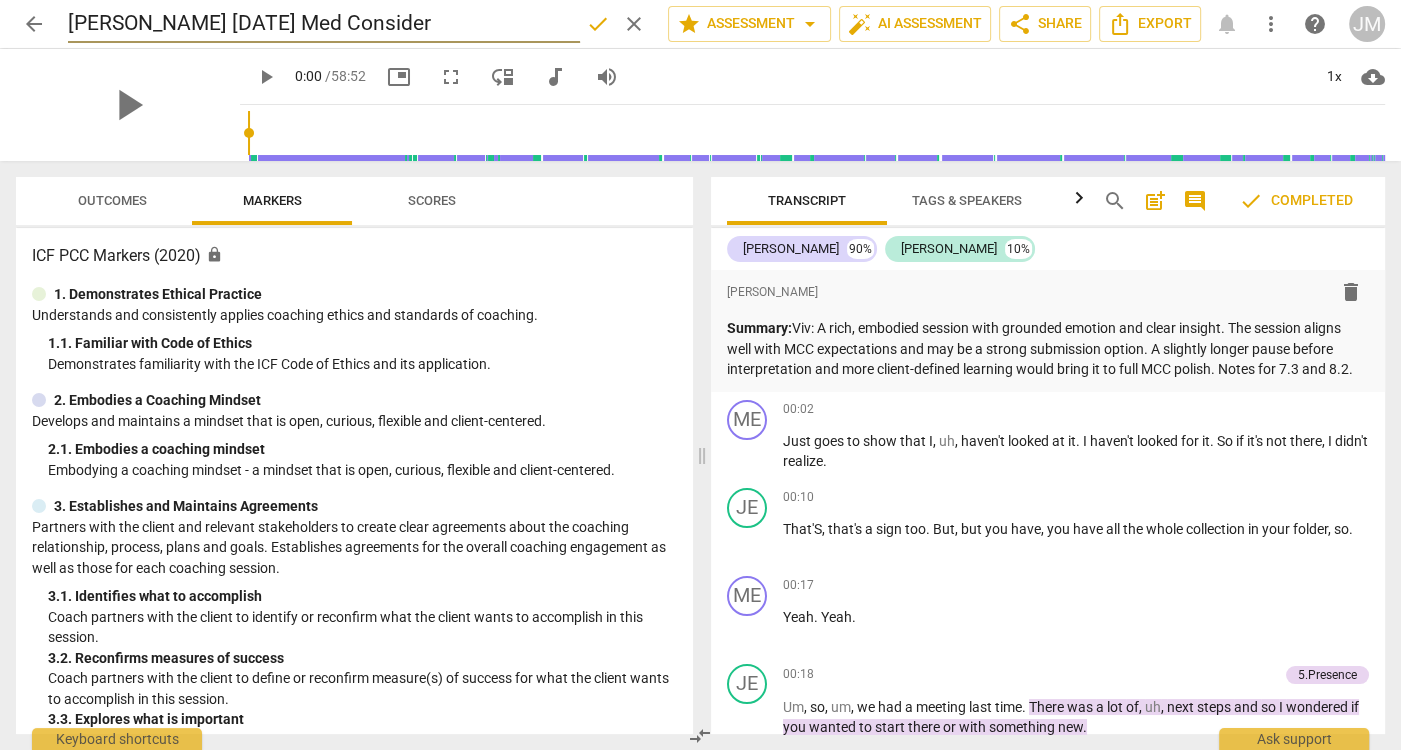 click on "Melinda March 25 2025 Med Consider" at bounding box center (324, 24) 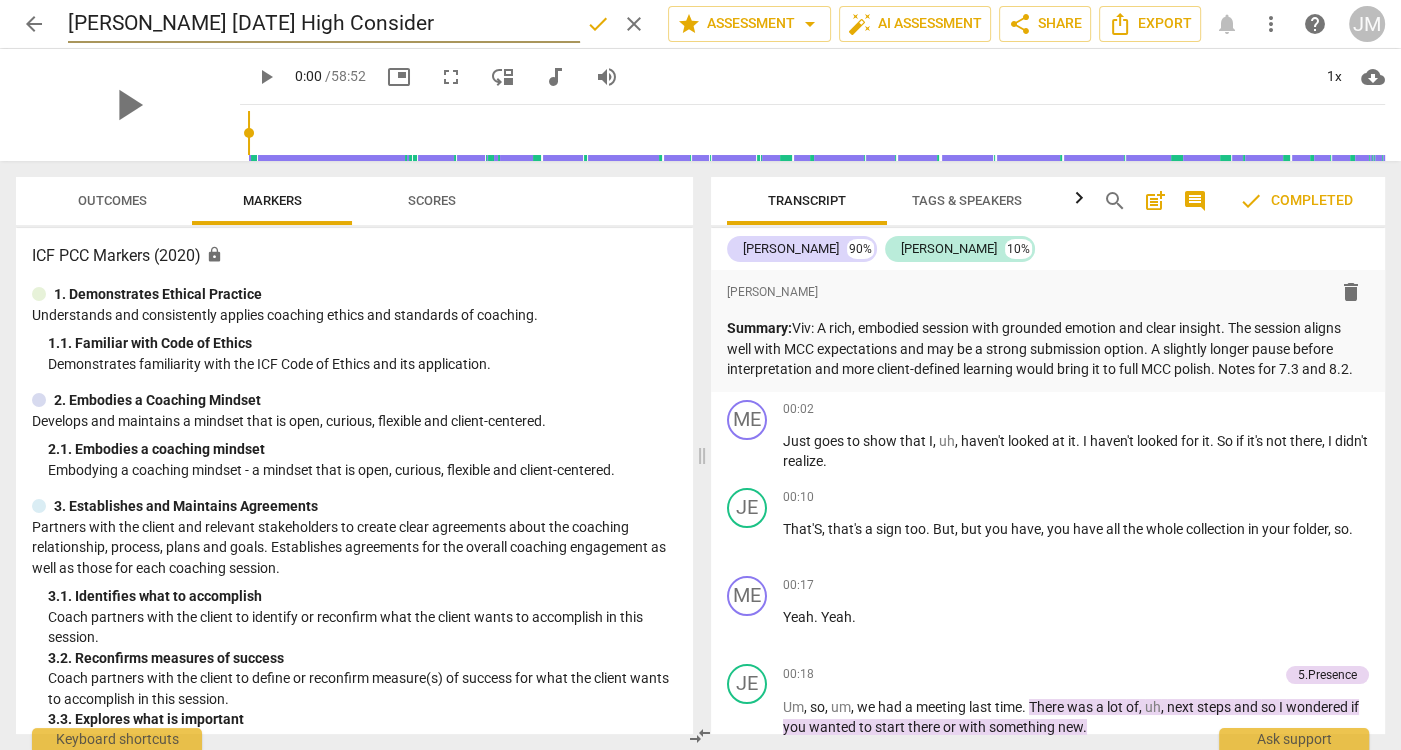 type on "Melinda March 25 2025 High Consider" 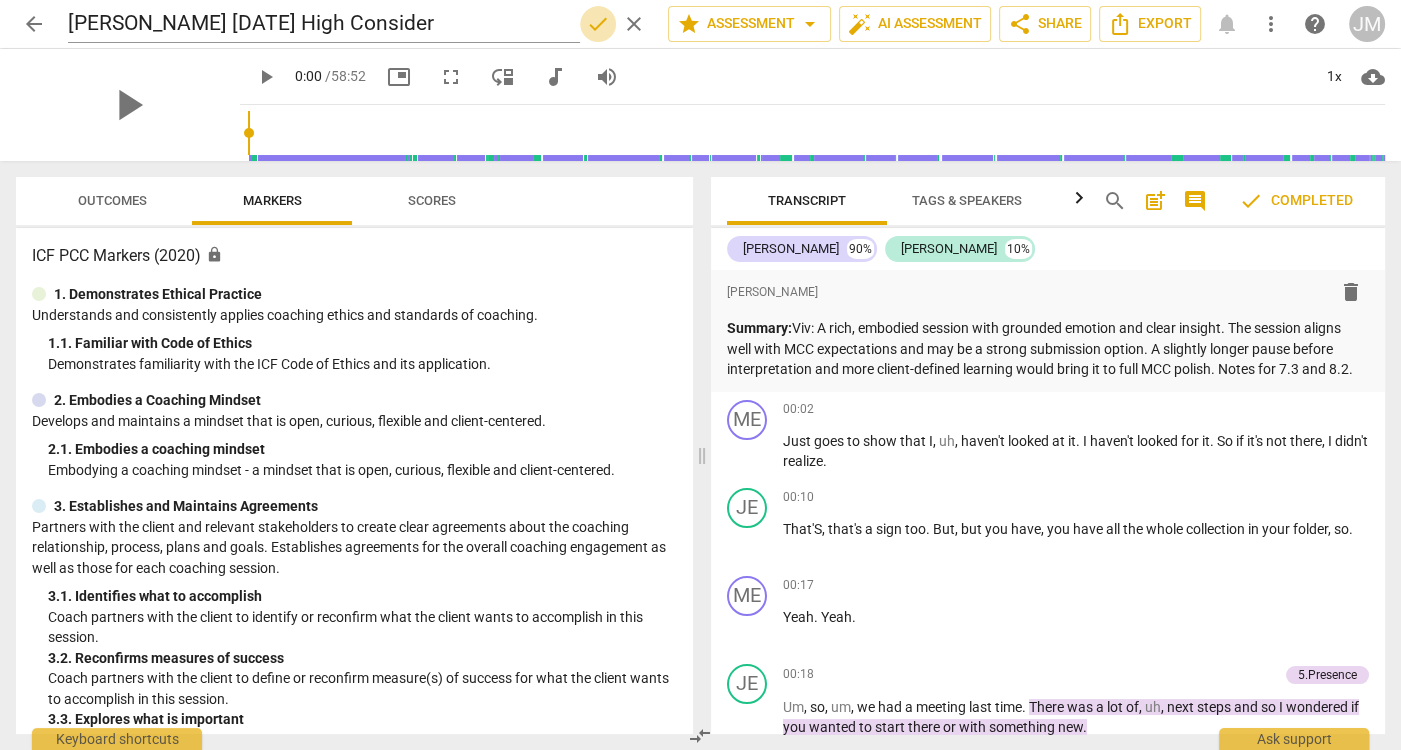 click on "done" at bounding box center (598, 24) 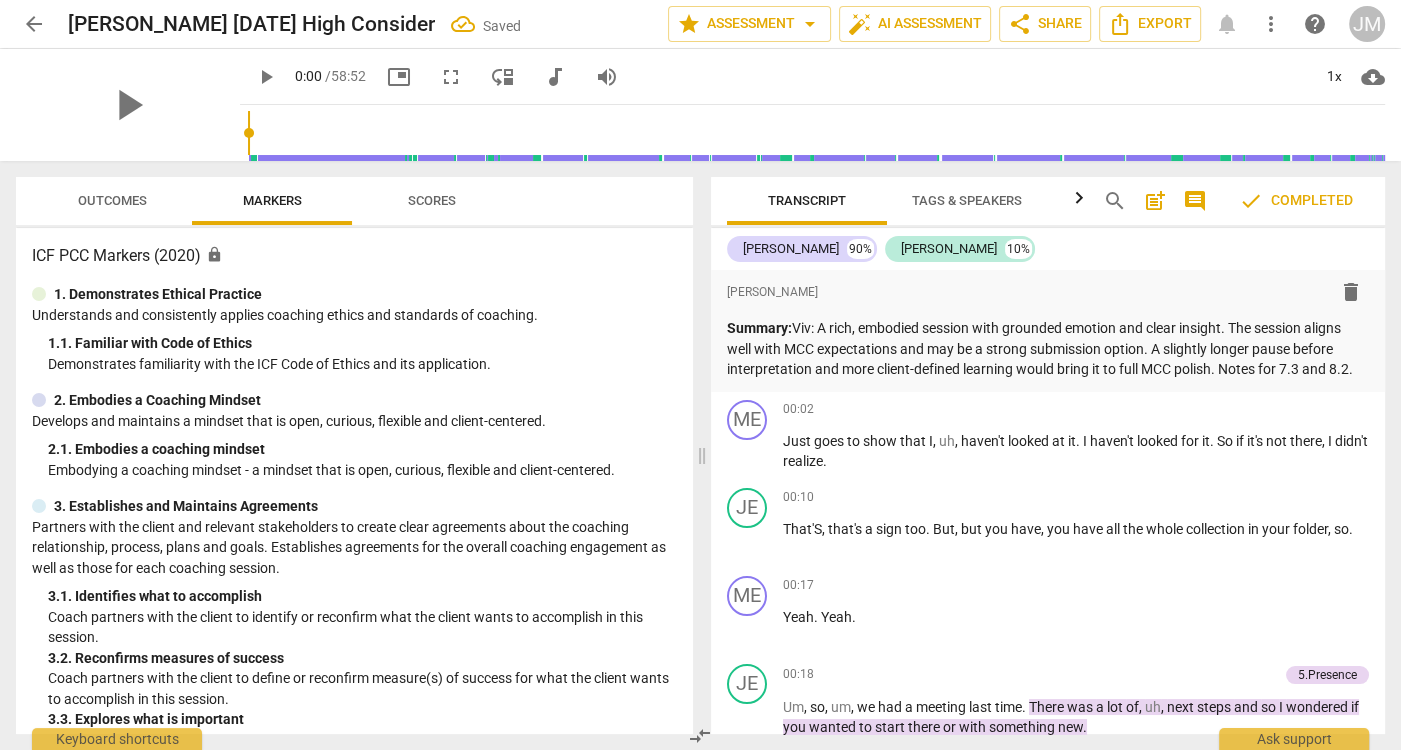 click on "arrow_back" at bounding box center (34, 24) 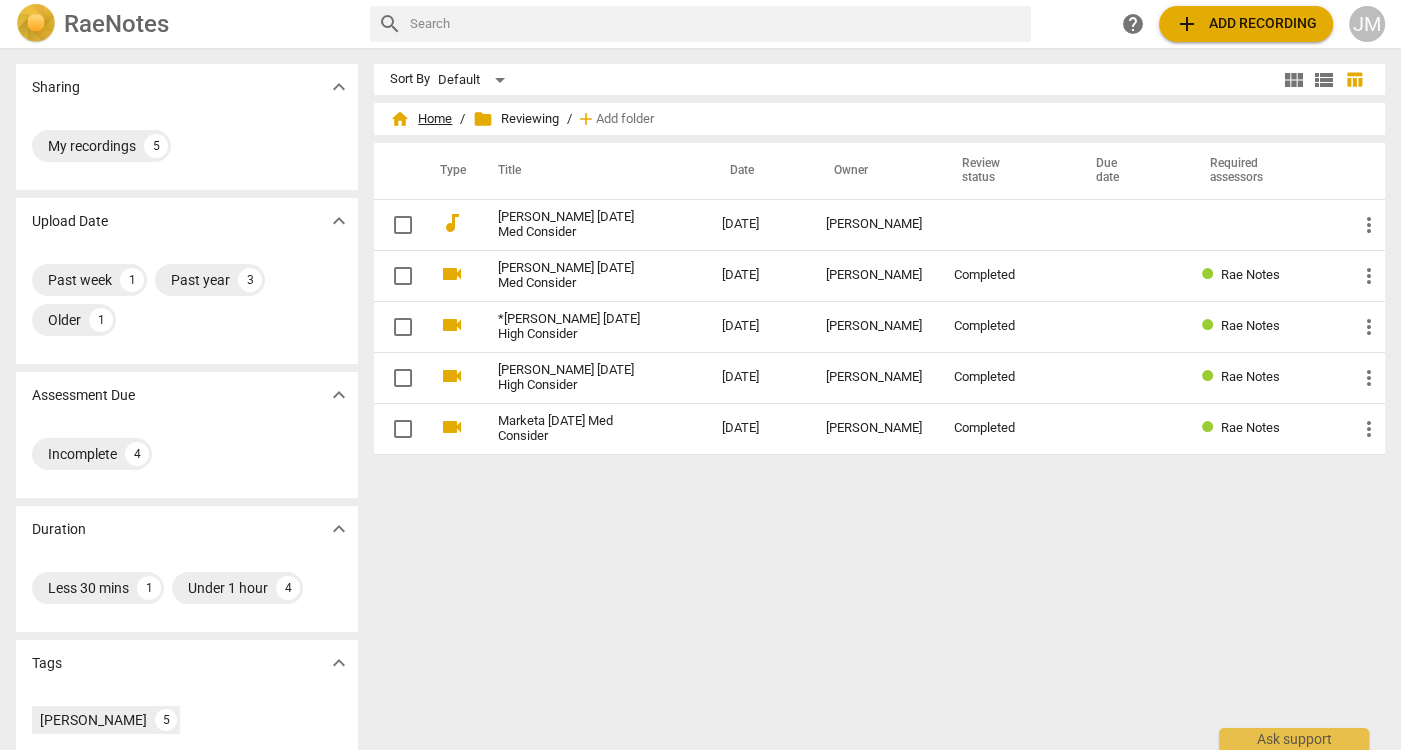 click on "home Home" at bounding box center [421, 119] 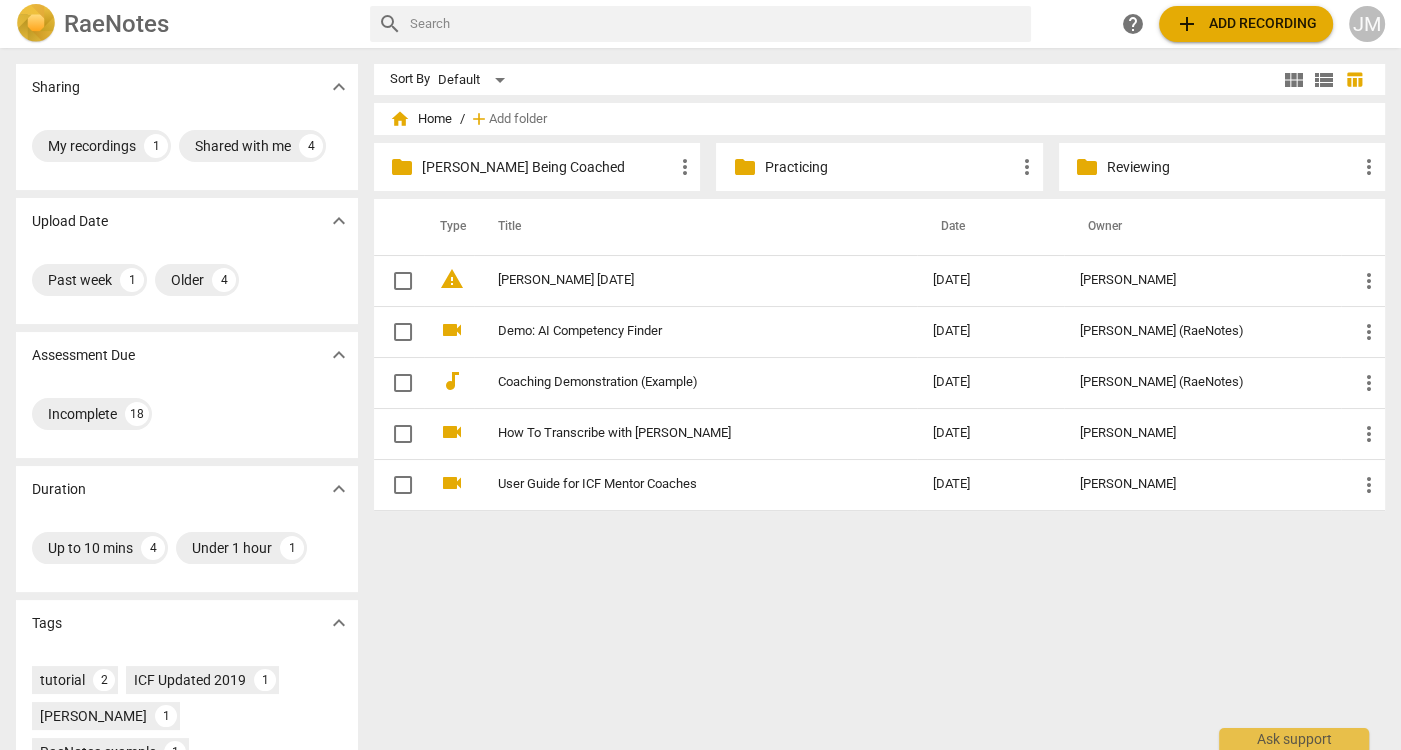 click on "Practicing" at bounding box center (889, 167) 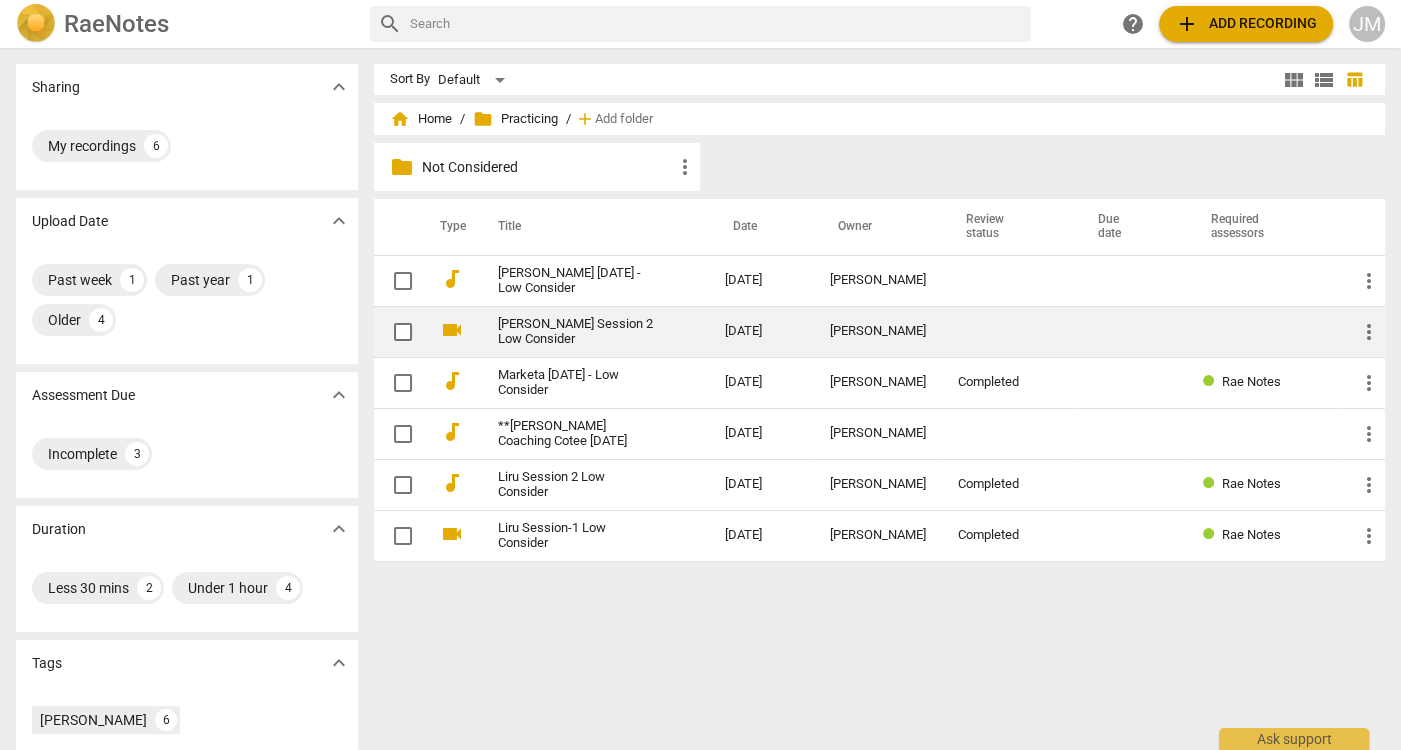 click on "Jennifer Session 2 Low Consider" at bounding box center [575, 332] 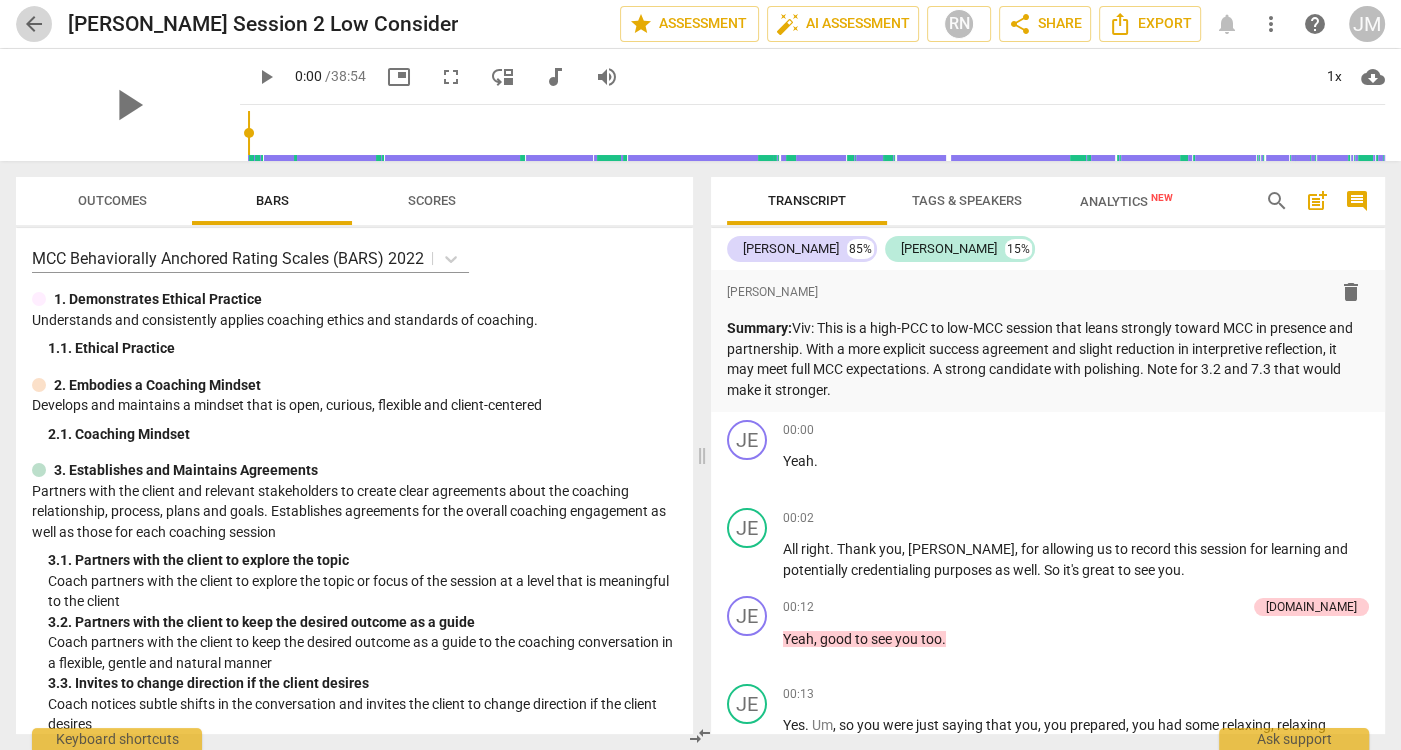 click on "arrow_back" at bounding box center (34, 24) 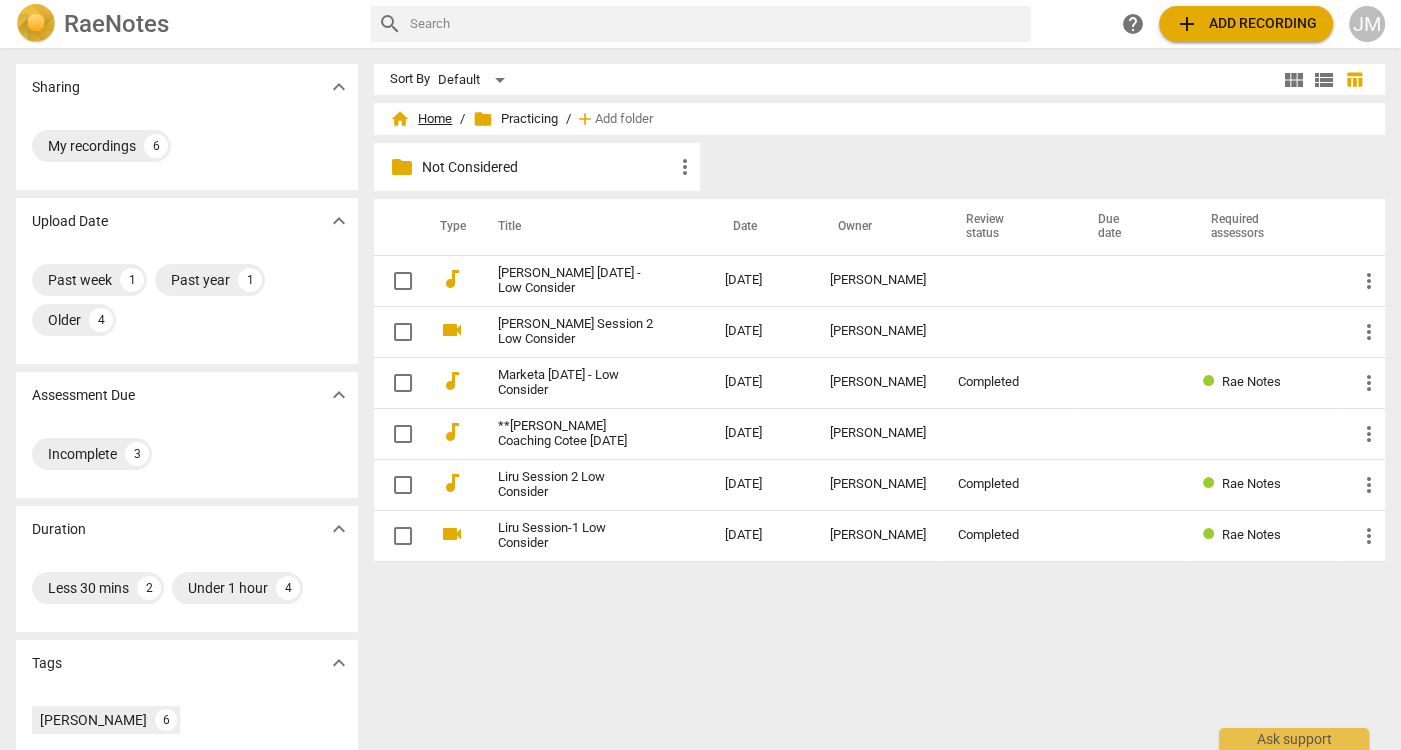 click on "home Home" at bounding box center [421, 119] 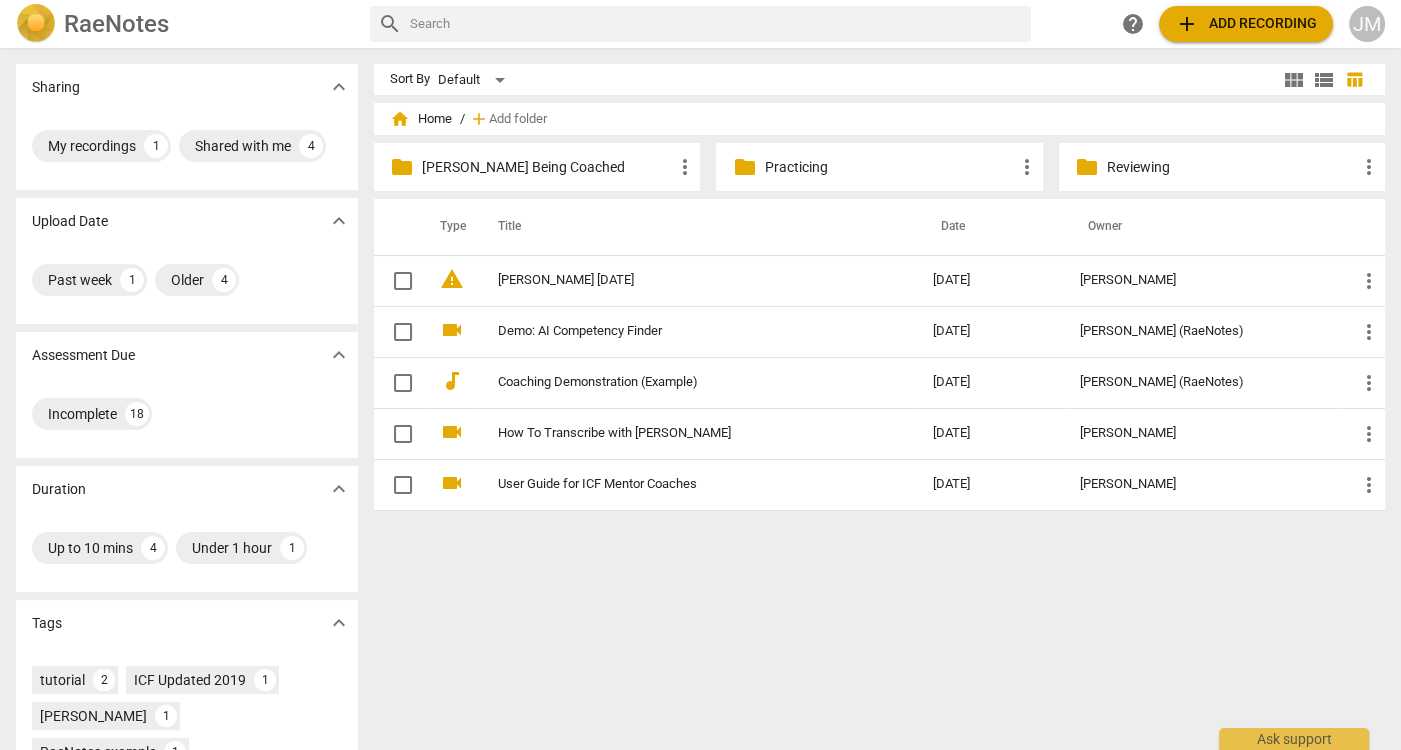click on "Reviewing" at bounding box center [1232, 167] 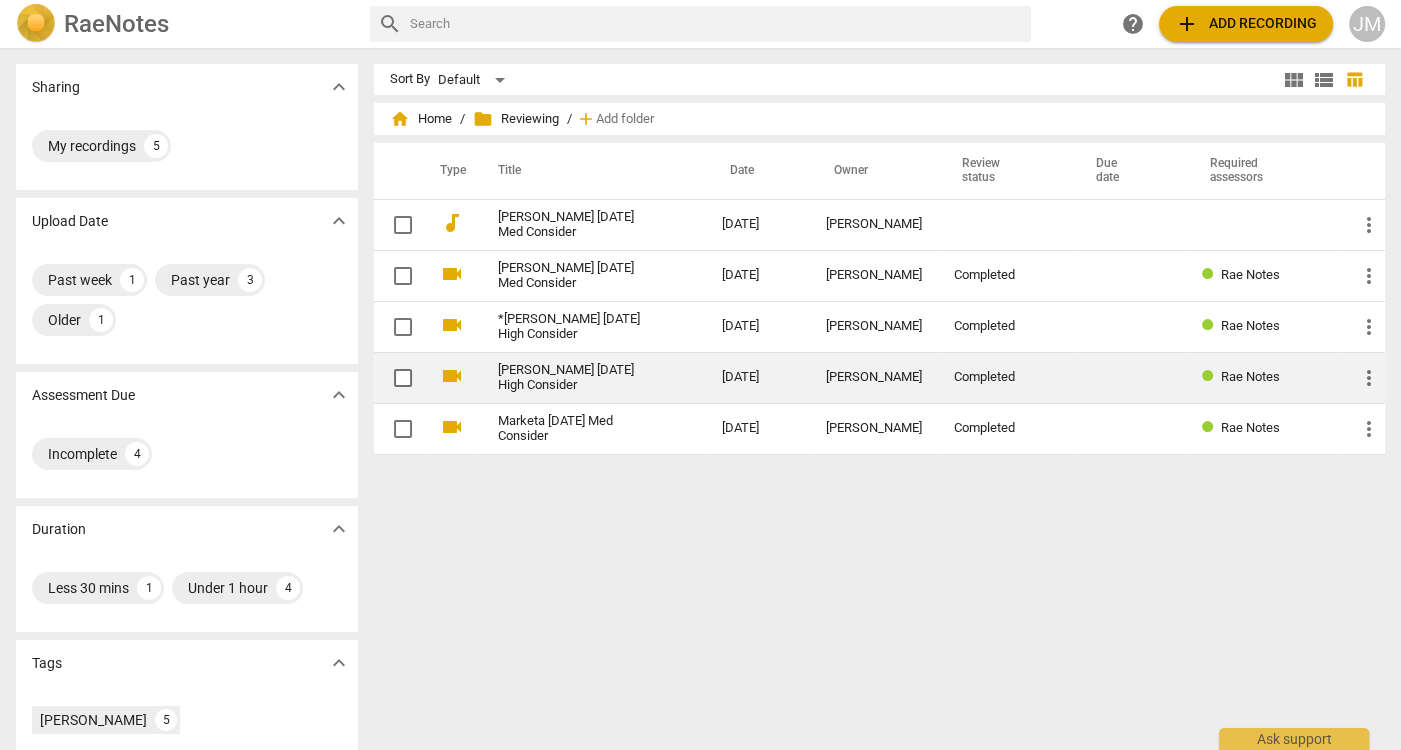 click on "Melinda March 25 2025 High Consider" at bounding box center [574, 378] 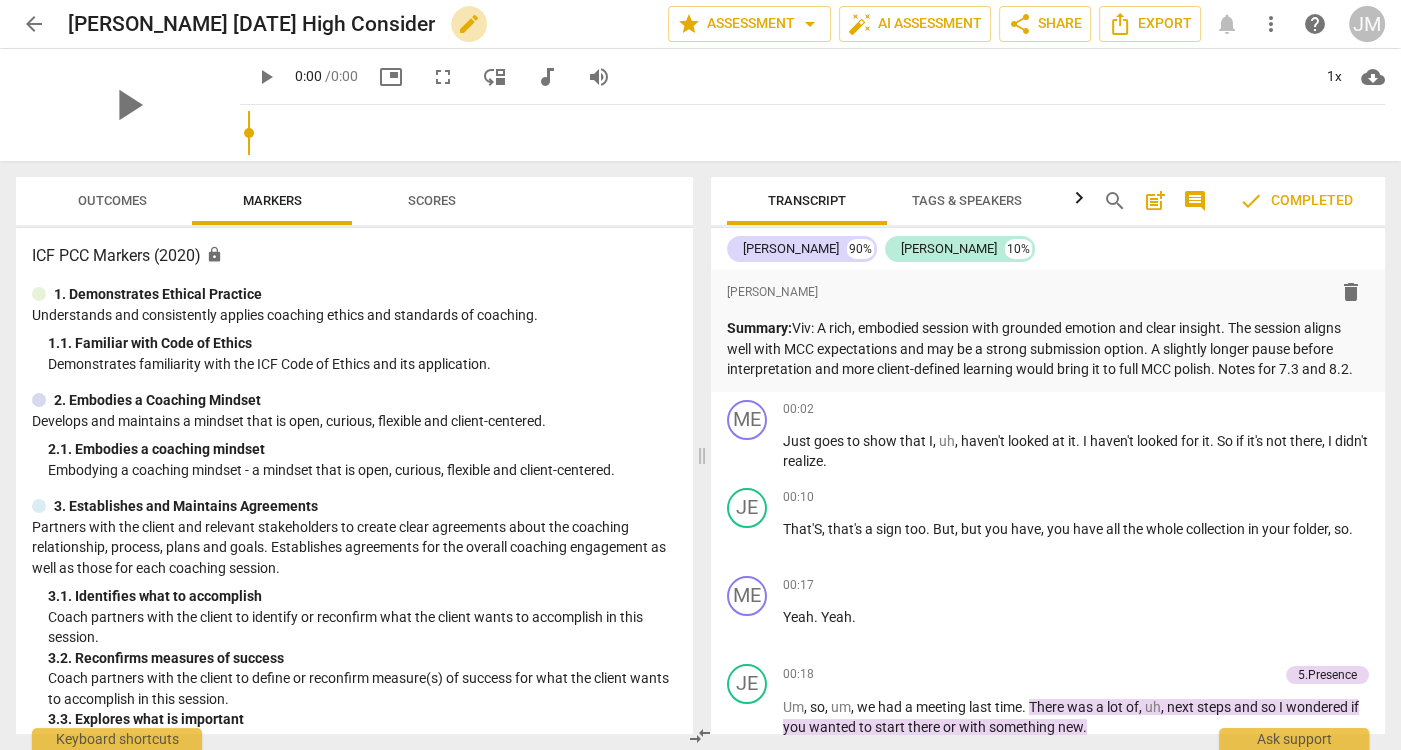 click on "edit" at bounding box center [469, 24] 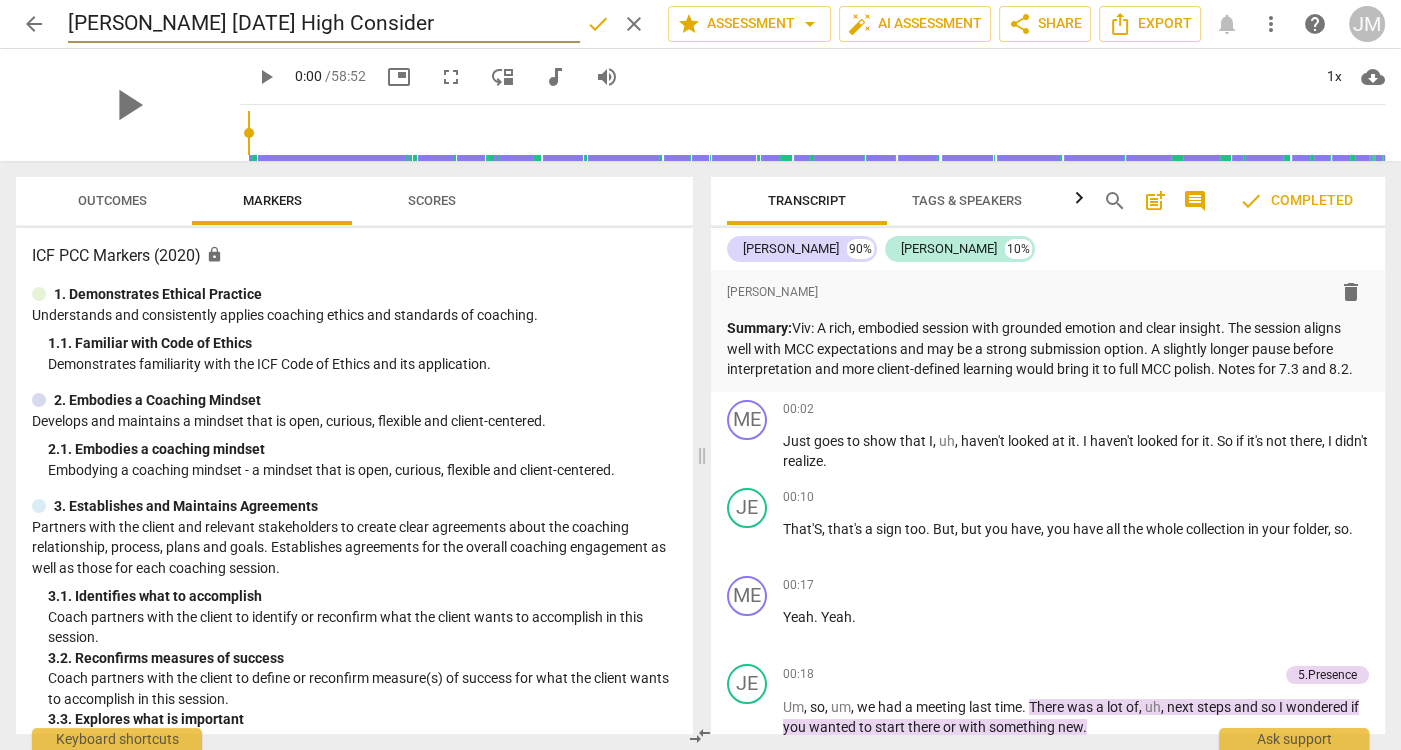 click on "arrow_back Melinda March 25 2025 High Consider done clear star    Assessment   arrow_drop_down auto_fix_high    AI Assessment share    Share    Export notifications more_vert help JM" at bounding box center [700, 24] 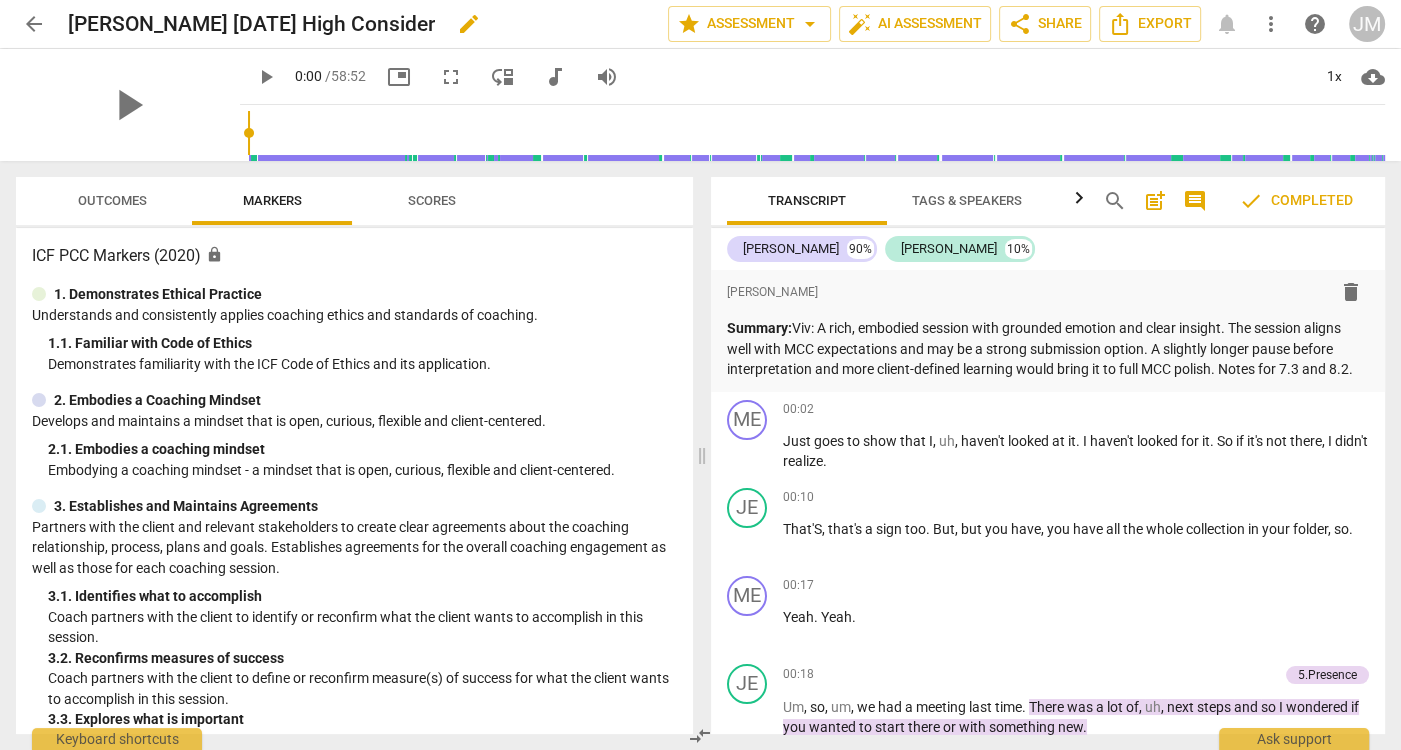 click on "Melinda March 25 2025 High Consider" at bounding box center [251, 24] 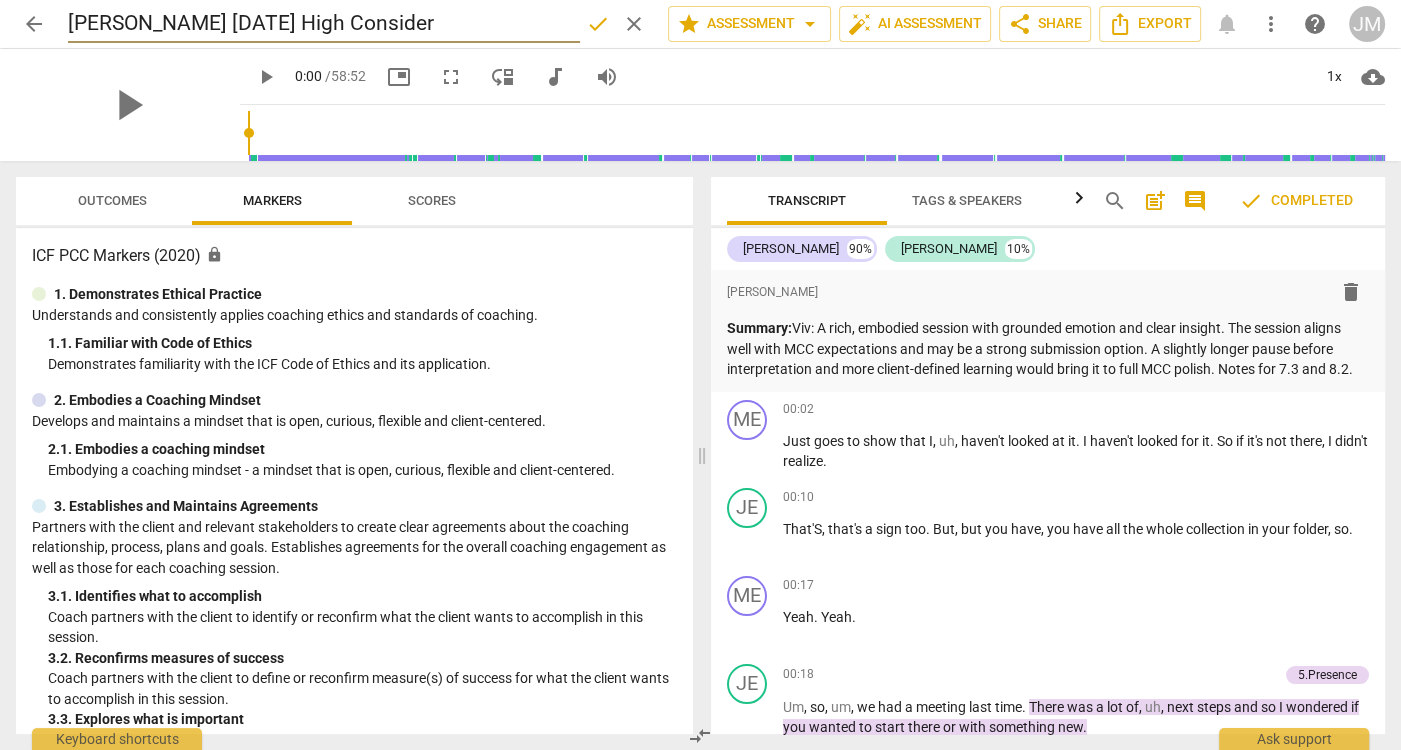 click on "Melinda March 25 2025 High Consider" at bounding box center [324, 24] 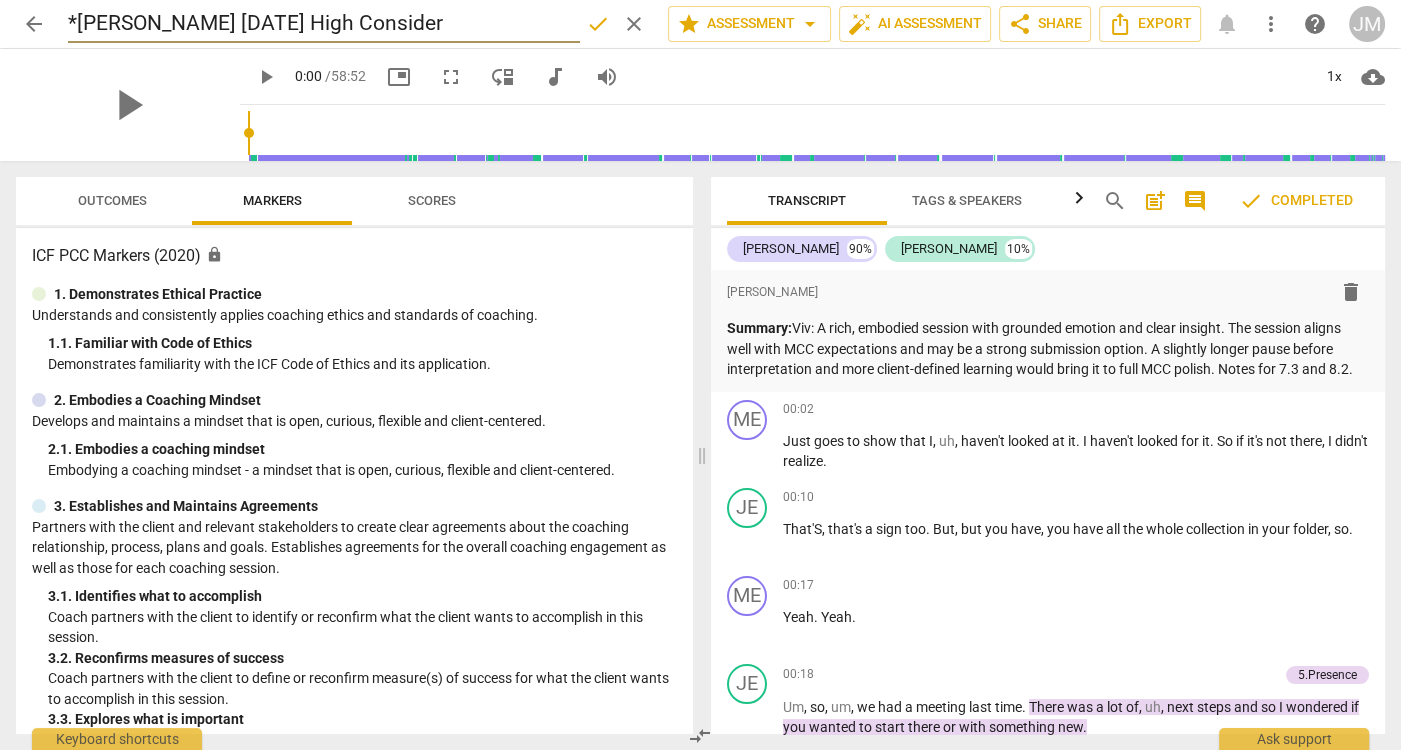 type on "*Melinda March 25 2025 High Consider" 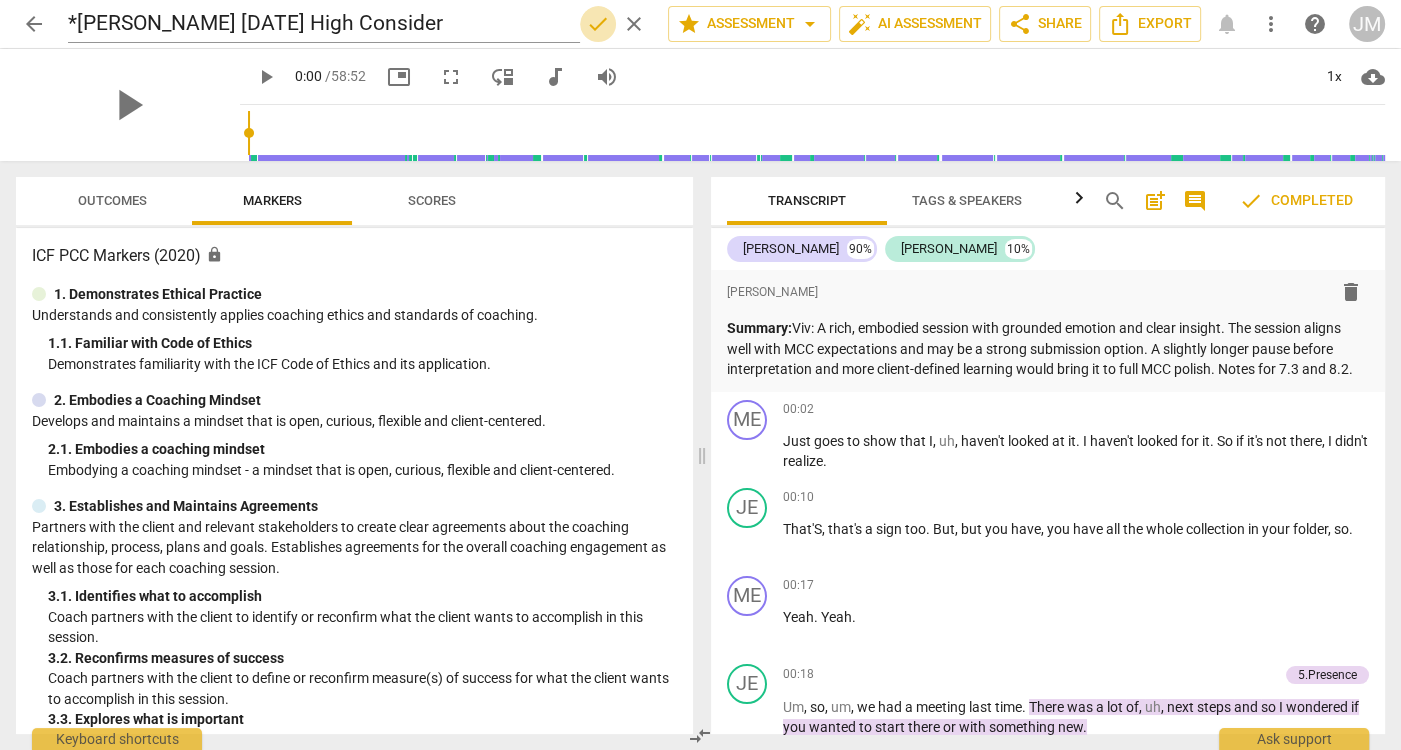 click on "done" at bounding box center [598, 24] 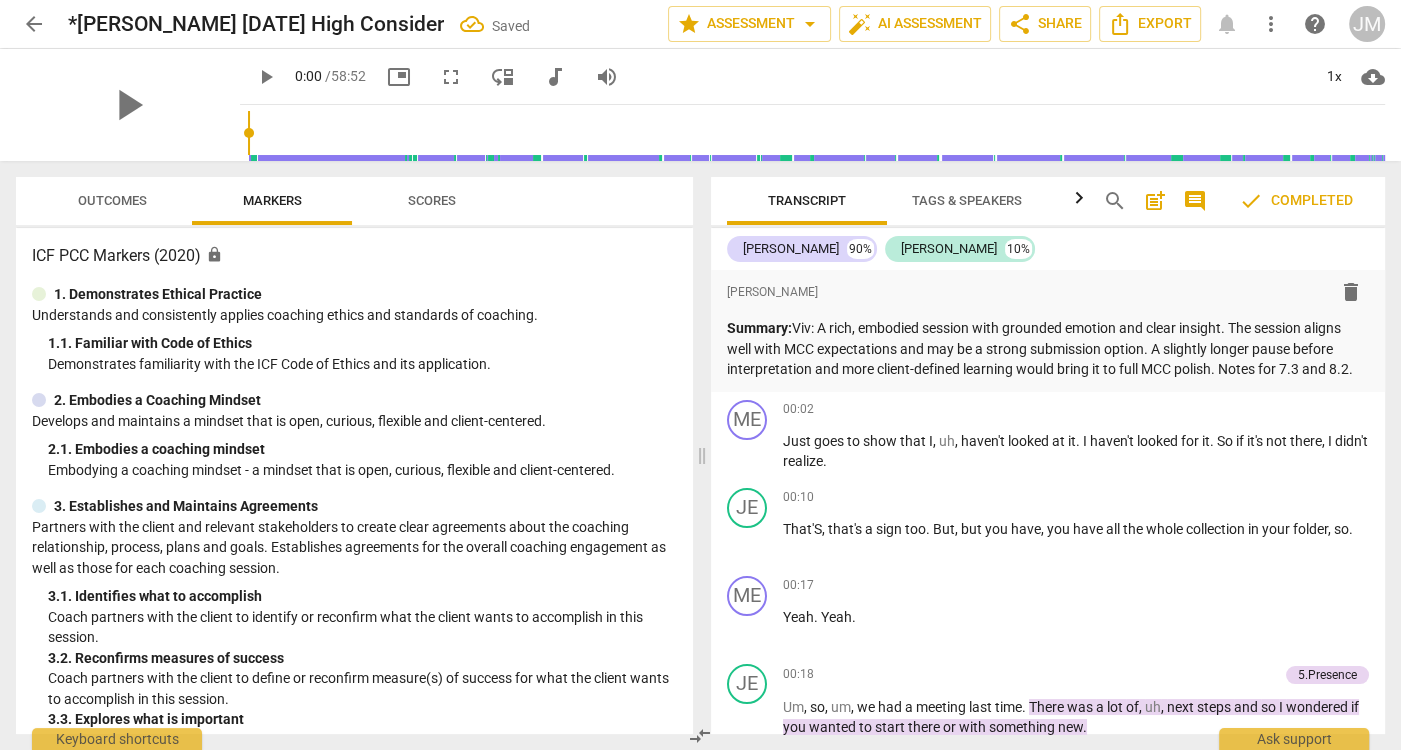 click on "arrow_back" at bounding box center (34, 24) 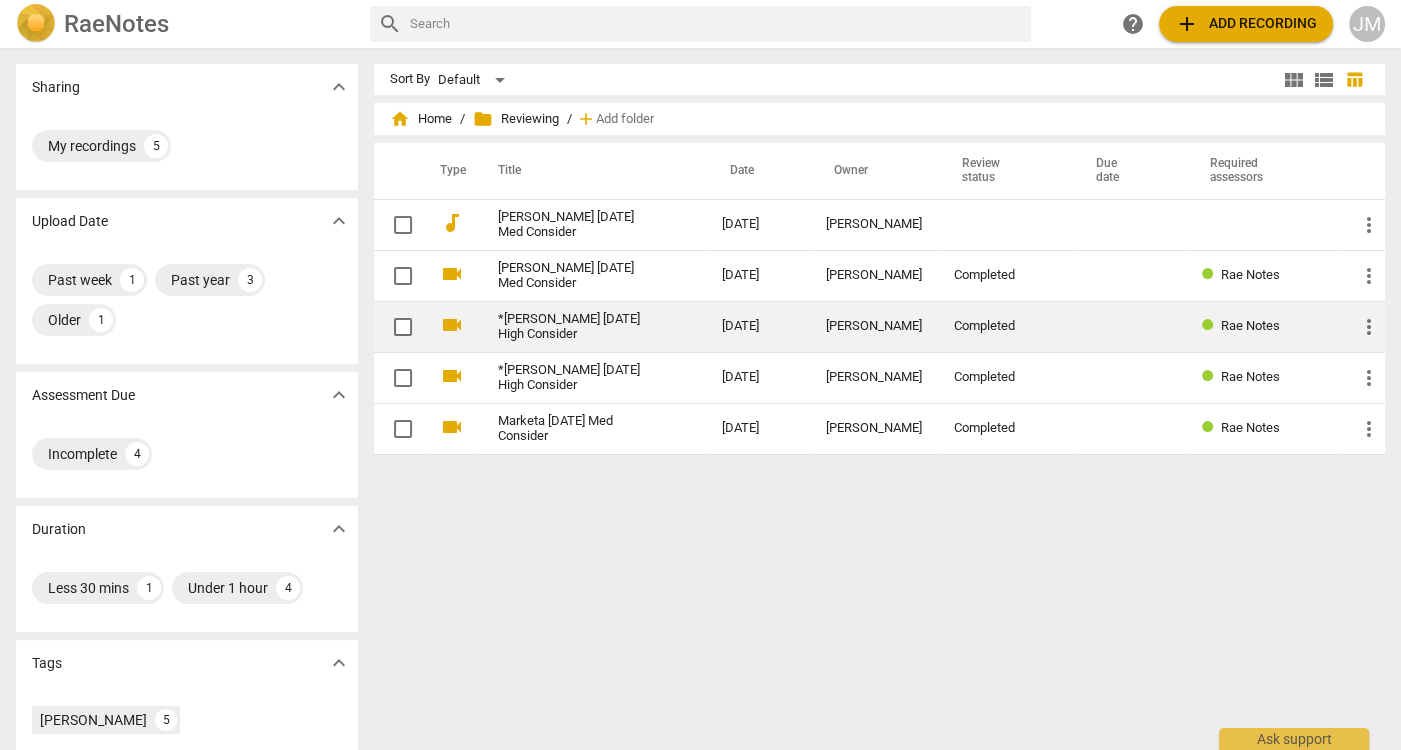 click on "*[PERSON_NAME] [DATE] High Consider" at bounding box center [574, 327] 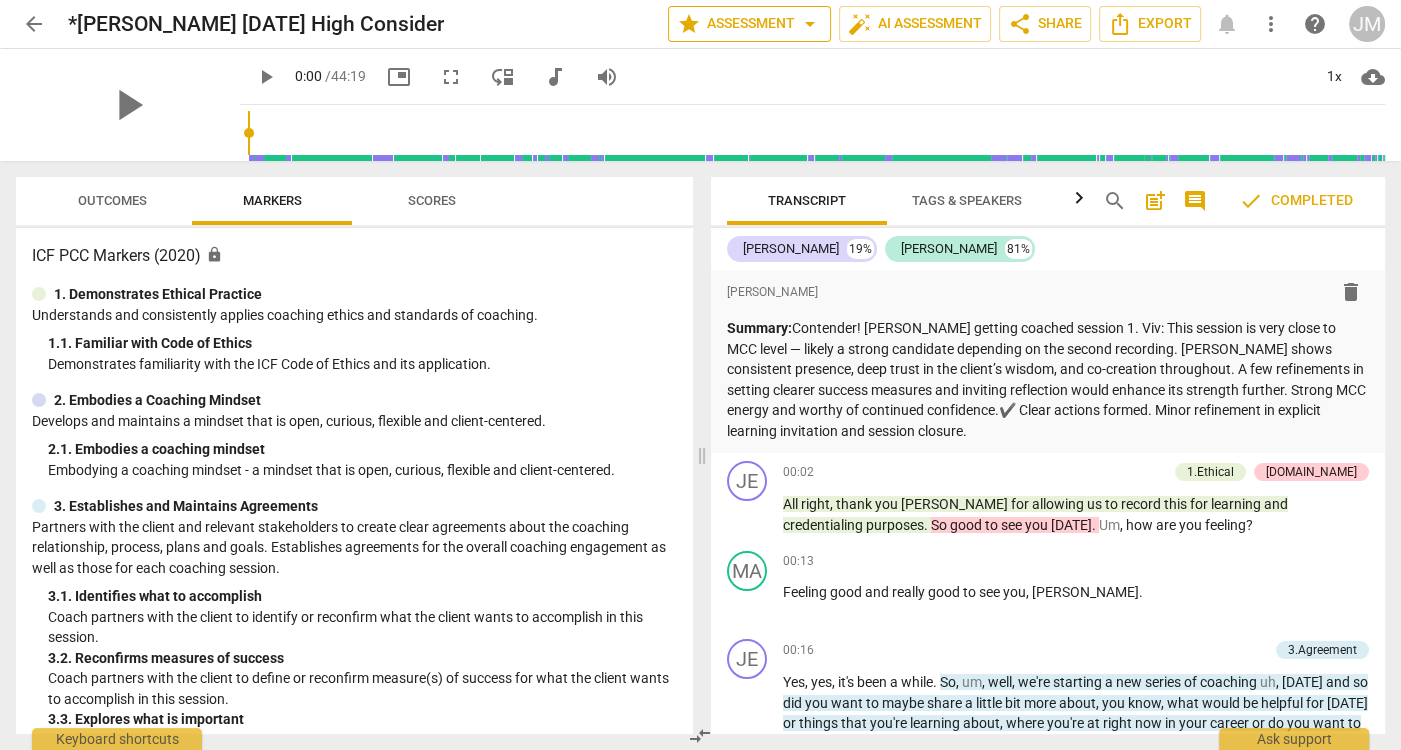 click on "arrow_drop_down" at bounding box center [810, 24] 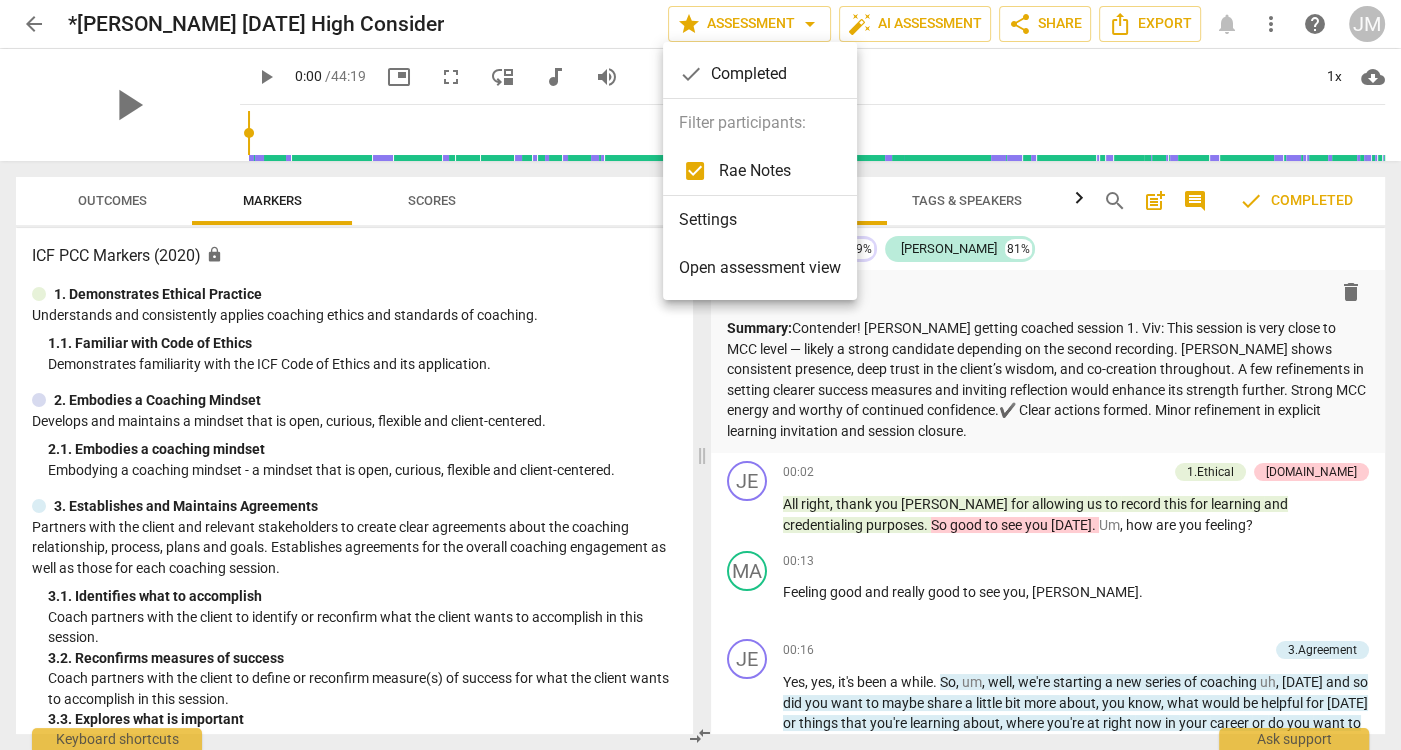 click at bounding box center [700, 375] 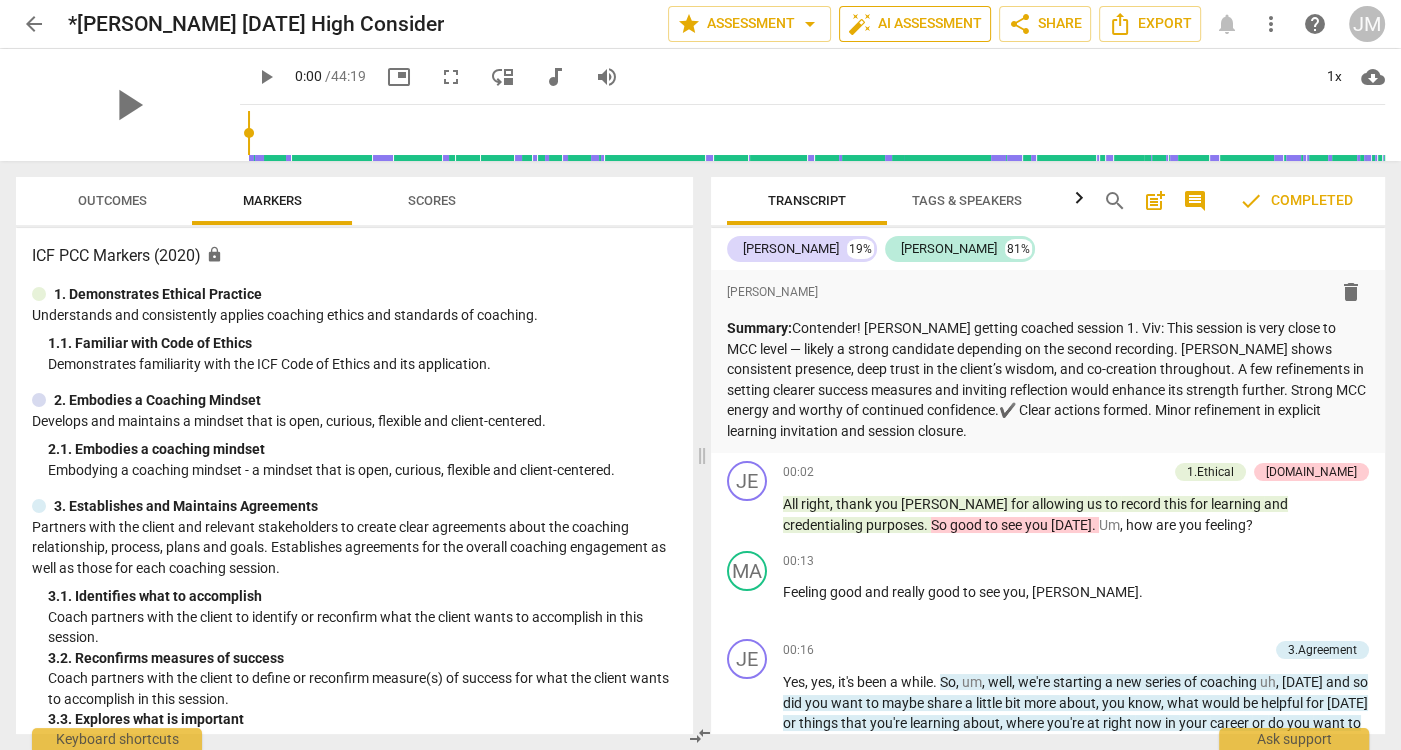click on "auto_fix_high    AI Assessment" at bounding box center [915, 24] 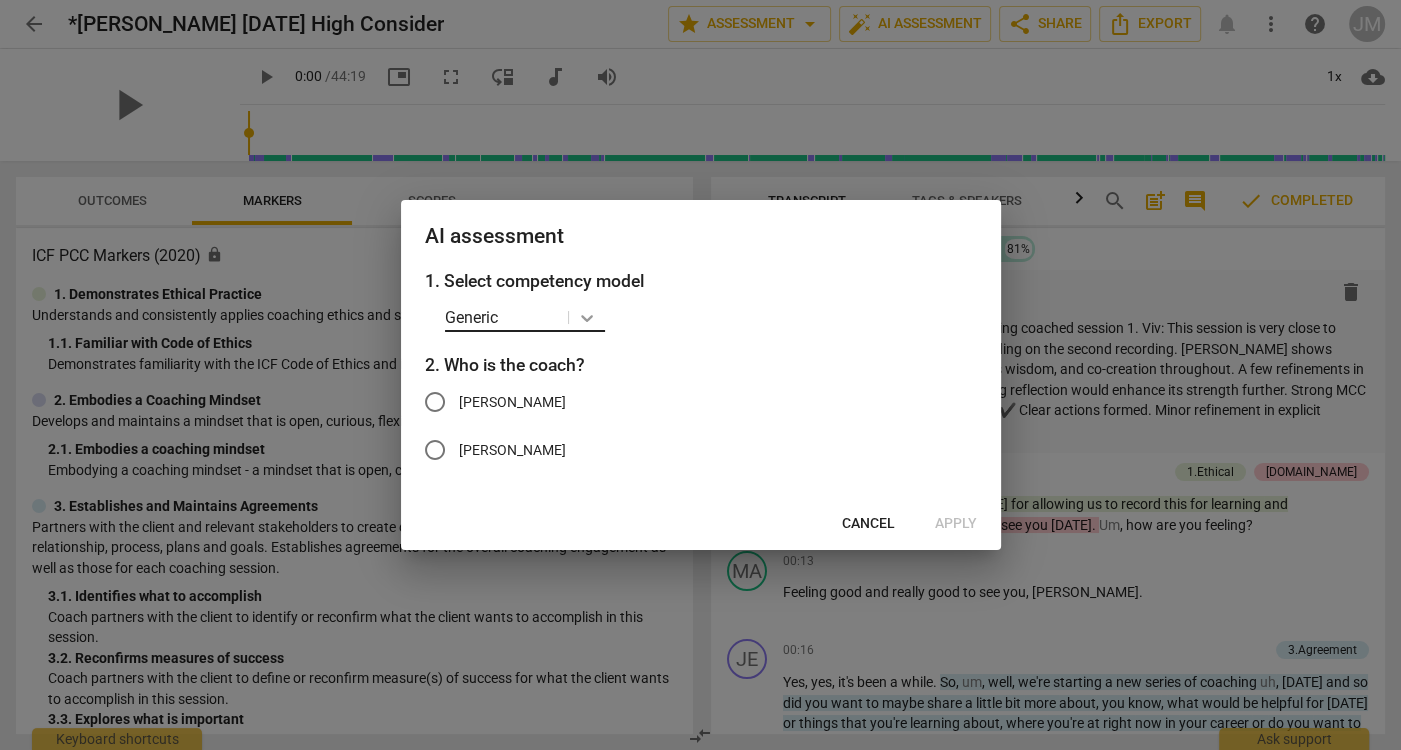 click 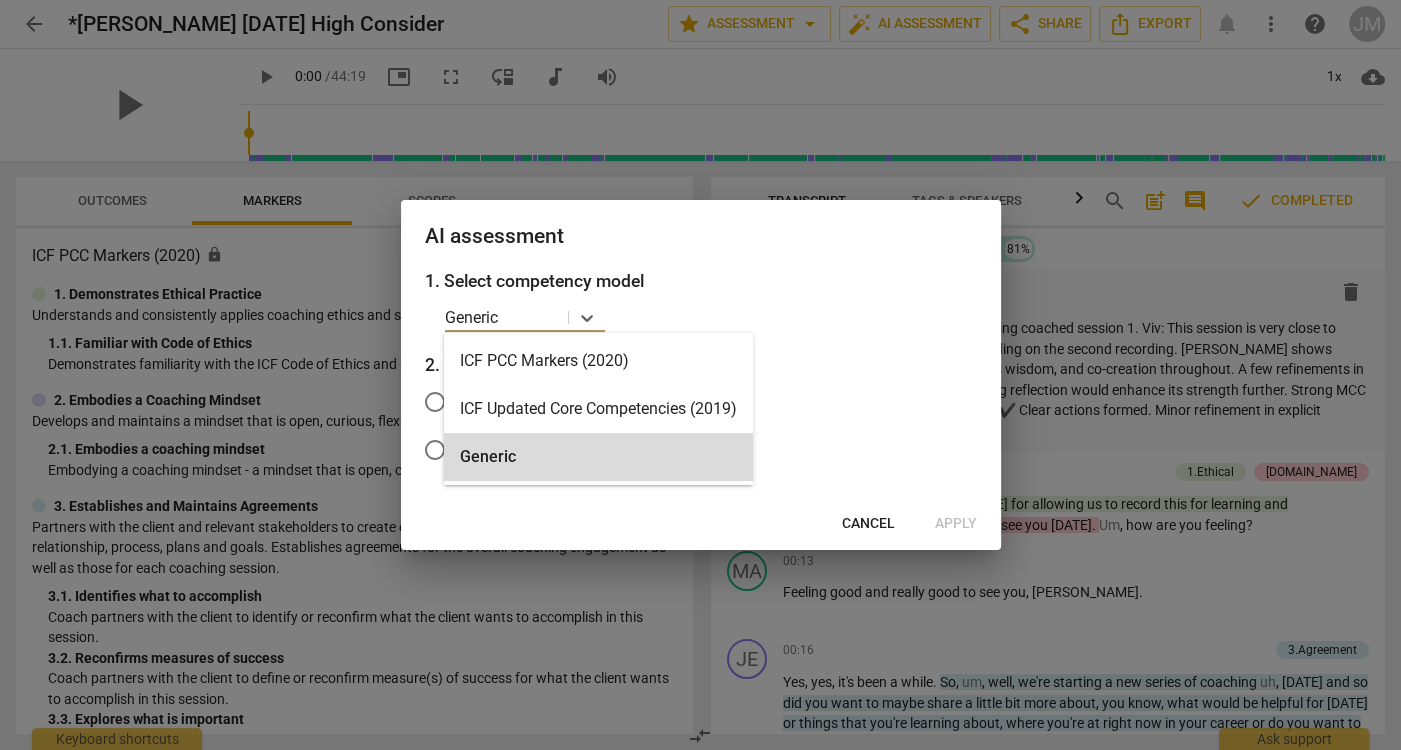 click on "Cancel" at bounding box center [868, 524] 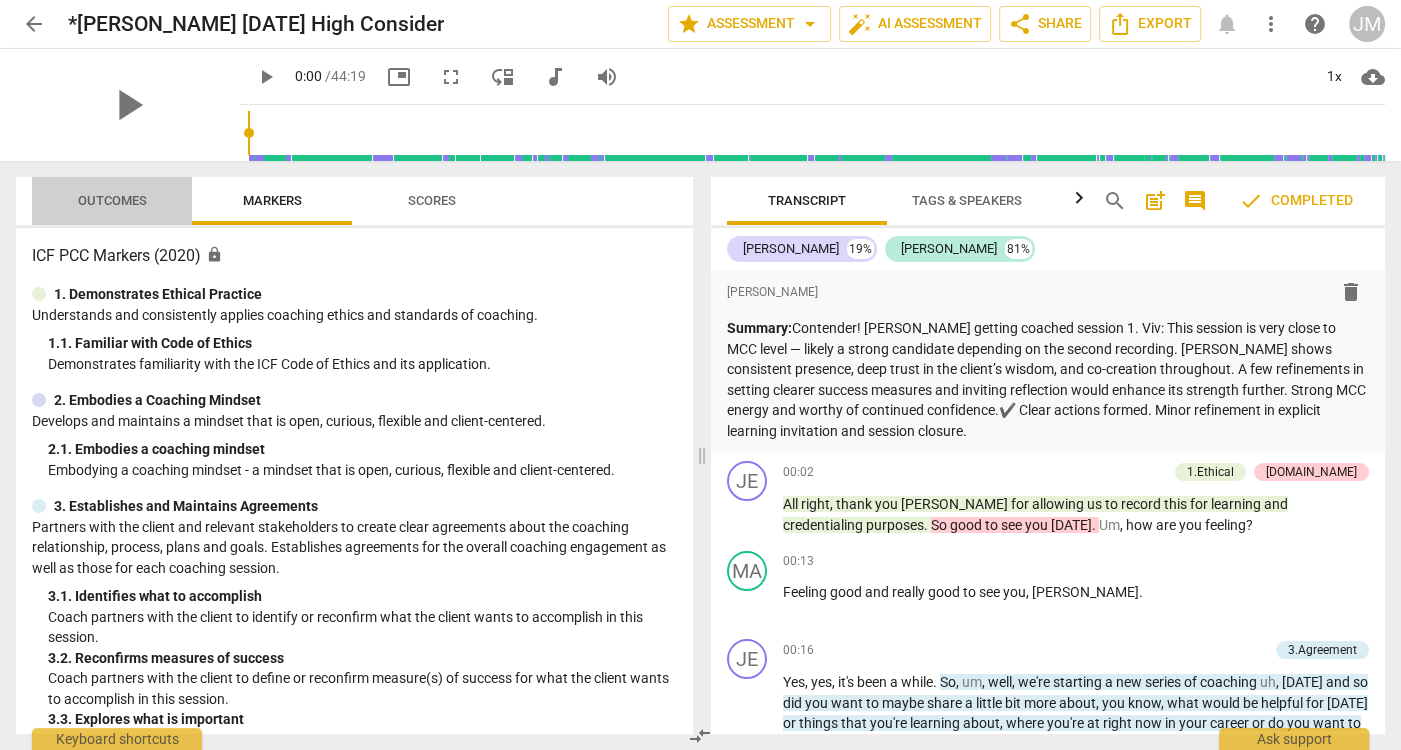 click on "Outcomes" at bounding box center (112, 200) 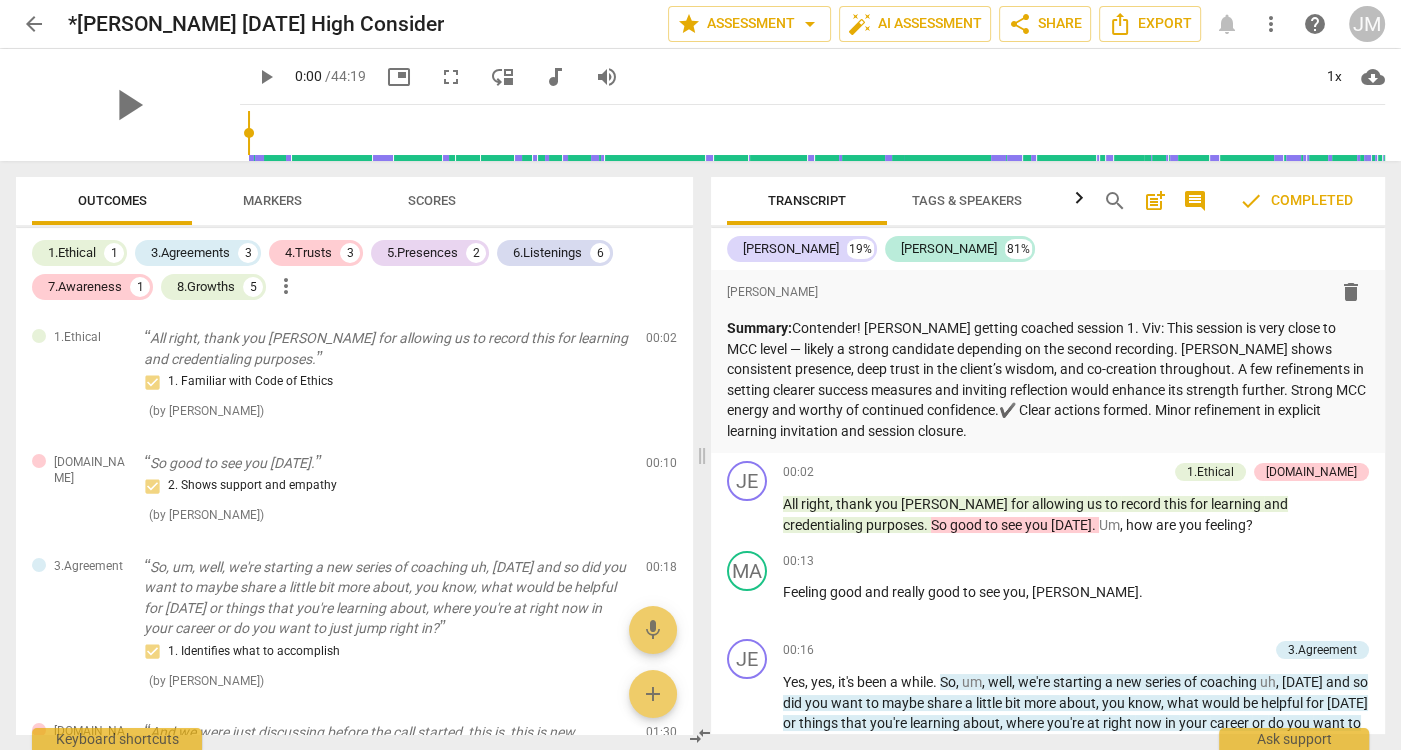 click on "Scores" at bounding box center (432, 200) 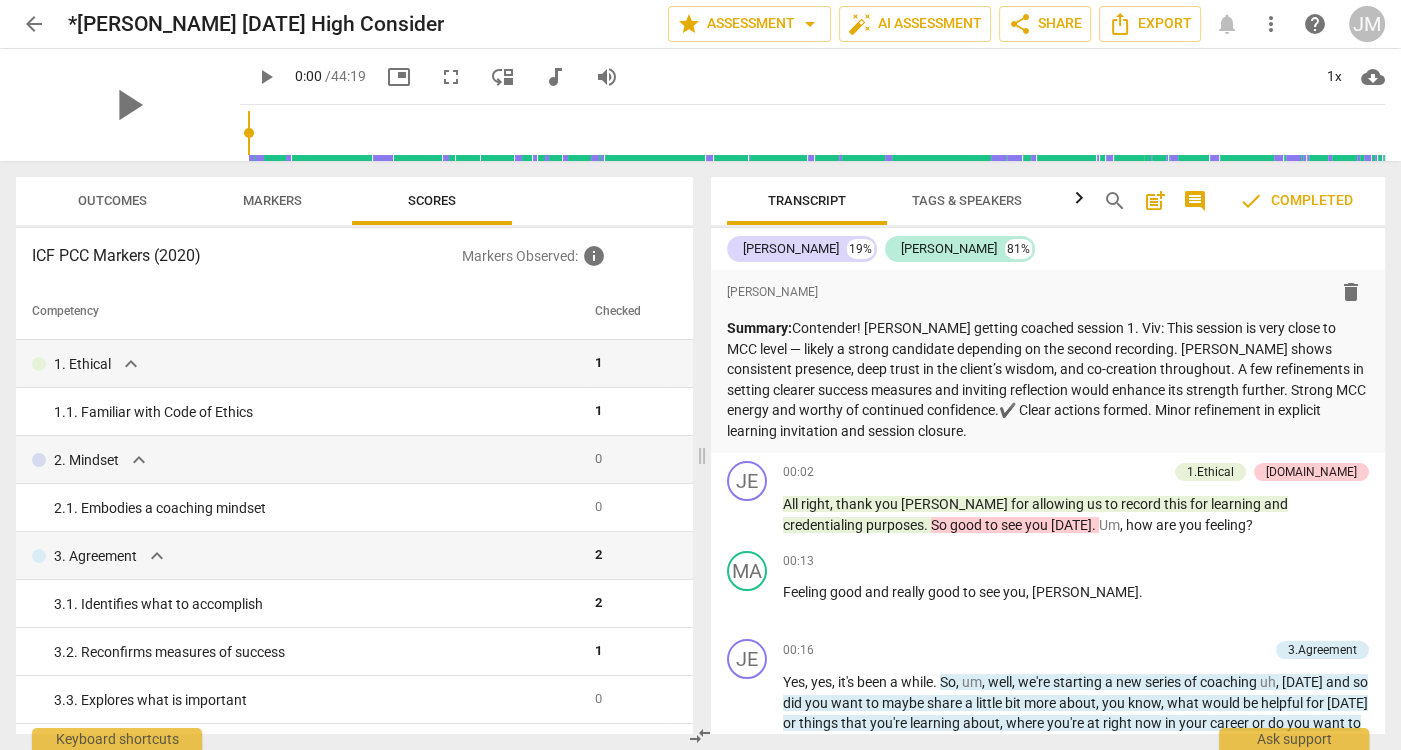 click on "arrow_back" at bounding box center (34, 24) 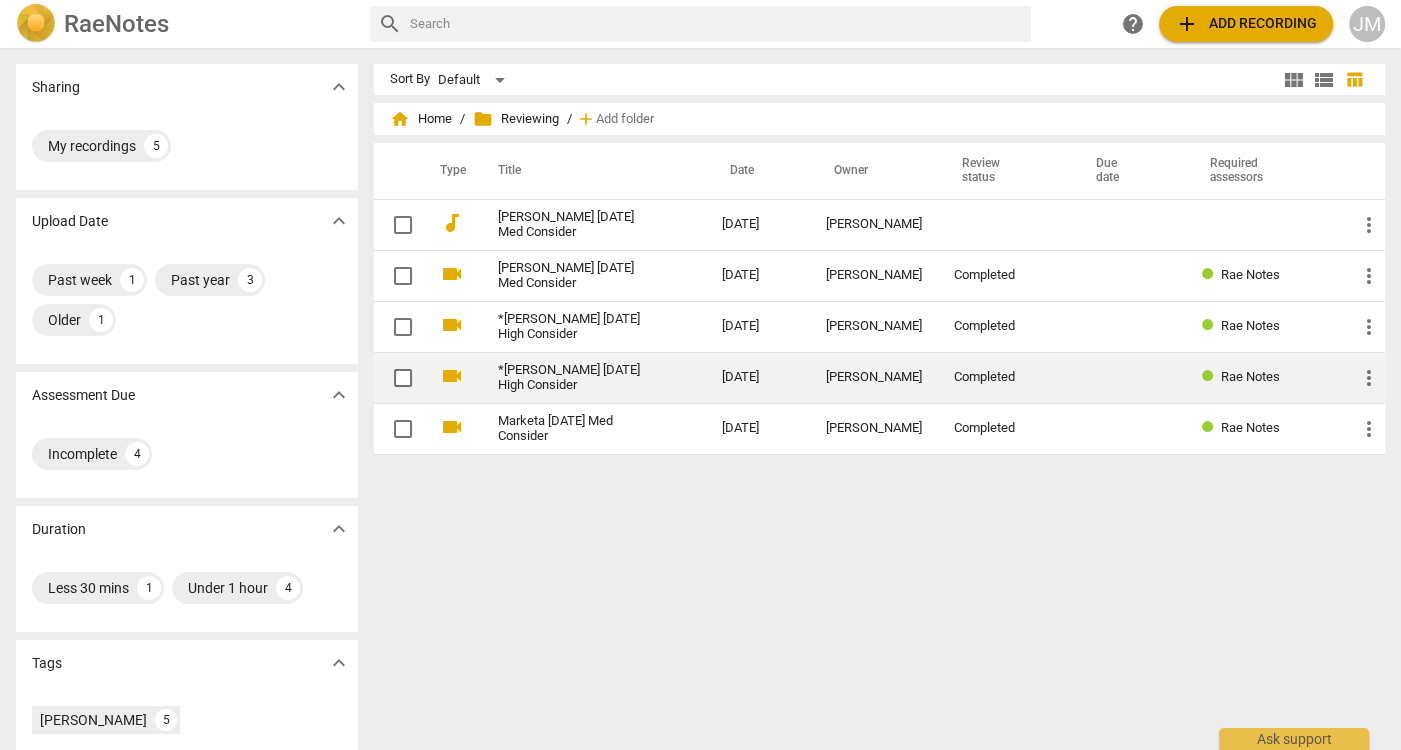click on "*Melinda March 25 2025 High Consider" at bounding box center (574, 378) 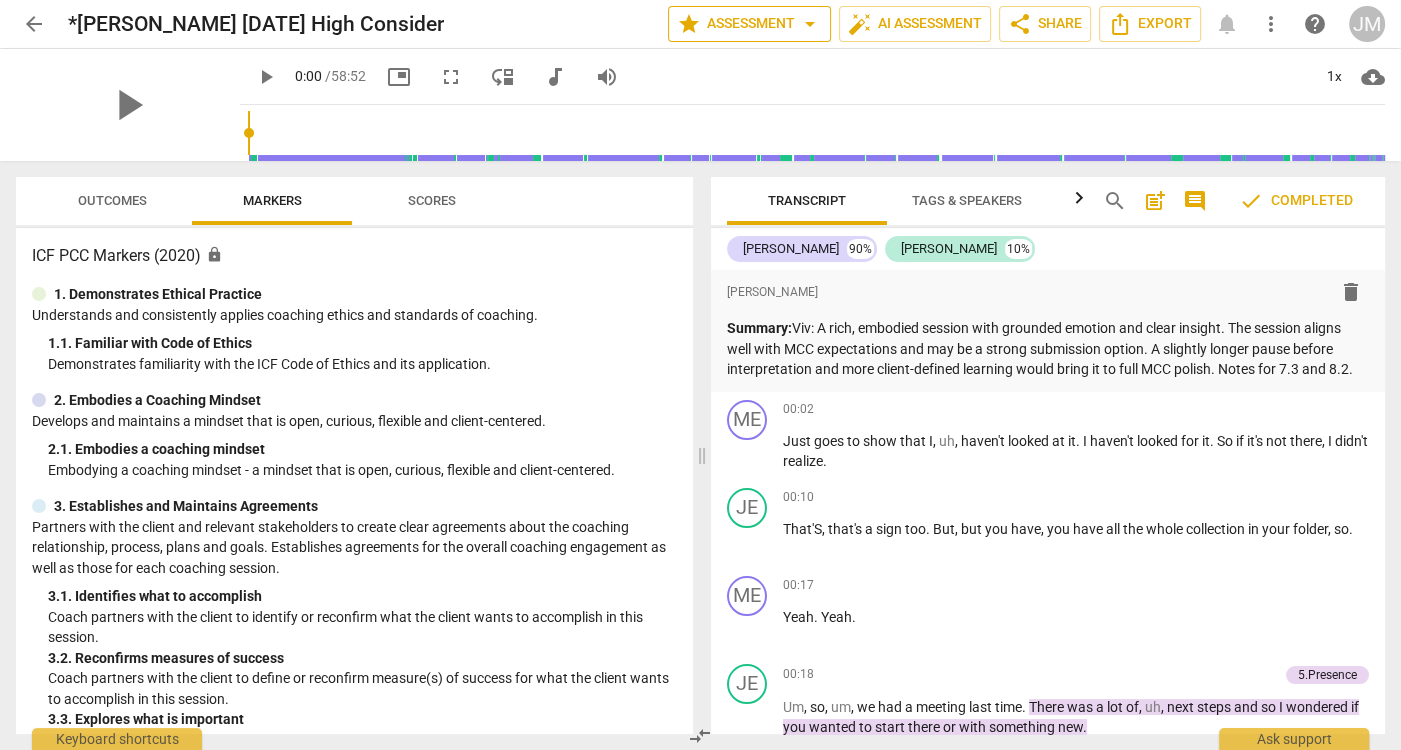 click on "star    Assessment   arrow_drop_down" at bounding box center [749, 24] 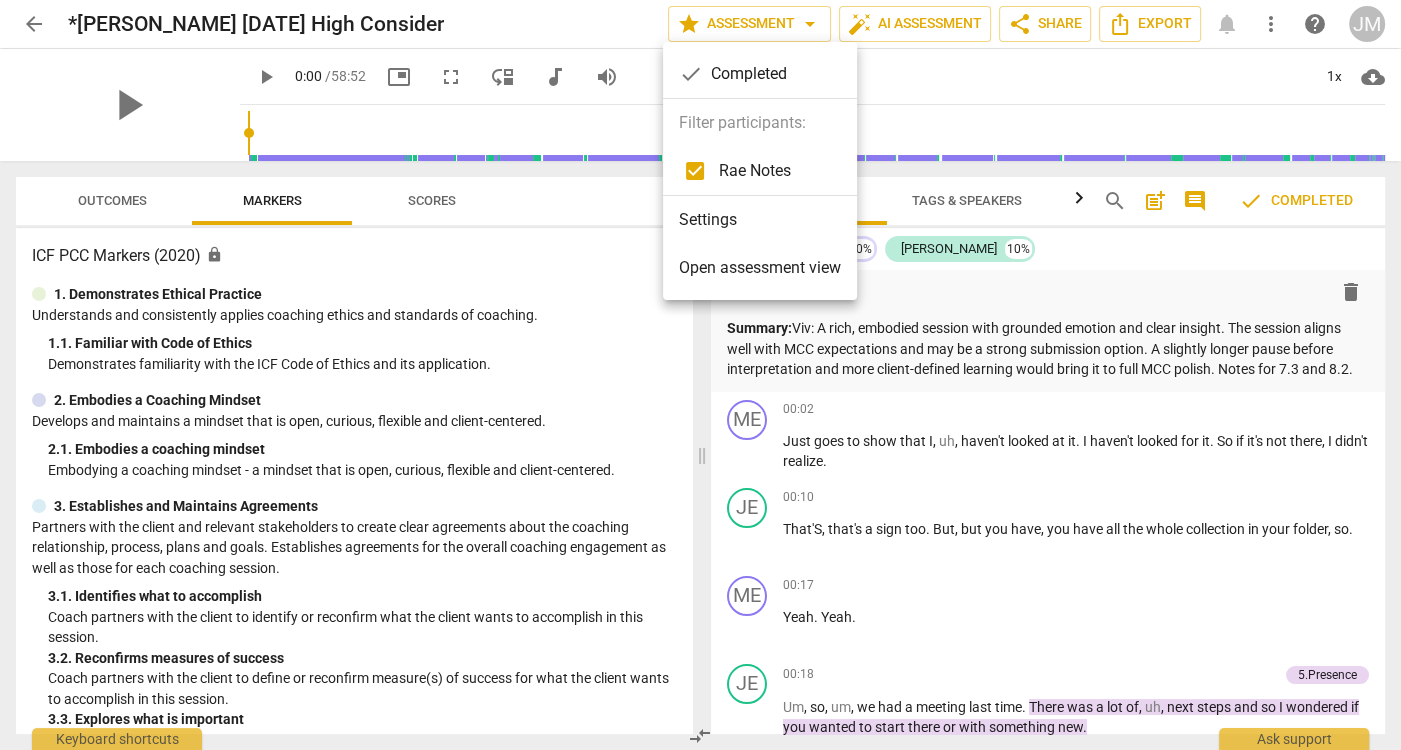 click at bounding box center (700, 375) 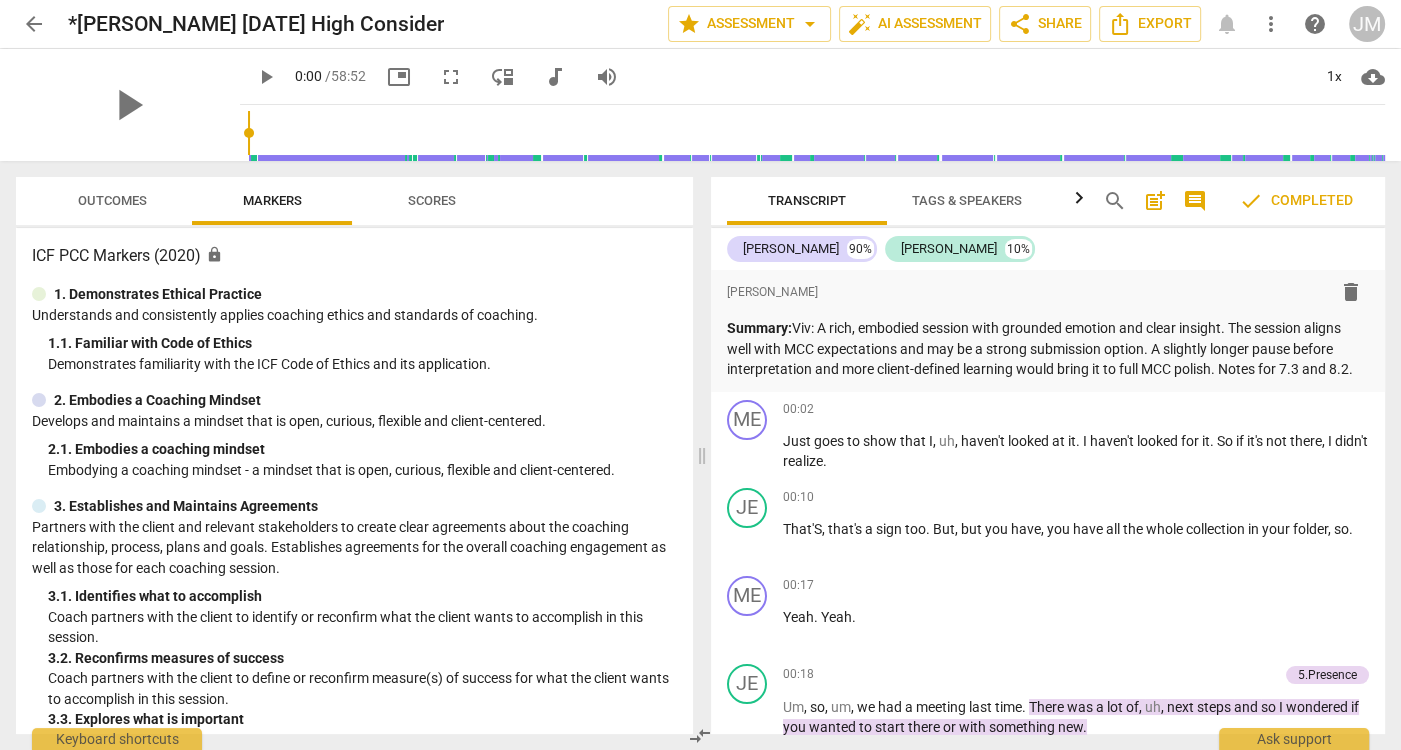 click on "arrow_back" at bounding box center (34, 24) 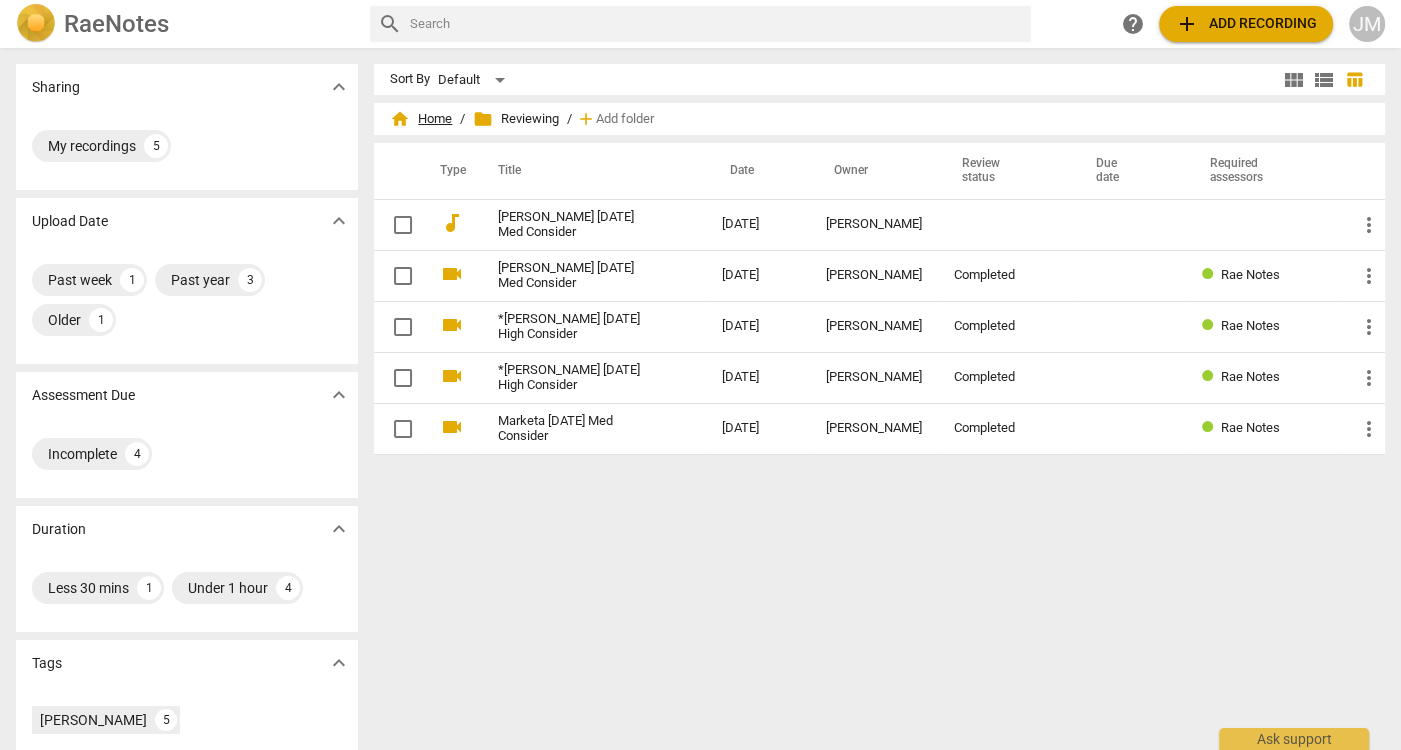 click on "home Home" at bounding box center (421, 119) 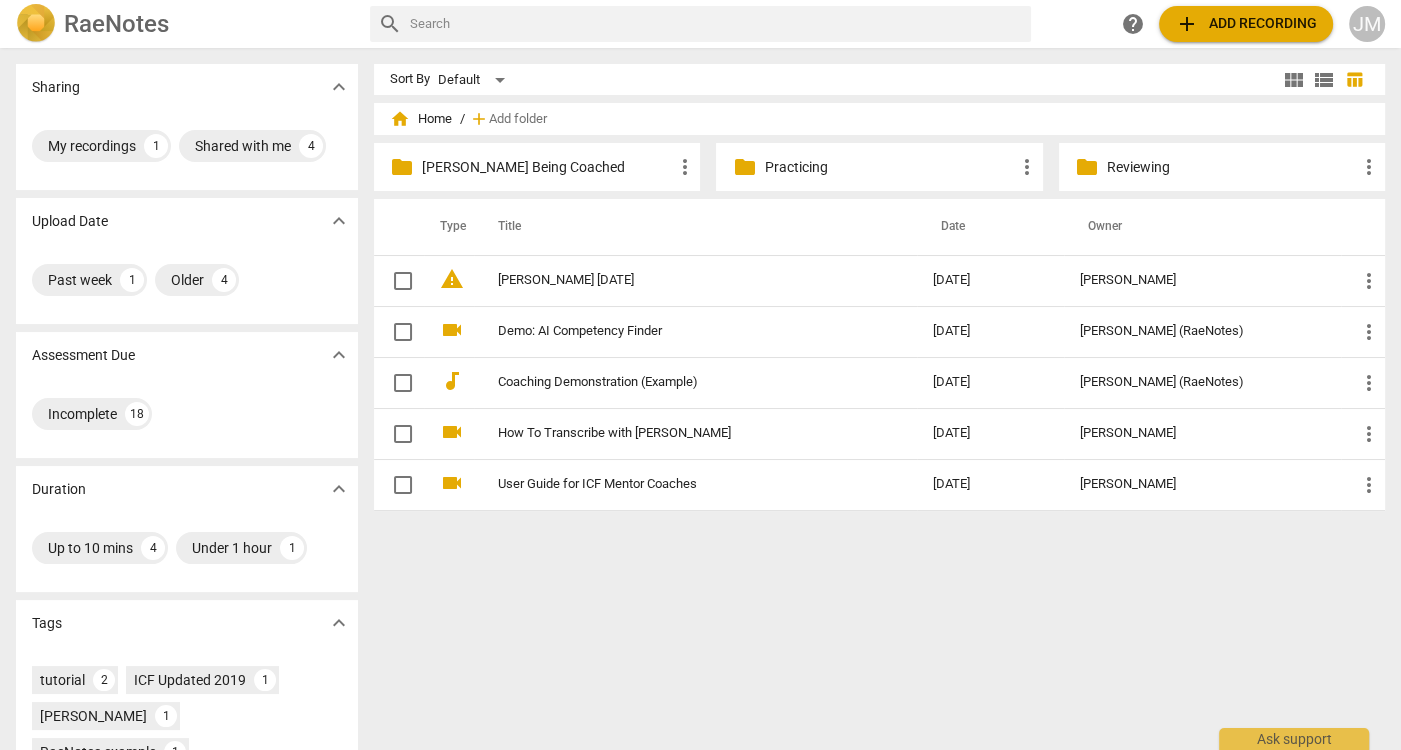 click on "Practicing" at bounding box center [889, 167] 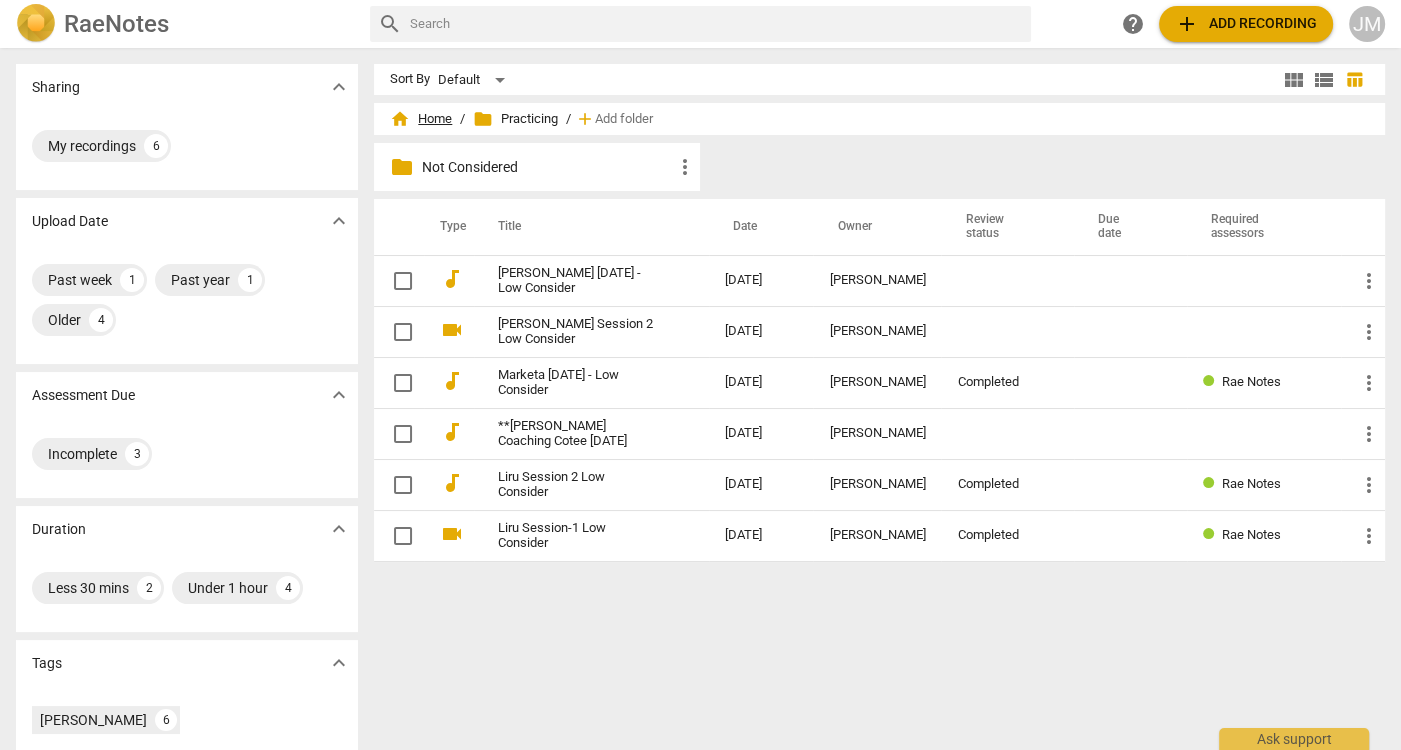 click on "home Home" at bounding box center [421, 119] 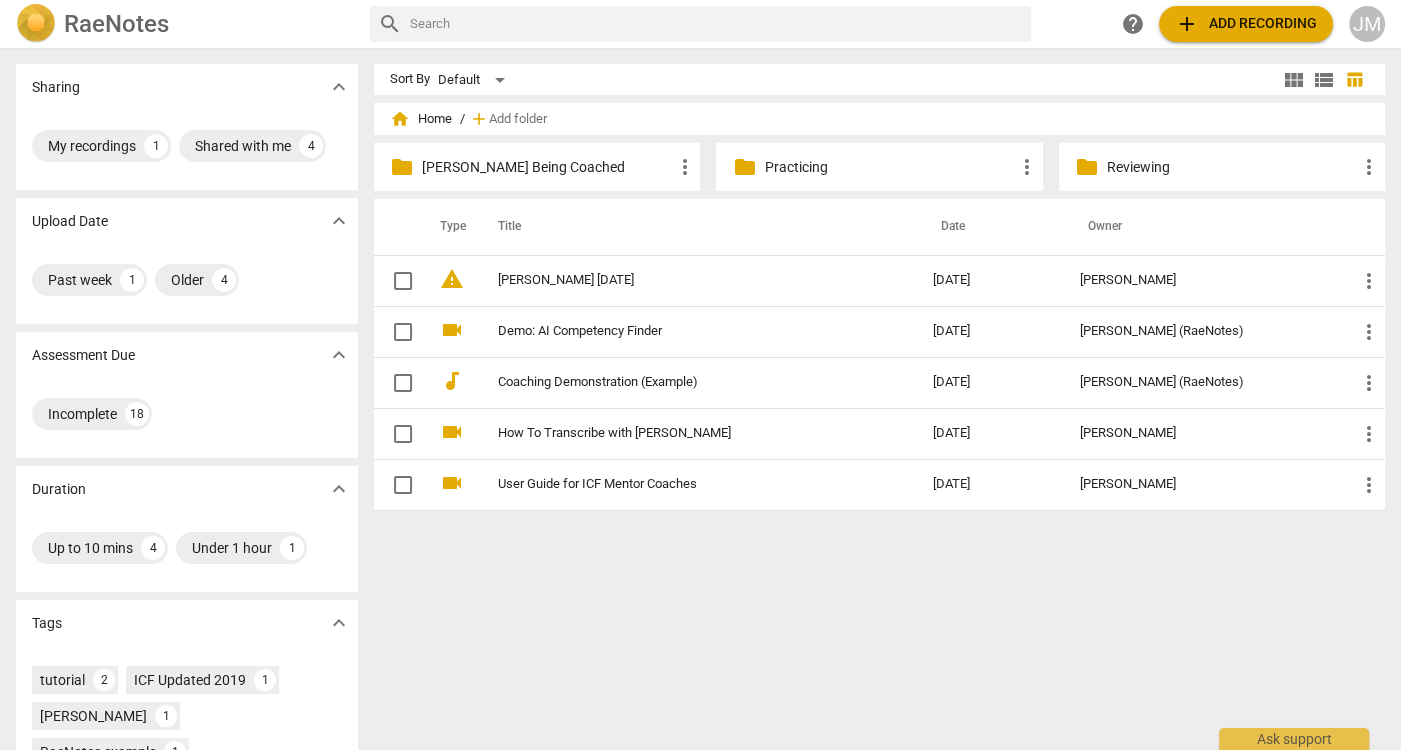click on "Reviewing" at bounding box center [1232, 167] 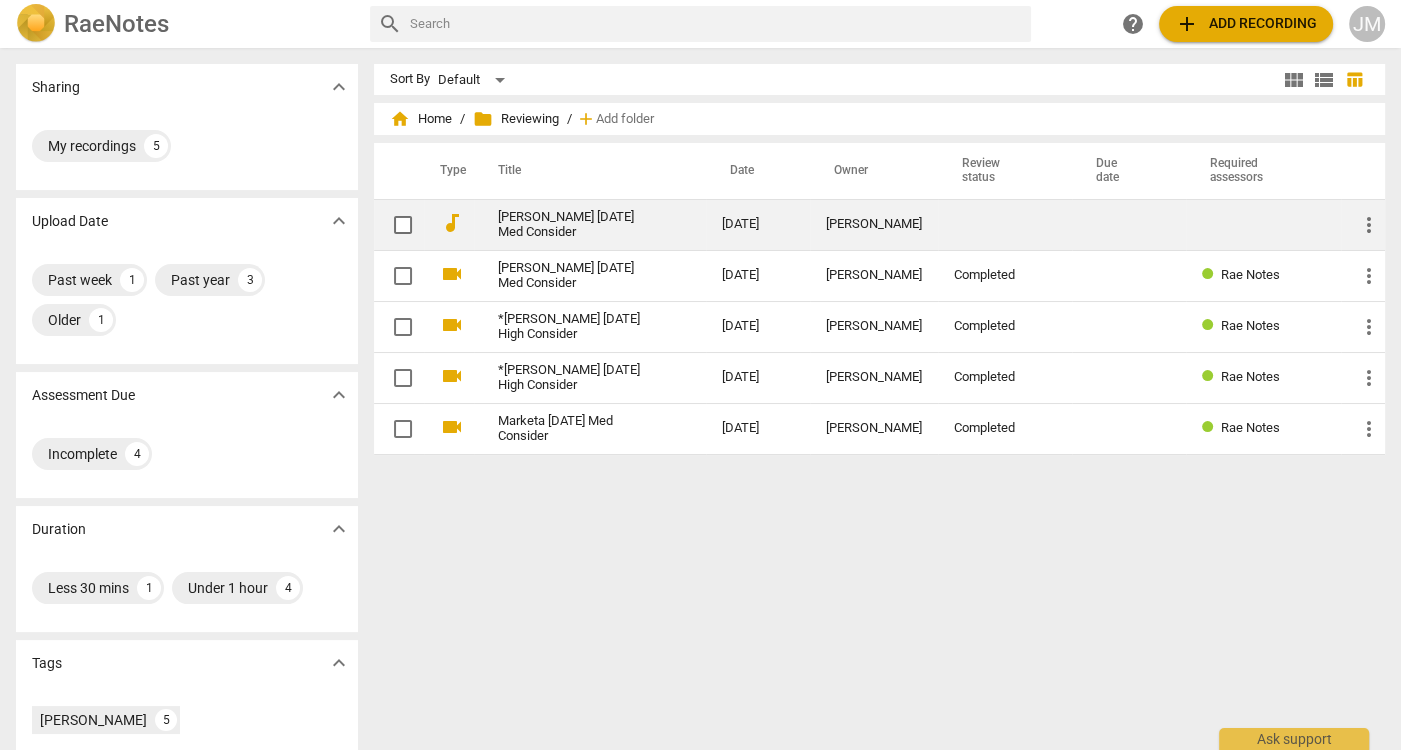 click on "[PERSON_NAME] [DATE] Med Consider" at bounding box center [574, 225] 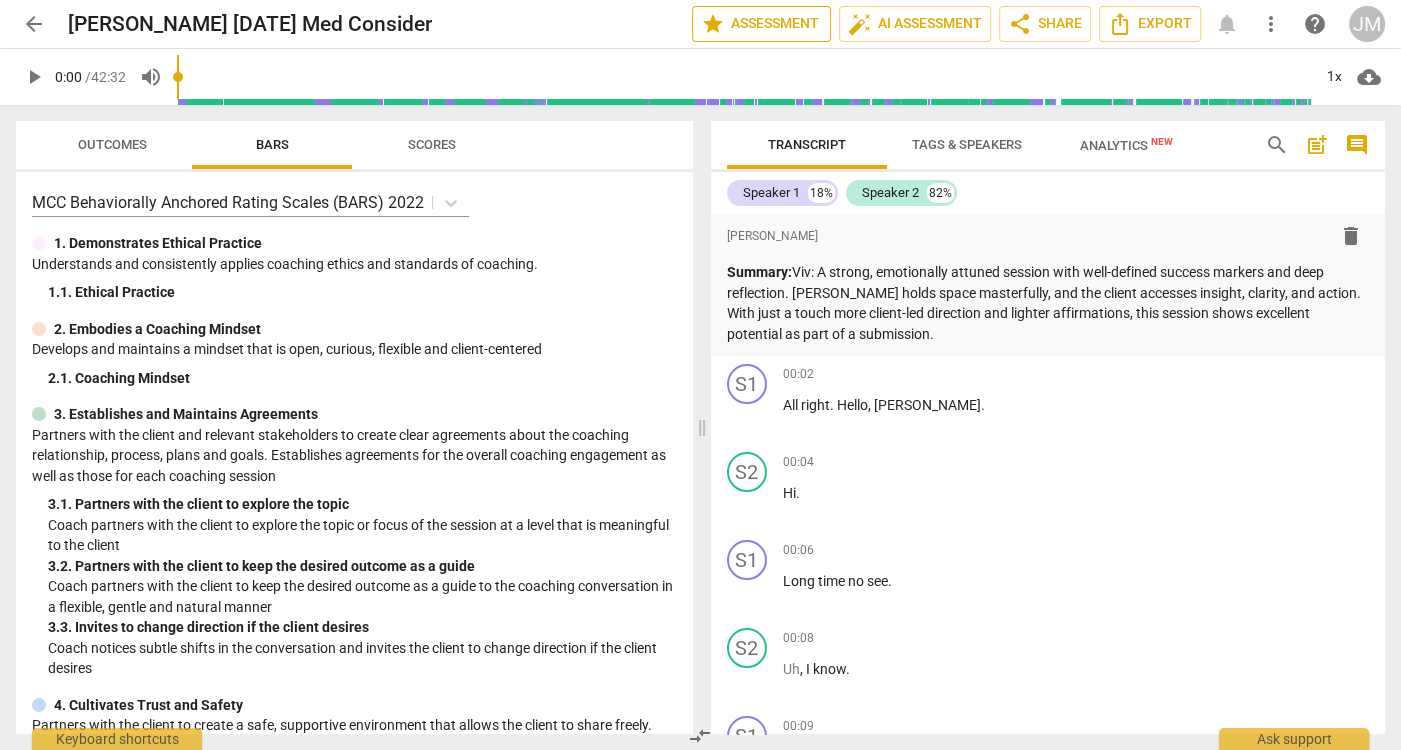 click on "star    Assessment" at bounding box center (761, 24) 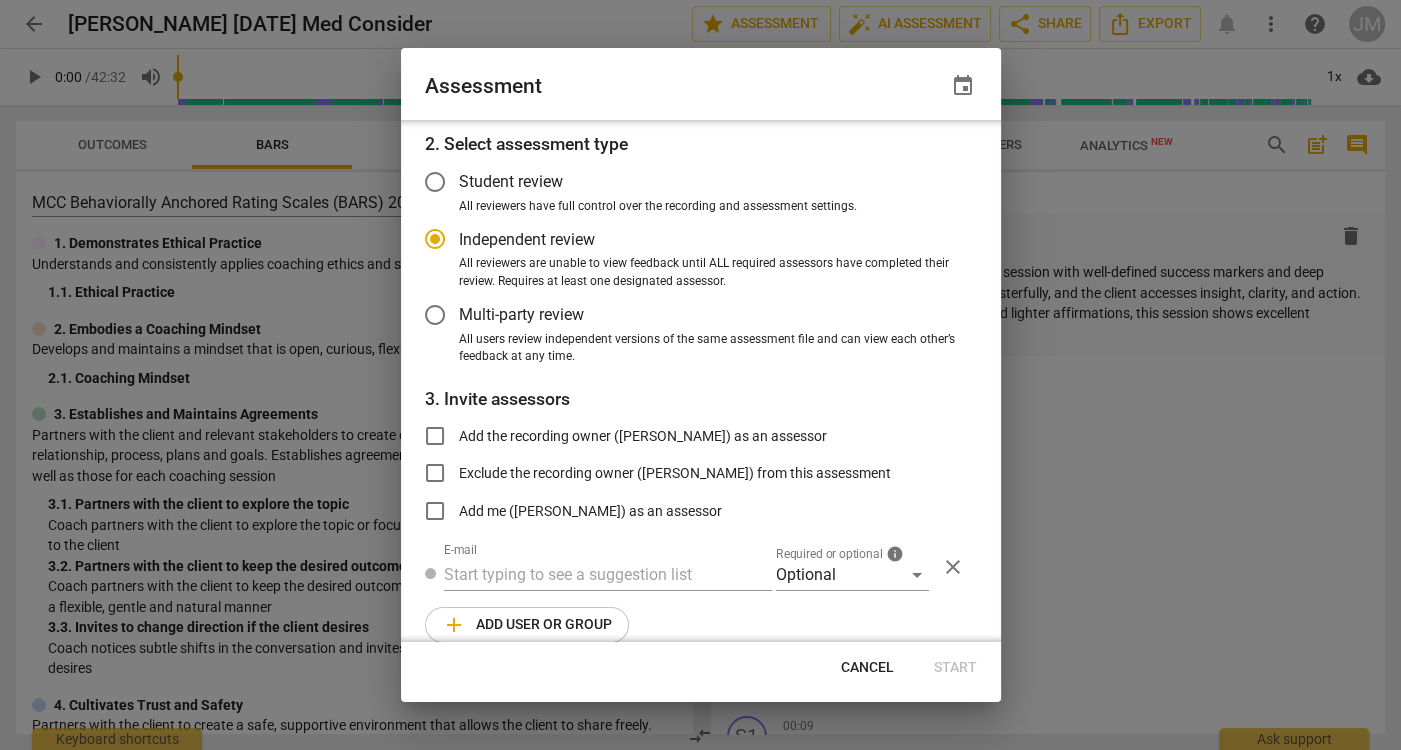 scroll, scrollTop: 0, scrollLeft: 0, axis: both 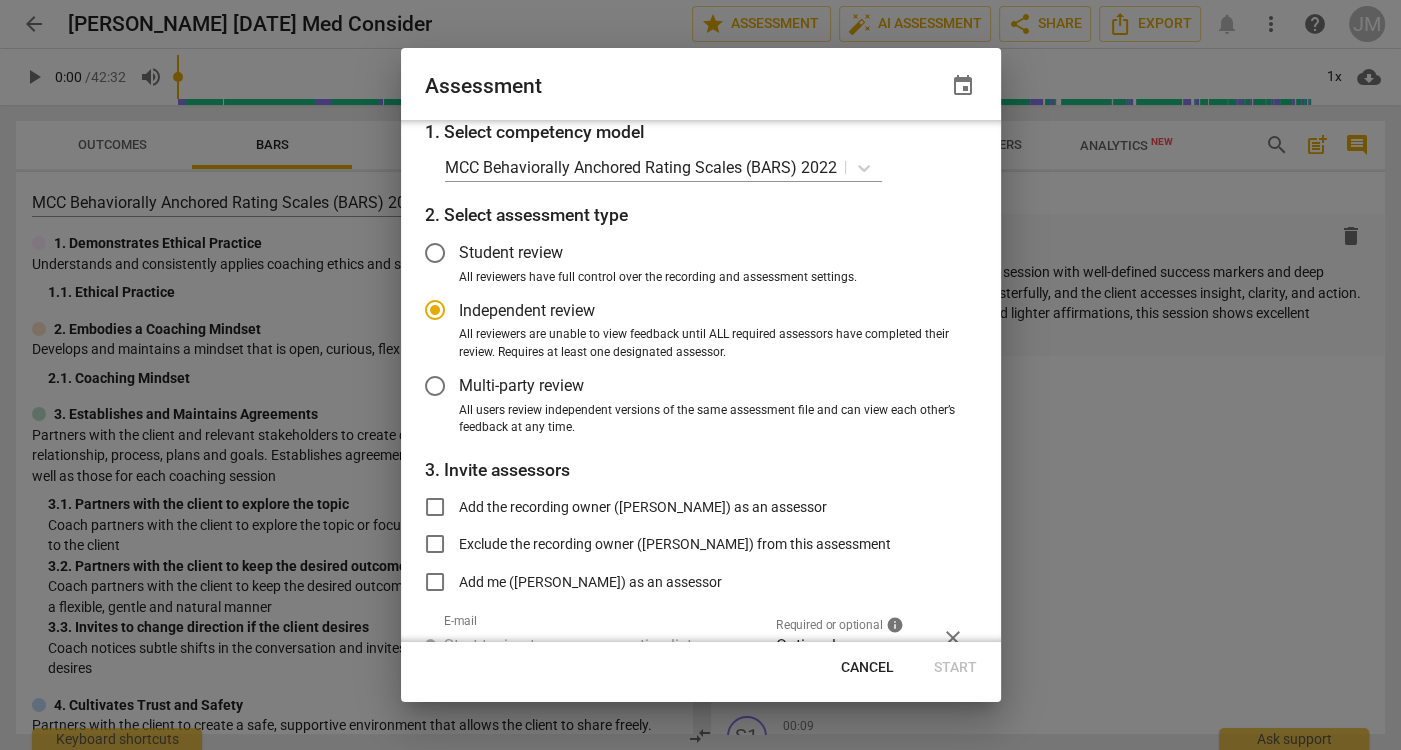 radio on "false" 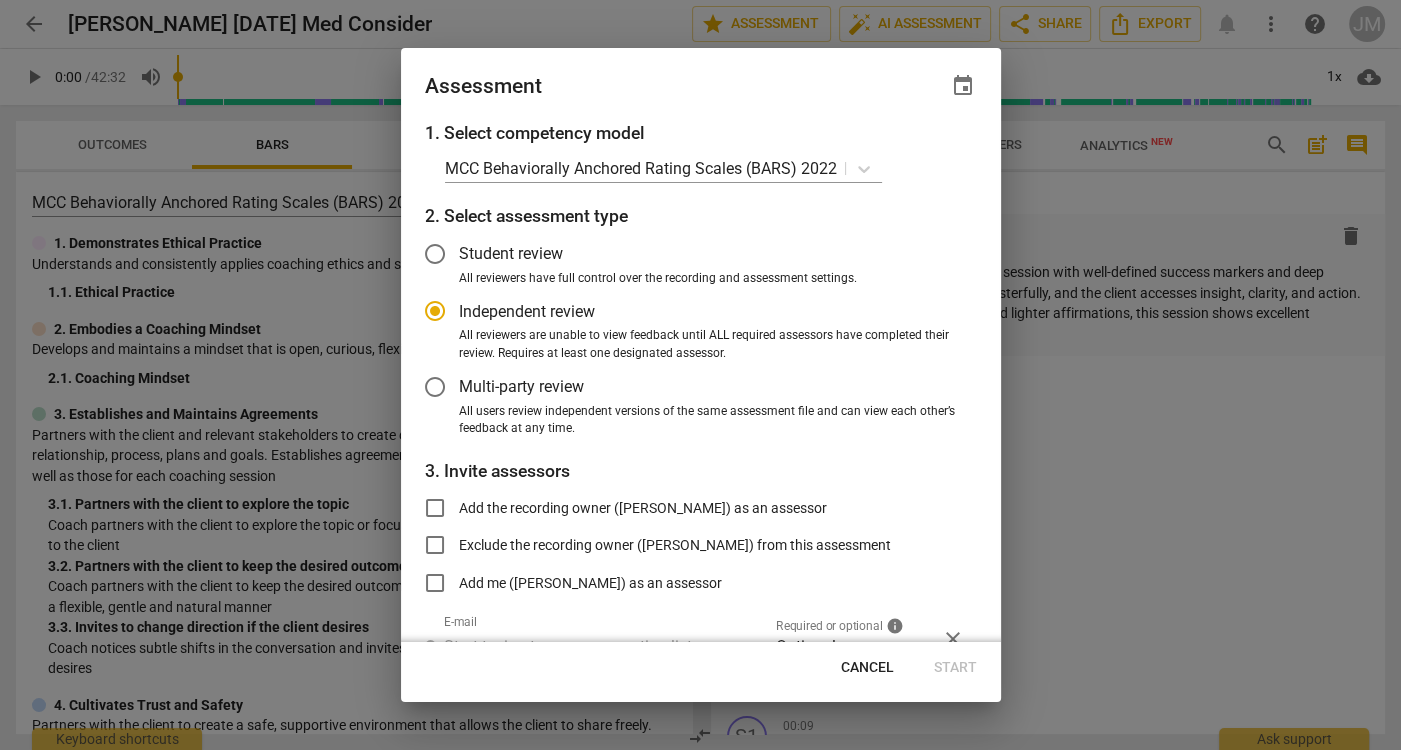 click on "All reviewers have full control over the recording and assessment settings." at bounding box center [658, 279] 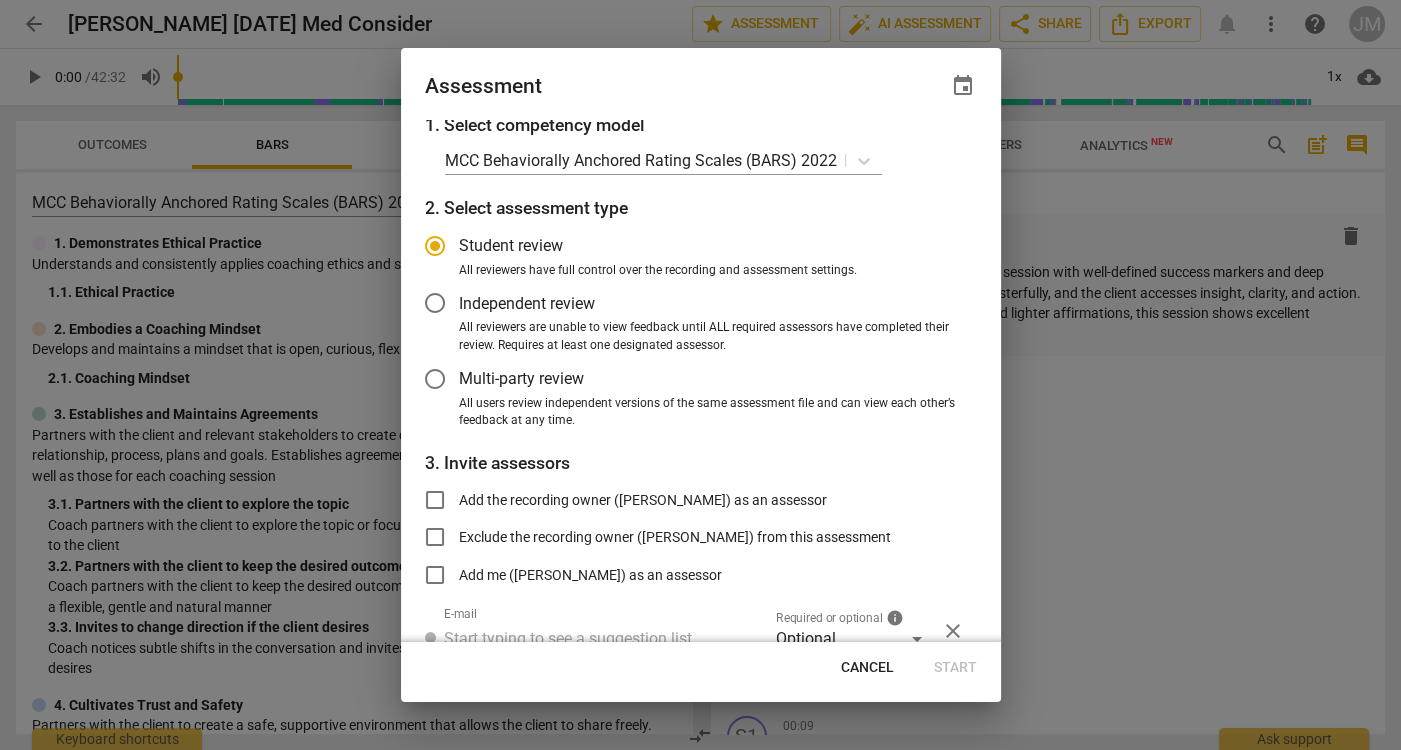 scroll, scrollTop: 0, scrollLeft: 0, axis: both 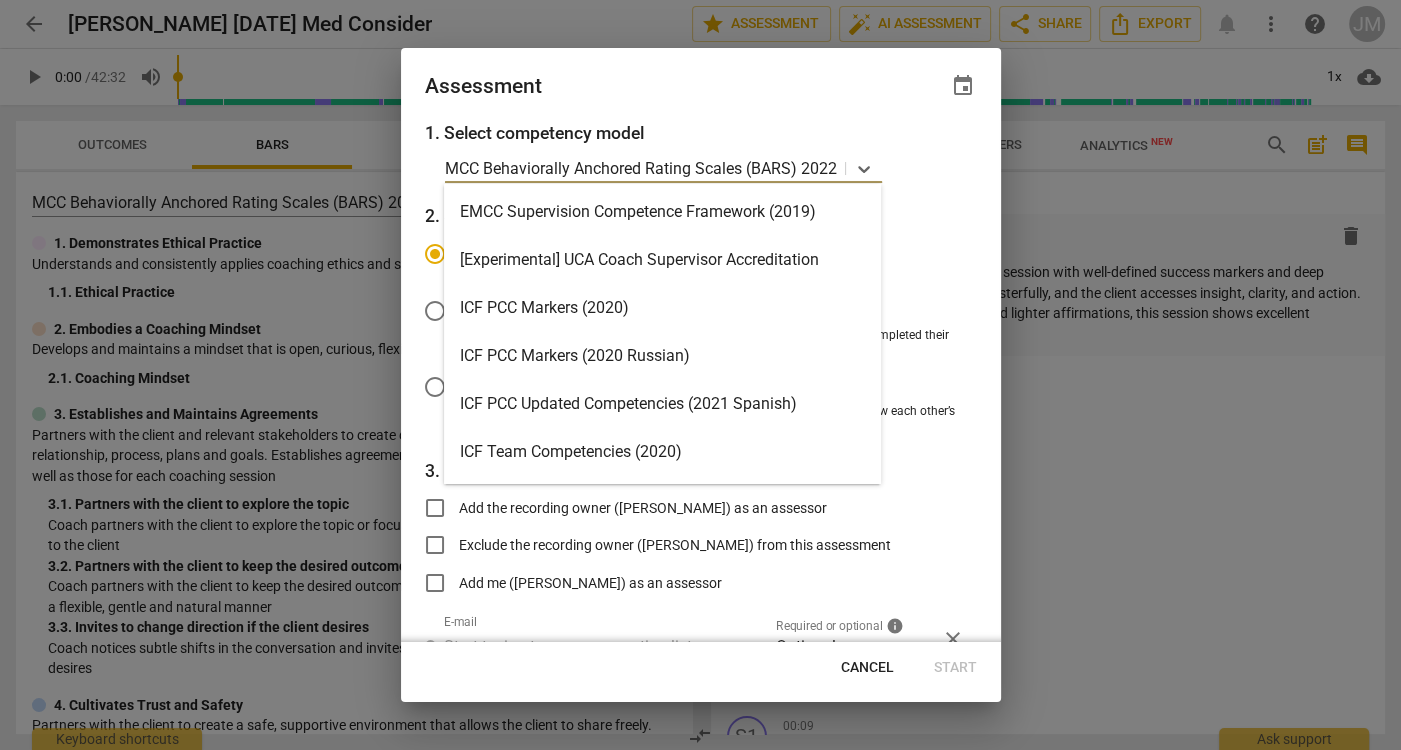 click on "MCC Behaviorally Anchored Rating Scales (BARS) 2022" at bounding box center (641, 168) 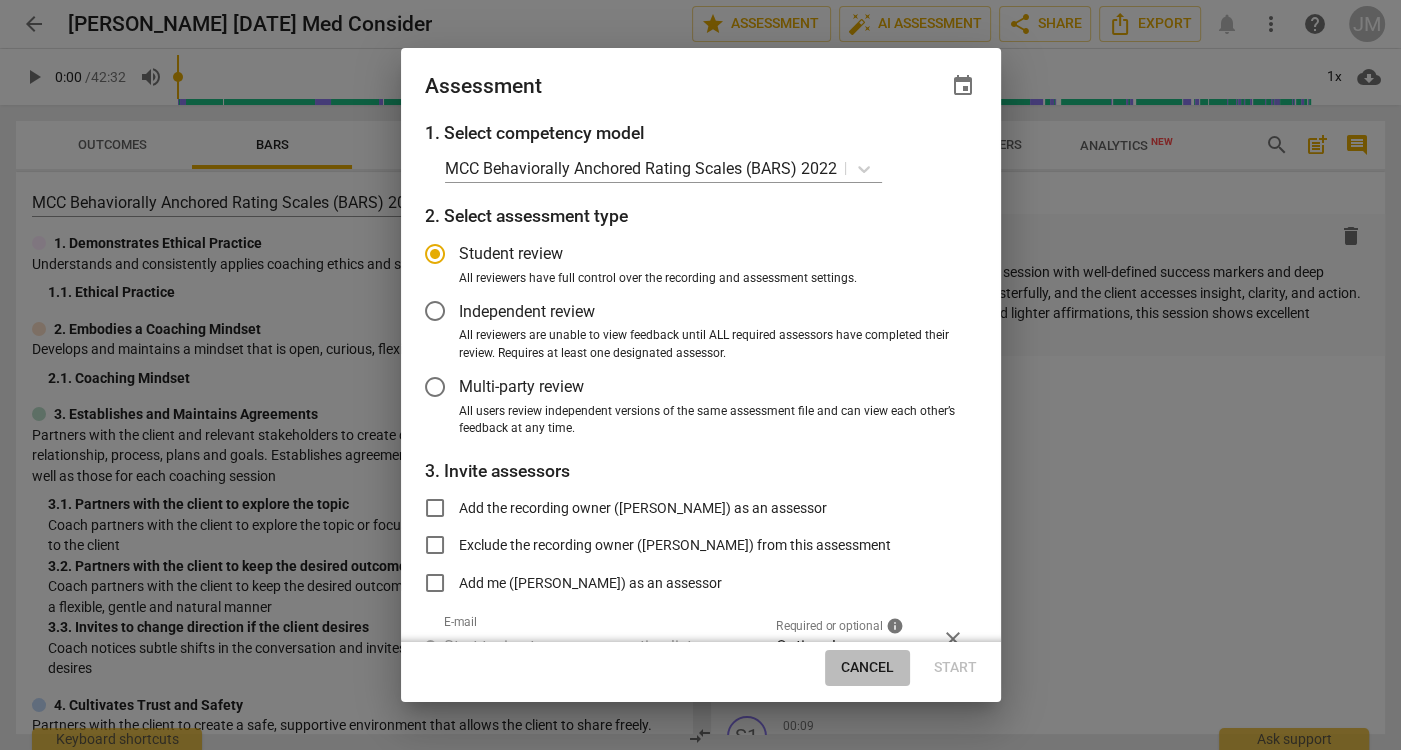 click on "Cancel" at bounding box center (867, 668) 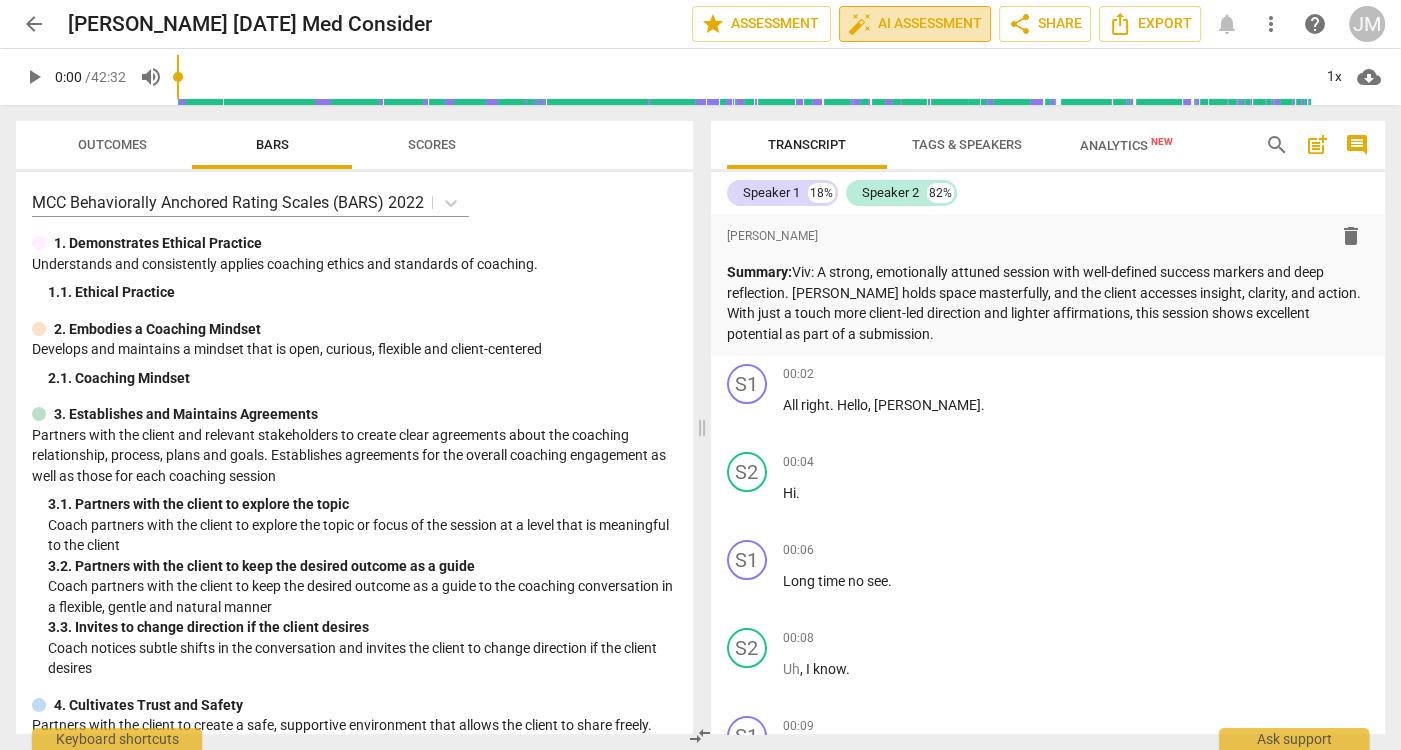 click on "auto_fix_high    AI Assessment" at bounding box center [915, 24] 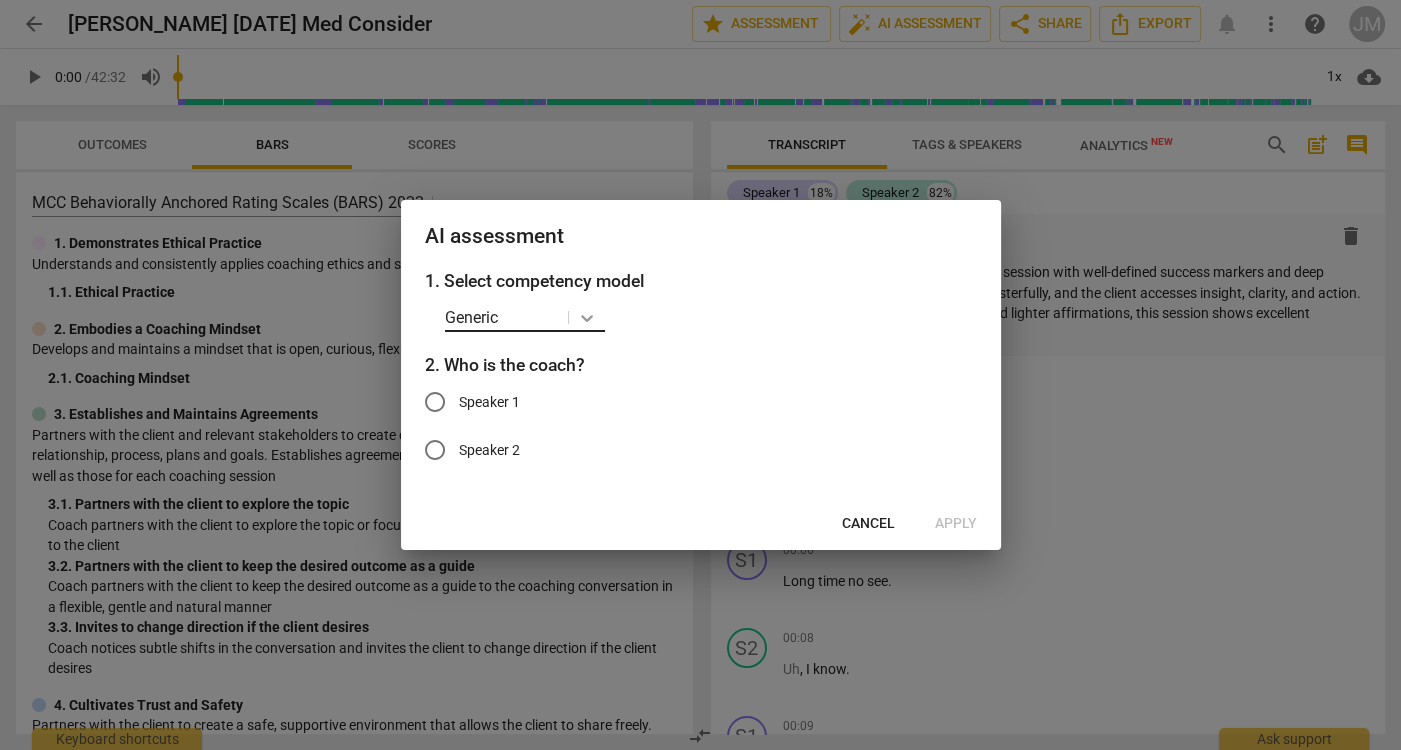 drag, startPoint x: 600, startPoint y: 294, endPoint x: 596, endPoint y: 305, distance: 11.7046995 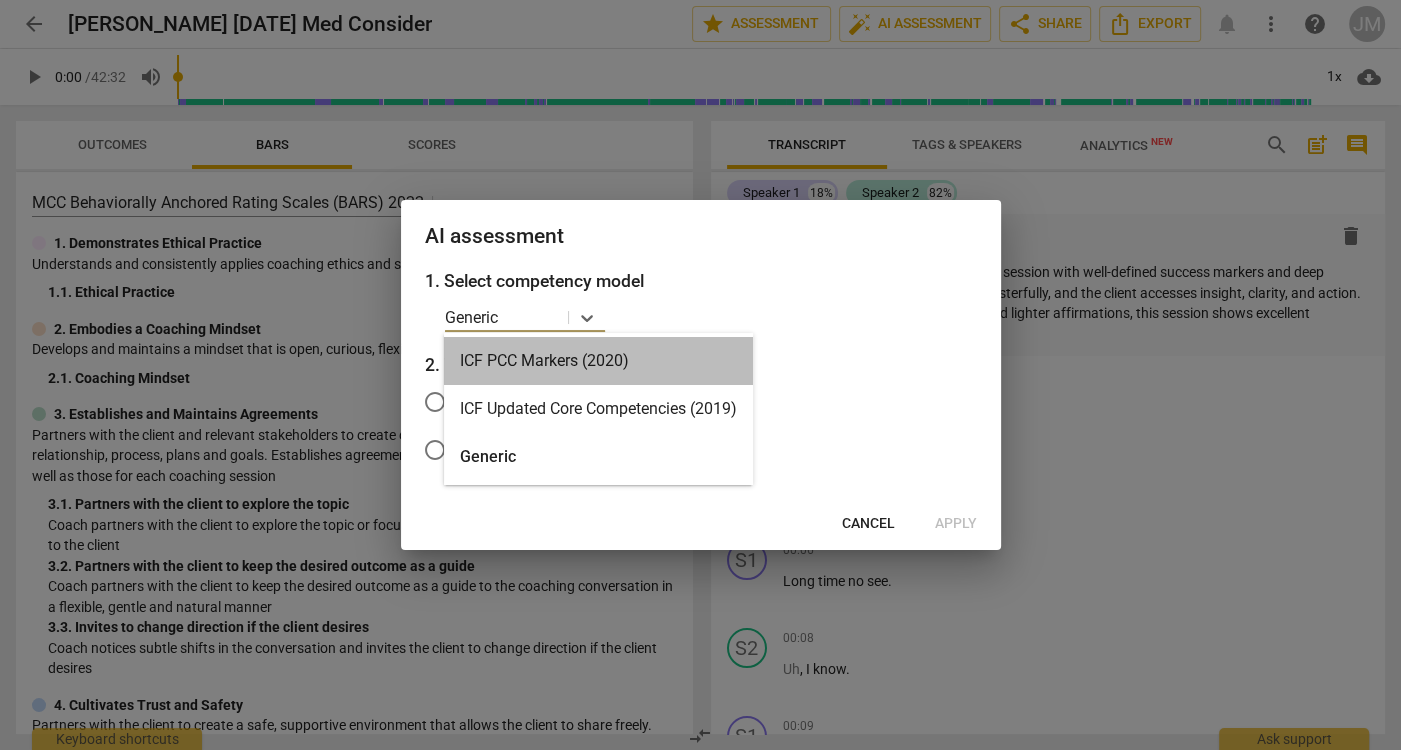click on "ICF PCC Markers (2020)" at bounding box center [598, 361] 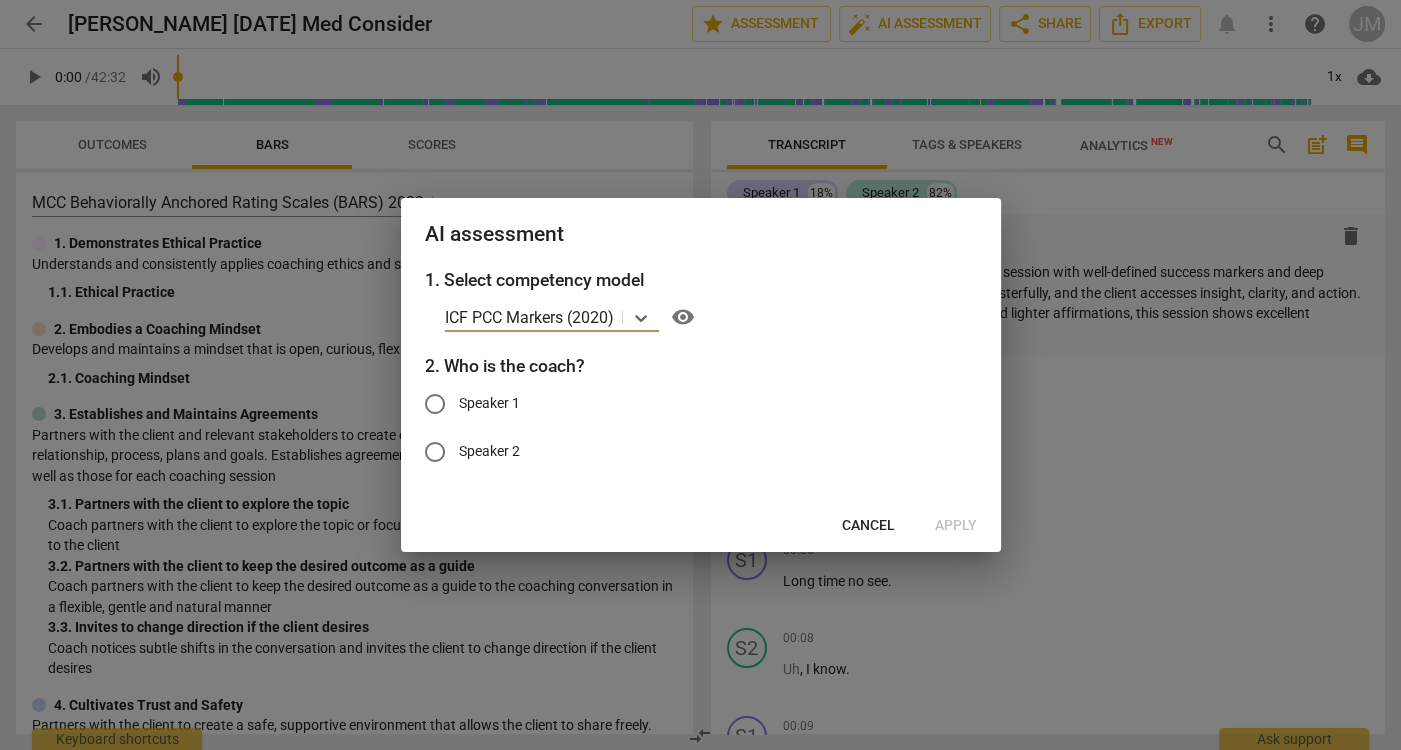 click on "Speaker 1" at bounding box center [489, 403] 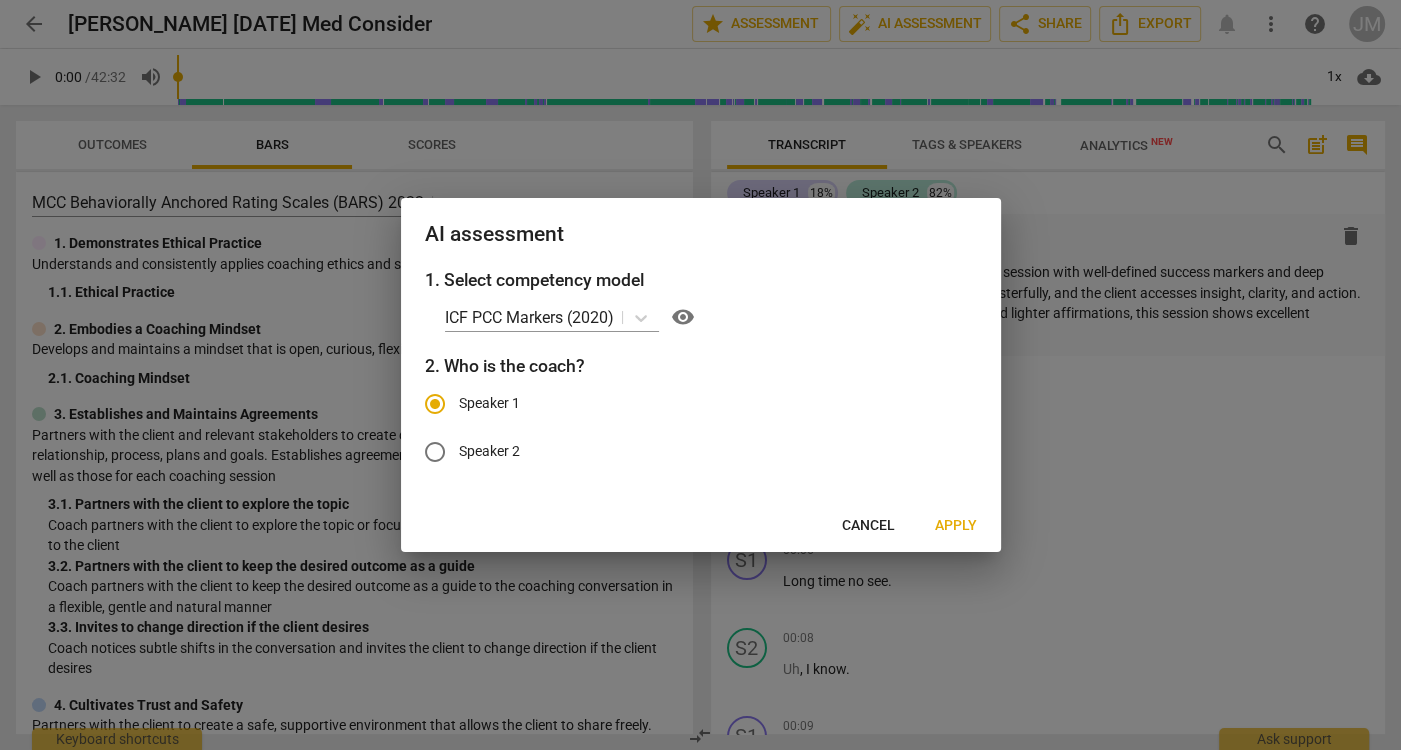 click on "Apply" at bounding box center [956, 526] 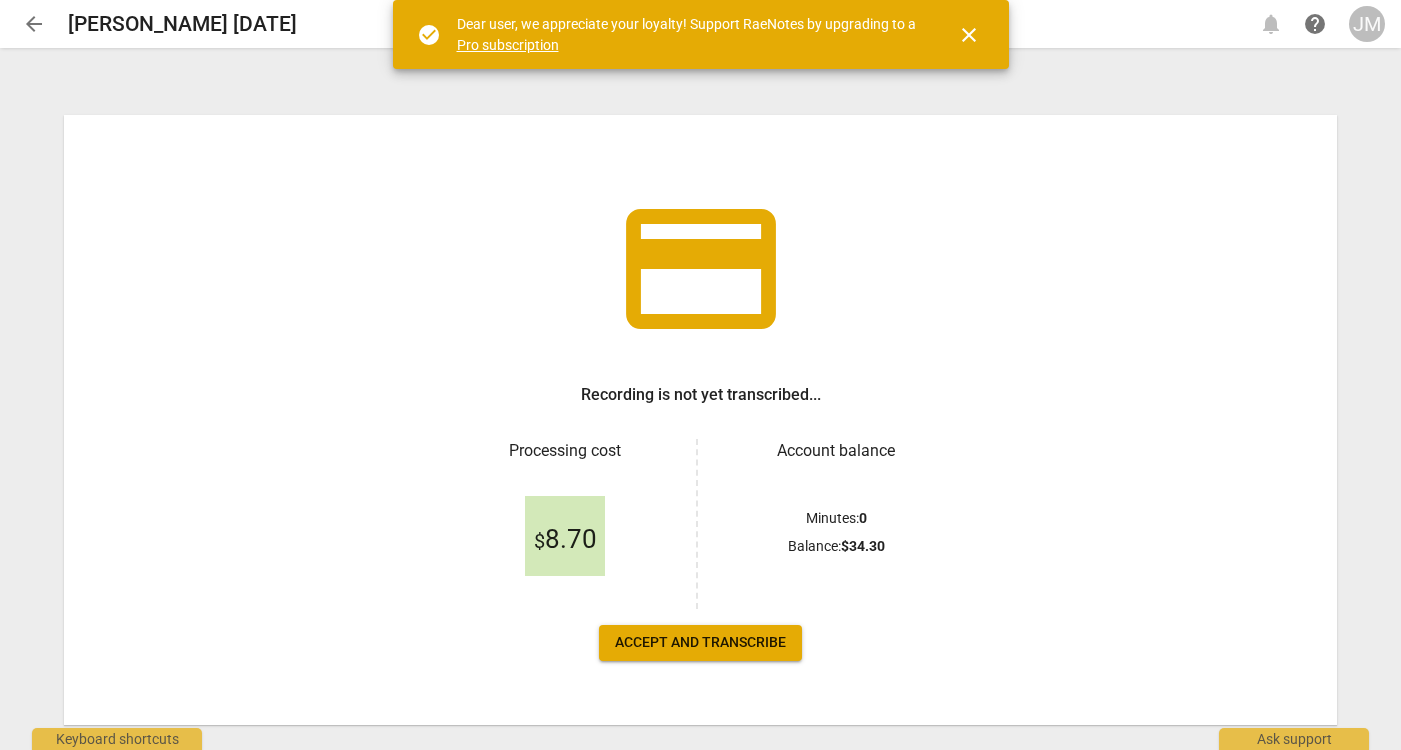 scroll, scrollTop: 0, scrollLeft: 0, axis: both 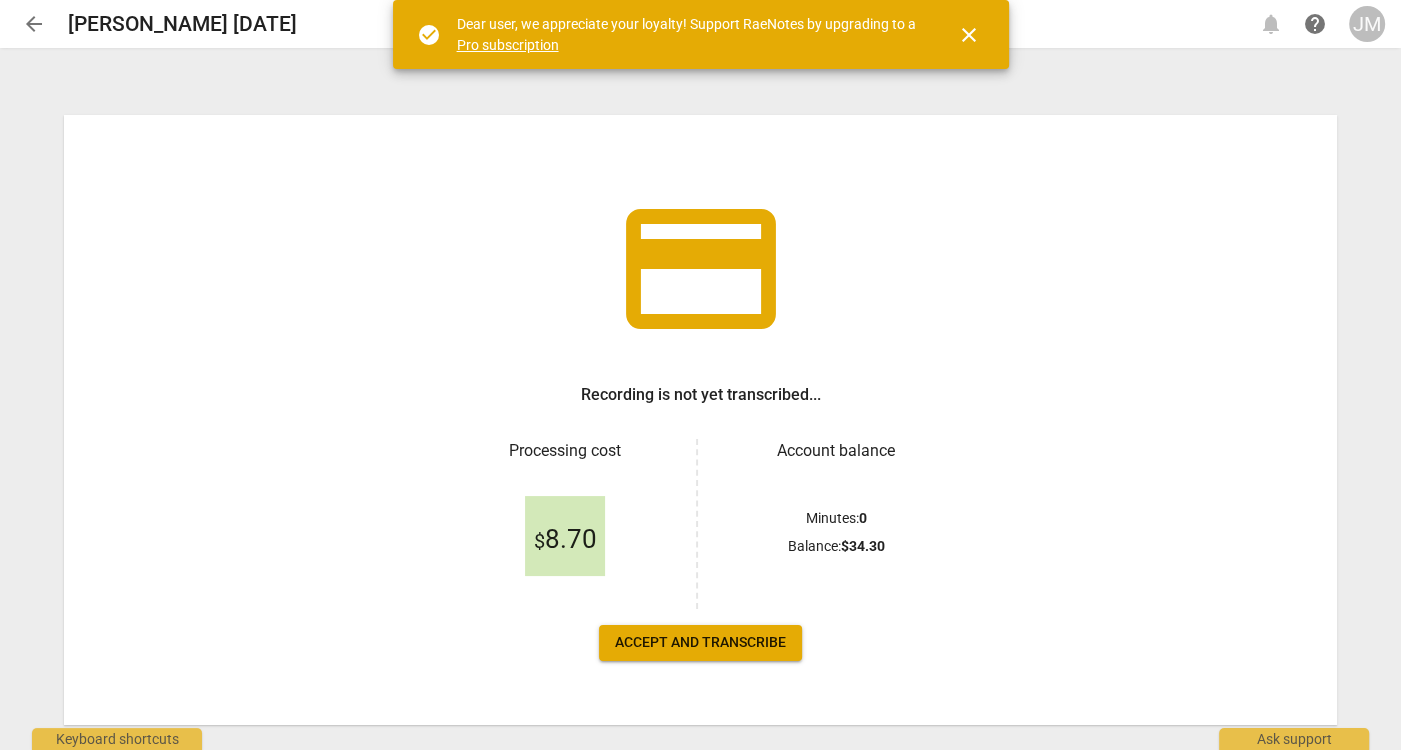 click on "Accept and transcribe" at bounding box center [700, 643] 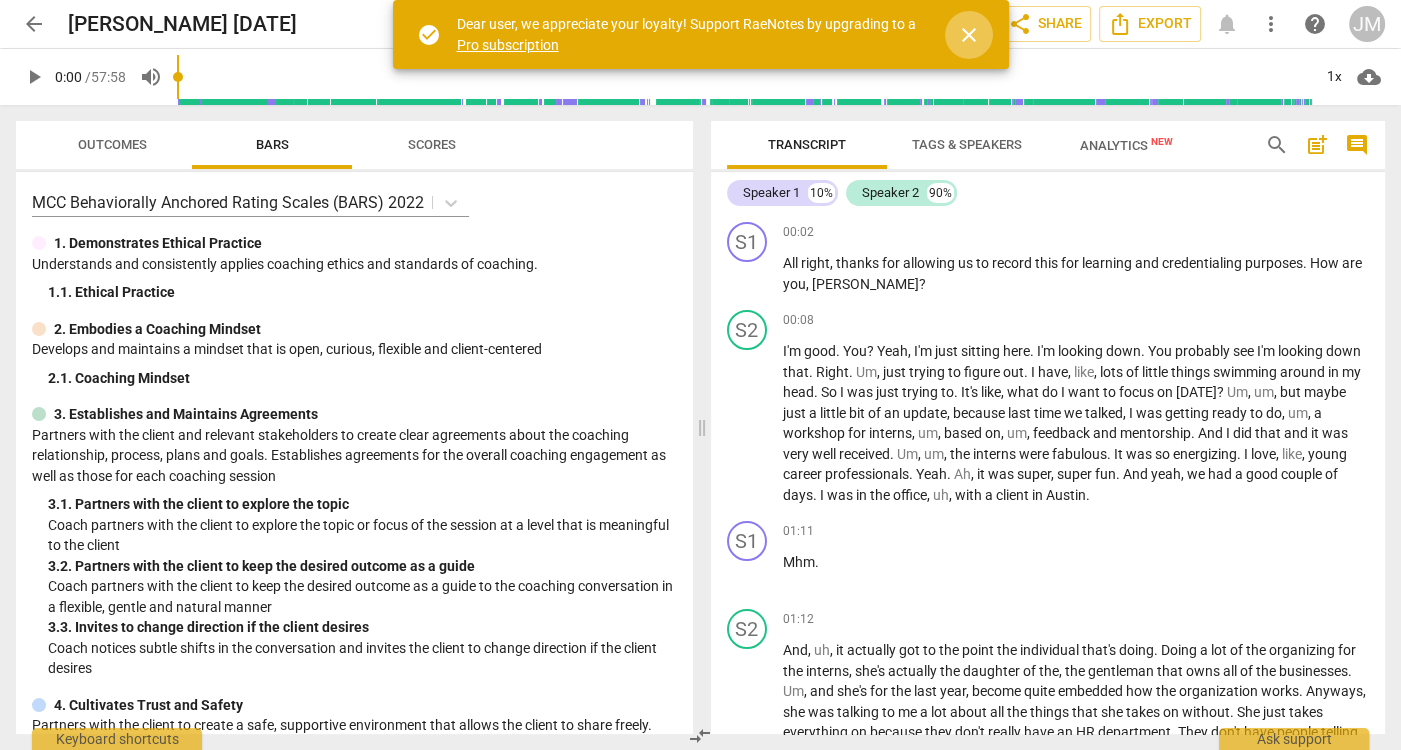 click on "close" at bounding box center (969, 35) 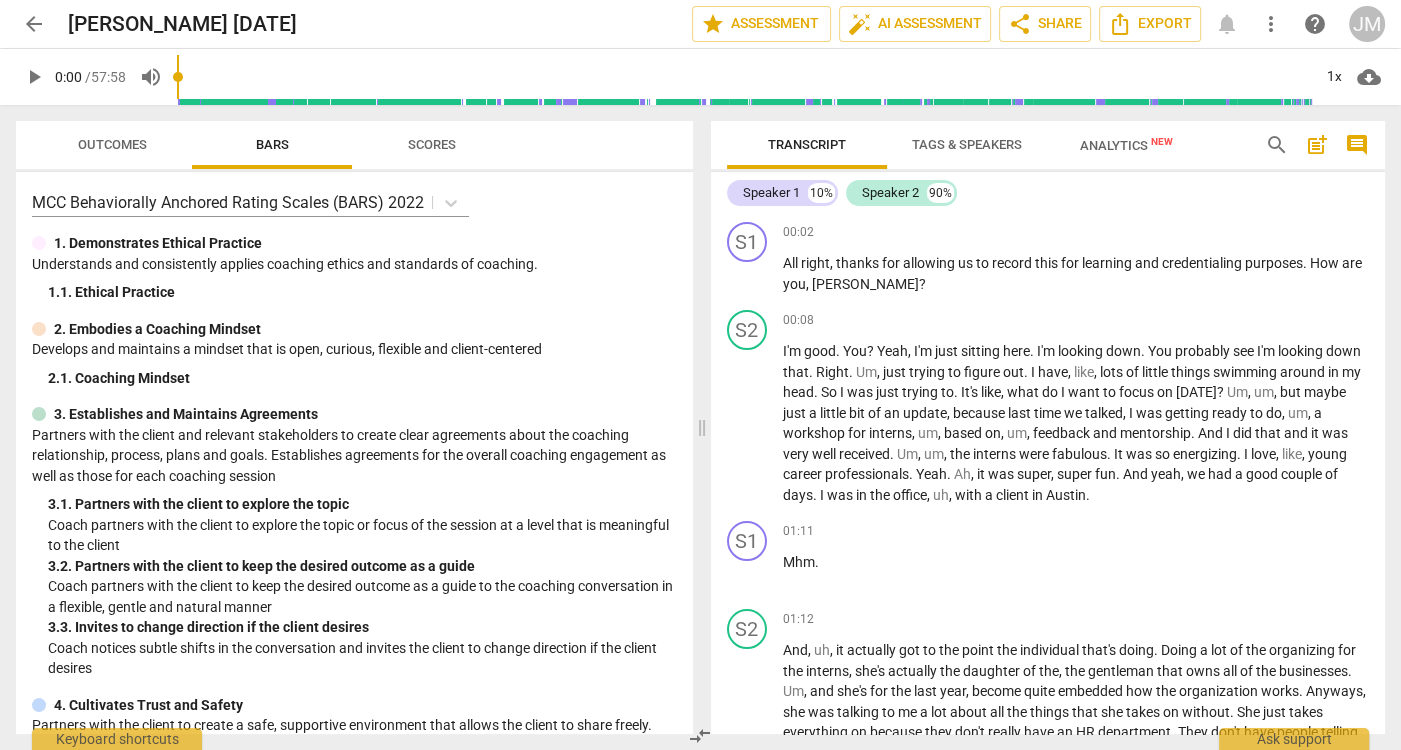 click on "arrow_back" at bounding box center [34, 24] 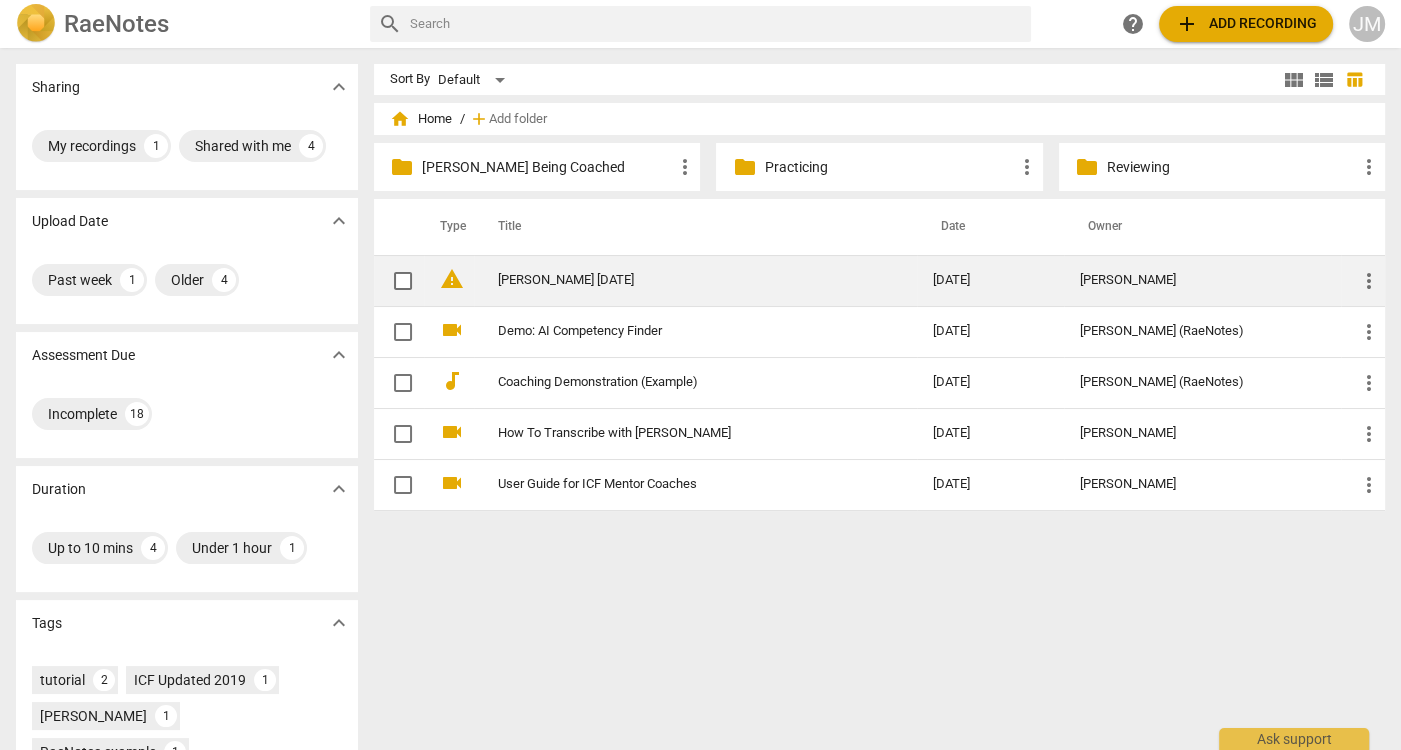 click on "Taylor July 3 2025" at bounding box center [679, 280] 